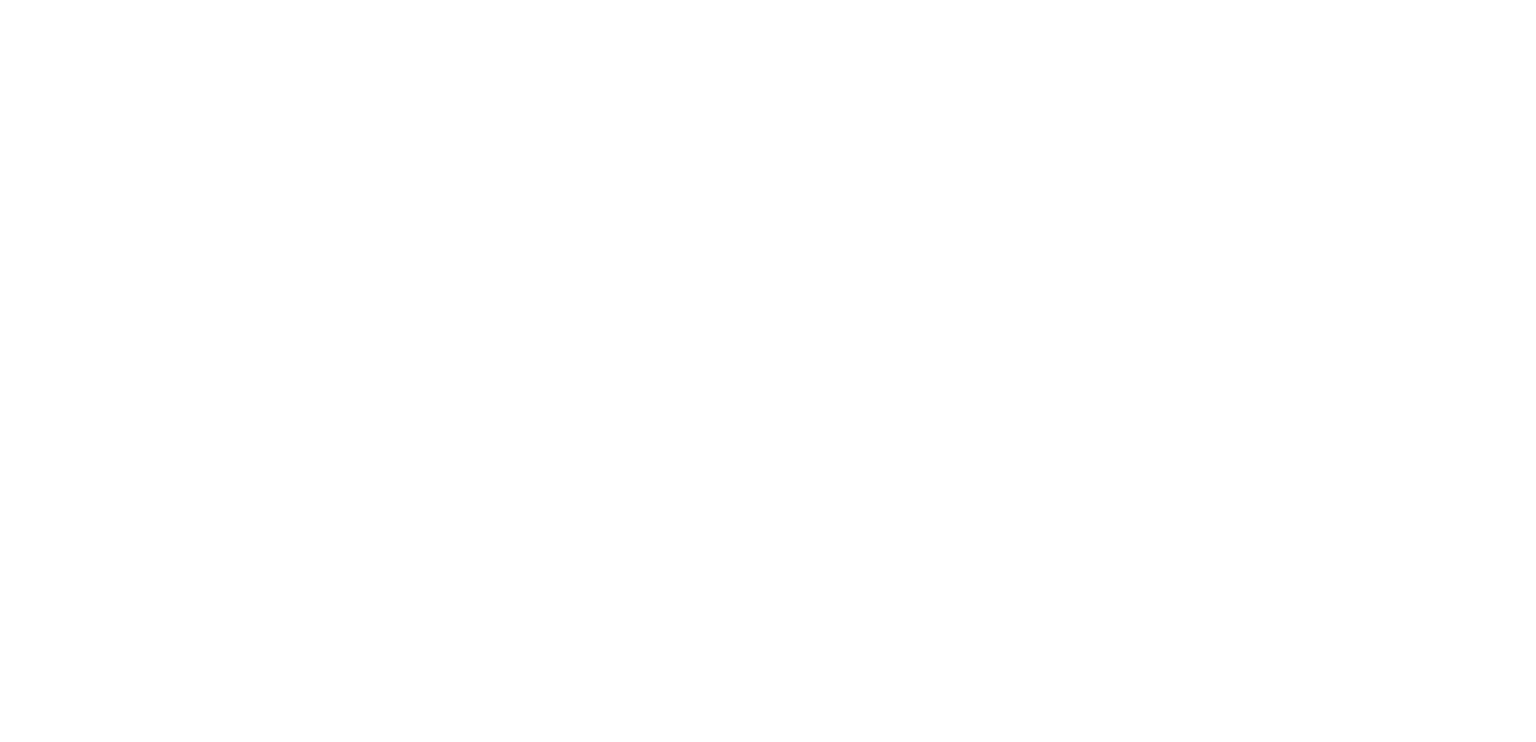 scroll, scrollTop: 0, scrollLeft: 0, axis: both 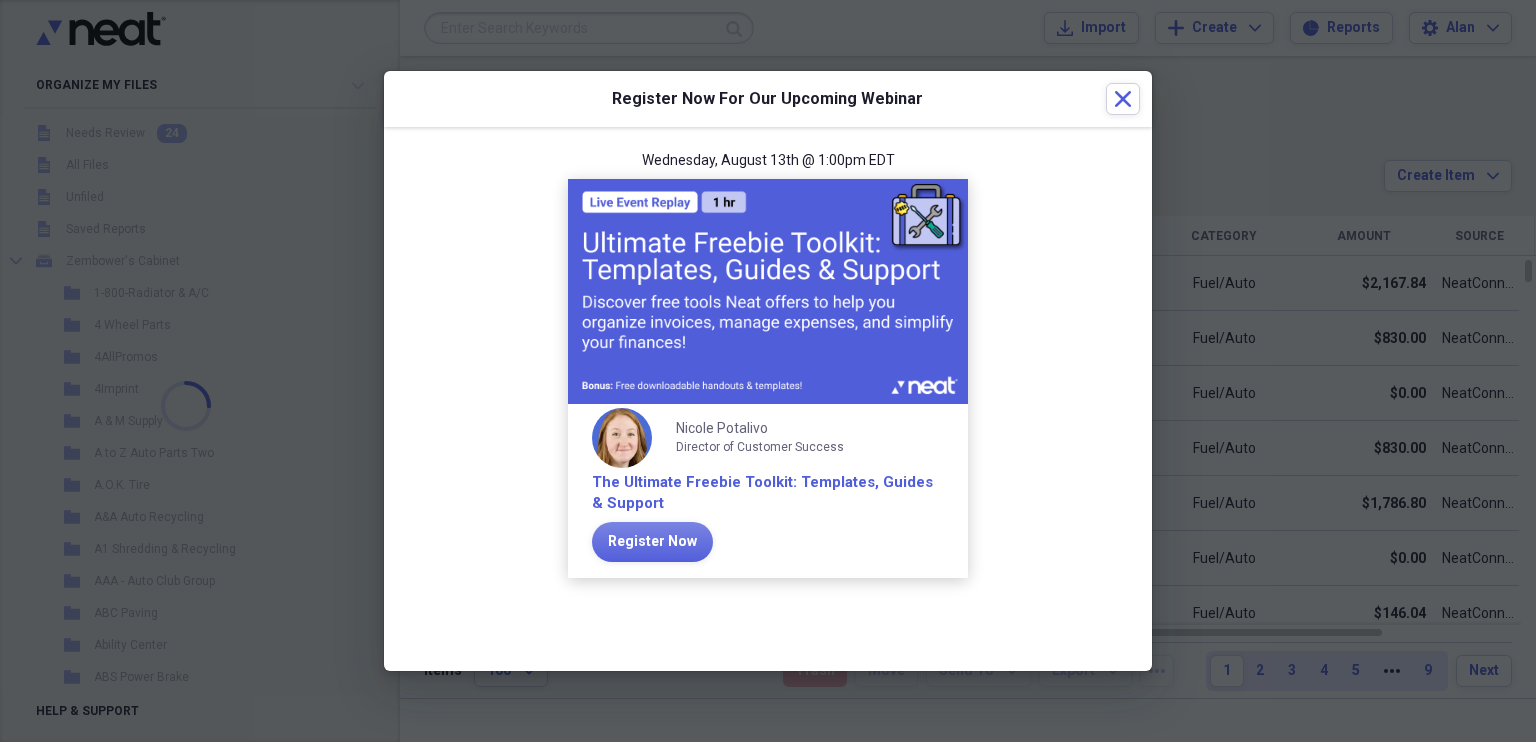 click on "Wednesday, August 13th @ 1:00pm EDT Nicole Potalivo Director of Customer Success The Ultimate Freebie Toolkit: Templates, Guides & Support Register Now" at bounding box center (768, 375) 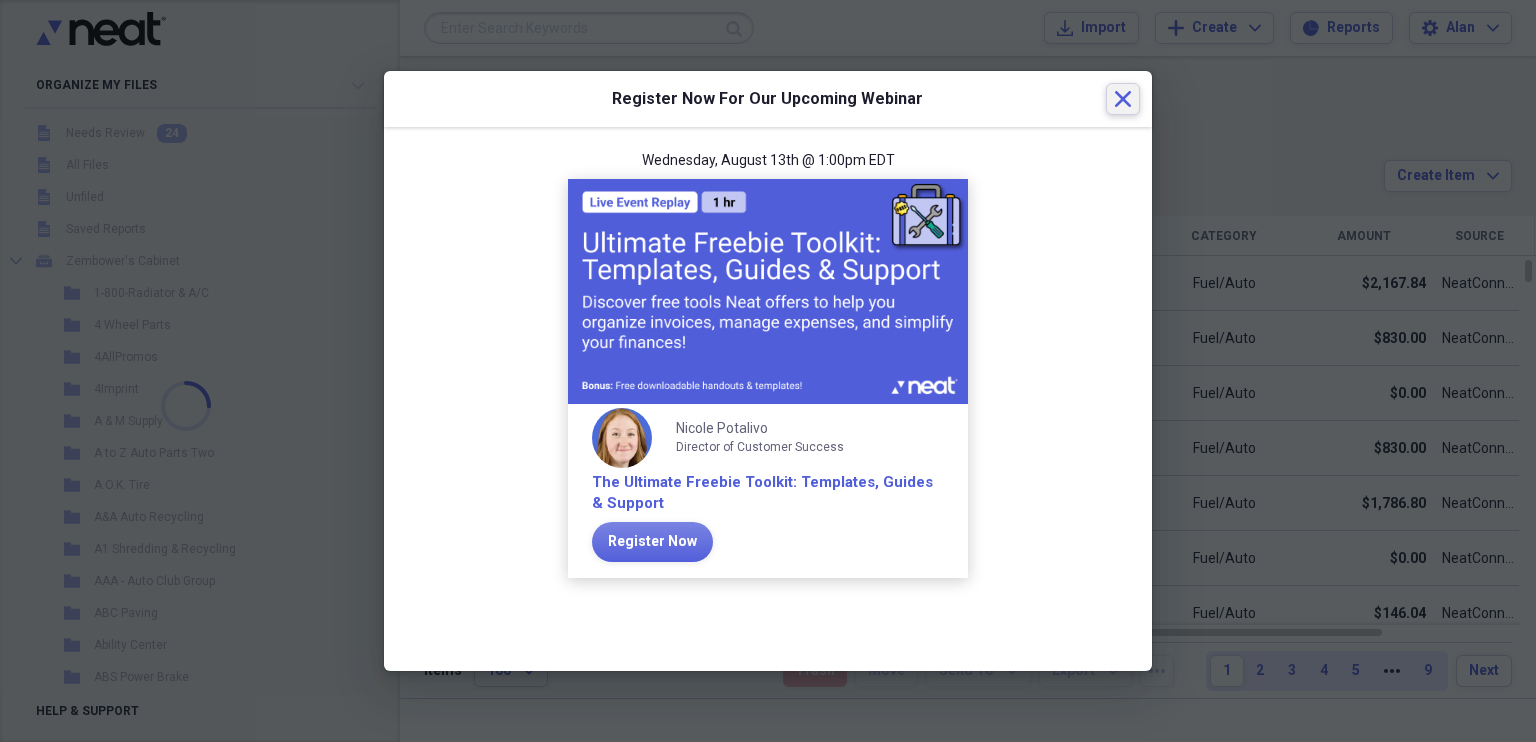 click 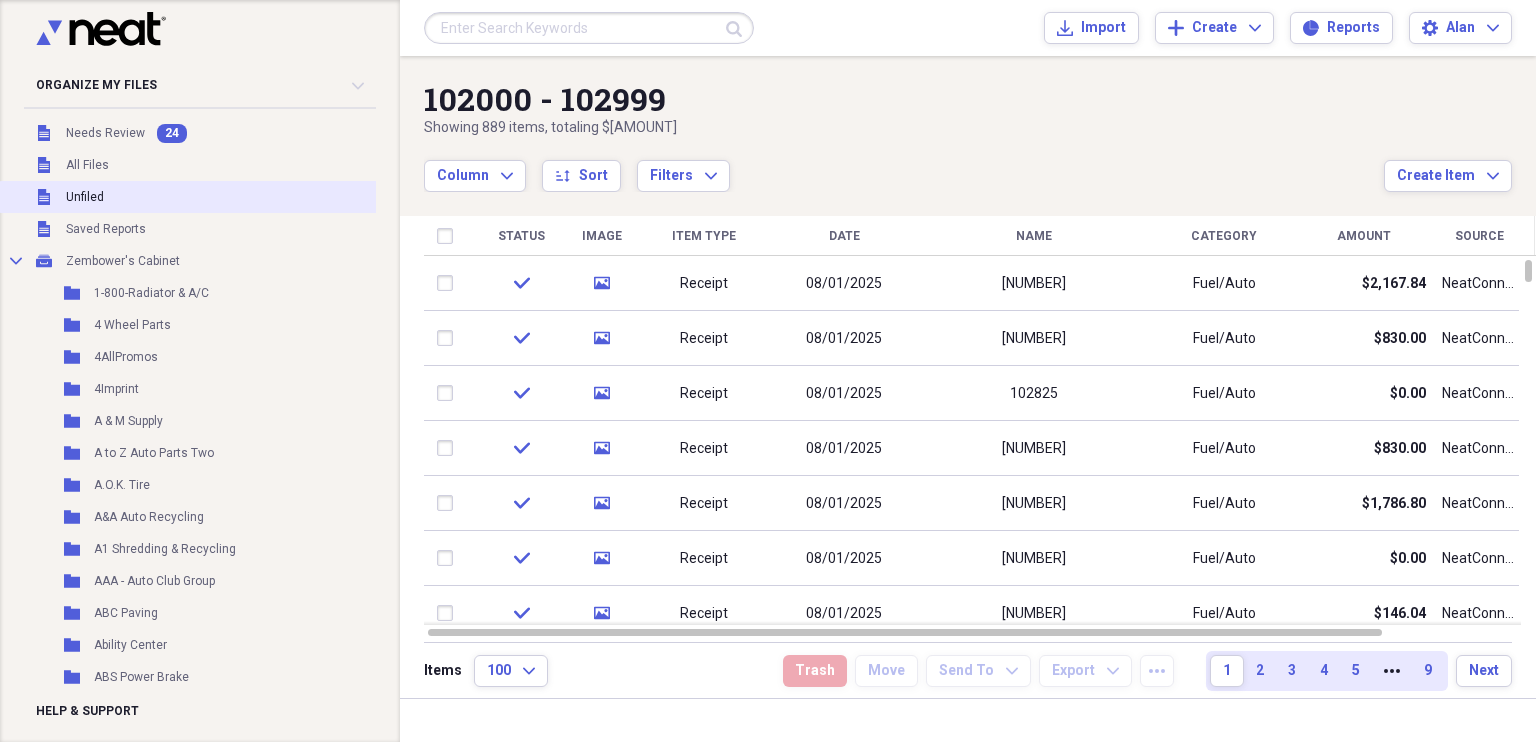 click on "Unfiled" at bounding box center [85, 197] 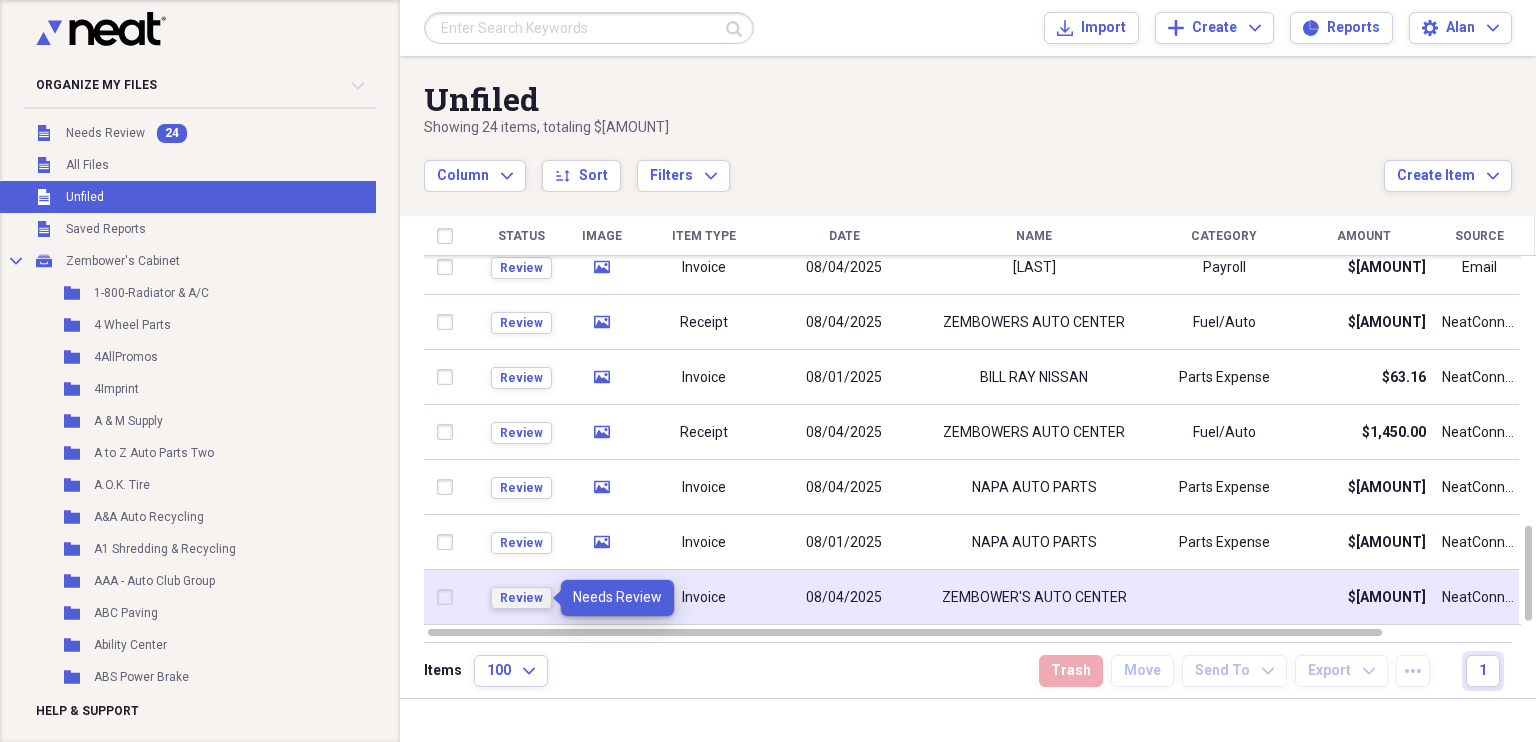 click on "Review" at bounding box center [521, 598] 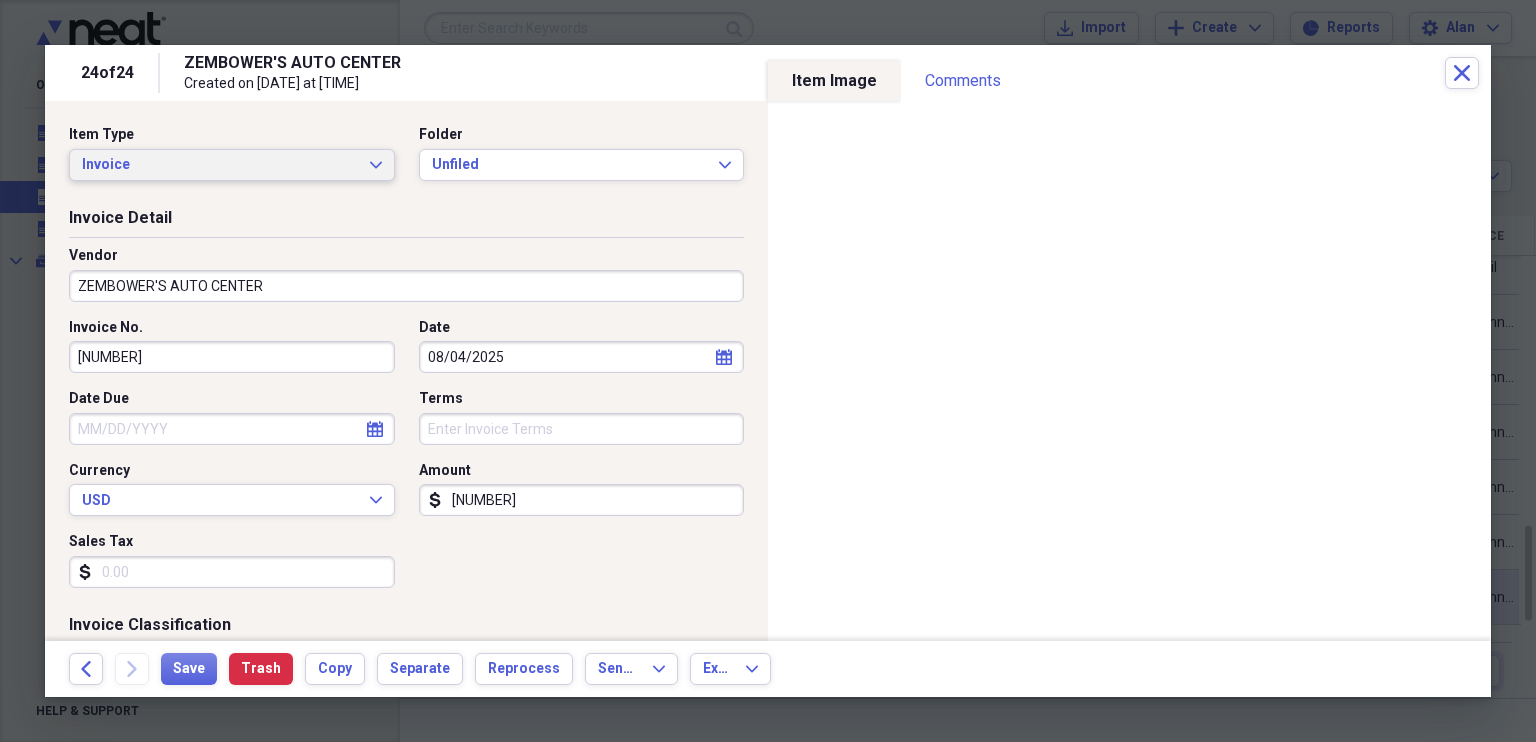 click on "Expand" 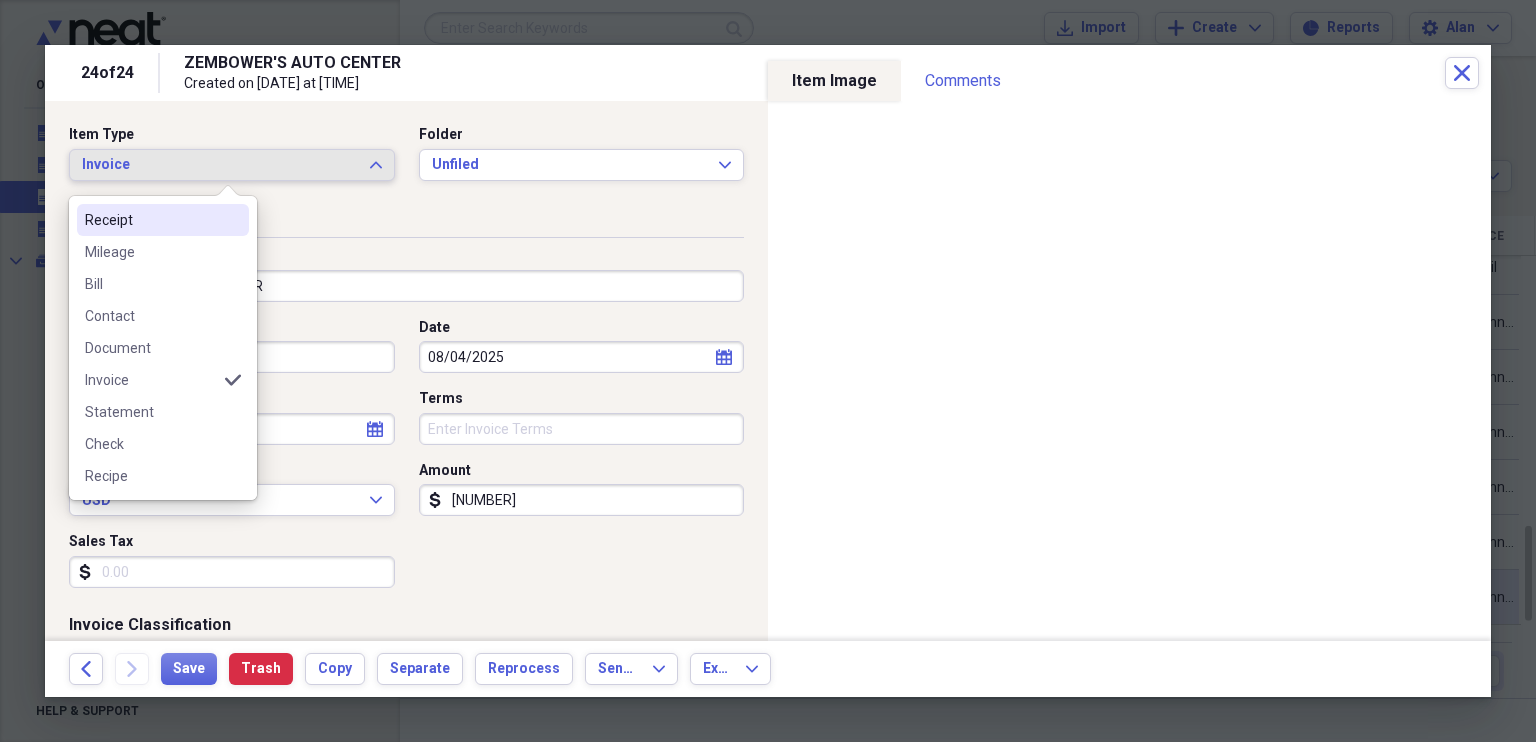 click on "Receipt" at bounding box center (151, 220) 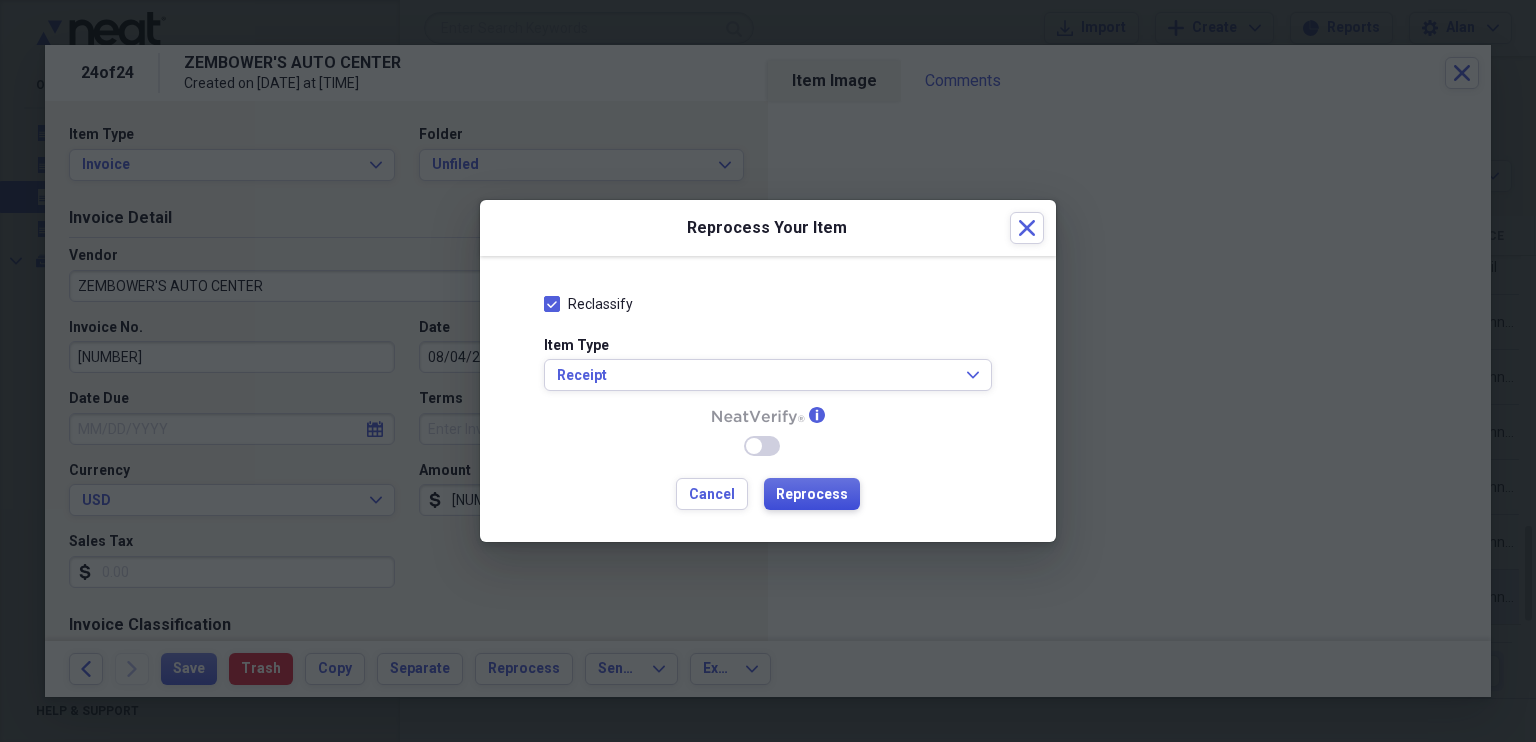 click on "Reprocess" at bounding box center (812, 495) 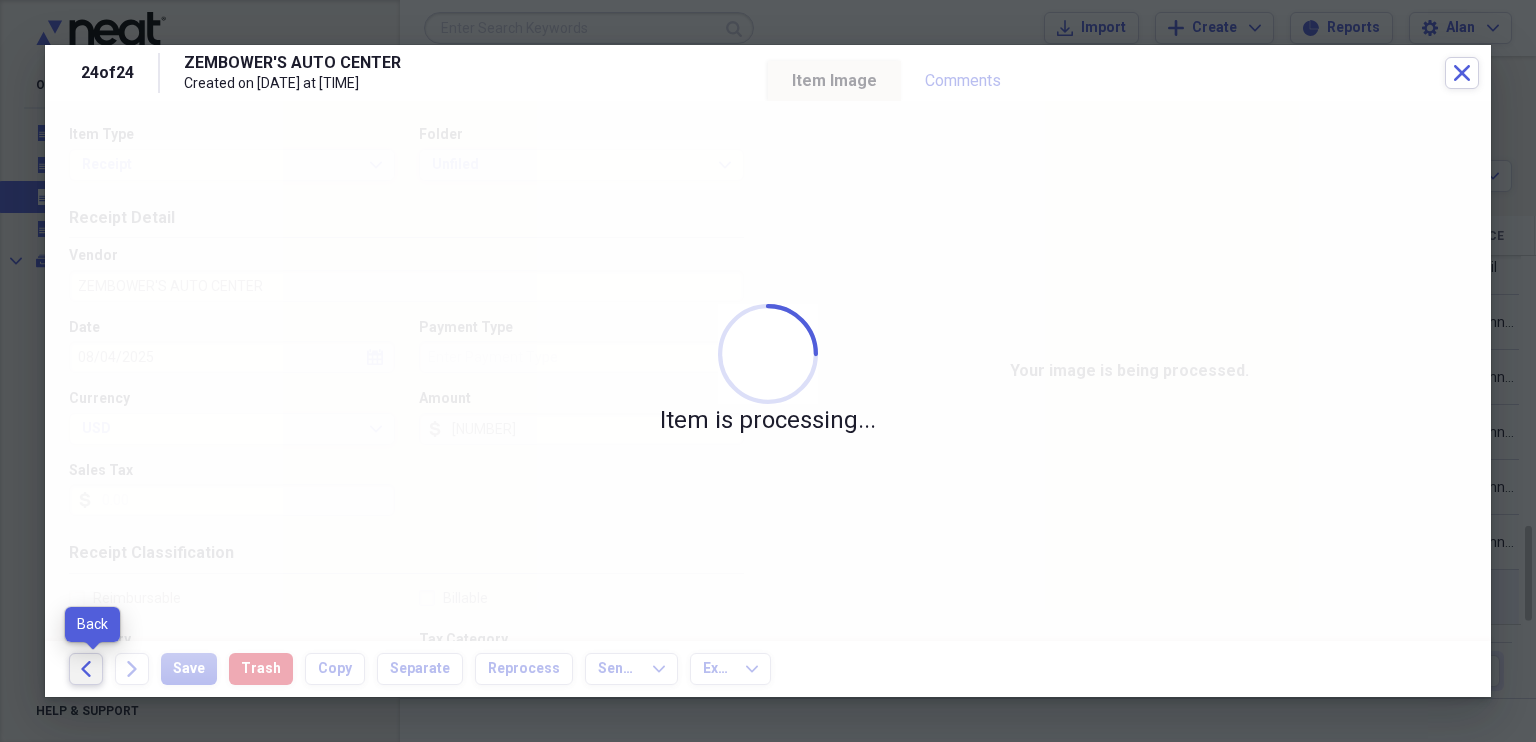 click on "Back" at bounding box center [86, 669] 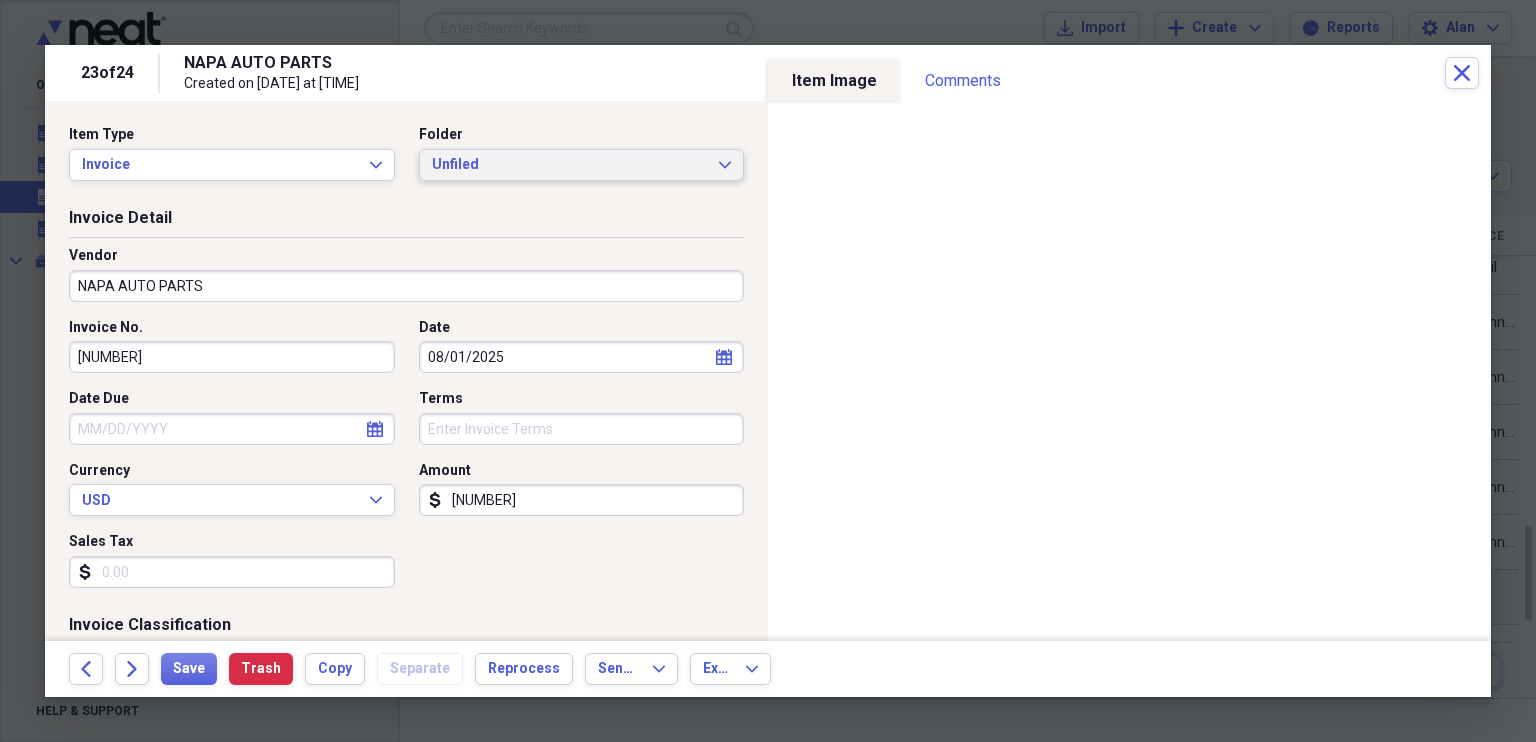 click on "Expand" 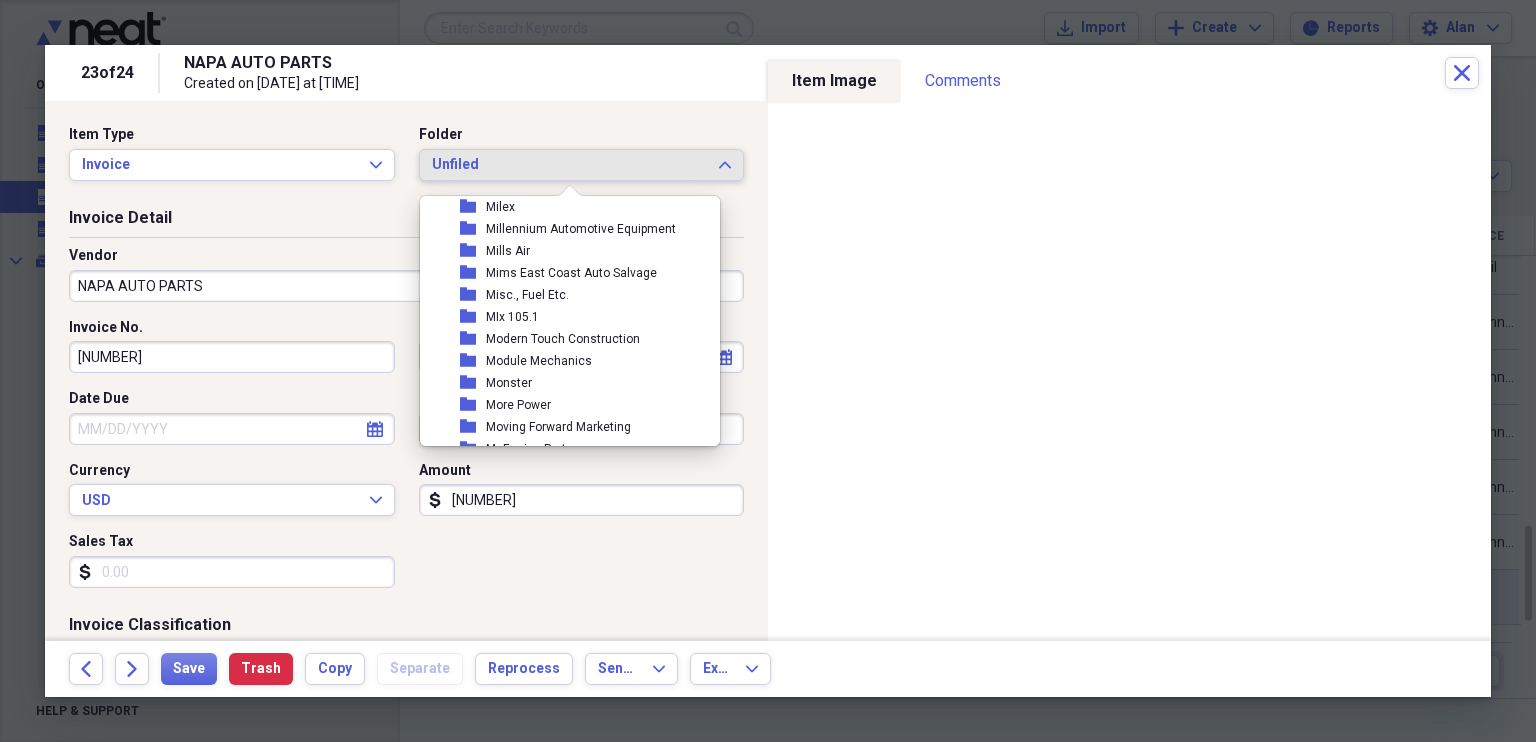 scroll, scrollTop: 5903, scrollLeft: 0, axis: vertical 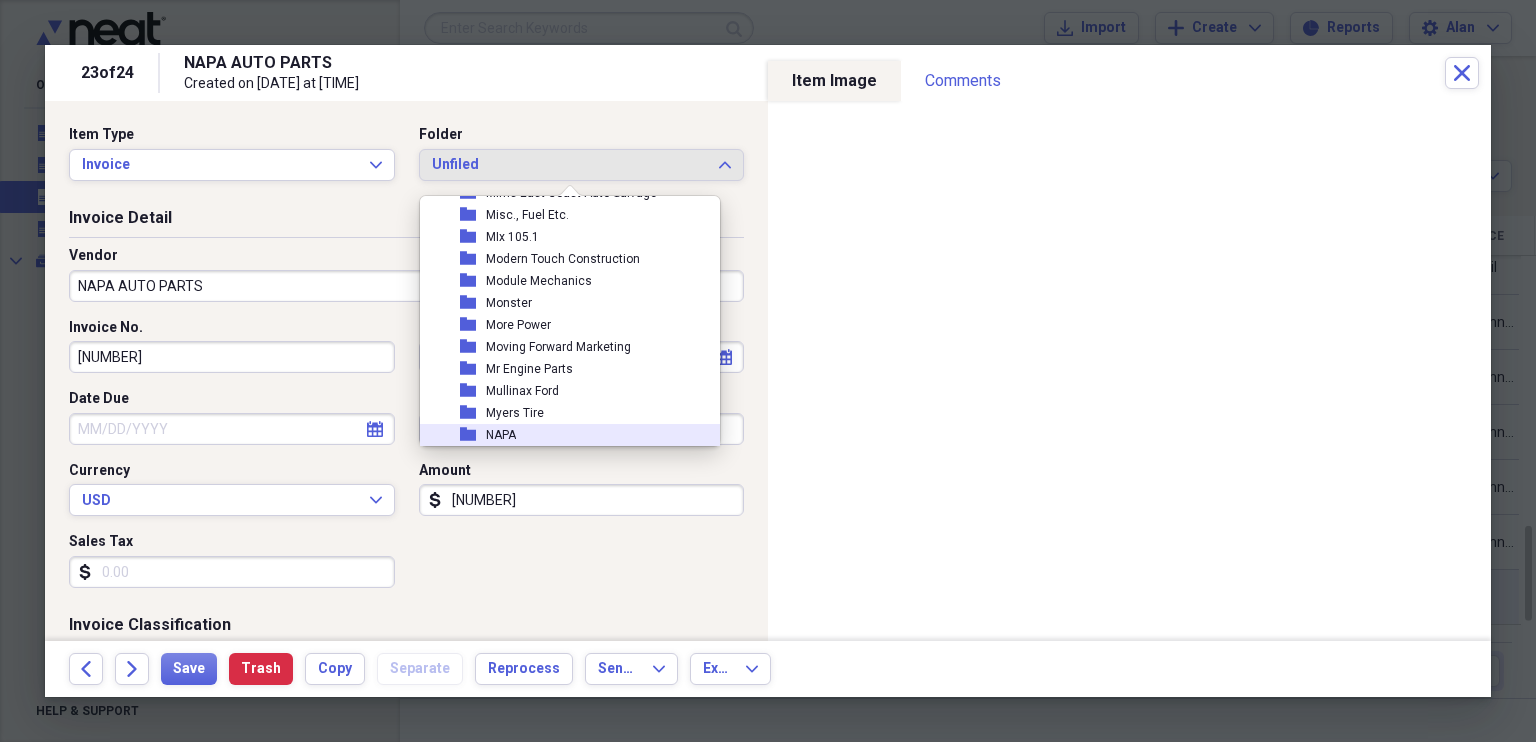 click on "NAPA" at bounding box center (501, 435) 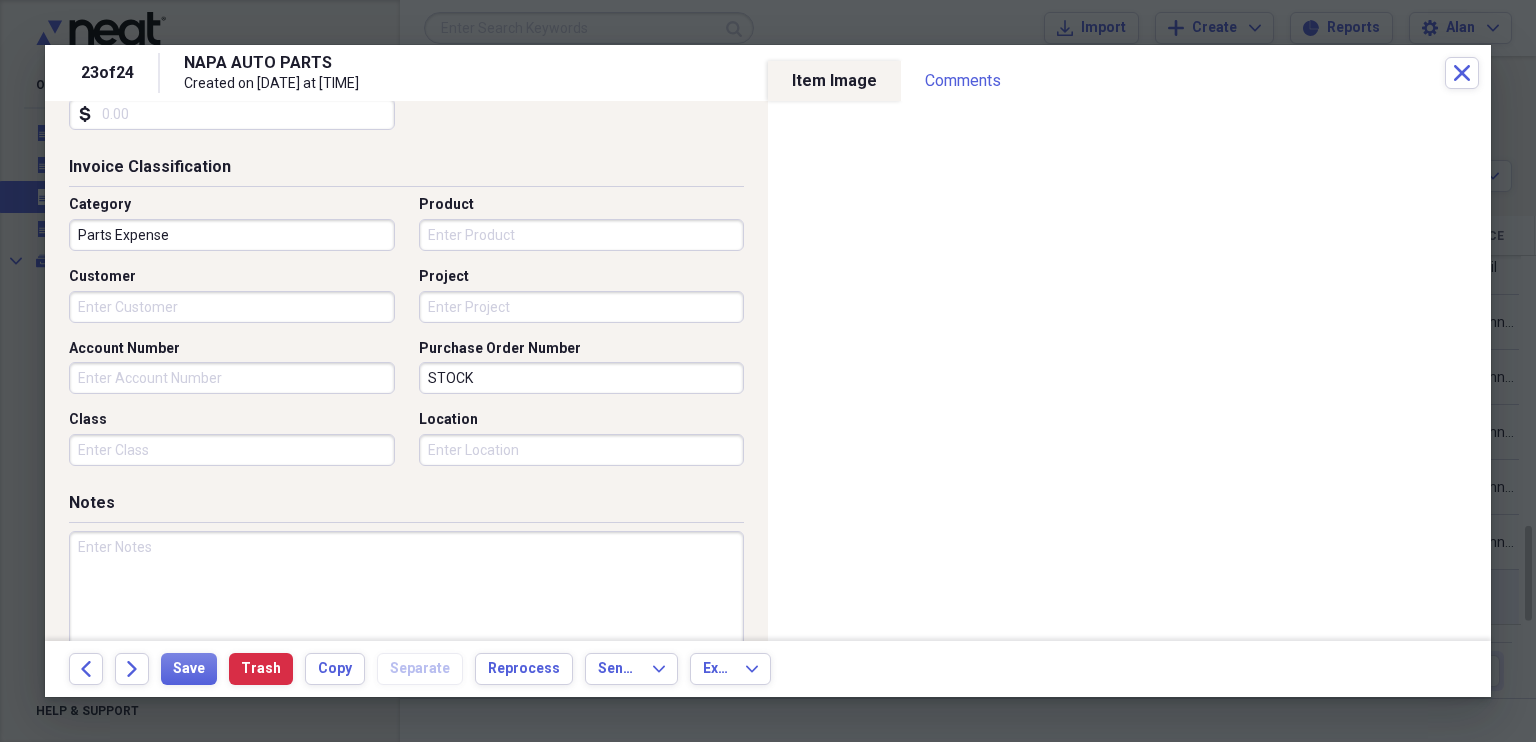 scroll, scrollTop: 0, scrollLeft: 0, axis: both 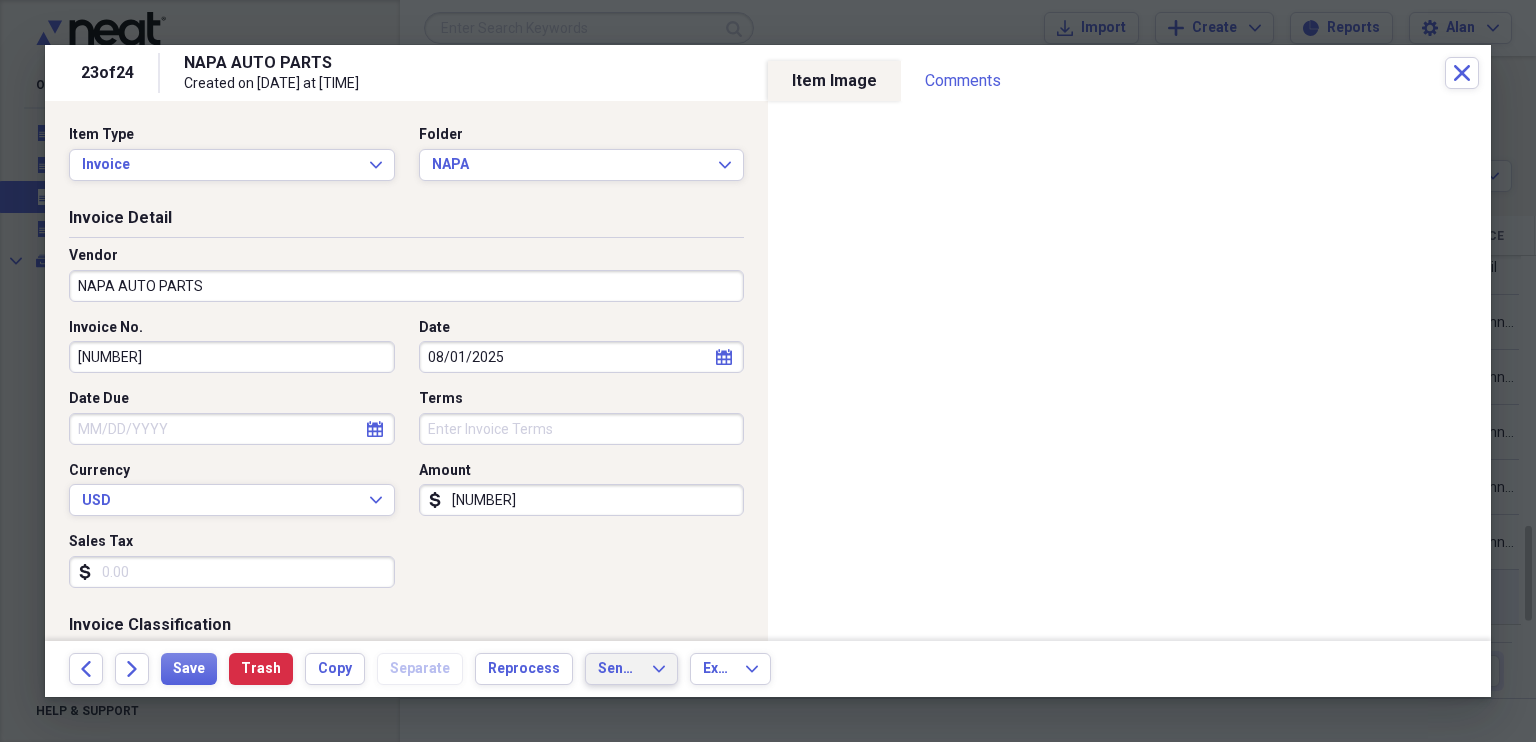 click on "Send To Expand" at bounding box center [631, 669] 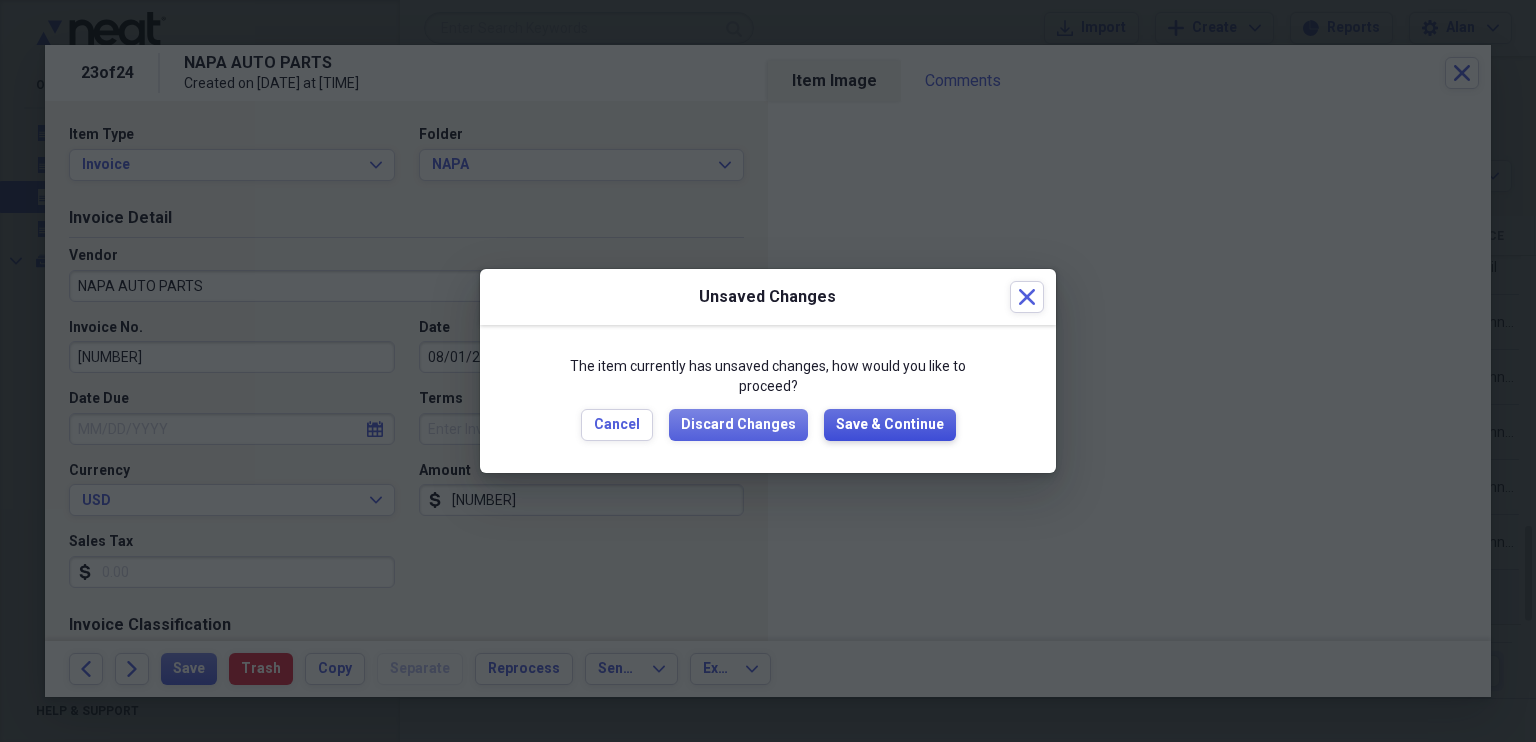 click on "Save & Continue" at bounding box center [890, 425] 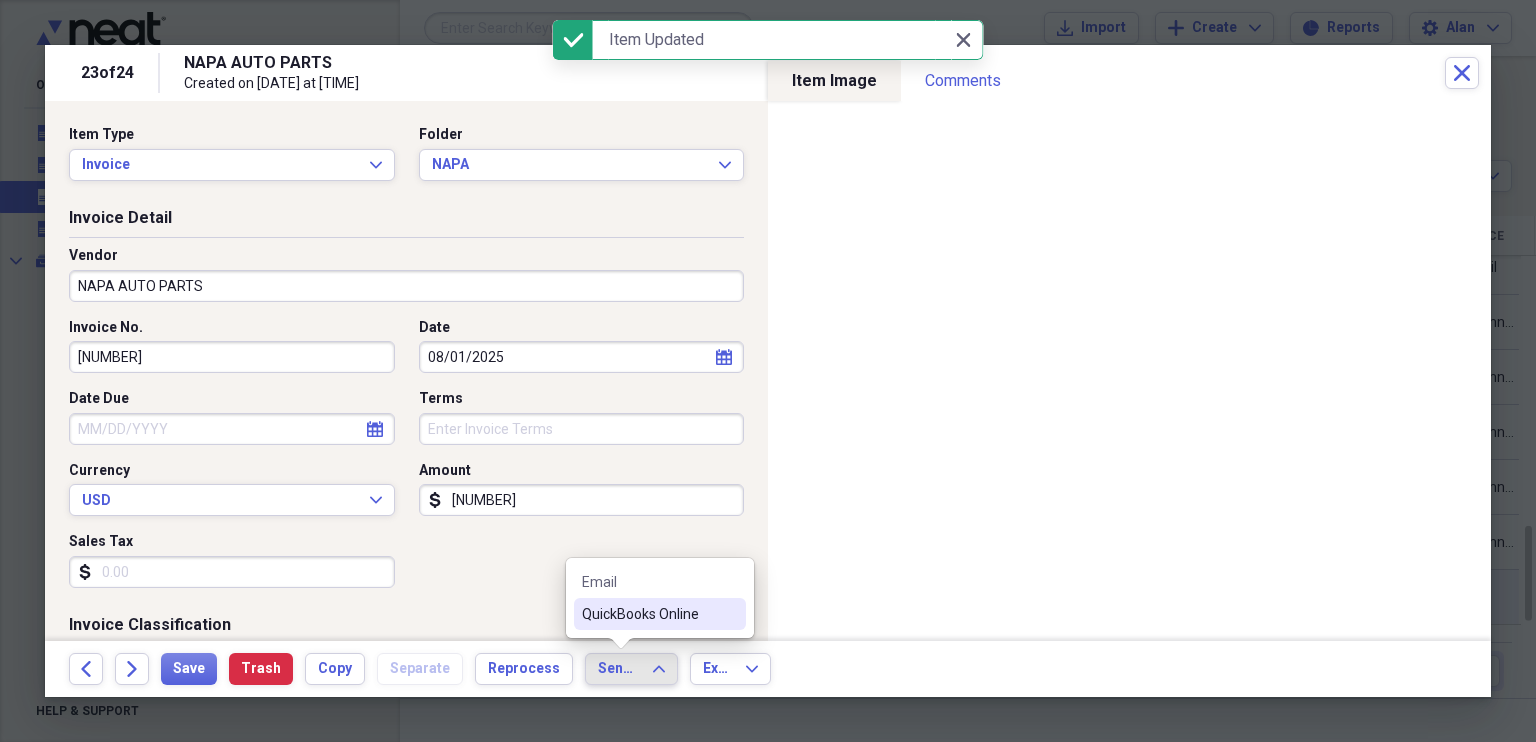 click on "QuickBooks Online" at bounding box center (648, 614) 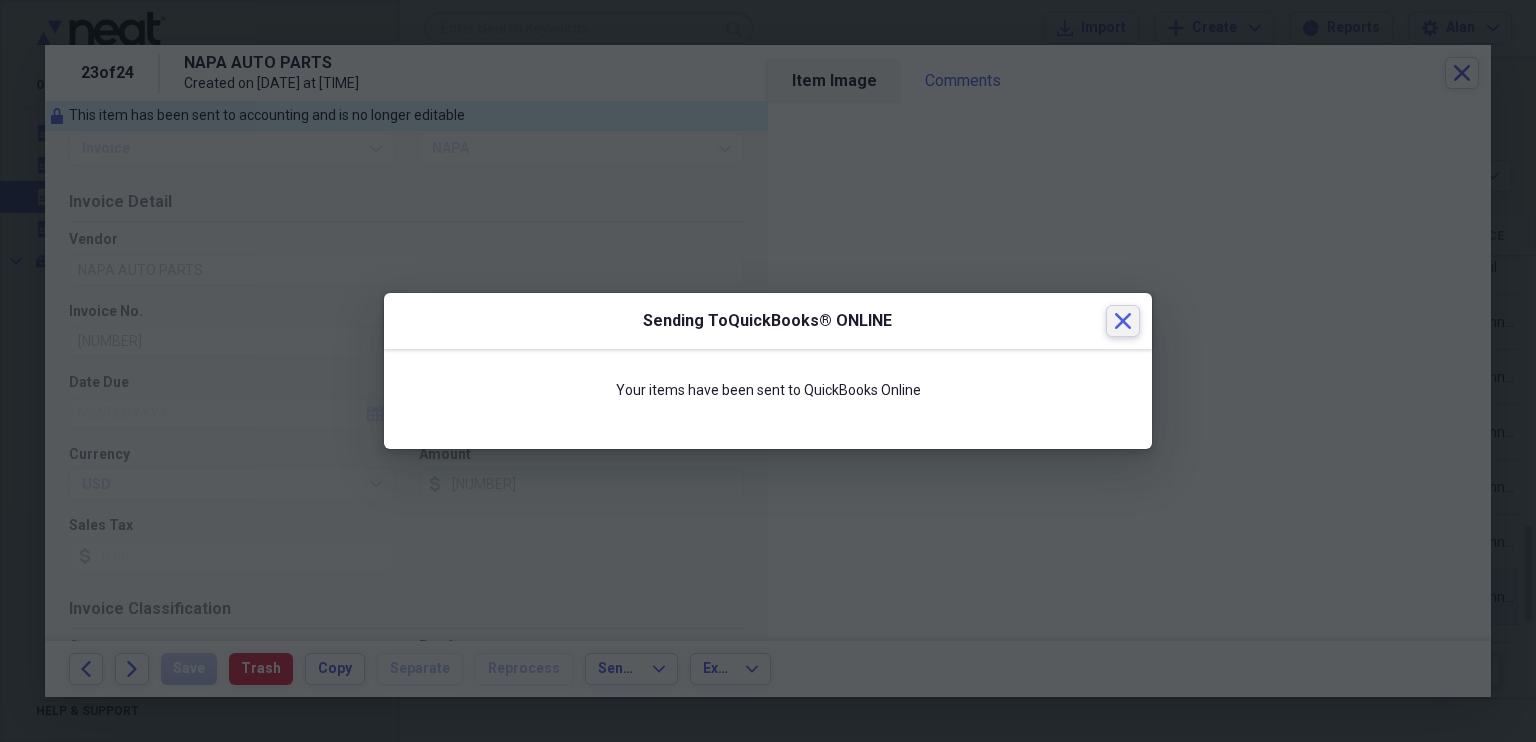 click on "Close" 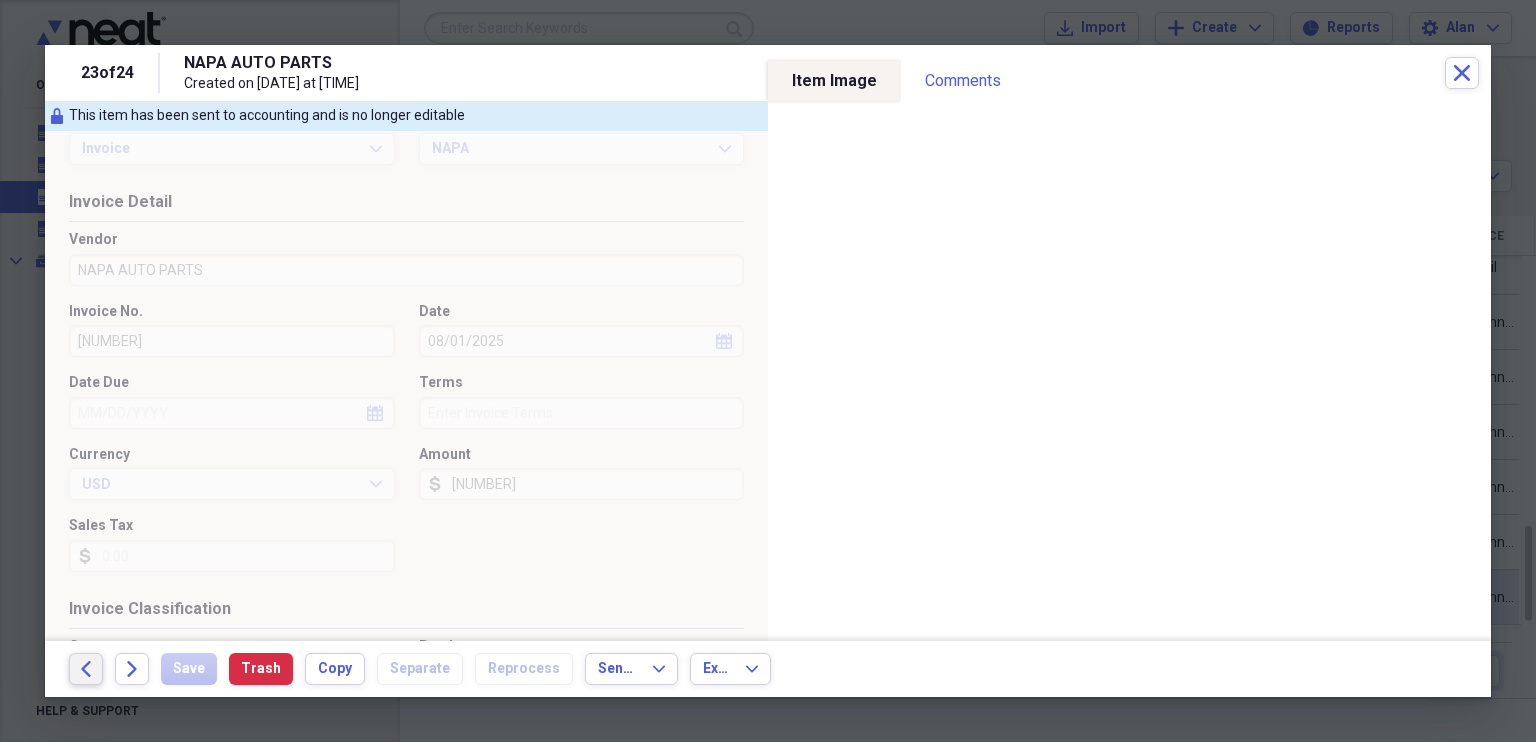 click on "Back" 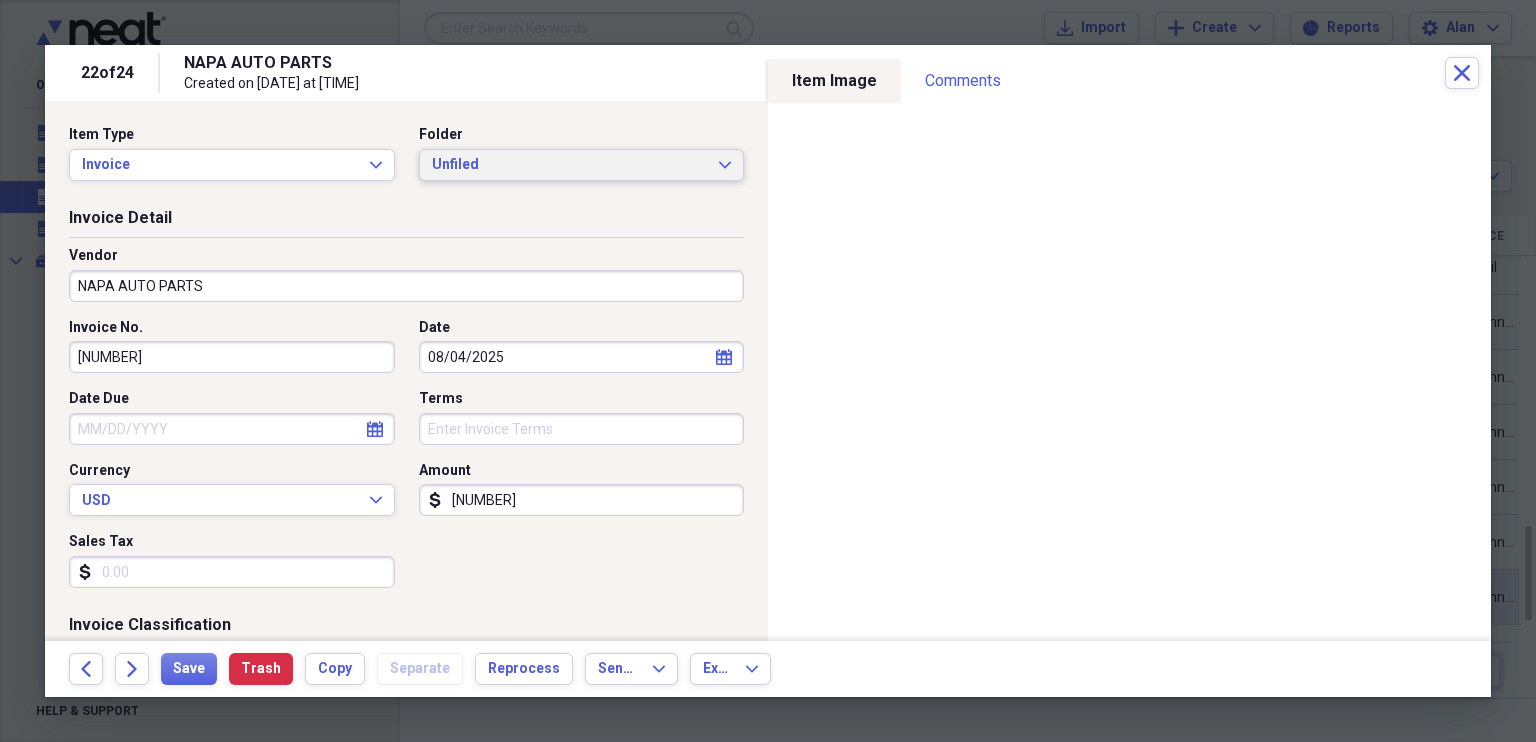 click on "Unfiled Expand" at bounding box center (582, 165) 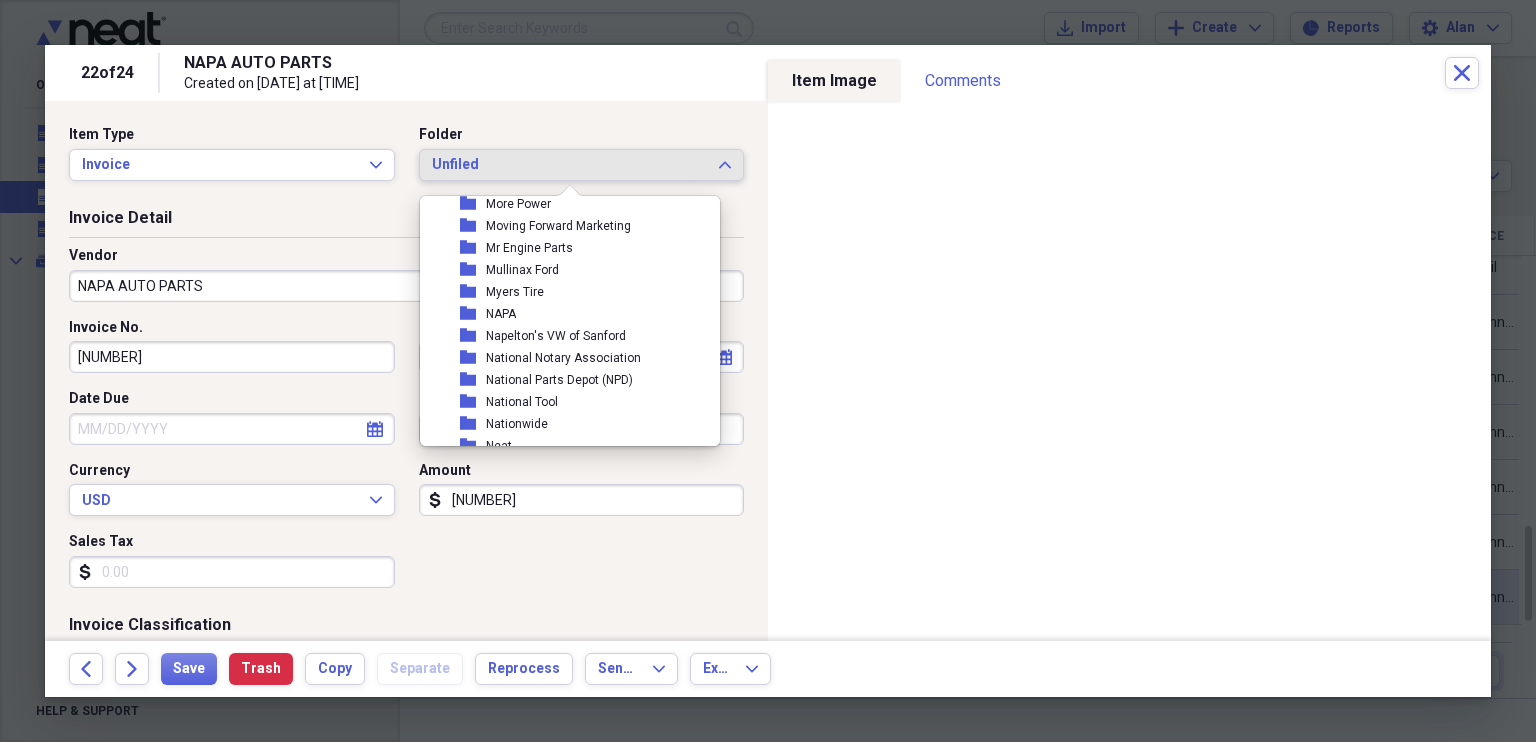 scroll, scrollTop: 6064, scrollLeft: 0, axis: vertical 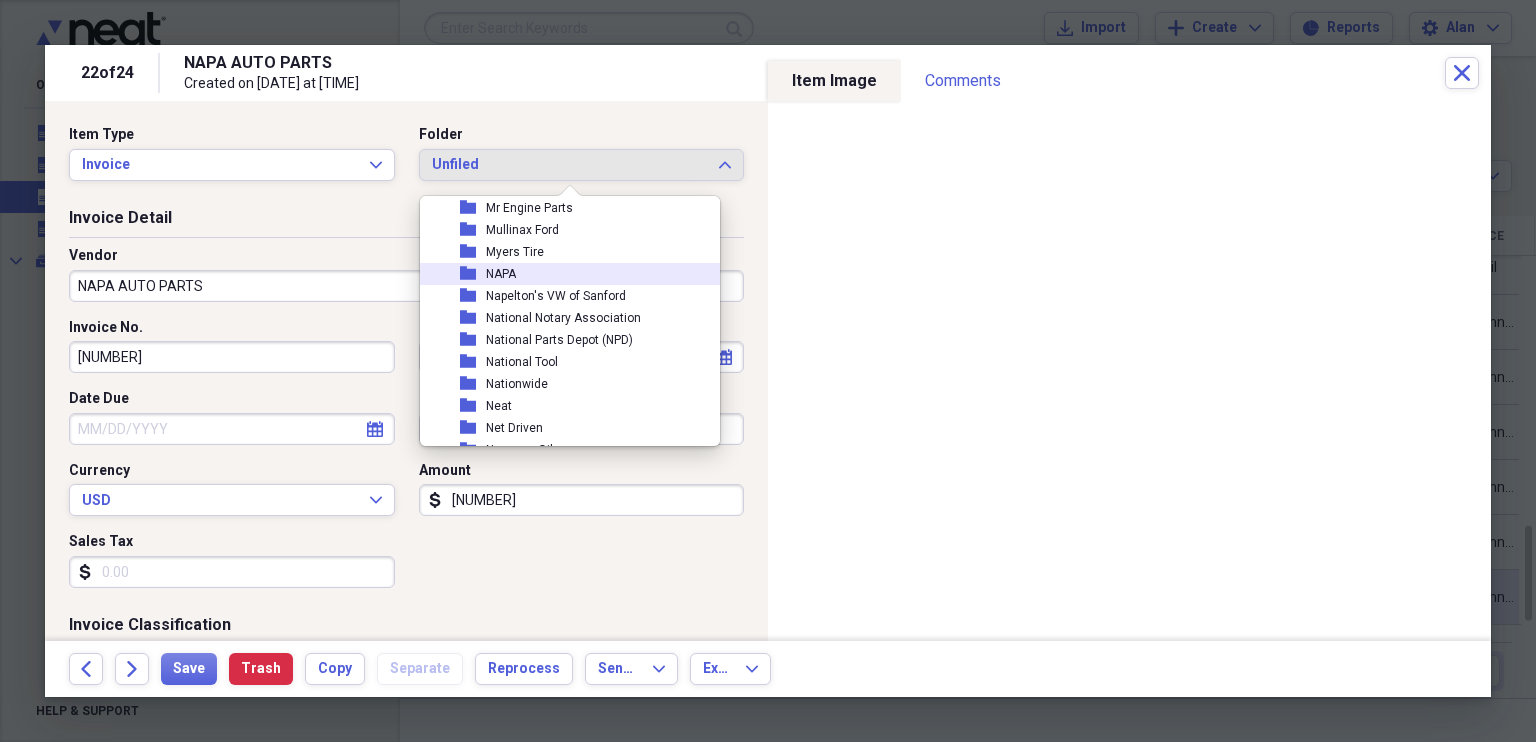 click on "NAPA" at bounding box center (501, 274) 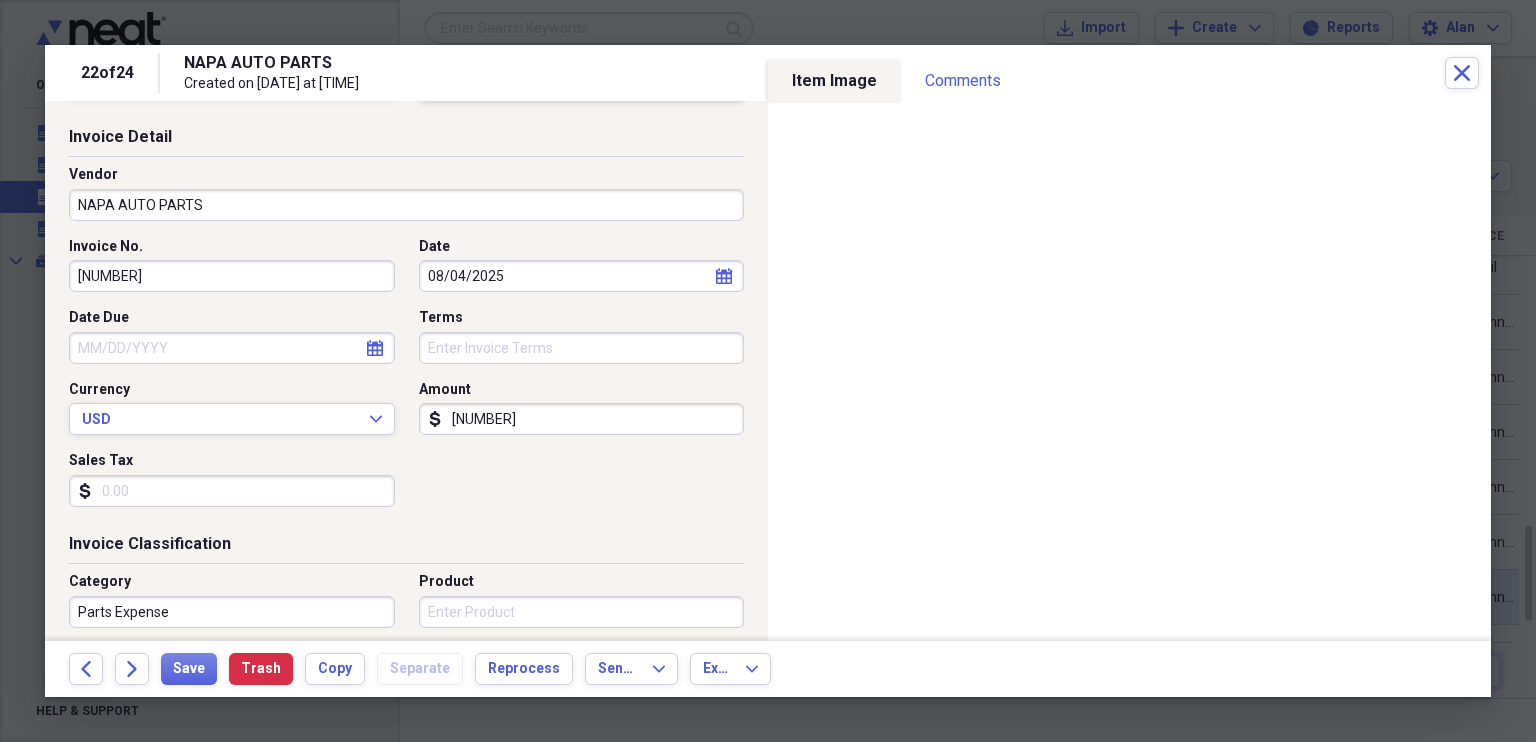 scroll, scrollTop: 92, scrollLeft: 0, axis: vertical 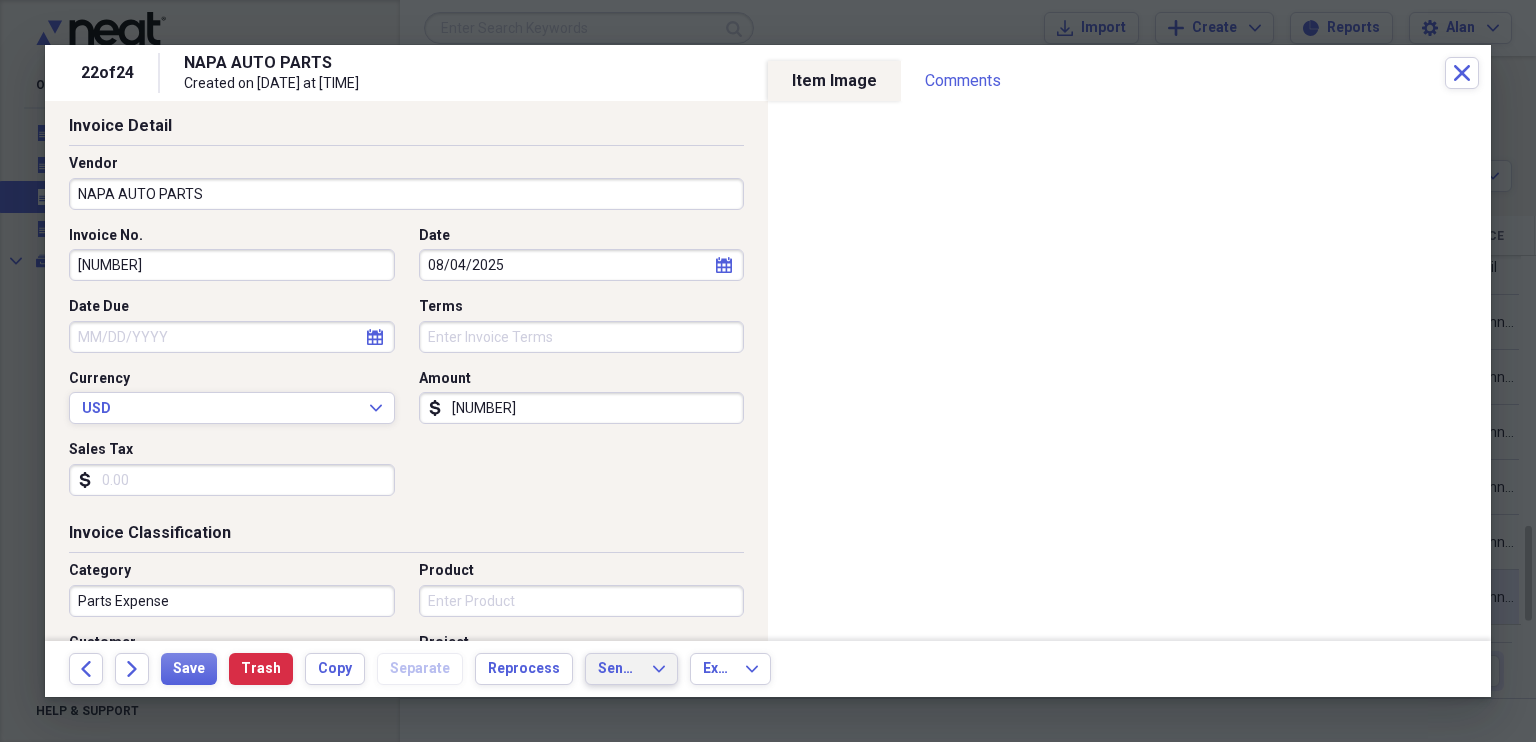 click on "Send To Expand" at bounding box center [631, 669] 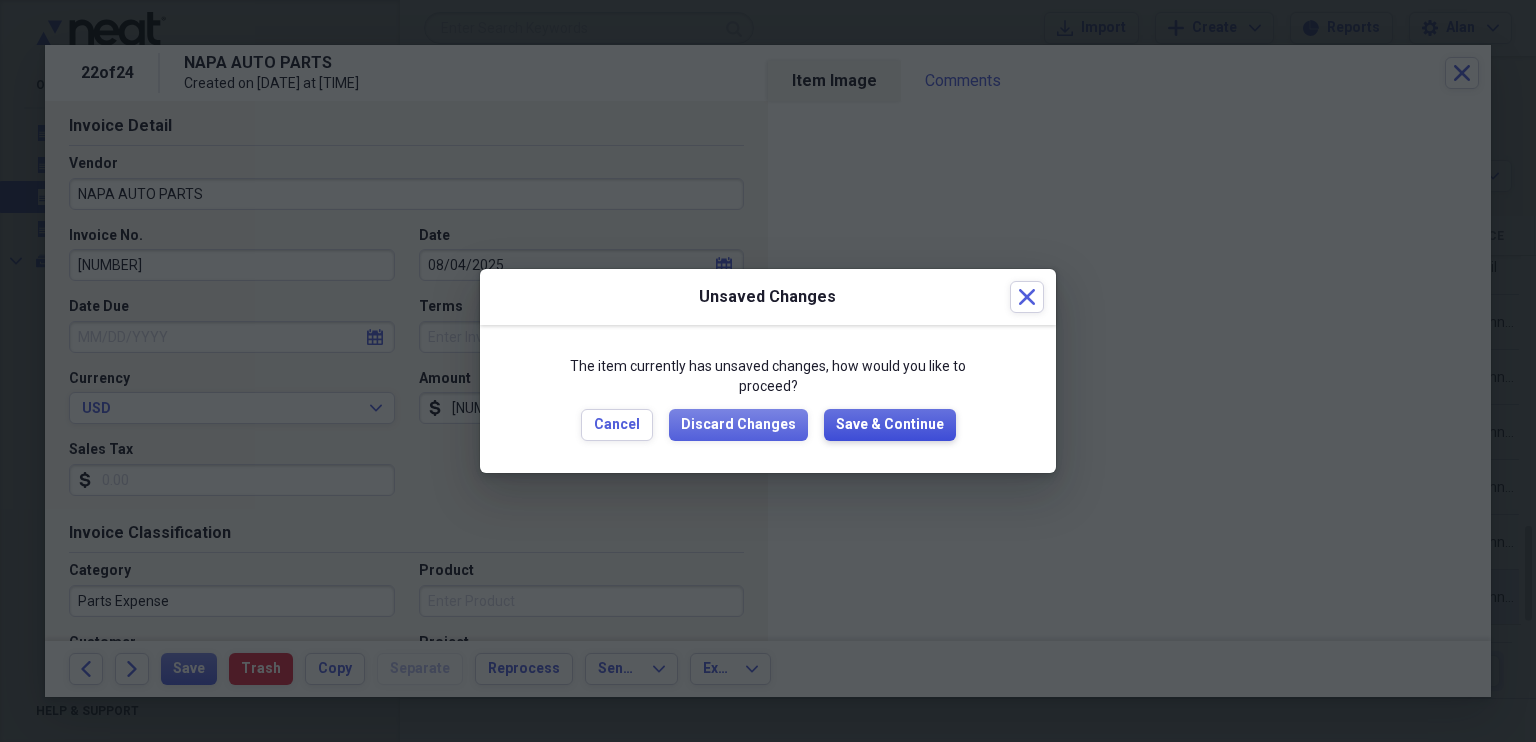 click on "Save & Continue" at bounding box center [890, 425] 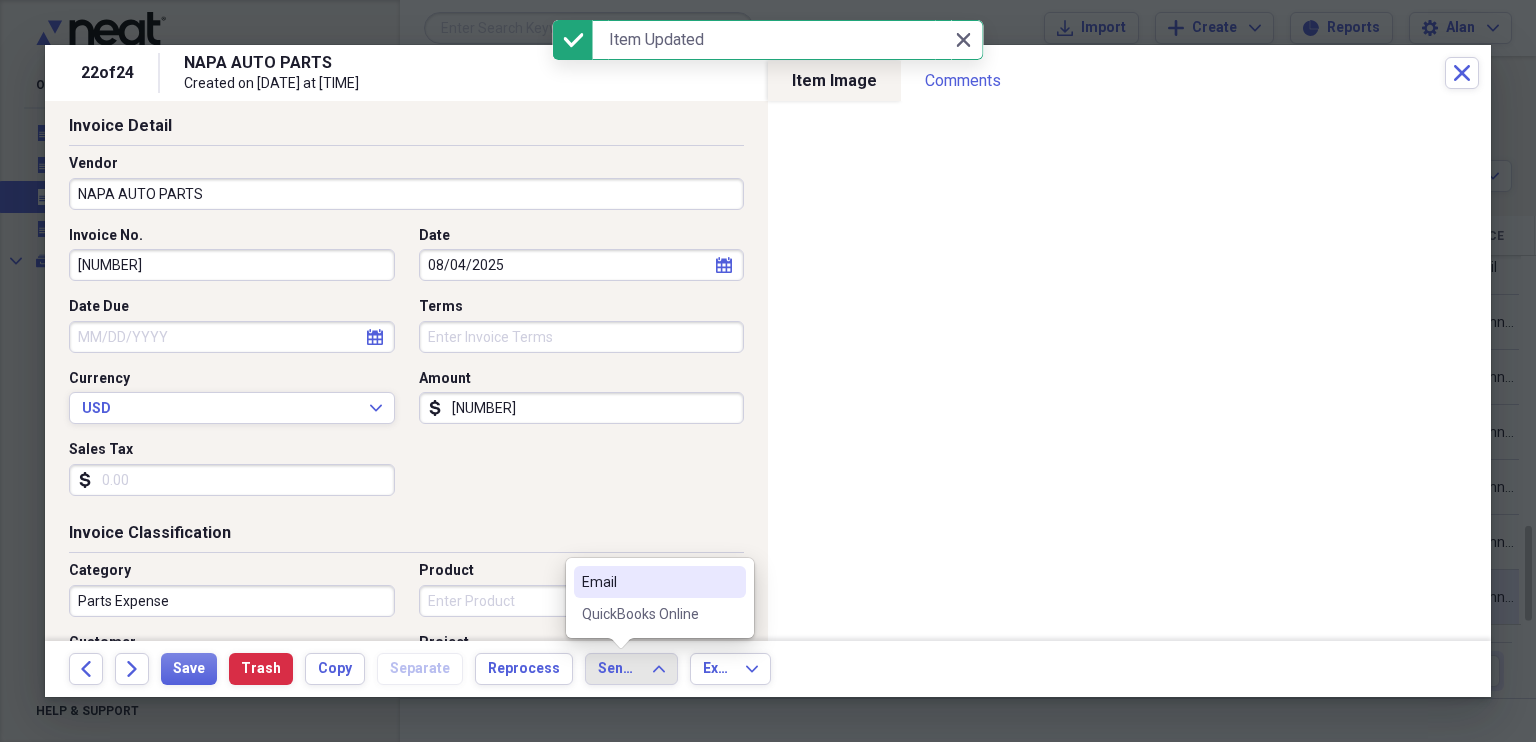drag, startPoint x: 638, startPoint y: 610, endPoint x: 666, endPoint y: 576, distance: 44.04543 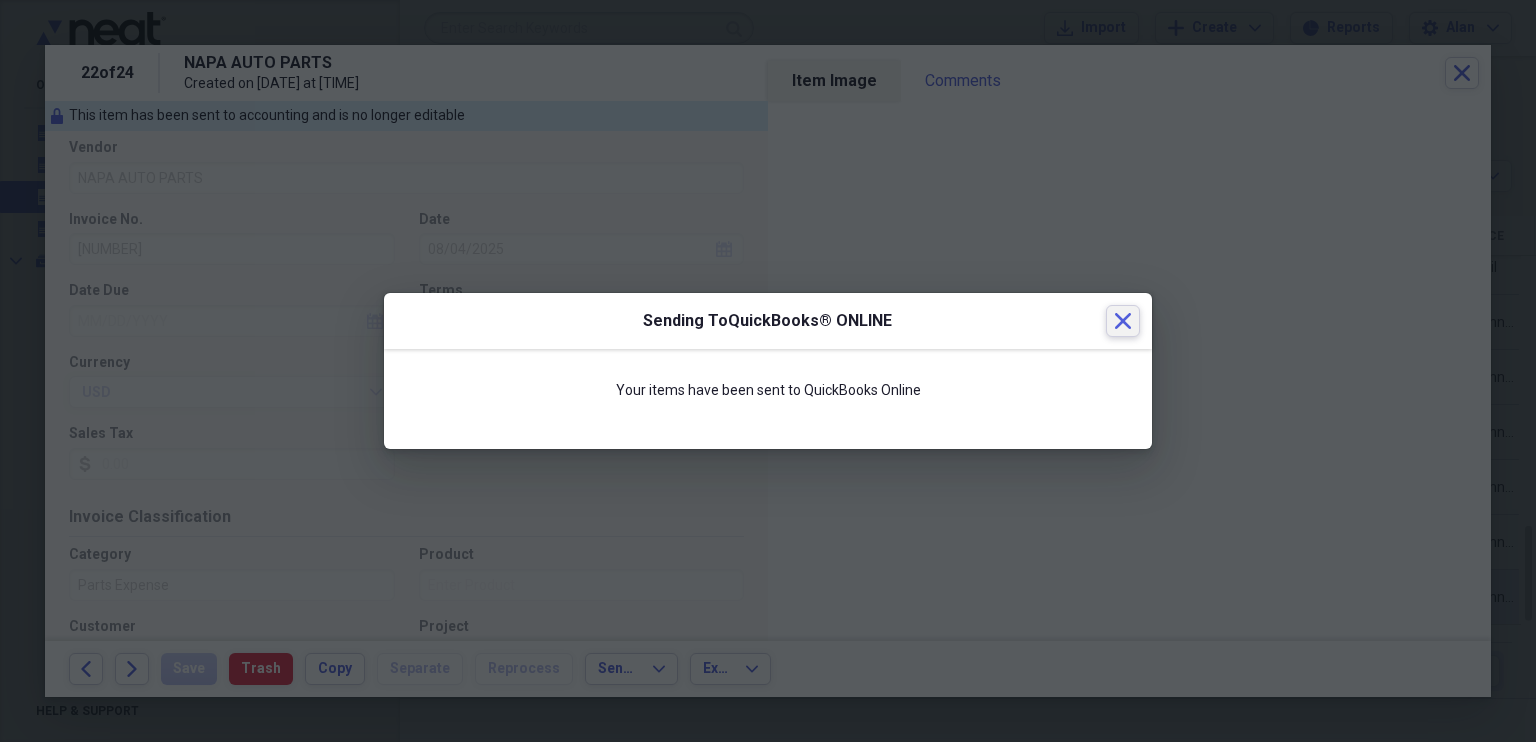 click on "Close" 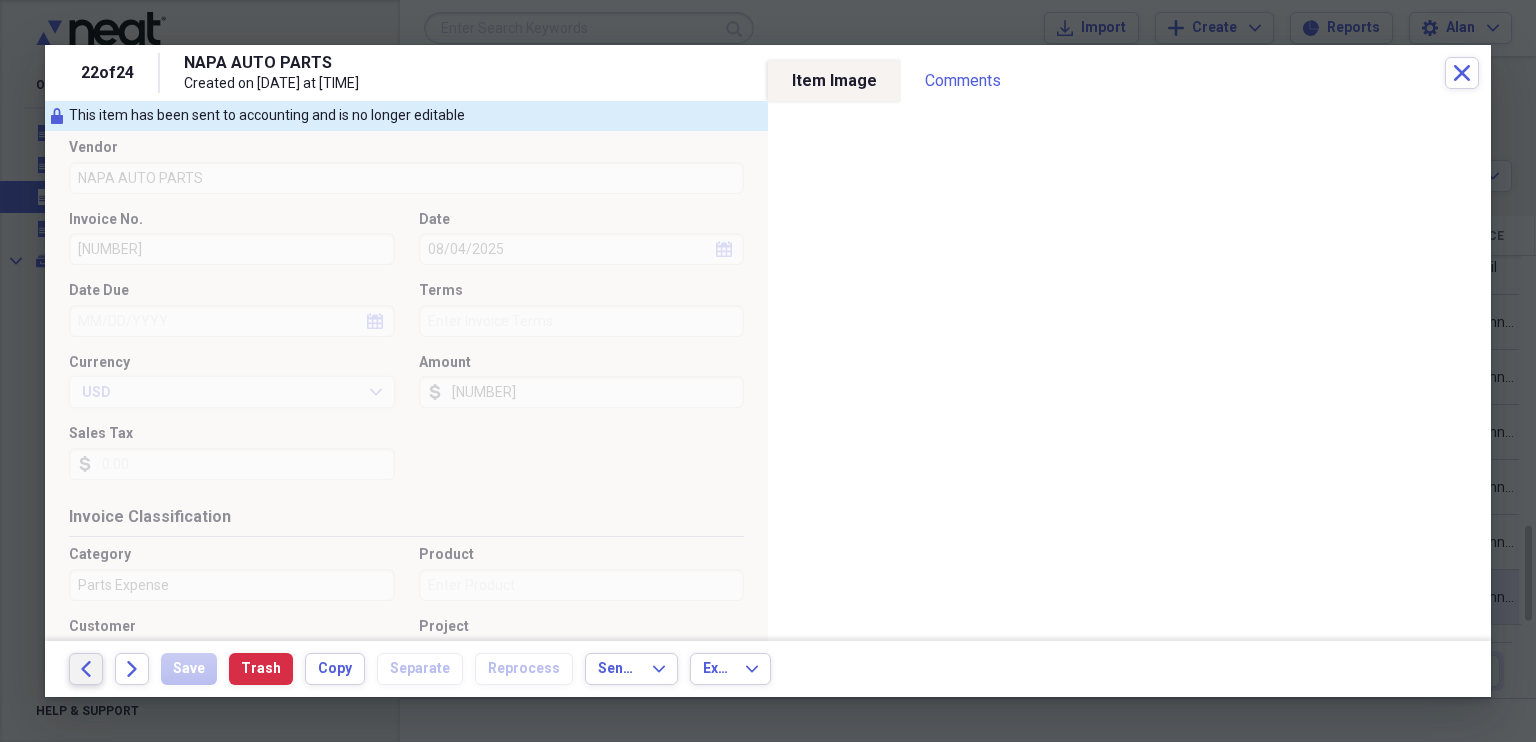 click on "Back" 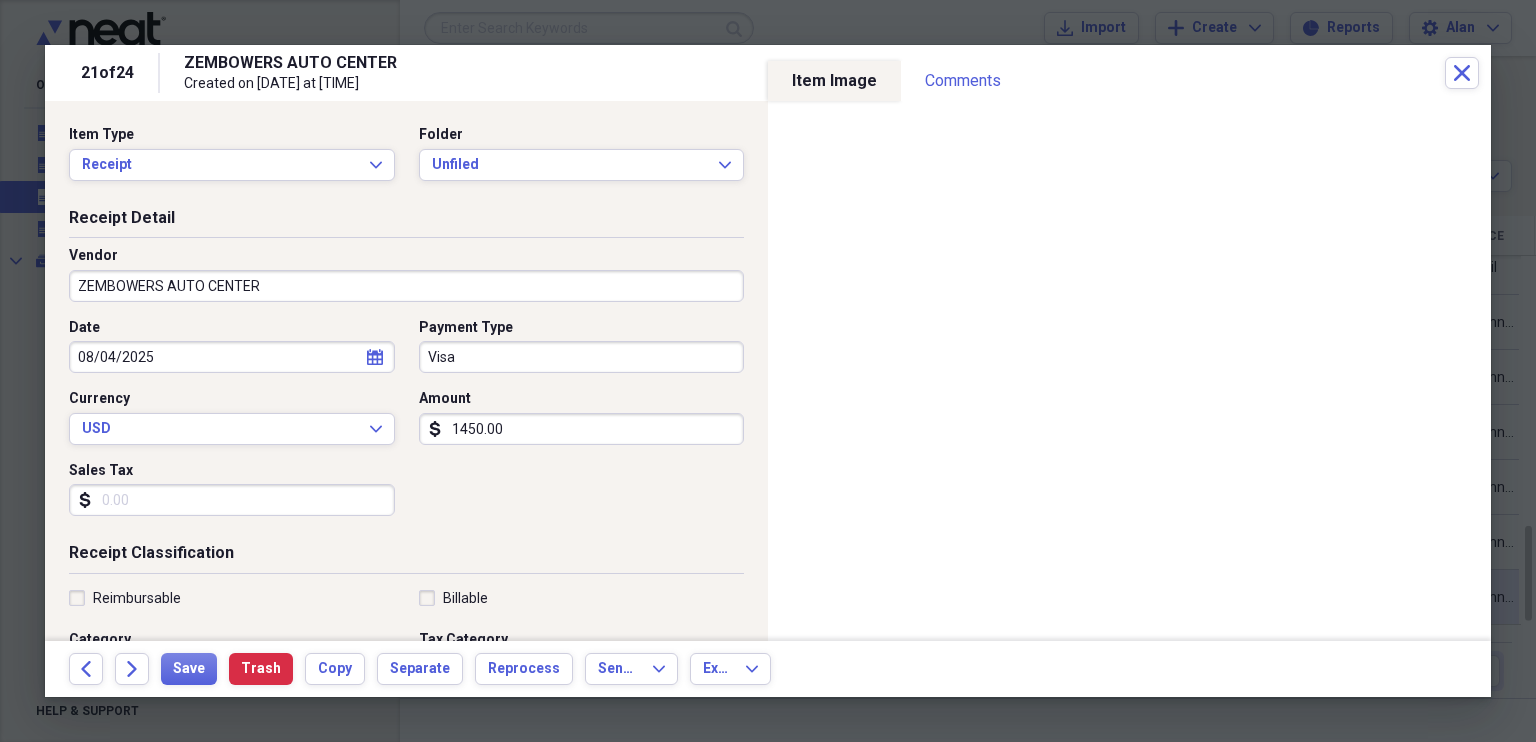 click on "ZEMBOWERS AUTO CENTER" at bounding box center (406, 286) 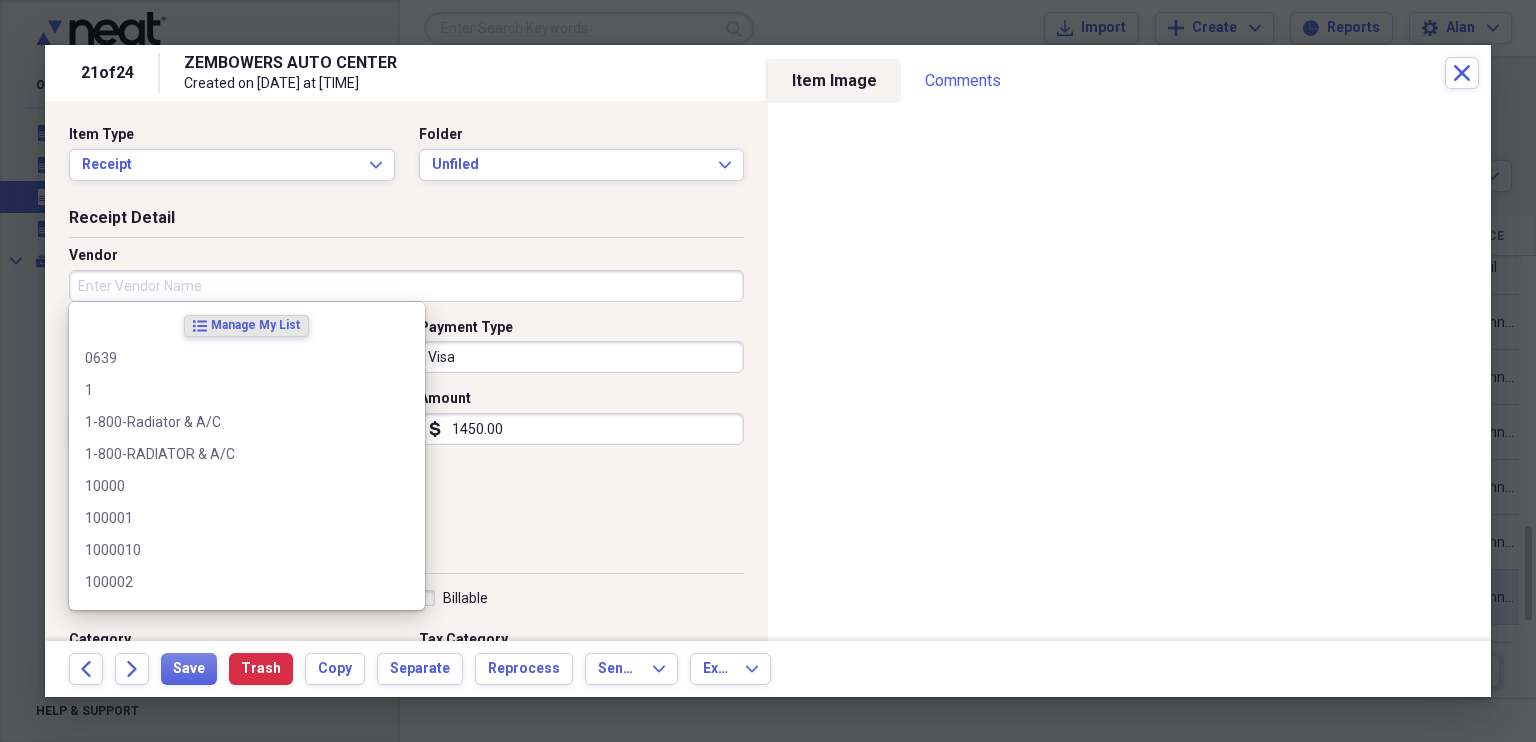type 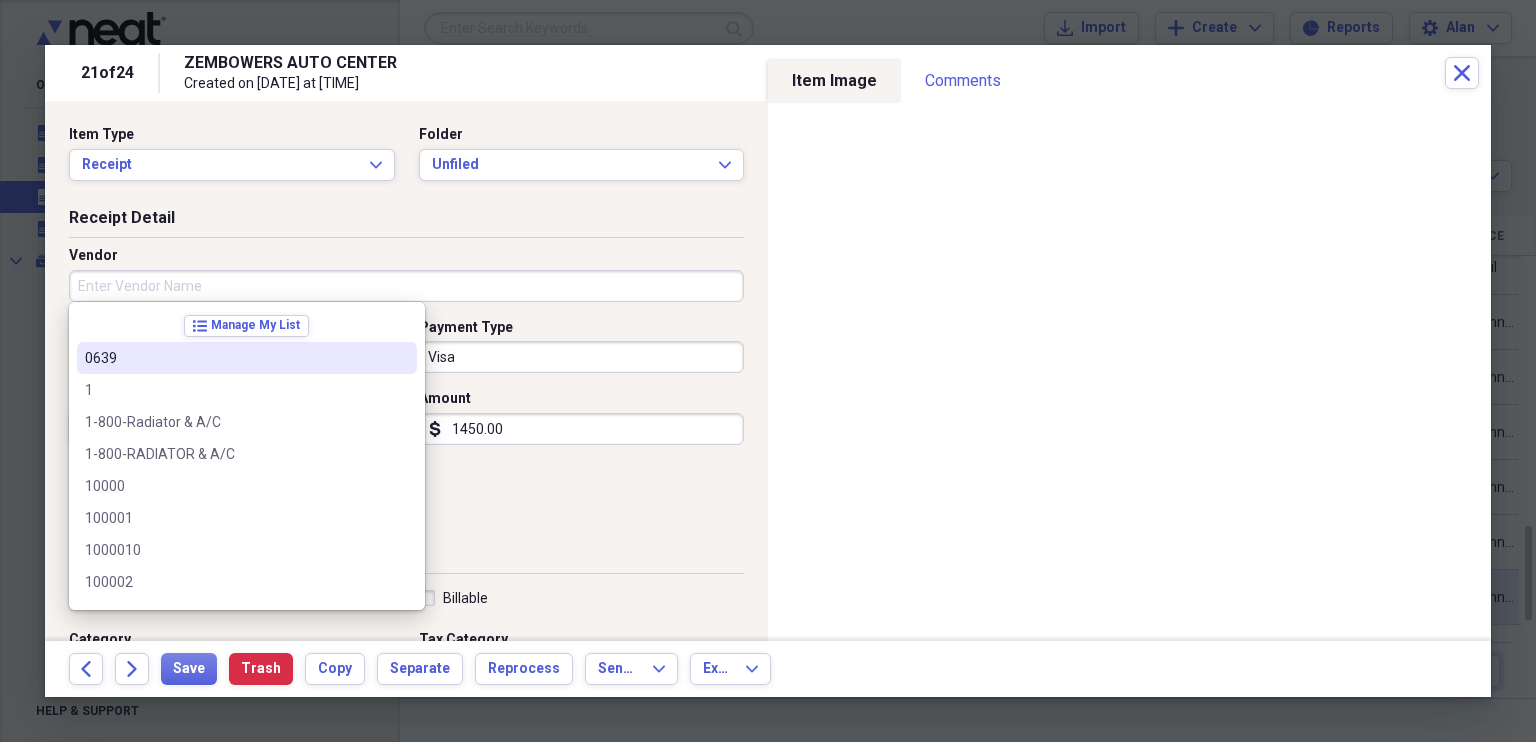 click on "Date 08/04/2025 calendar Calendar Payment Type Visa Currency USD Expand Amount dollar-sign 1450.00 Sales Tax dollar-sign" at bounding box center (406, 425) 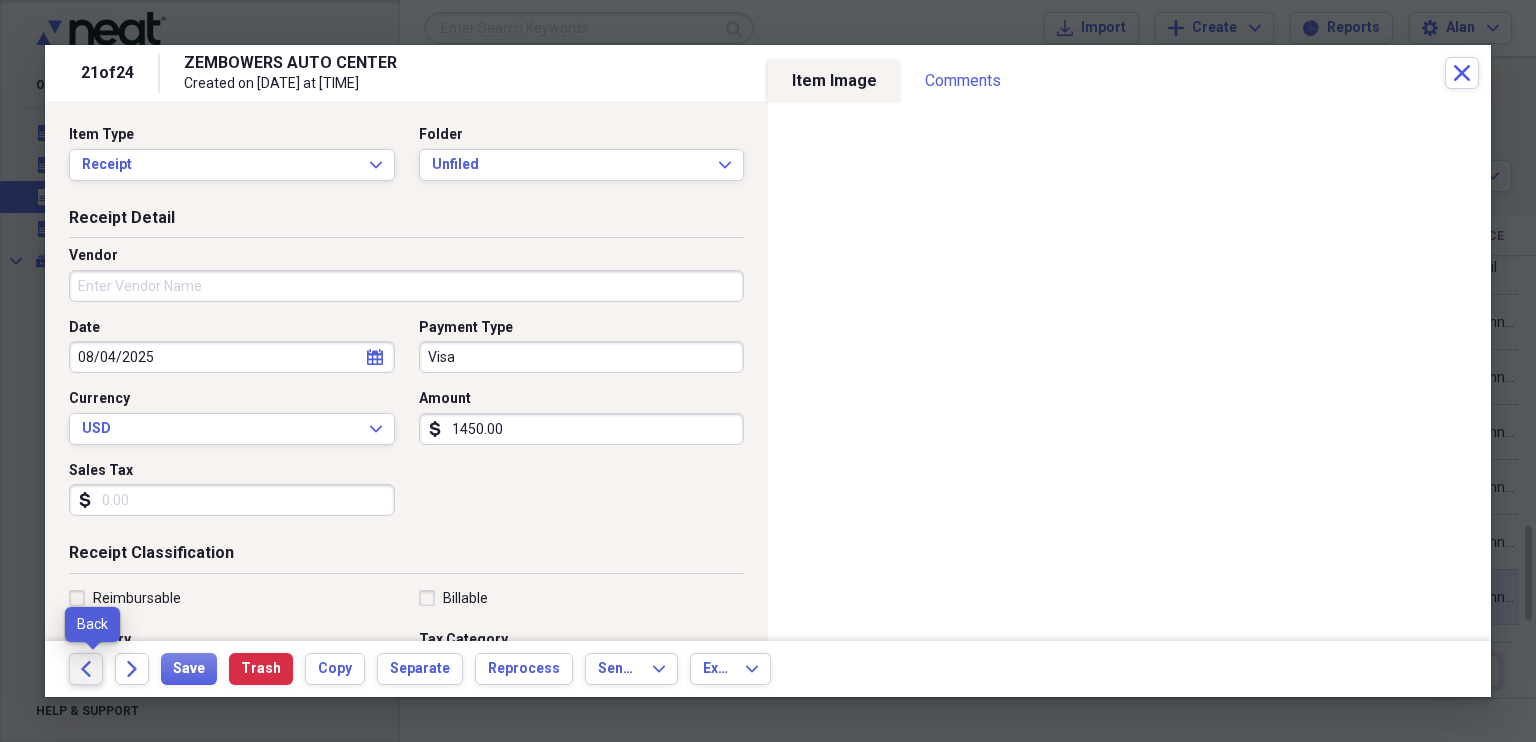 click on "Back" 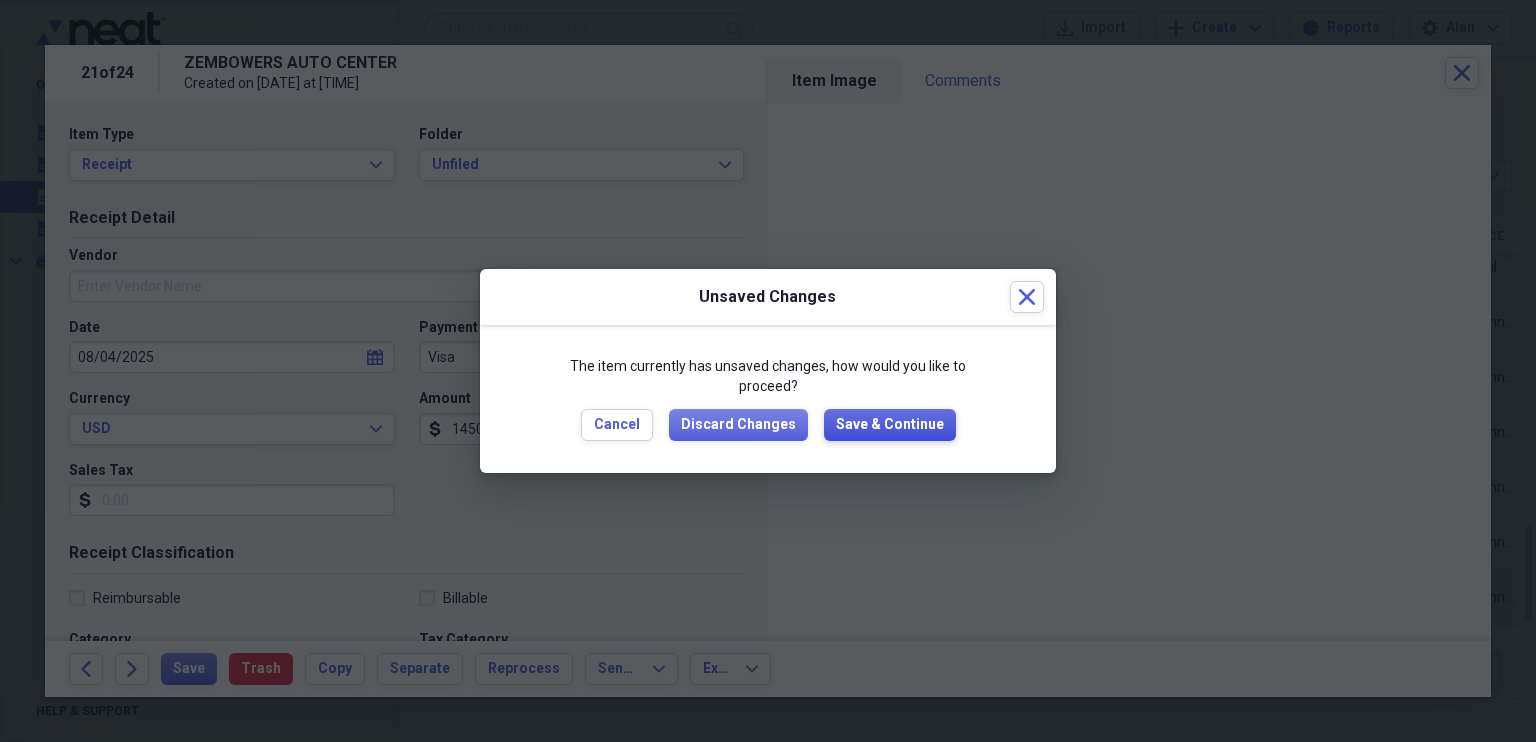 click on "Save & Continue" at bounding box center [890, 425] 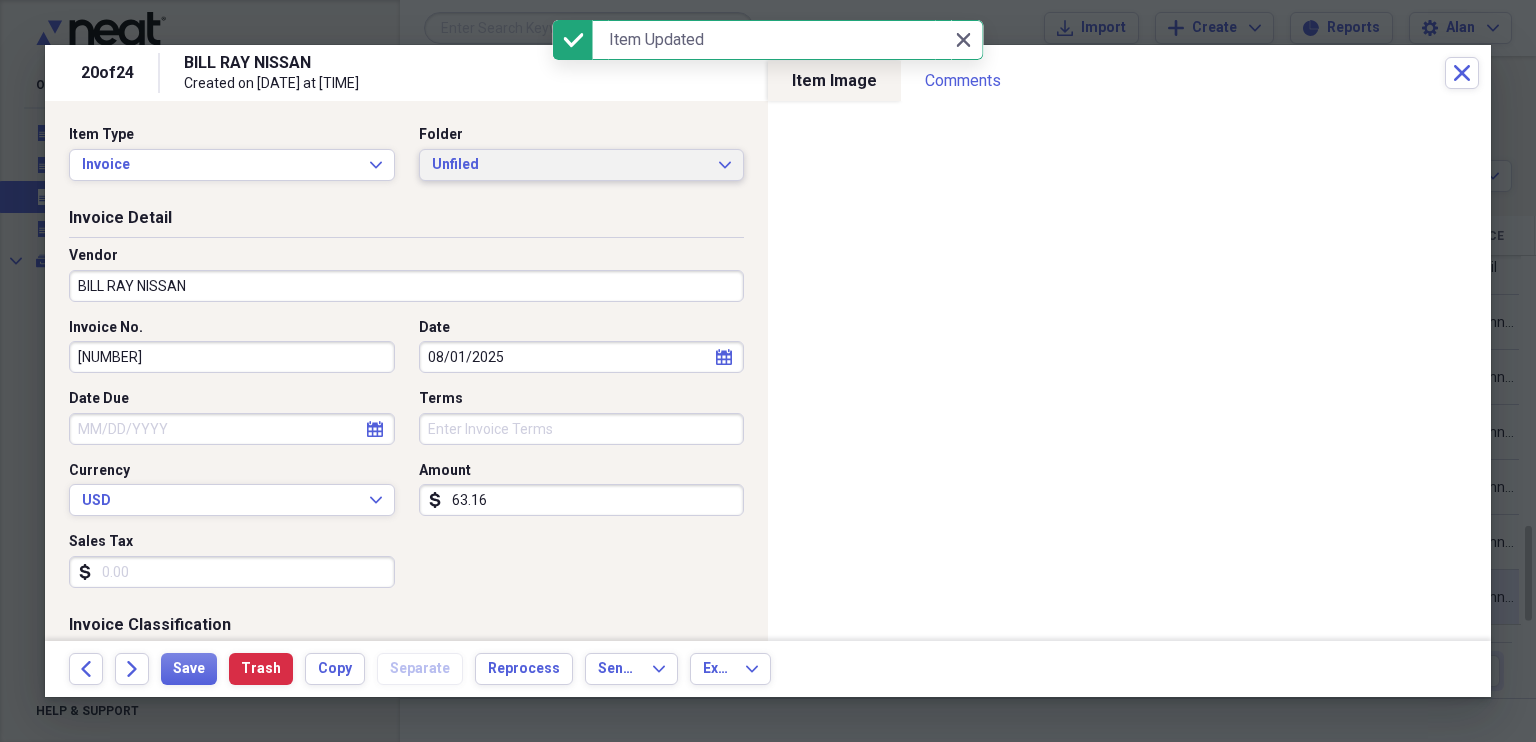 click on "Unfiled Expand" at bounding box center (582, 165) 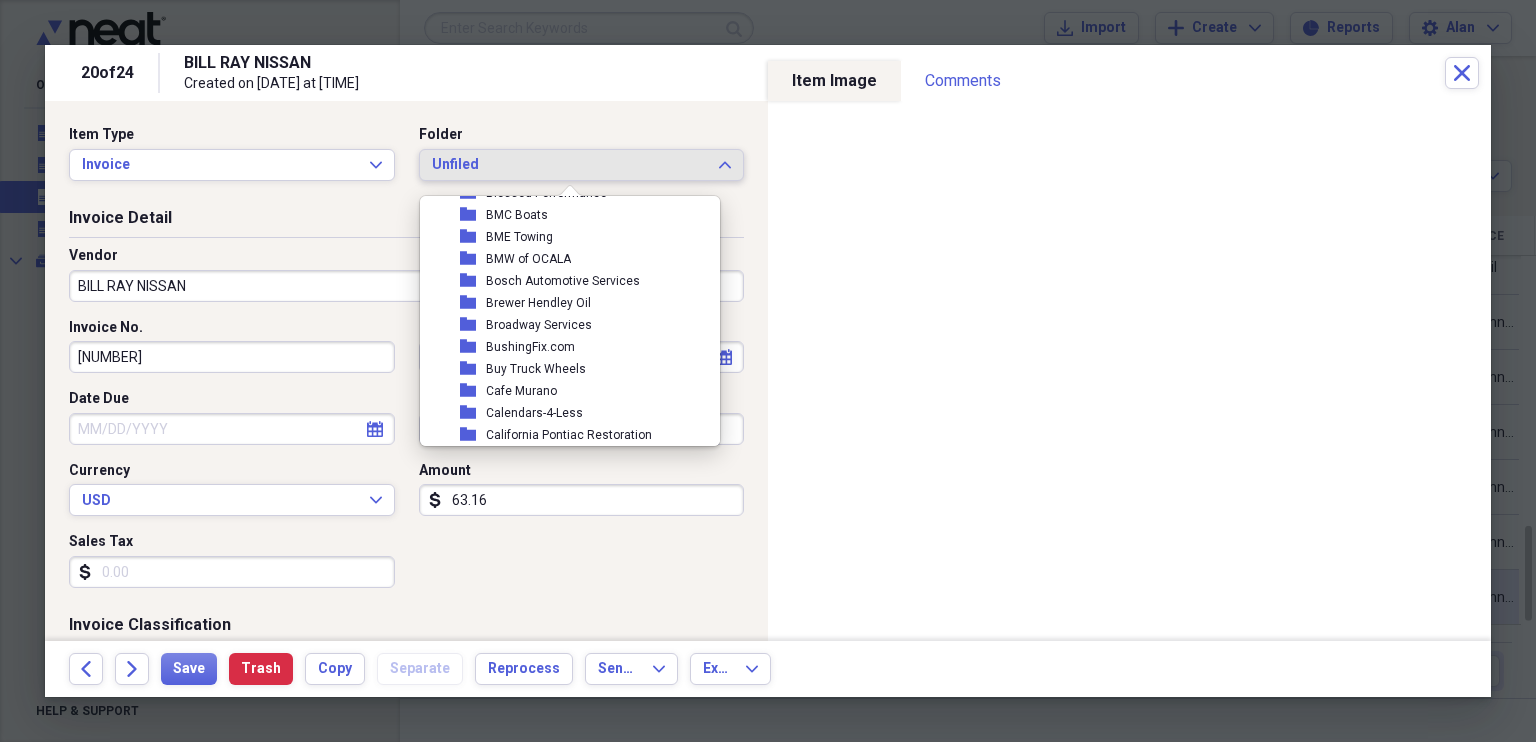 scroll, scrollTop: 1653, scrollLeft: 0, axis: vertical 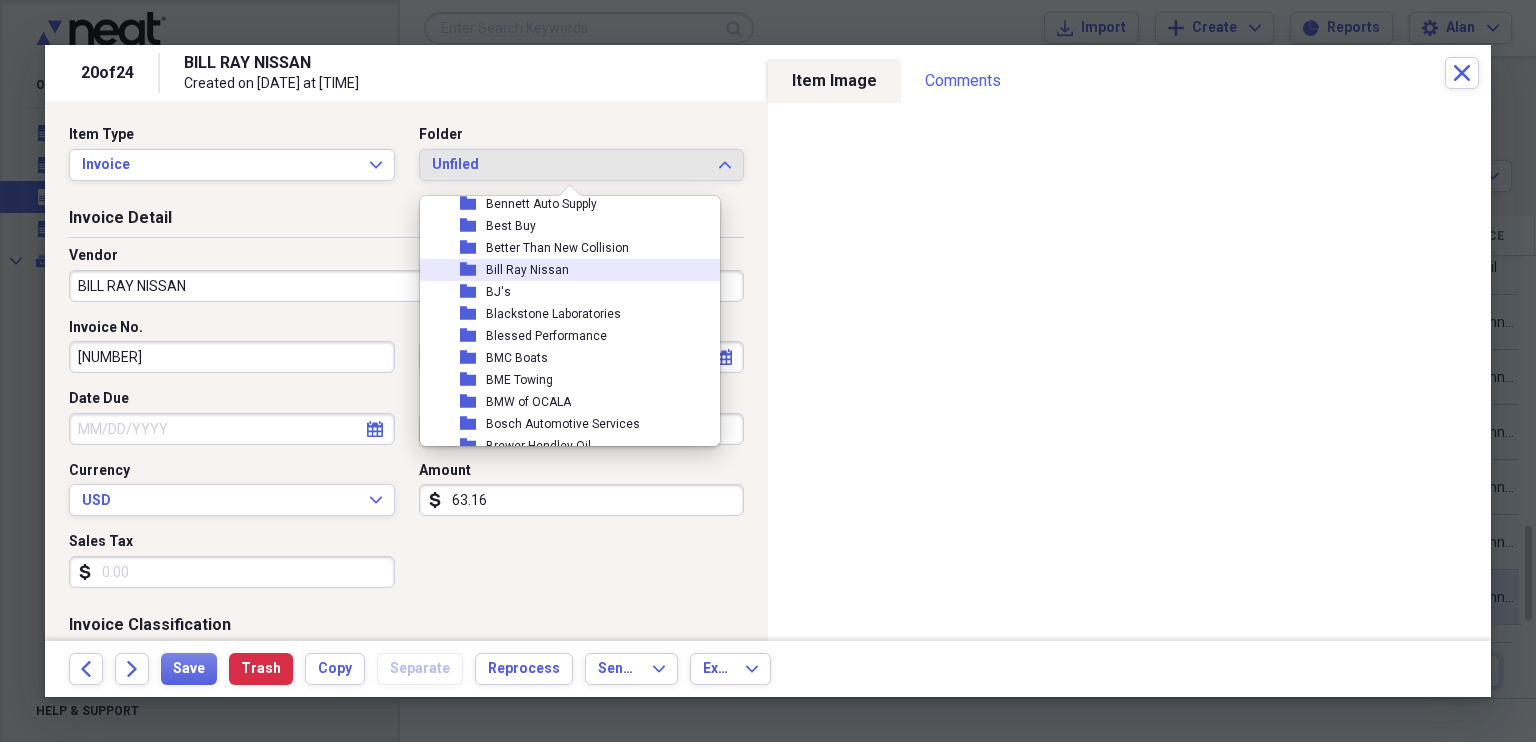 click on "Bill Ray Nissan" at bounding box center [527, 270] 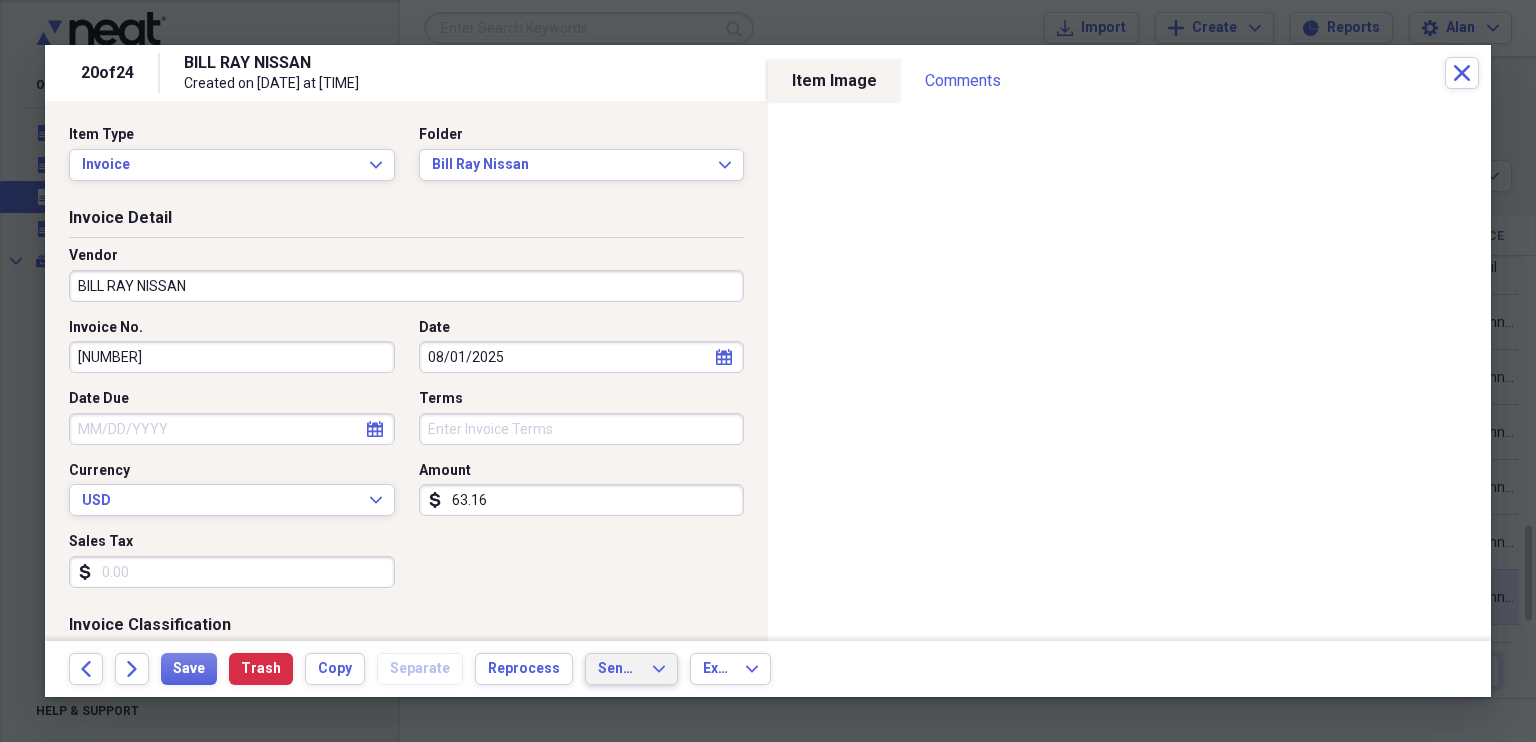 click on "Send To Expand" at bounding box center (631, 669) 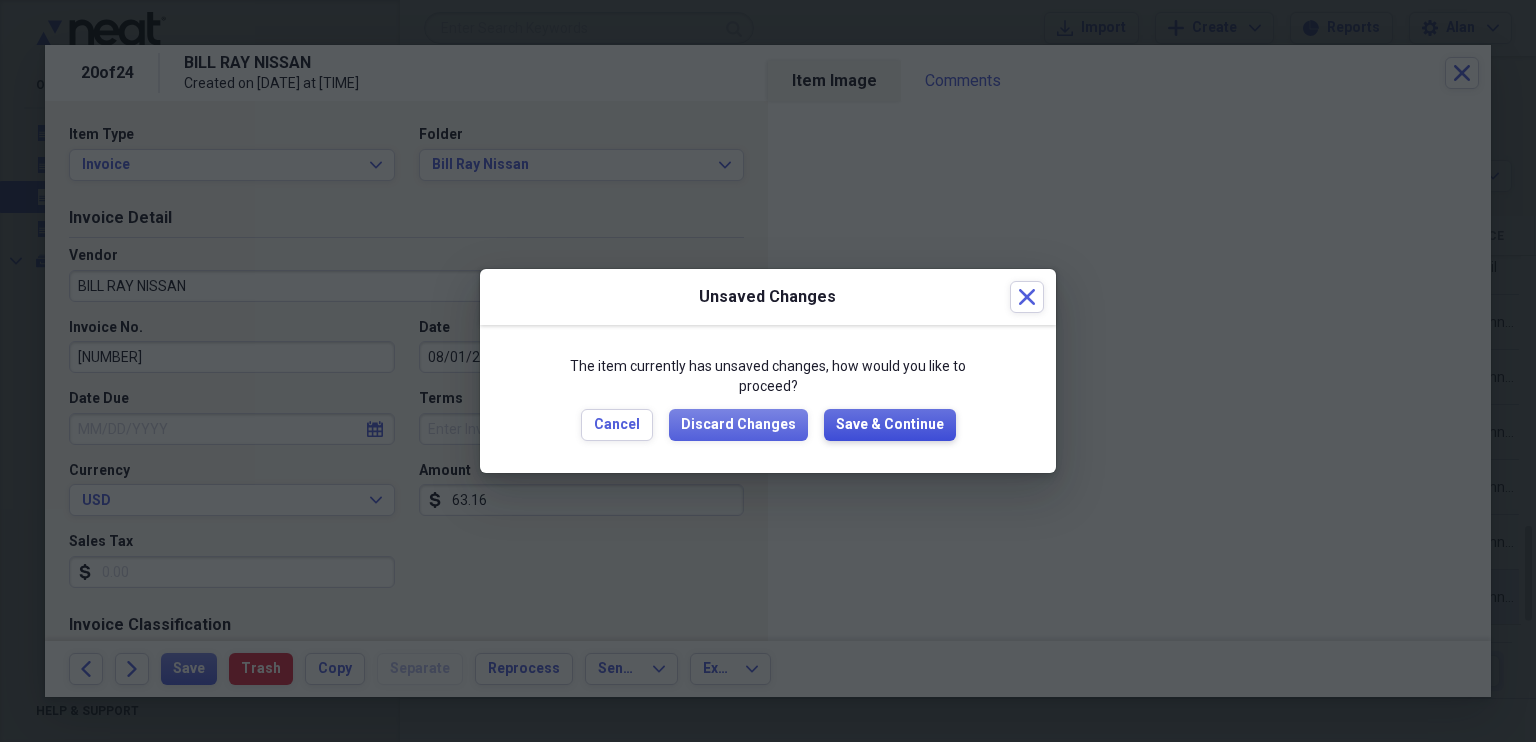 click on "Save & Continue" at bounding box center (890, 425) 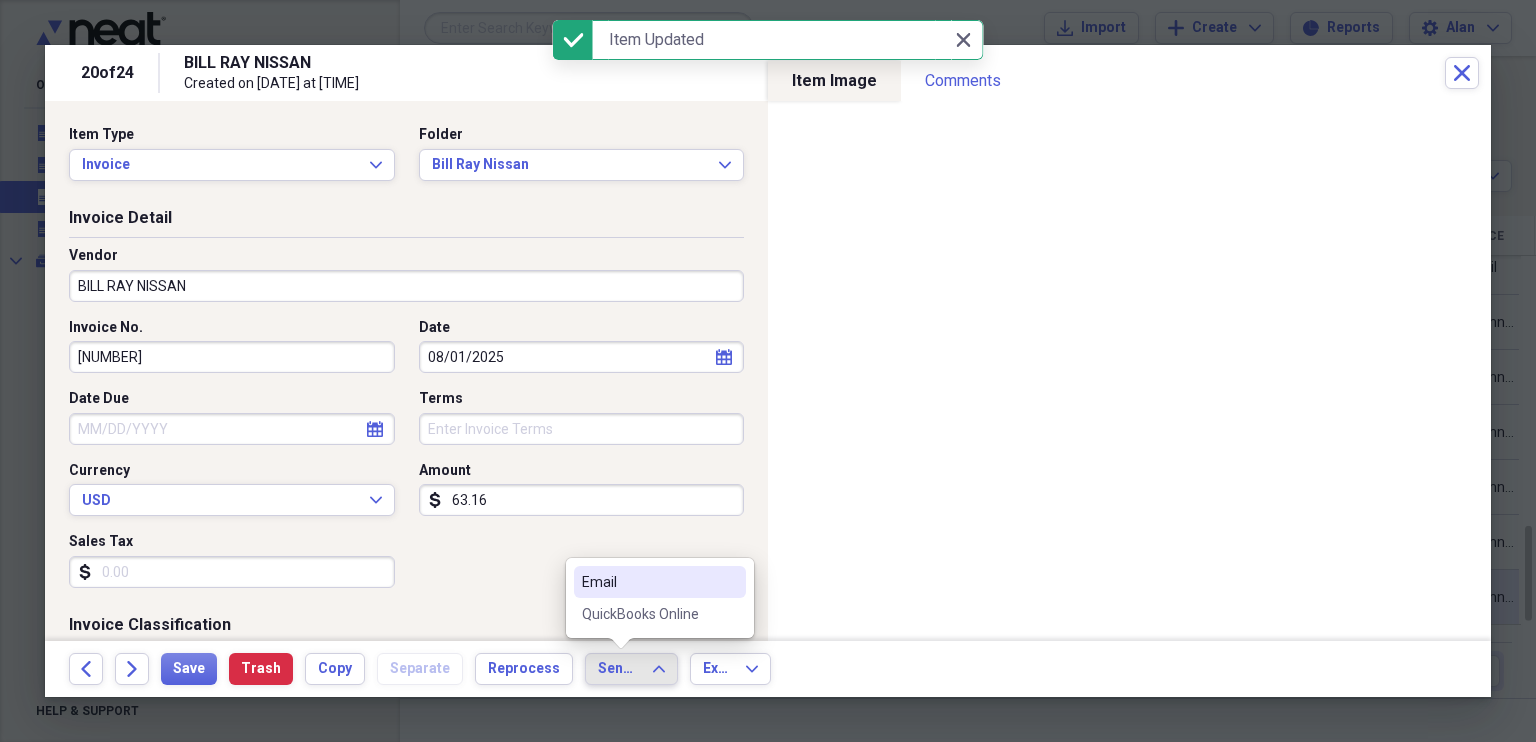 click on "QuickBooks Online" at bounding box center [648, 614] 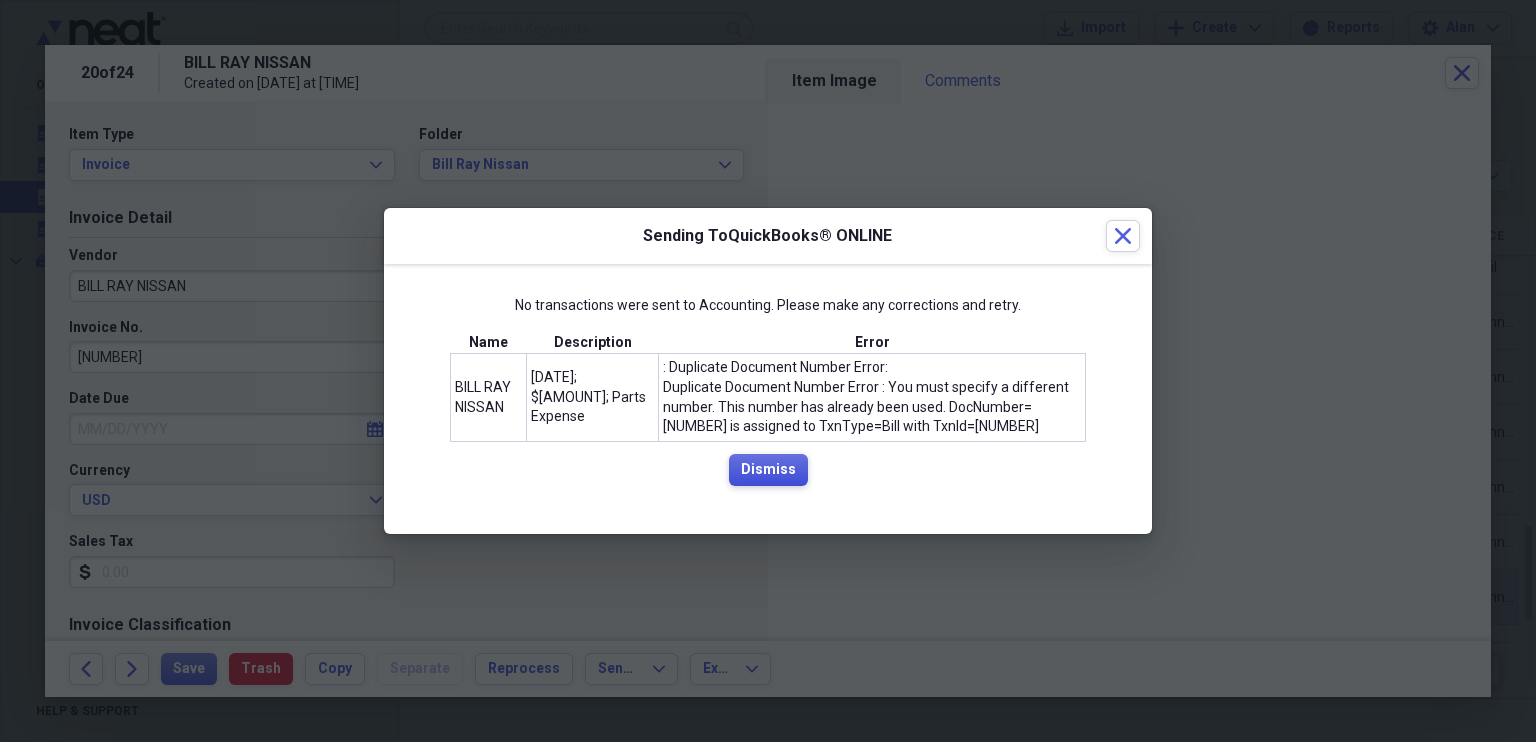 click on "Dismiss" at bounding box center [768, 470] 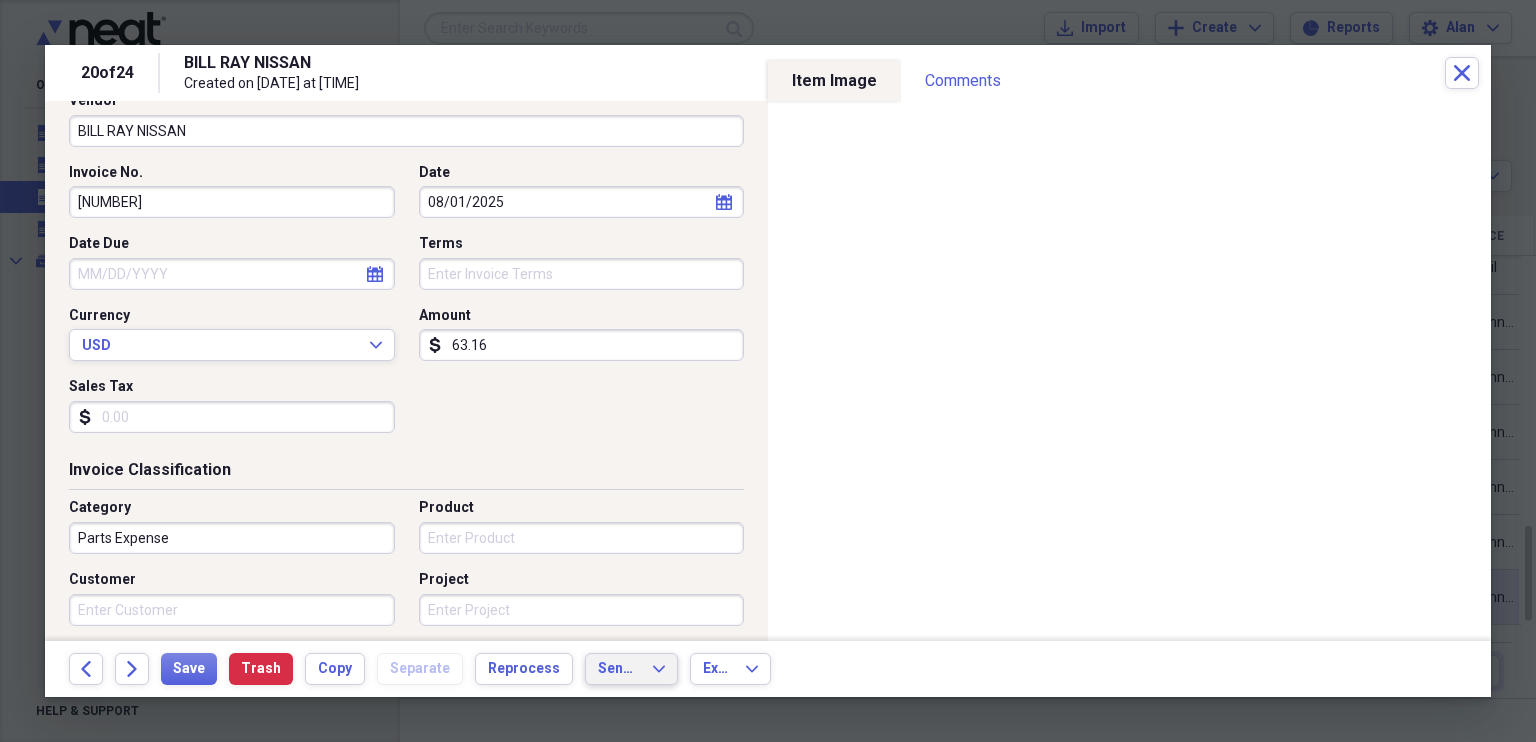 scroll, scrollTop: 0, scrollLeft: 0, axis: both 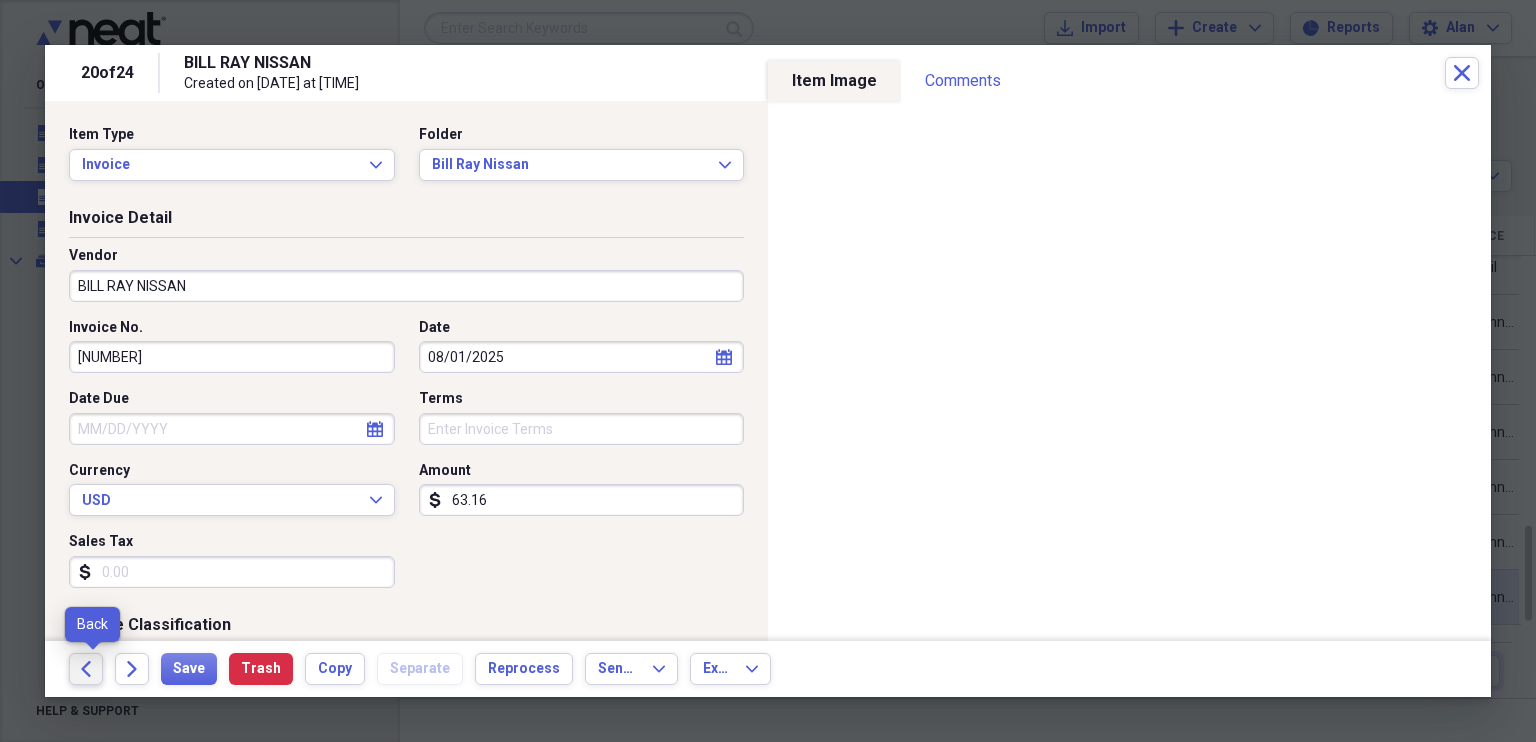 click on "Back" 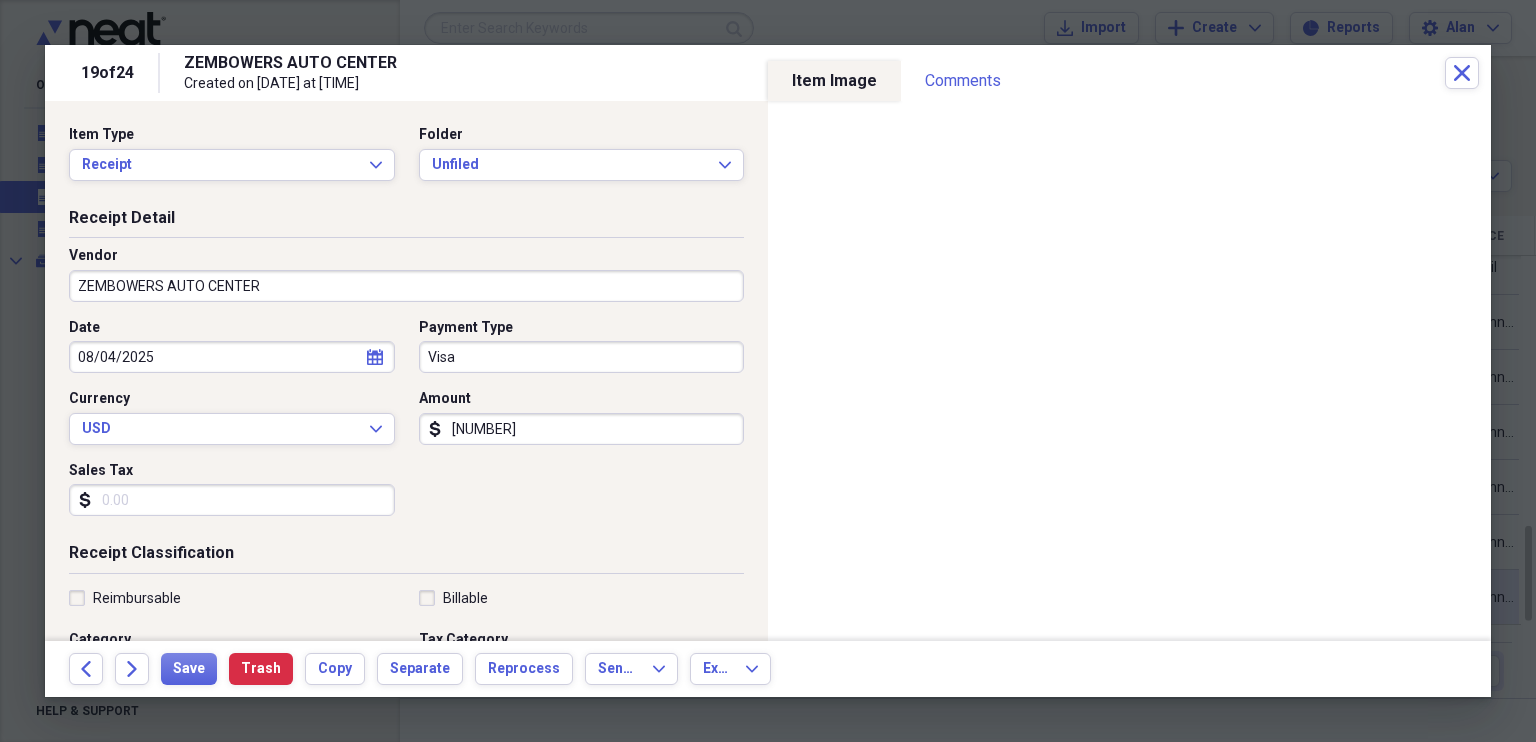 click on "ZEMBOWERS AUTO CENTER" at bounding box center (406, 286) 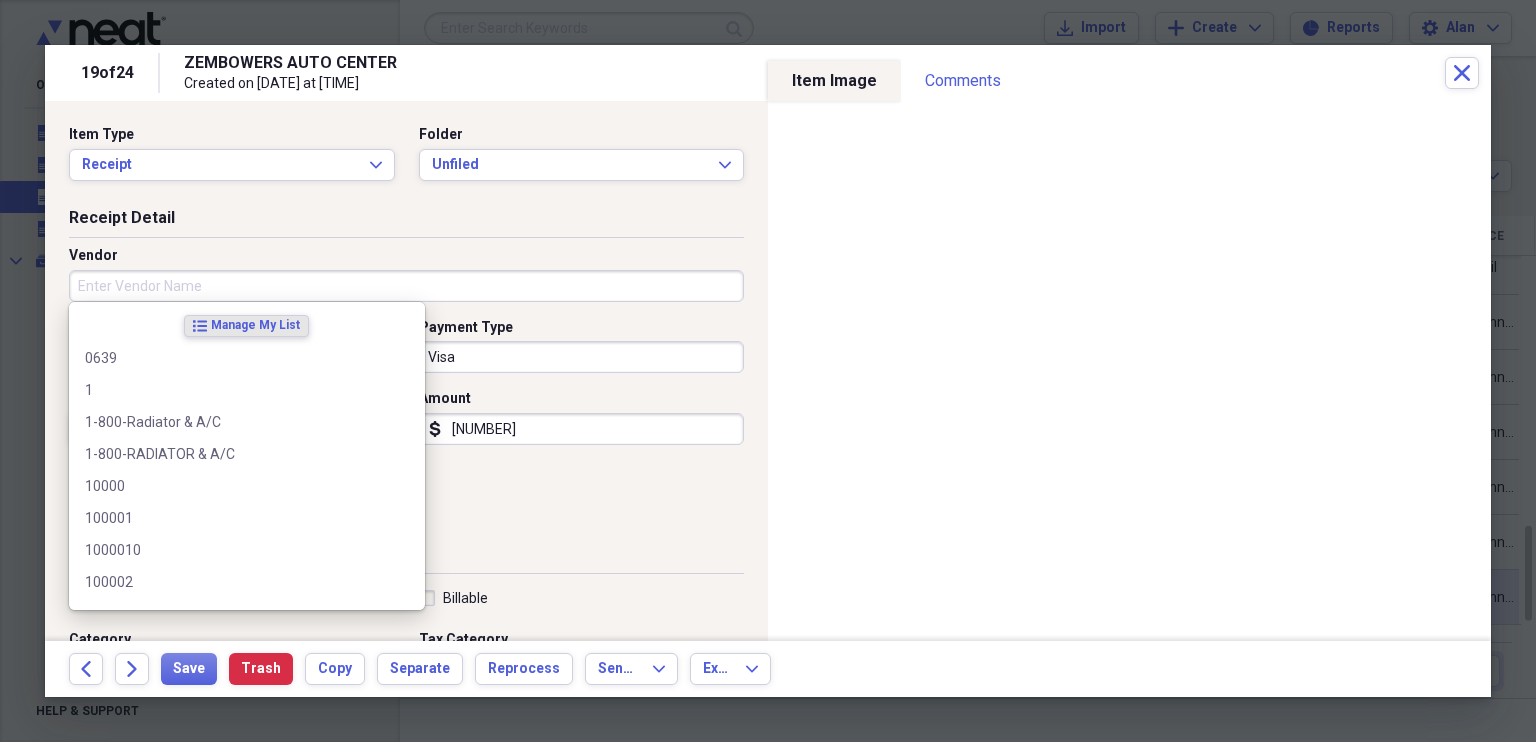 type 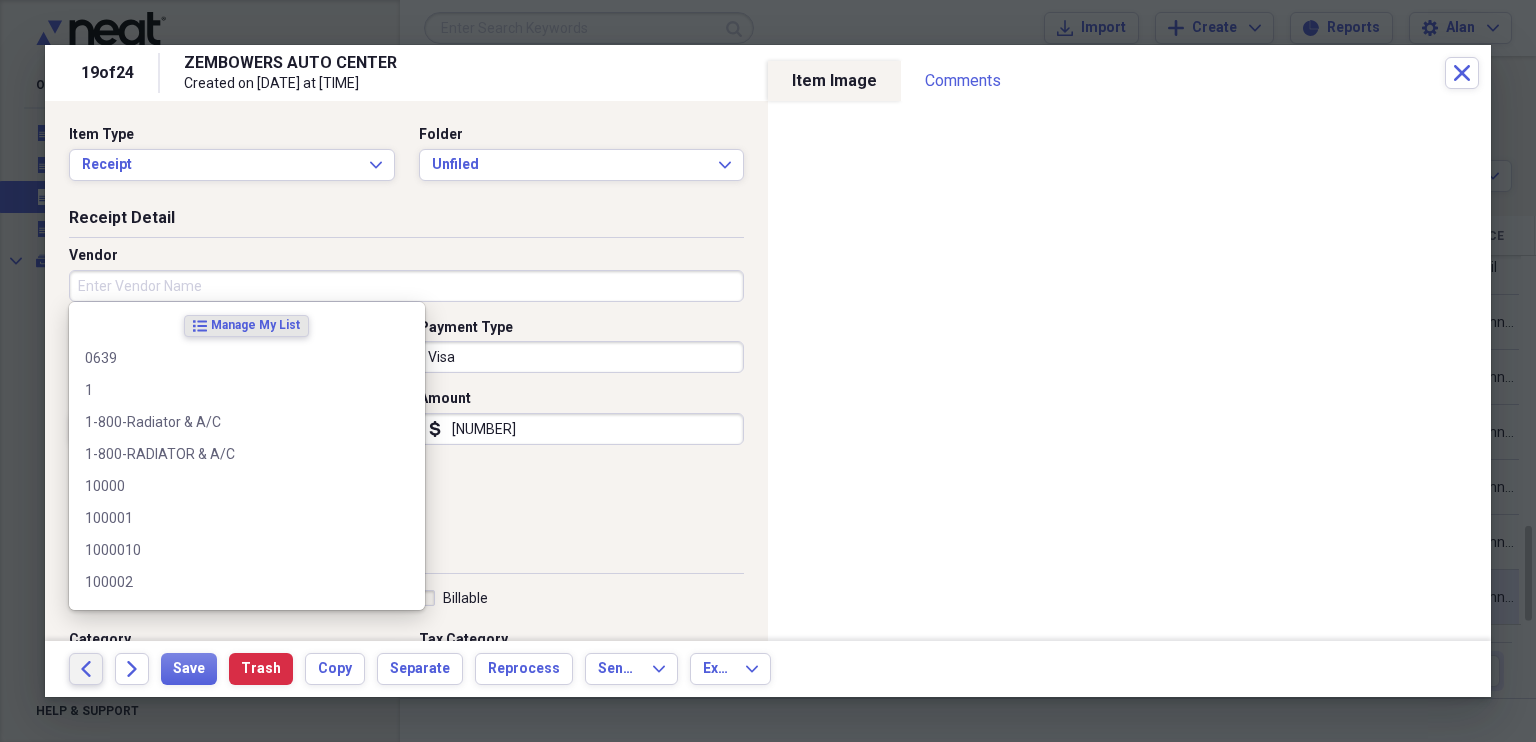 click on "Back" 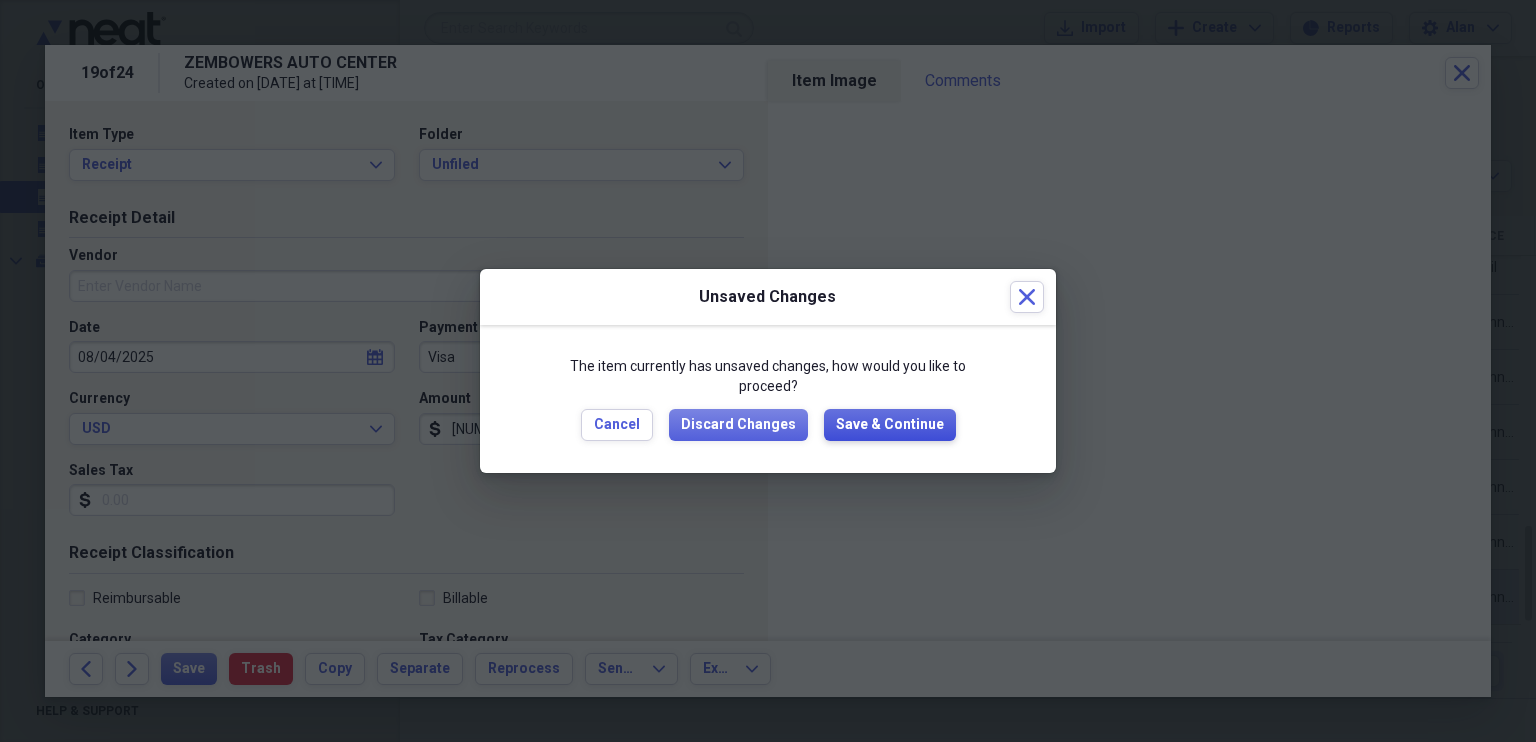 click on "Save & Continue" at bounding box center [890, 425] 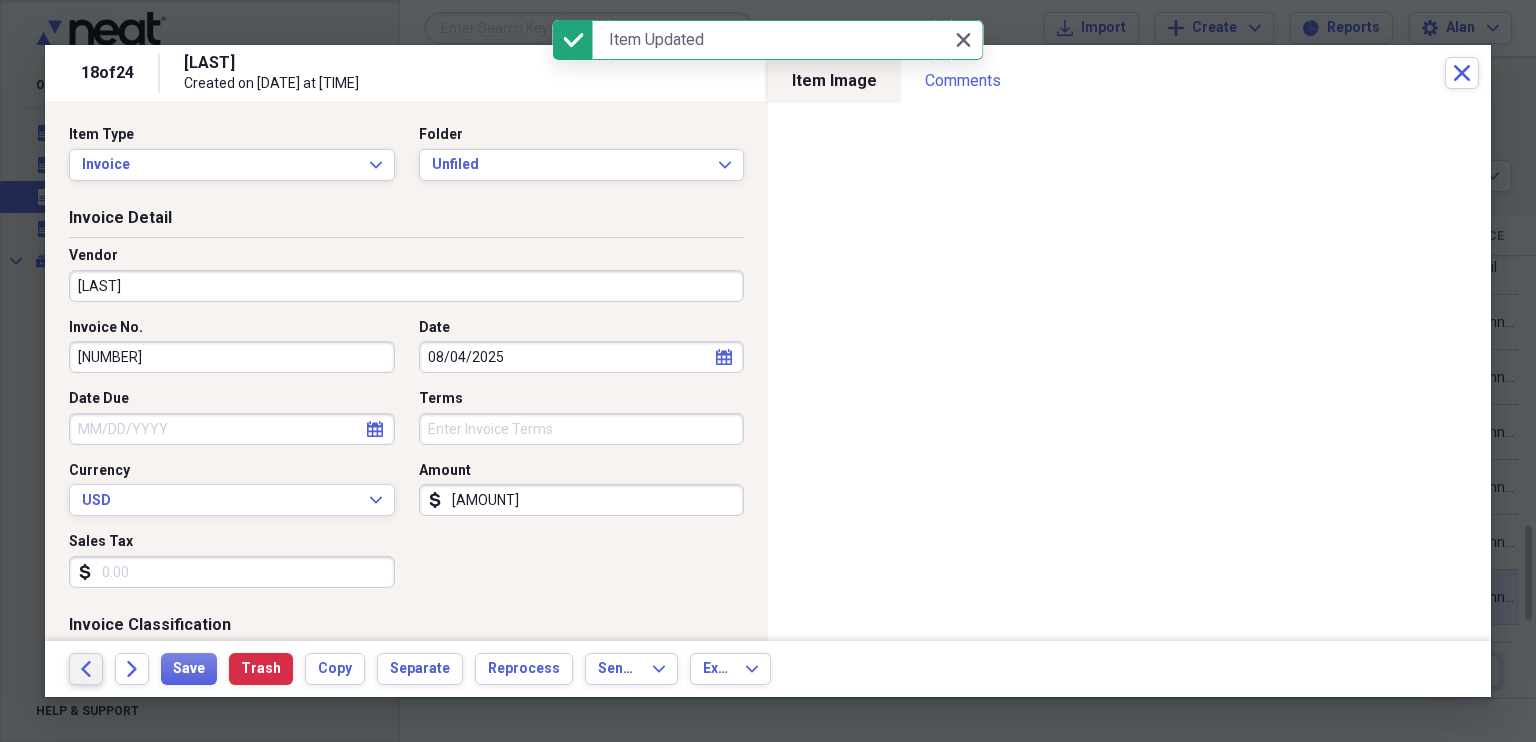 click on "Back" 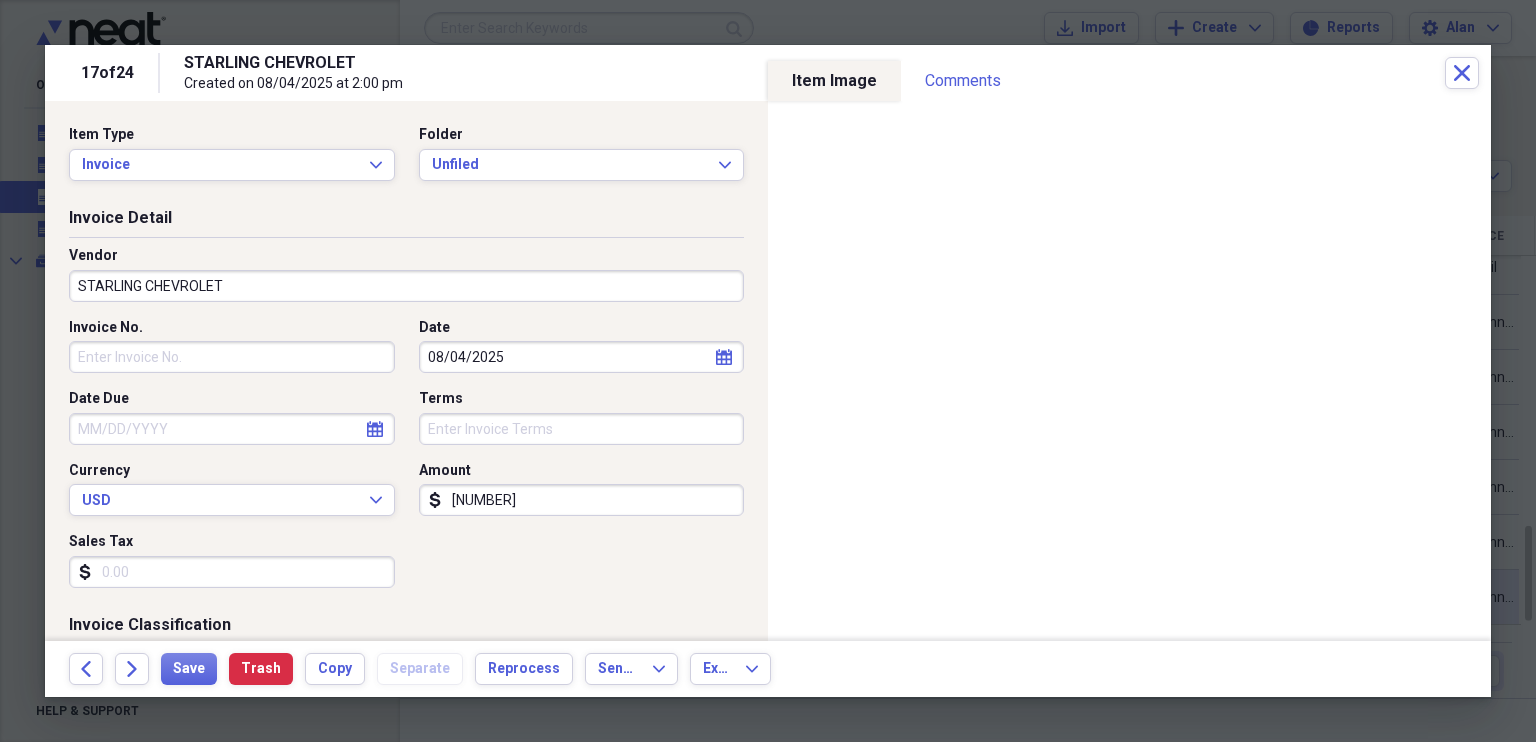 click on "Invoice No." at bounding box center (232, 357) 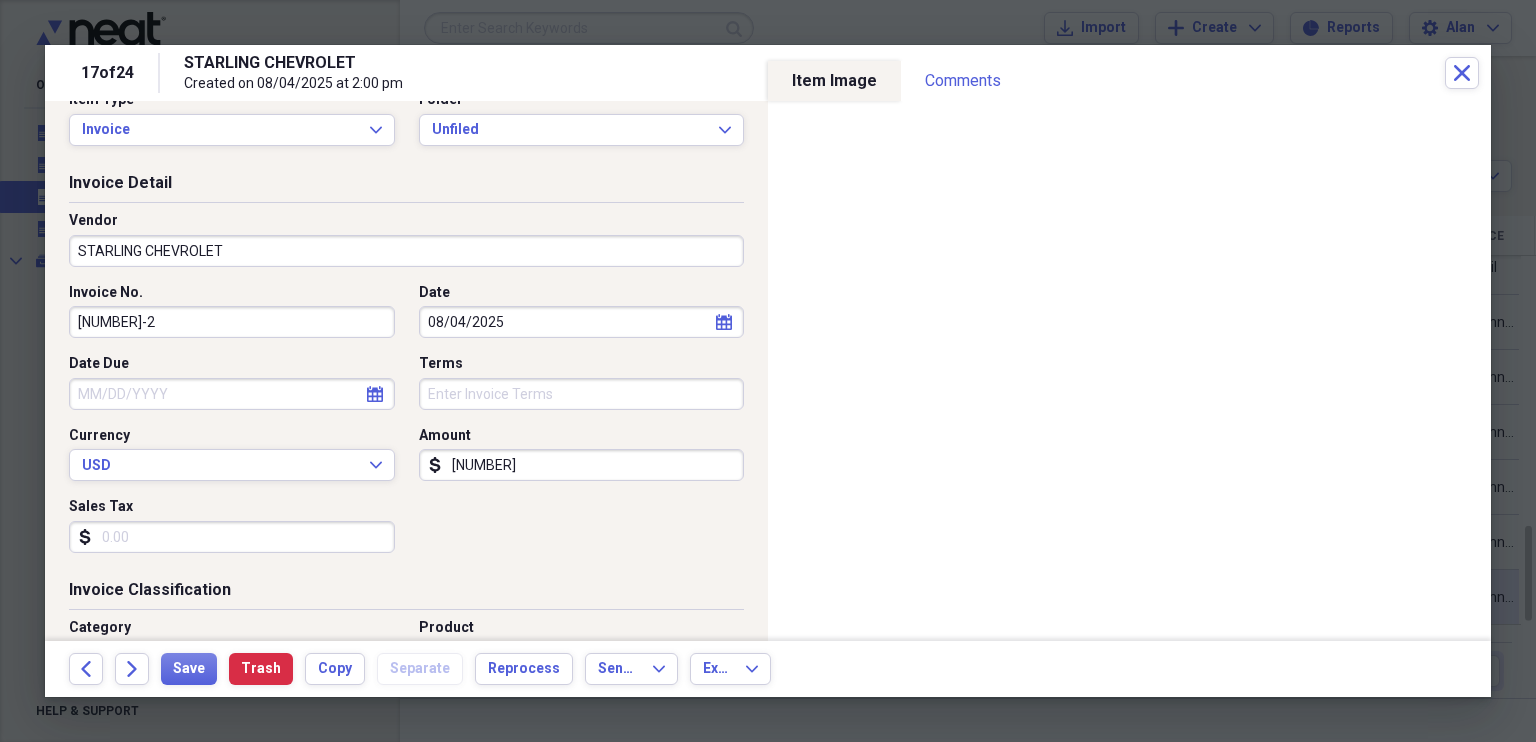 scroll, scrollTop: 0, scrollLeft: 0, axis: both 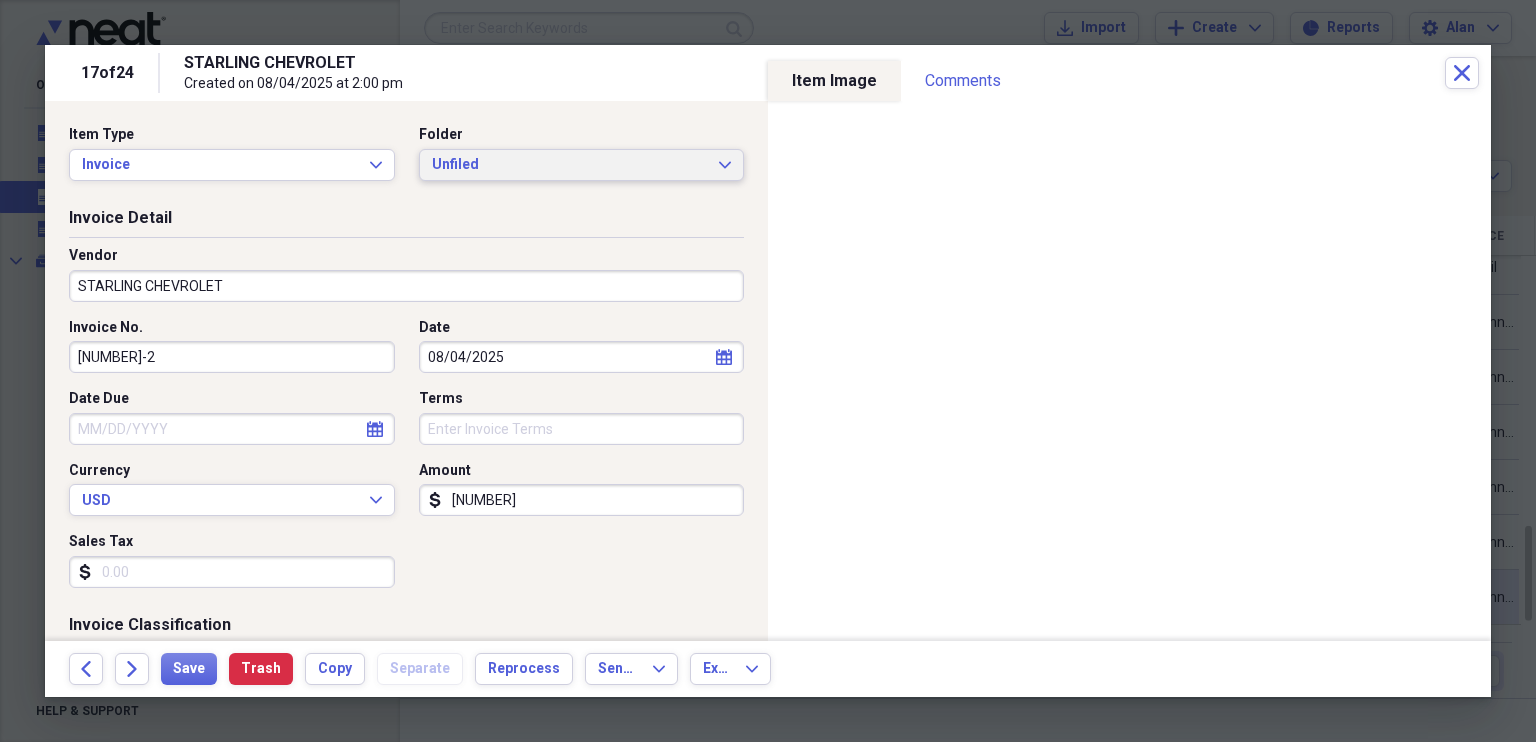 type on "1027212-2" 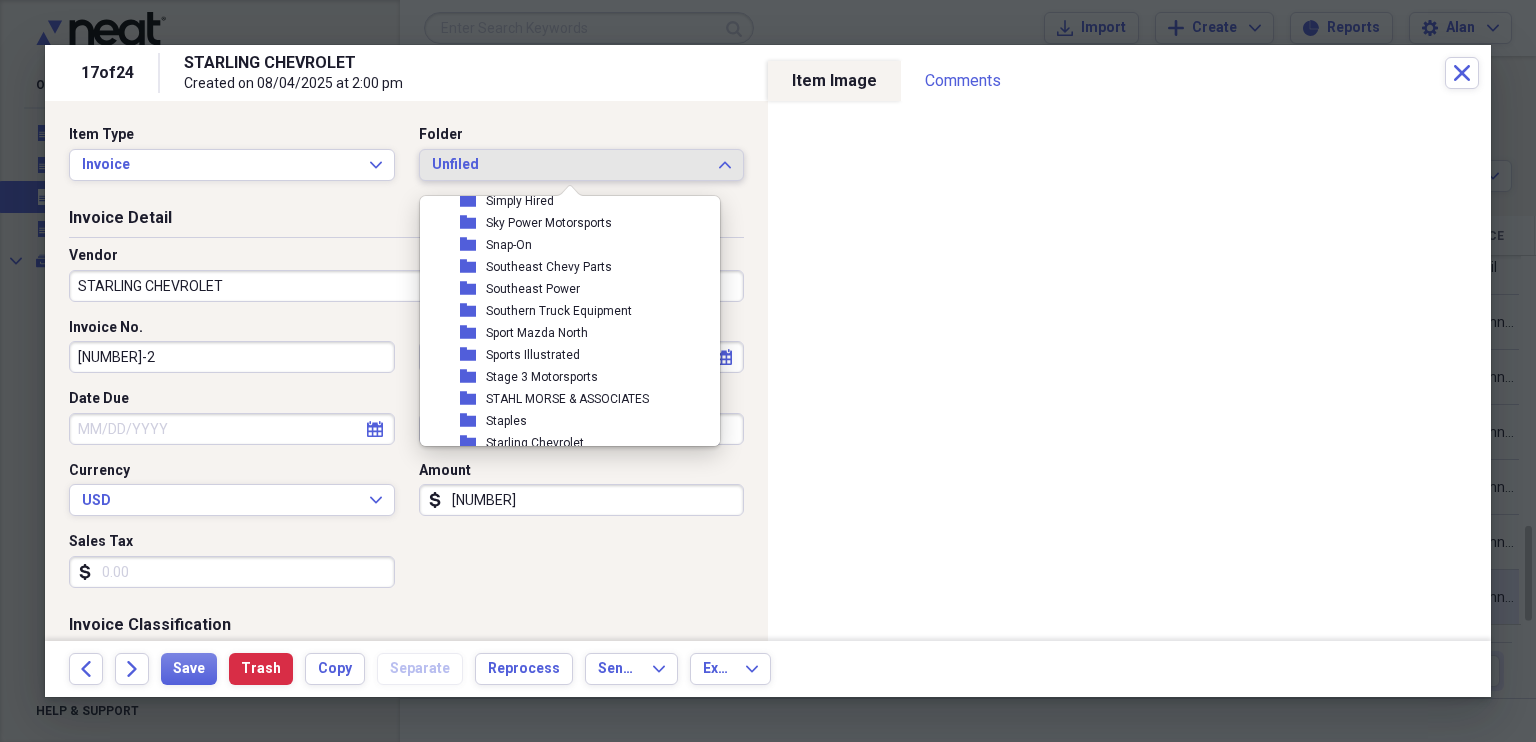 scroll, scrollTop: 8066, scrollLeft: 0, axis: vertical 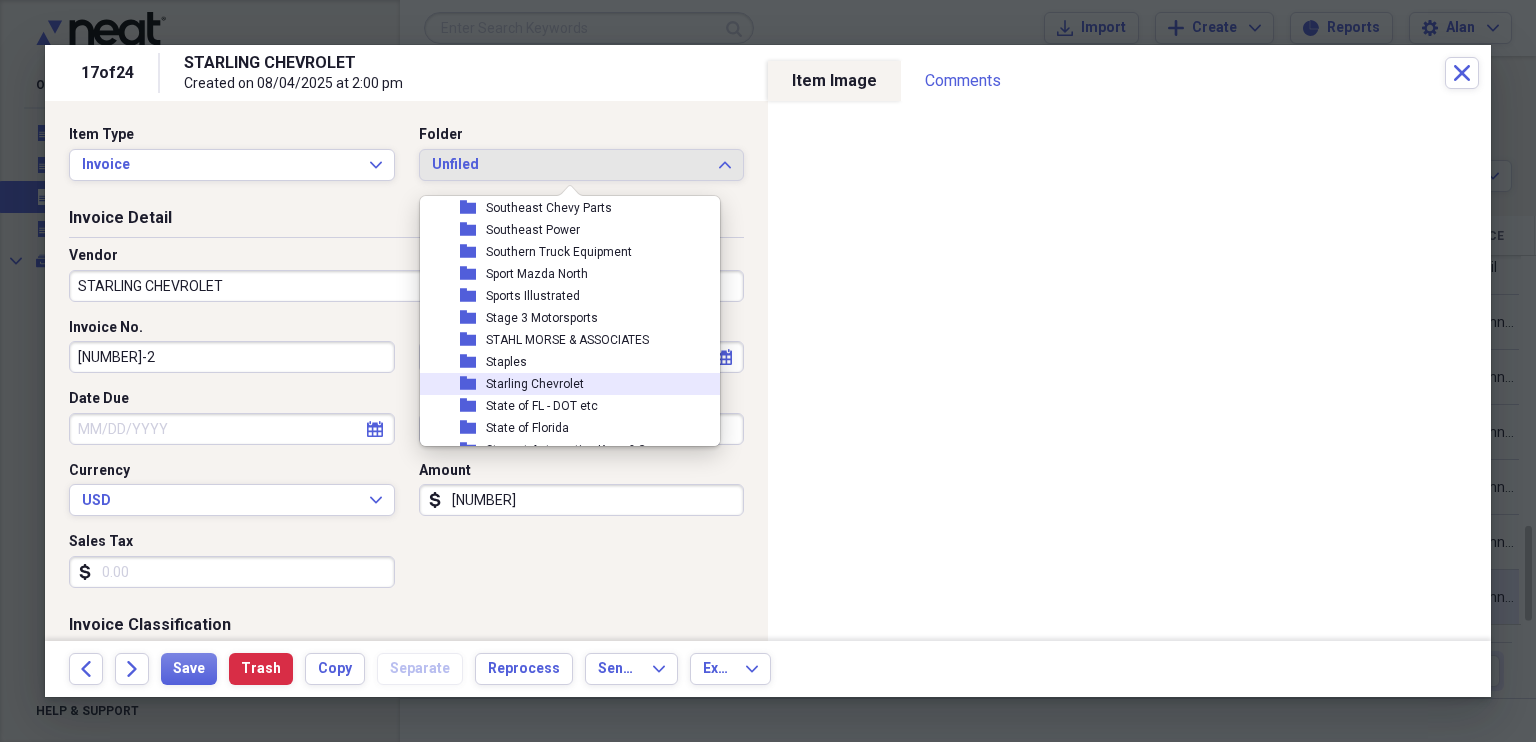 click on "Starling Chevrolet" at bounding box center [535, 384] 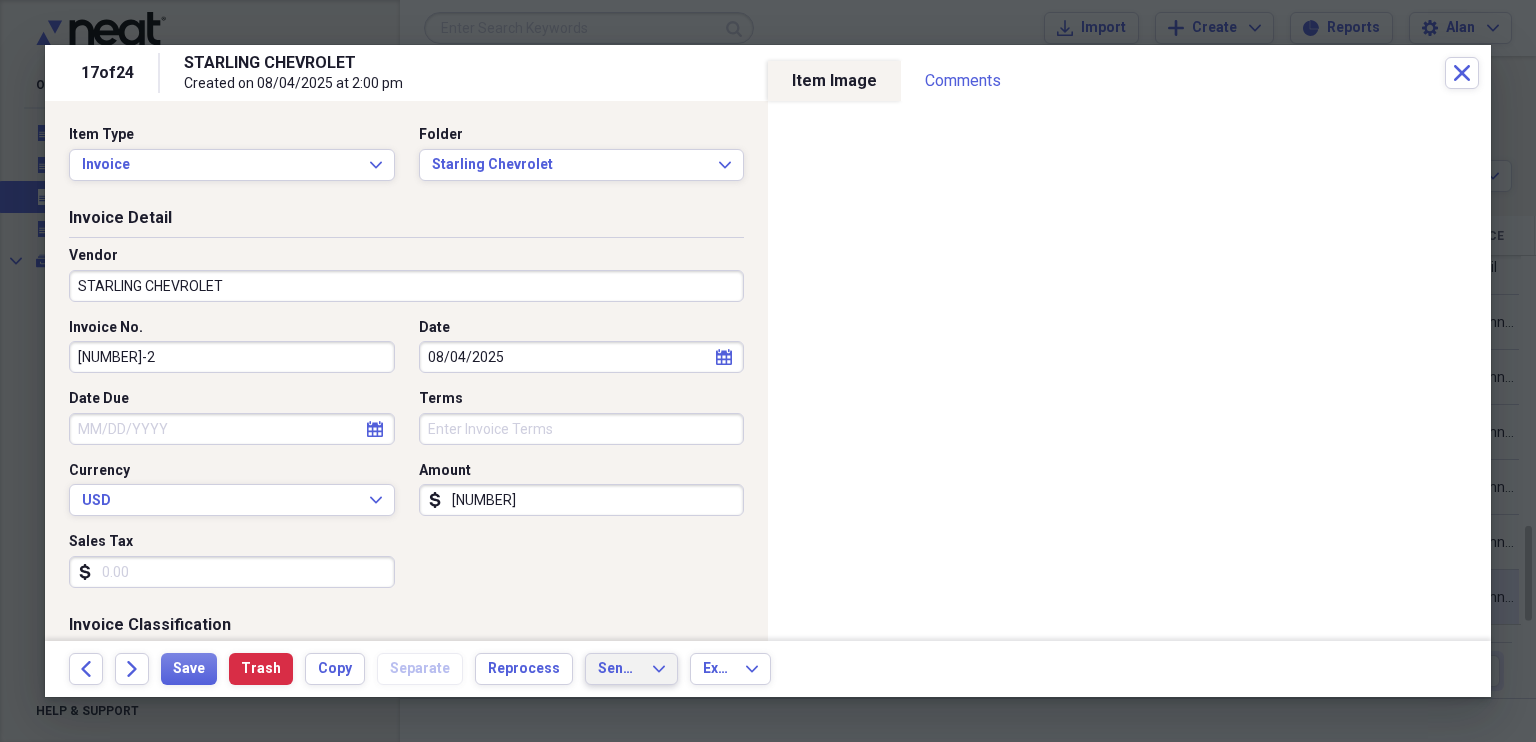 click on "Expand" 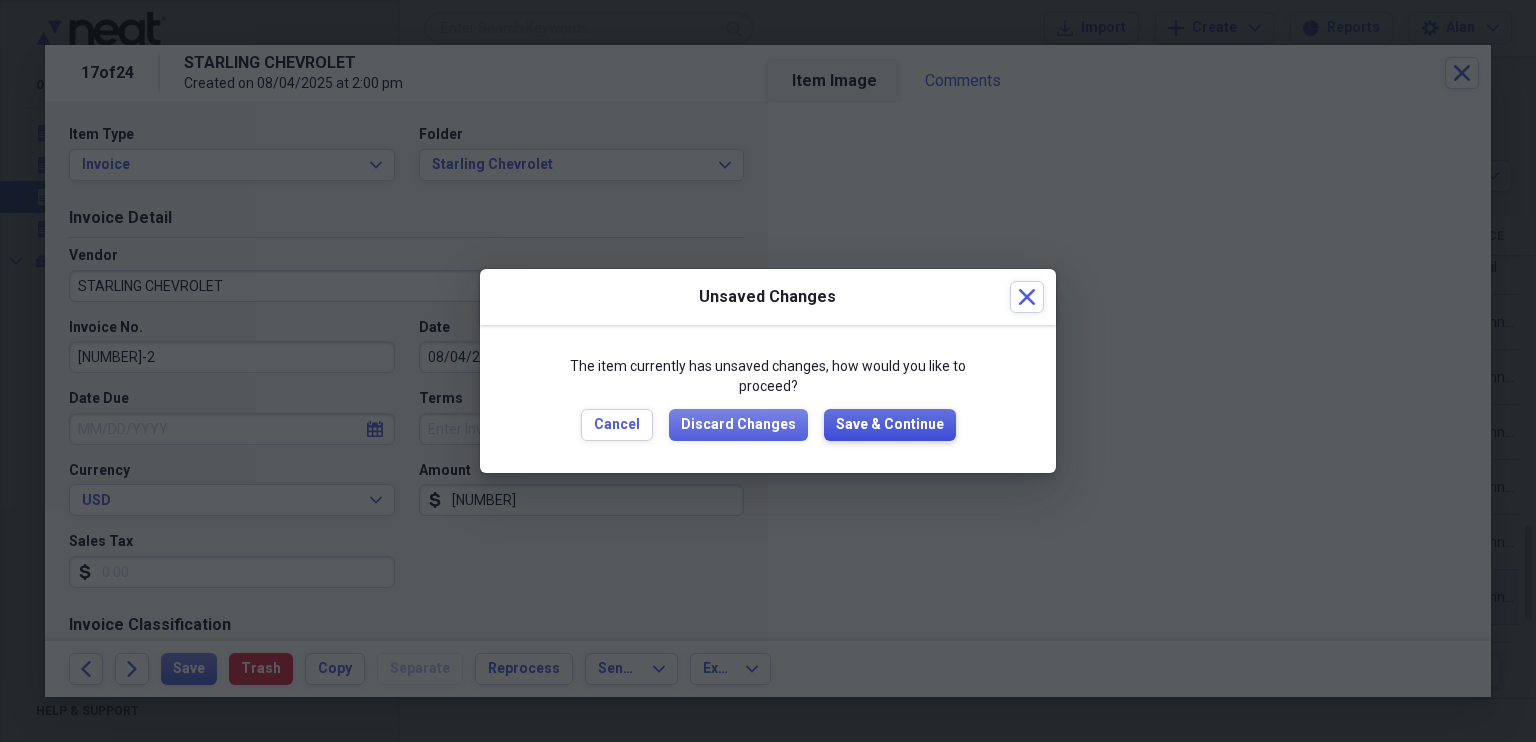 click on "Save & Continue" at bounding box center [890, 425] 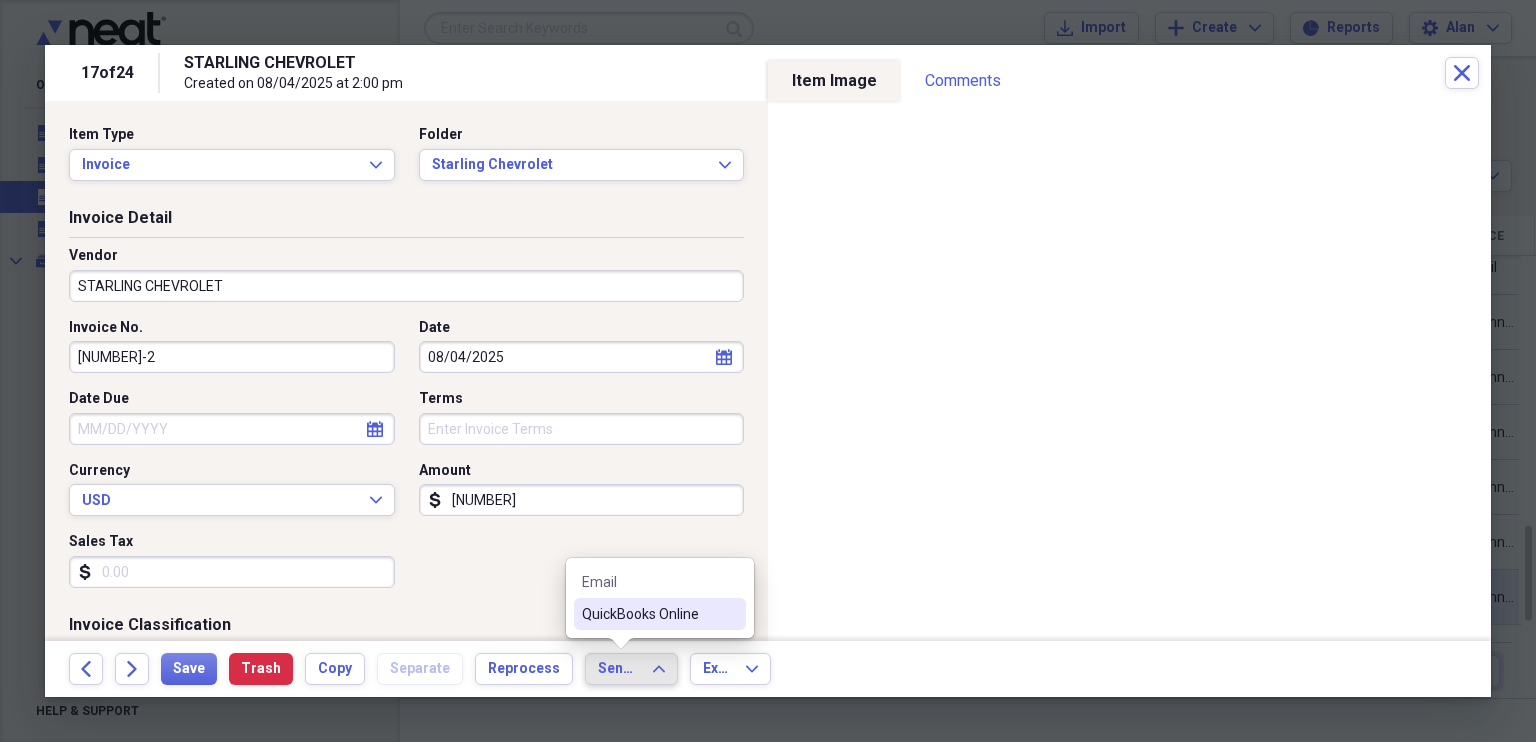 click on "QuickBooks Online" at bounding box center (648, 614) 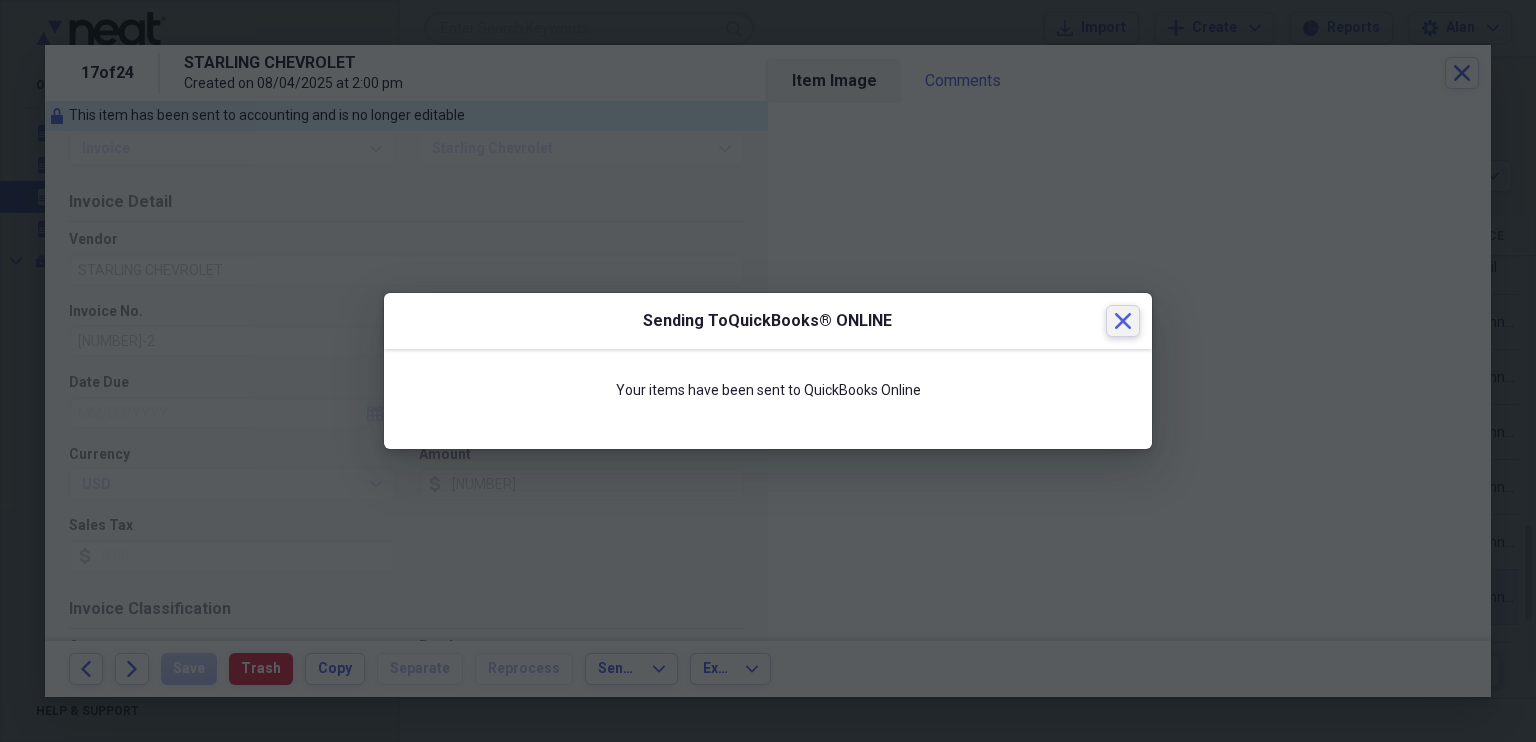 click 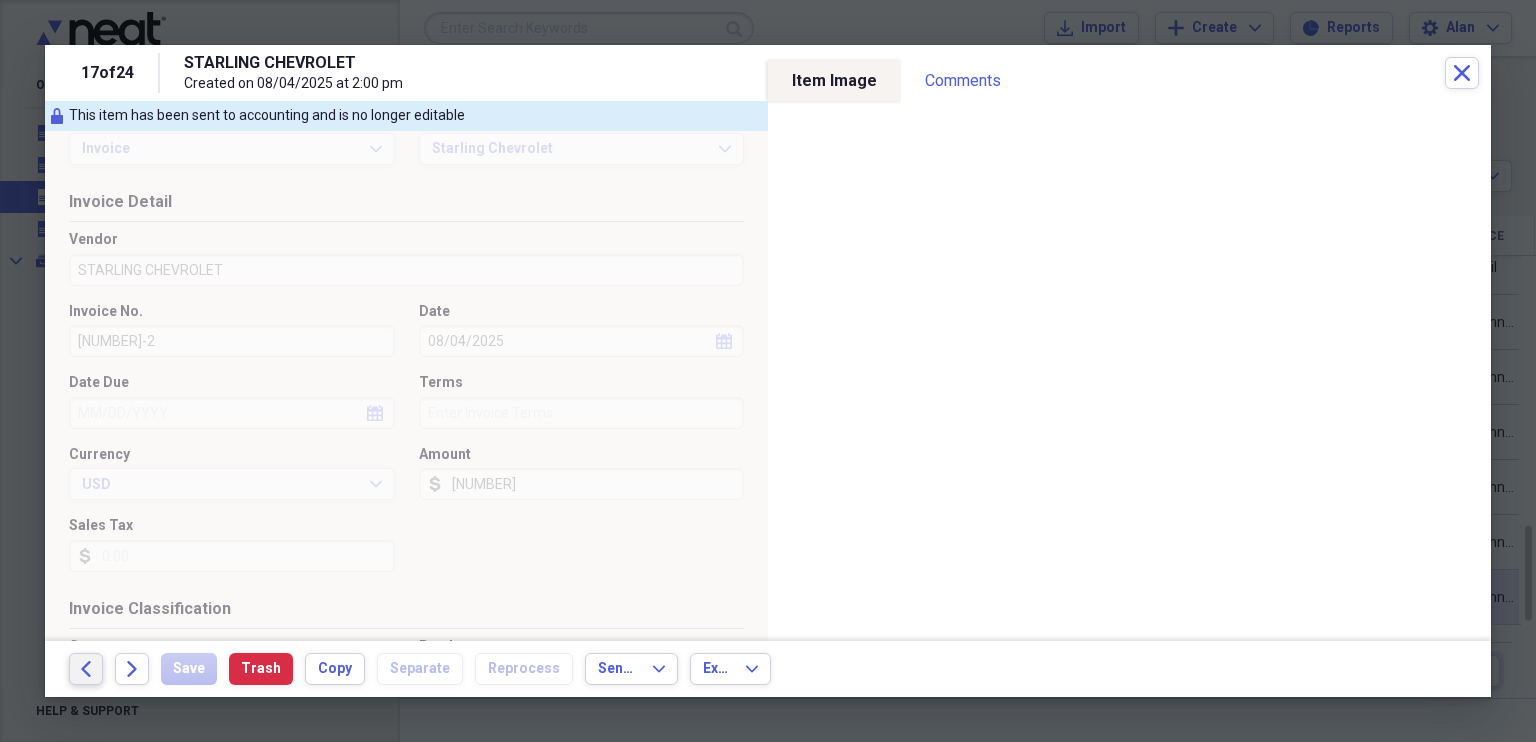 click on "Back" 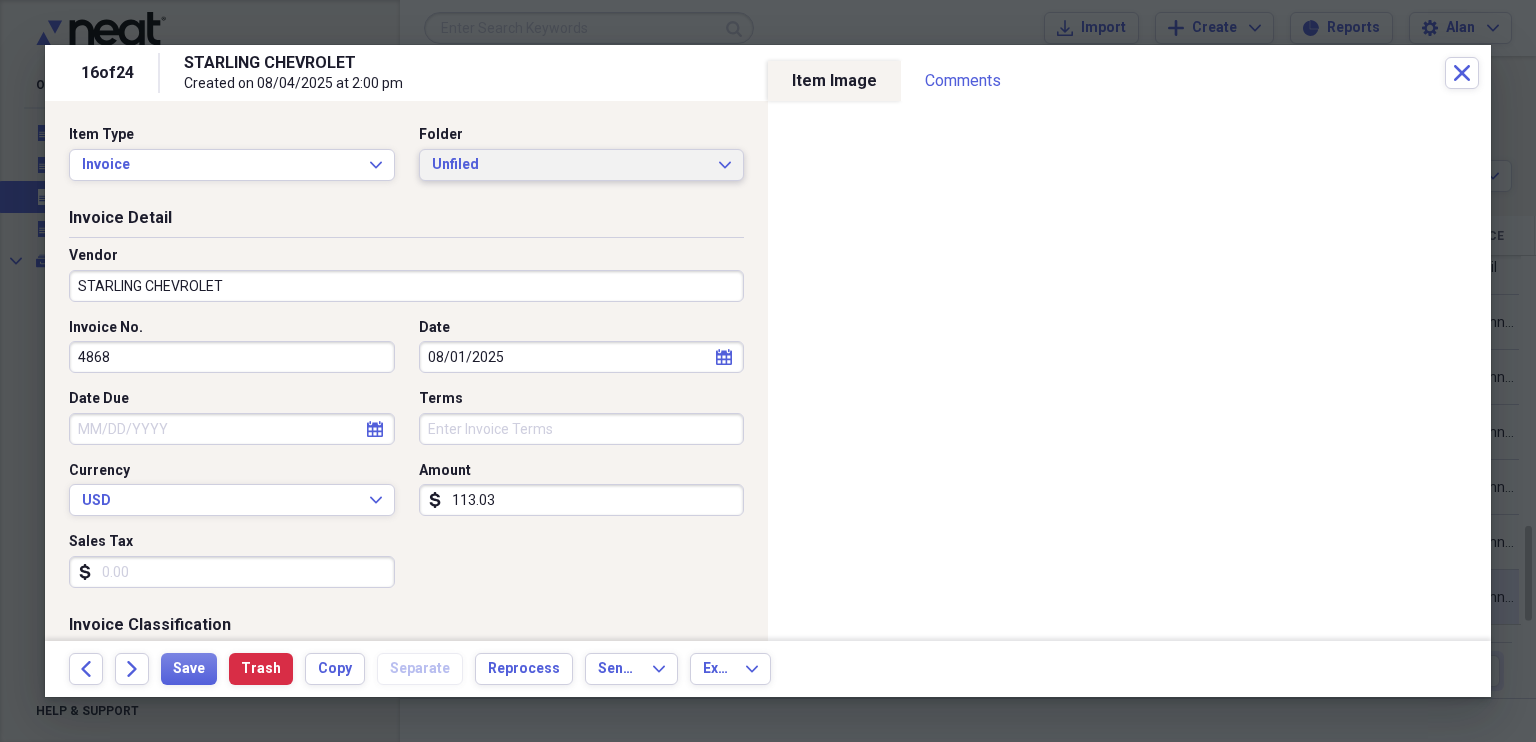 click on "Expand" 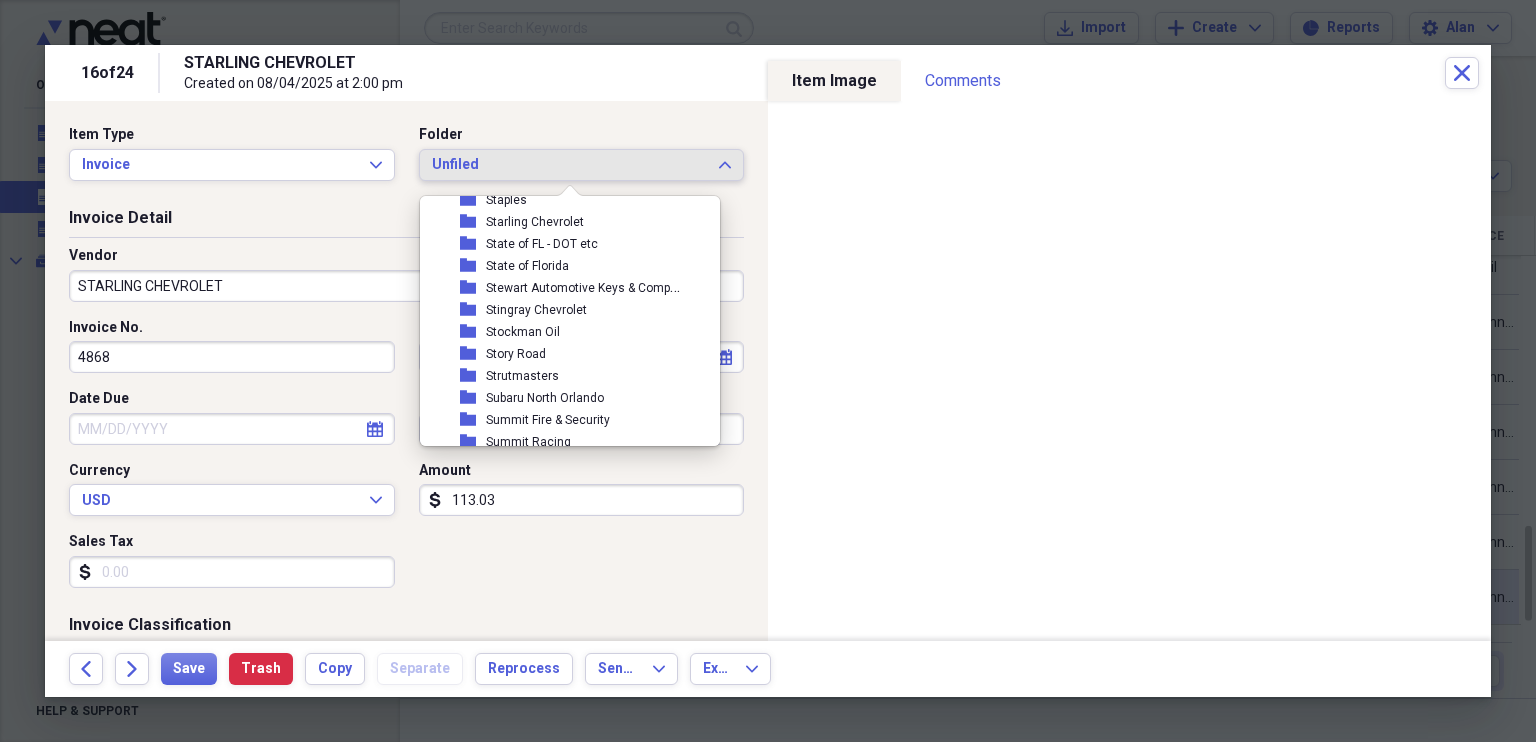 scroll, scrollTop: 8268, scrollLeft: 0, axis: vertical 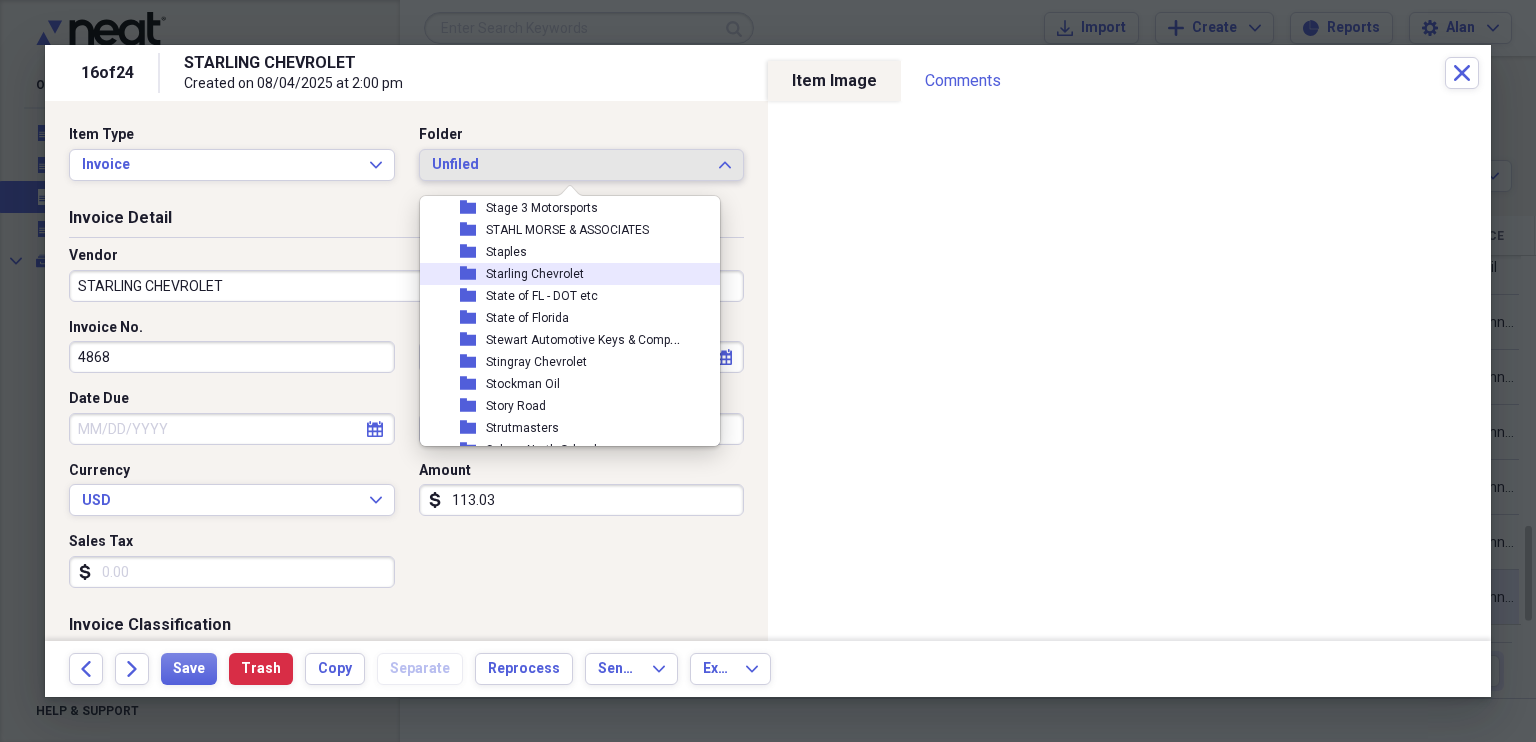 click on "Starling Chevrolet" at bounding box center (535, 274) 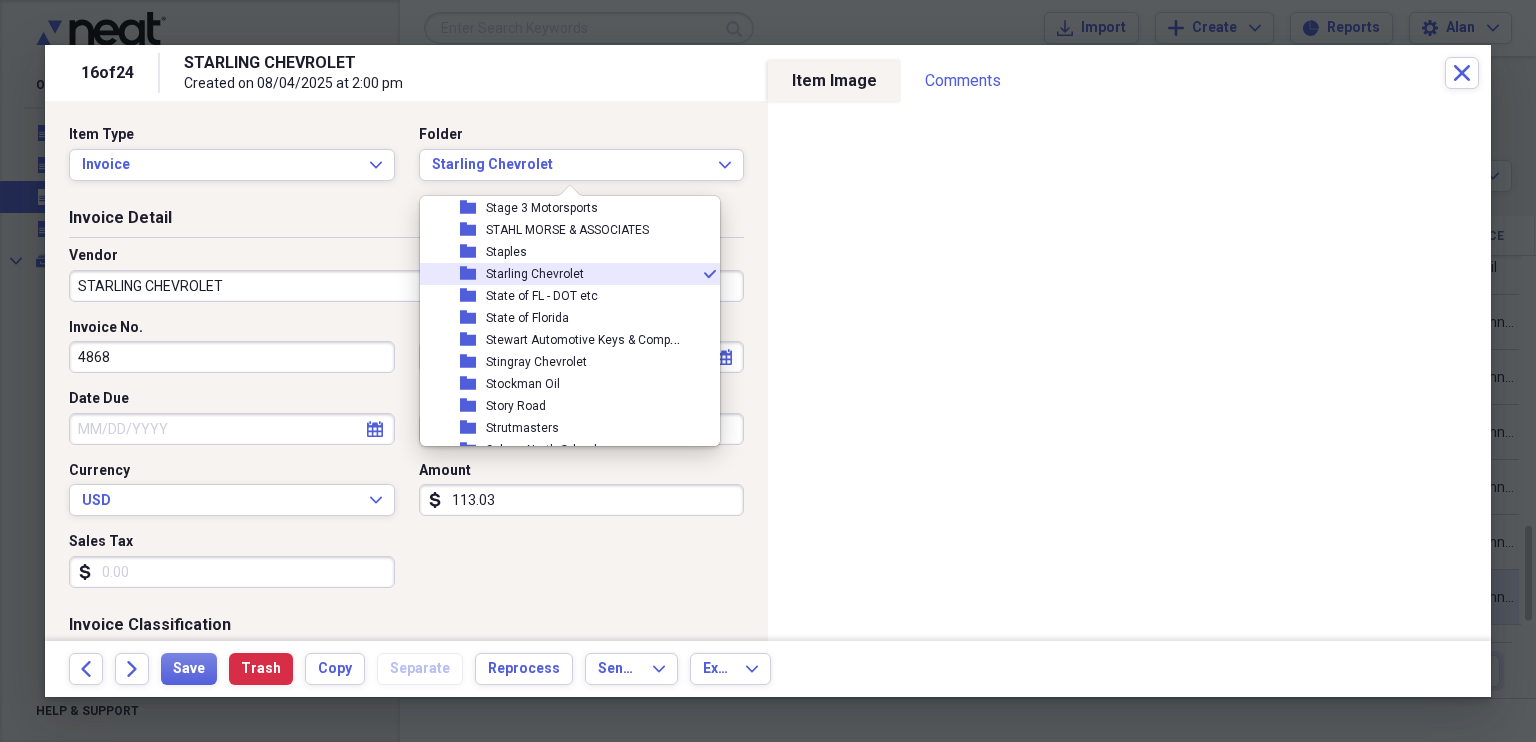 click on "4868" at bounding box center [232, 357] 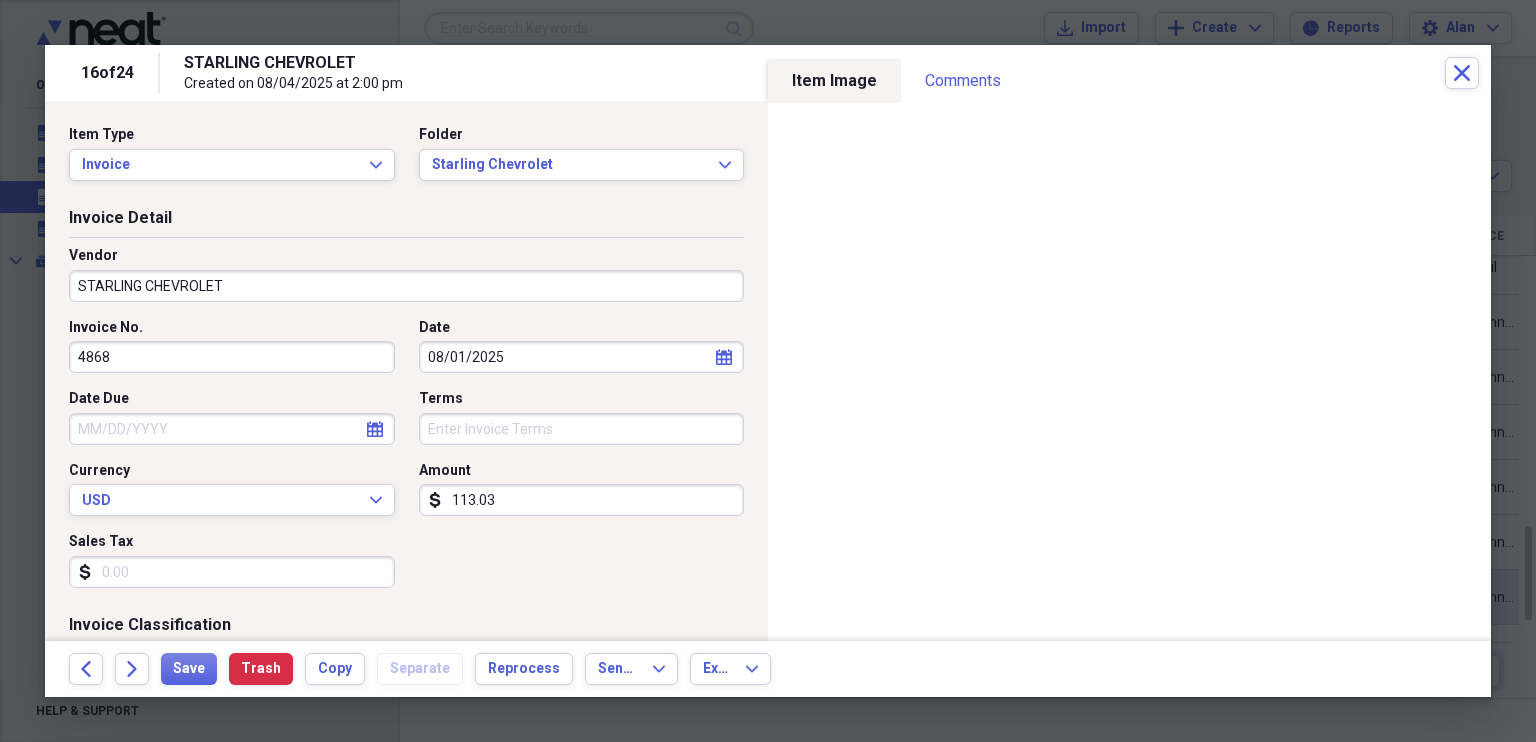 drag, startPoint x: 288, startPoint y: 345, endPoint x: 44, endPoint y: 370, distance: 245.27739 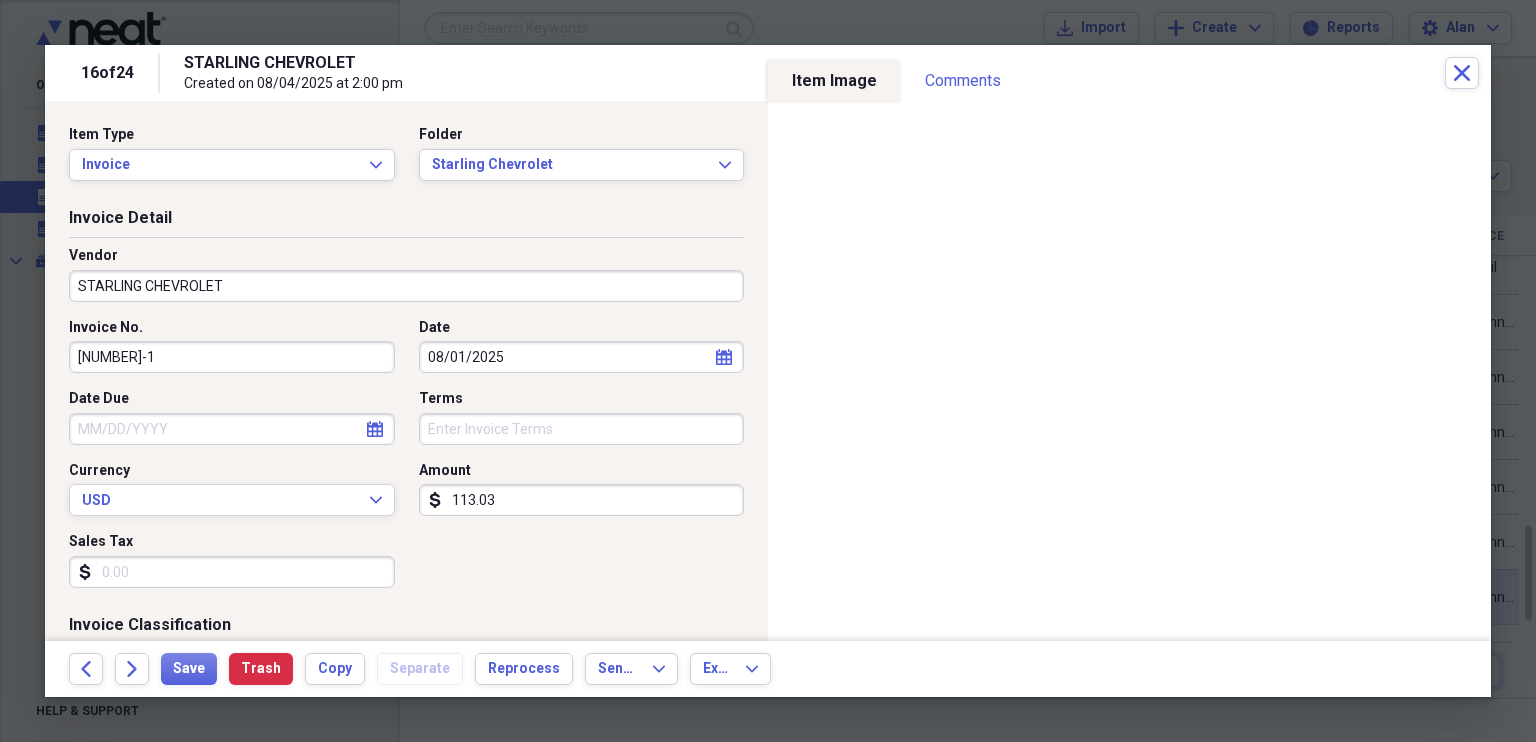 type on "1027212-1" 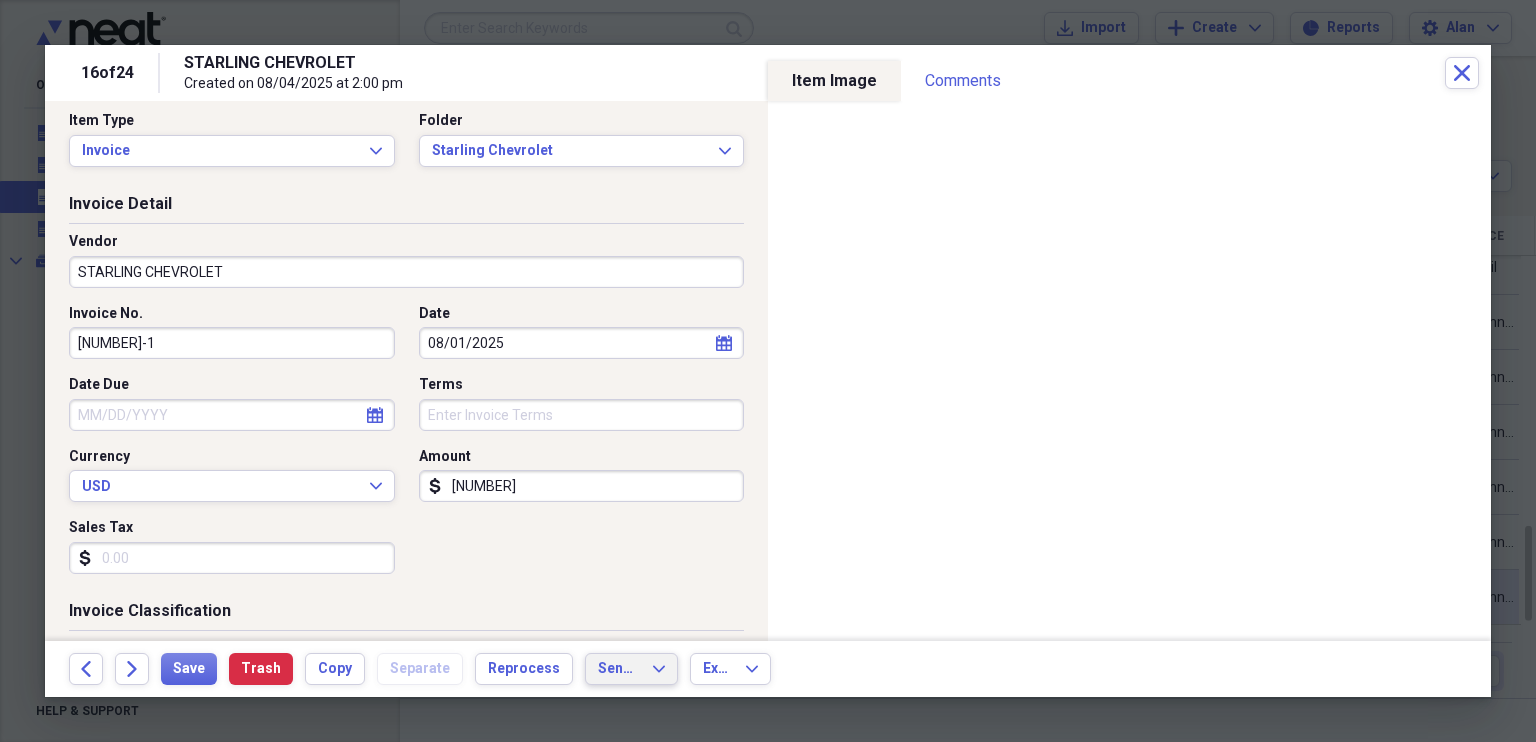 scroll, scrollTop: 0, scrollLeft: 0, axis: both 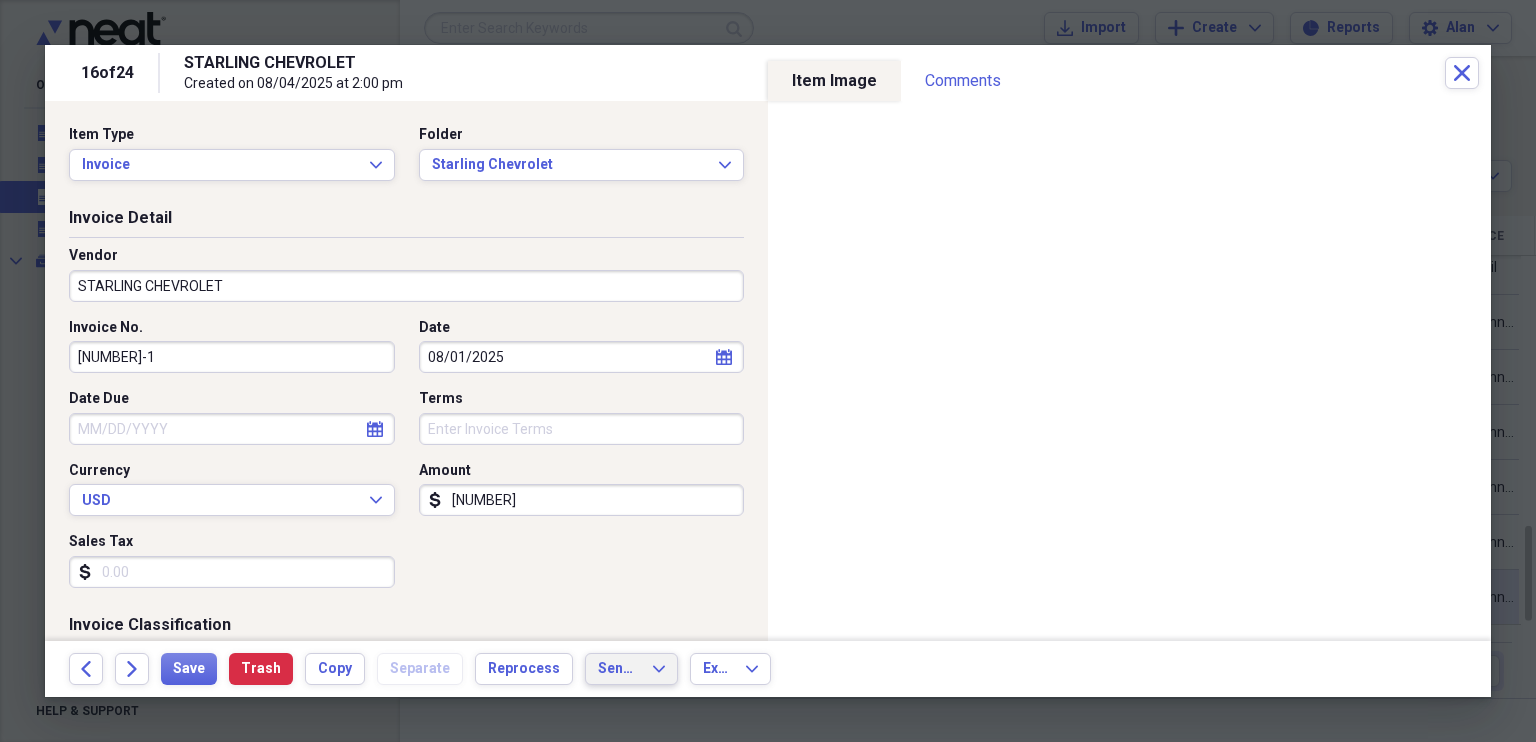 type on "109.73" 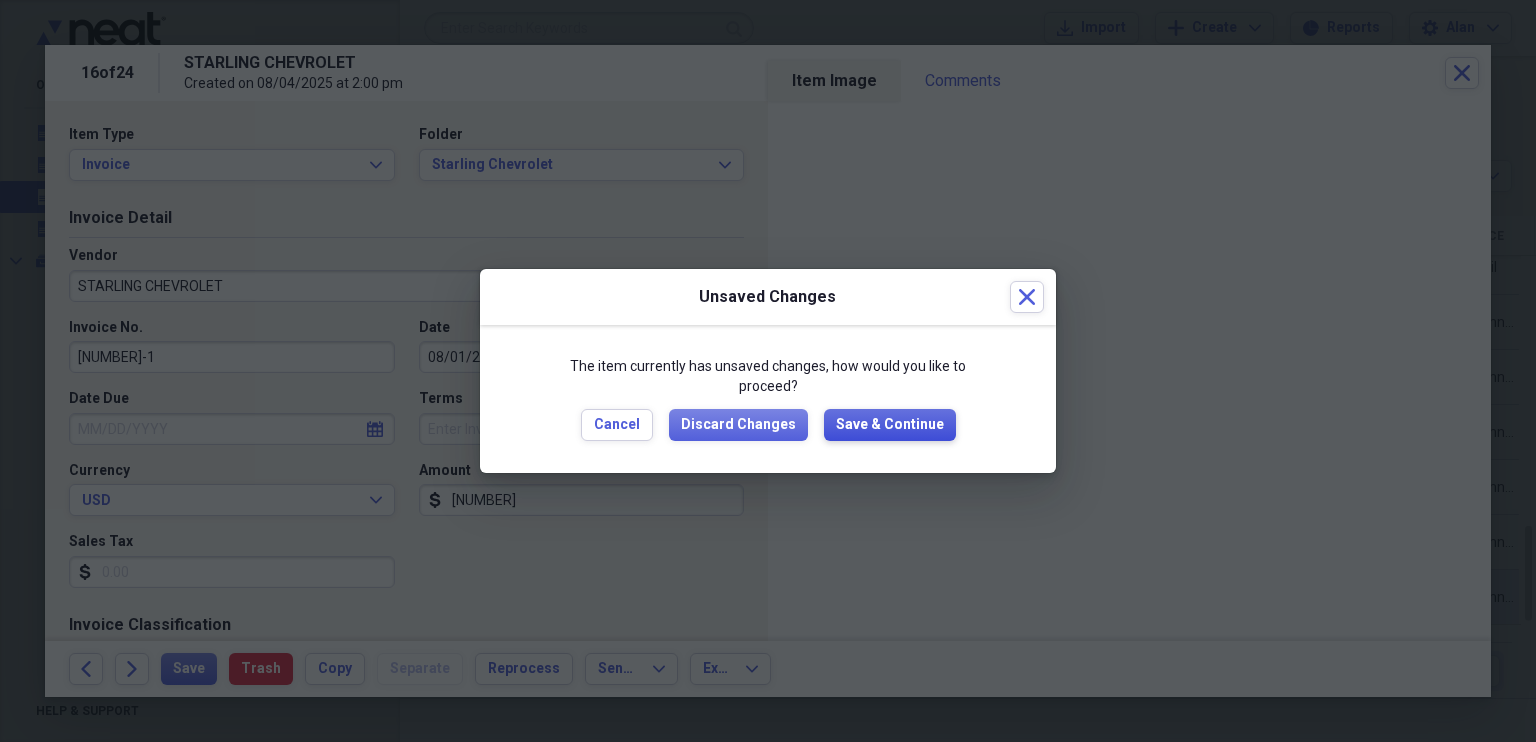 click on "Save & Continue" at bounding box center (890, 425) 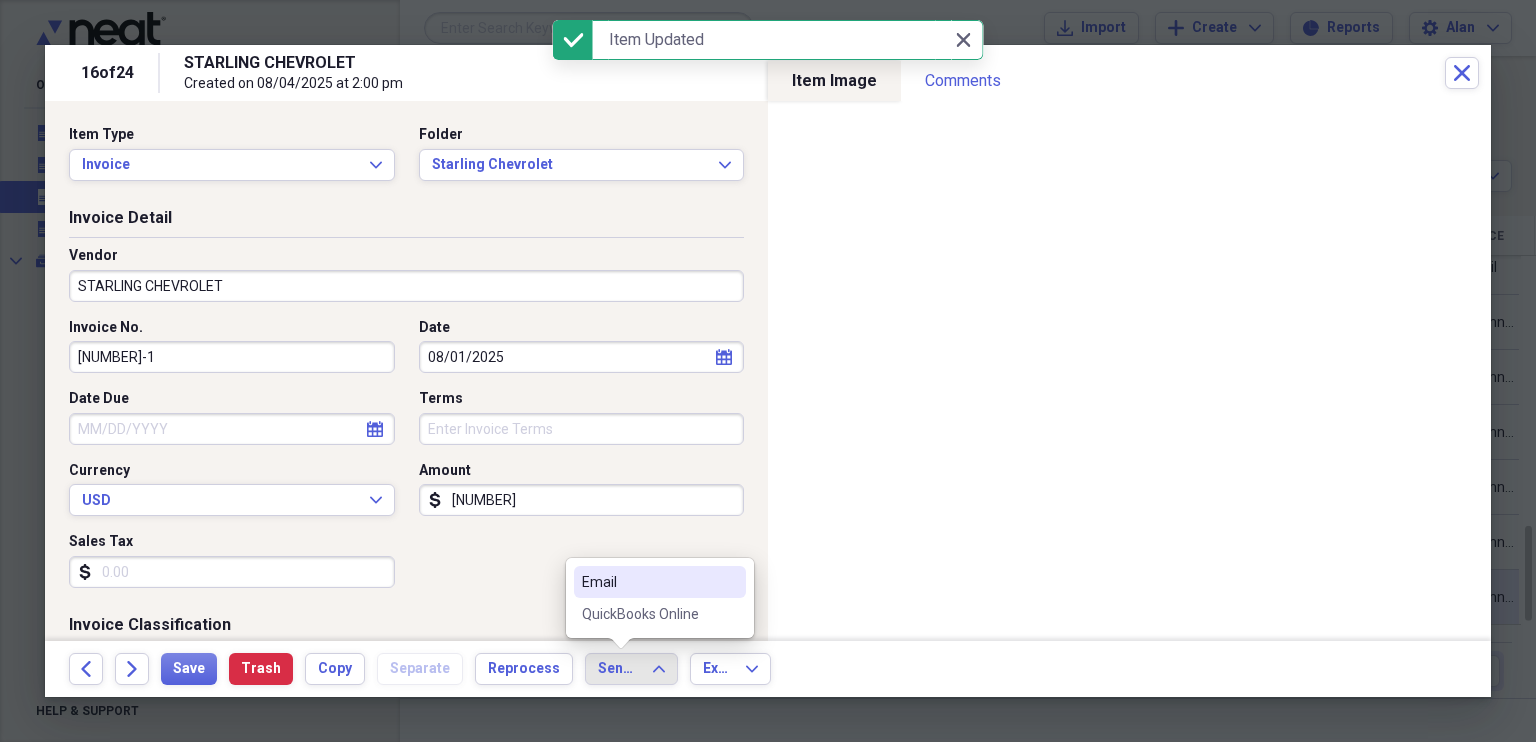 click on "QuickBooks Online" at bounding box center (648, 614) 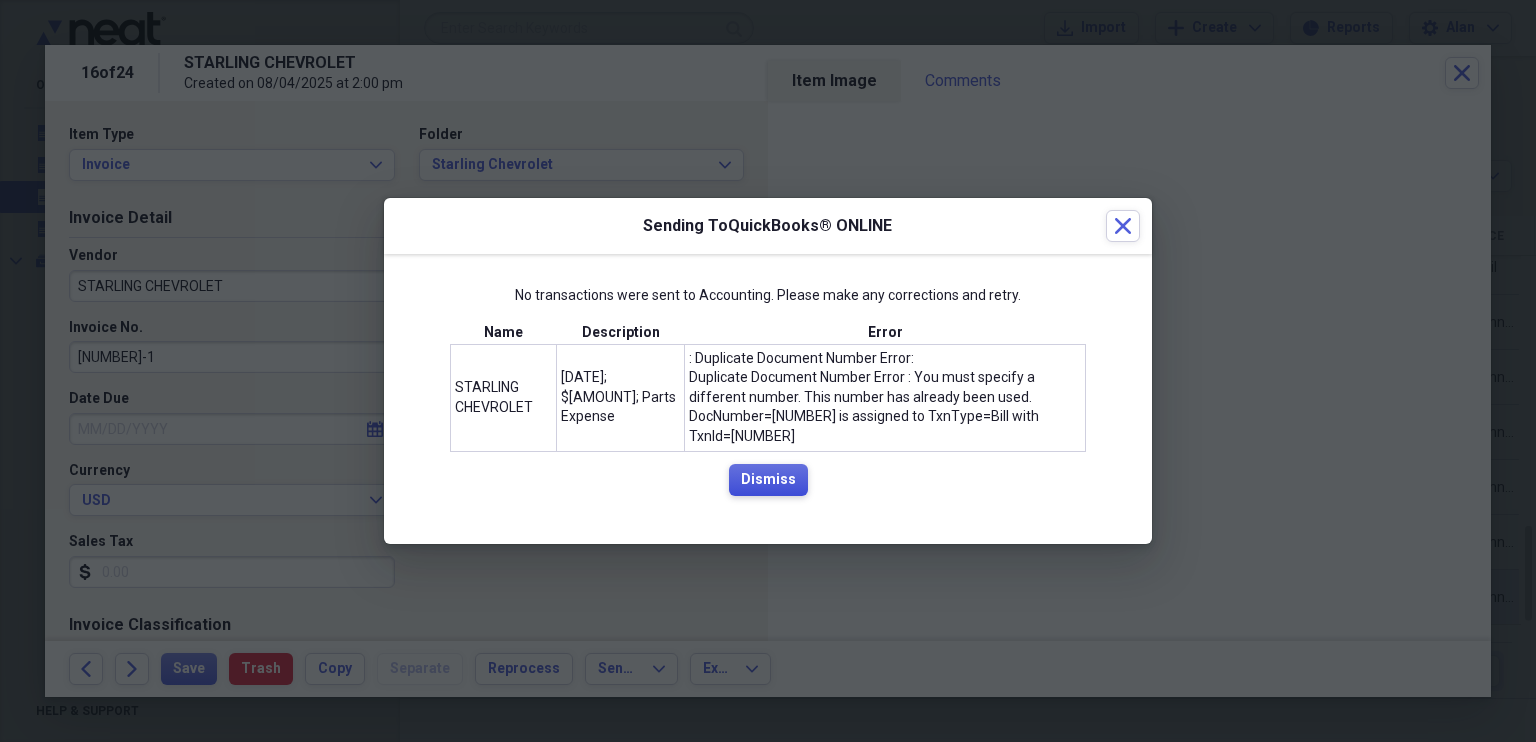 click on "Dismiss" at bounding box center (768, 480) 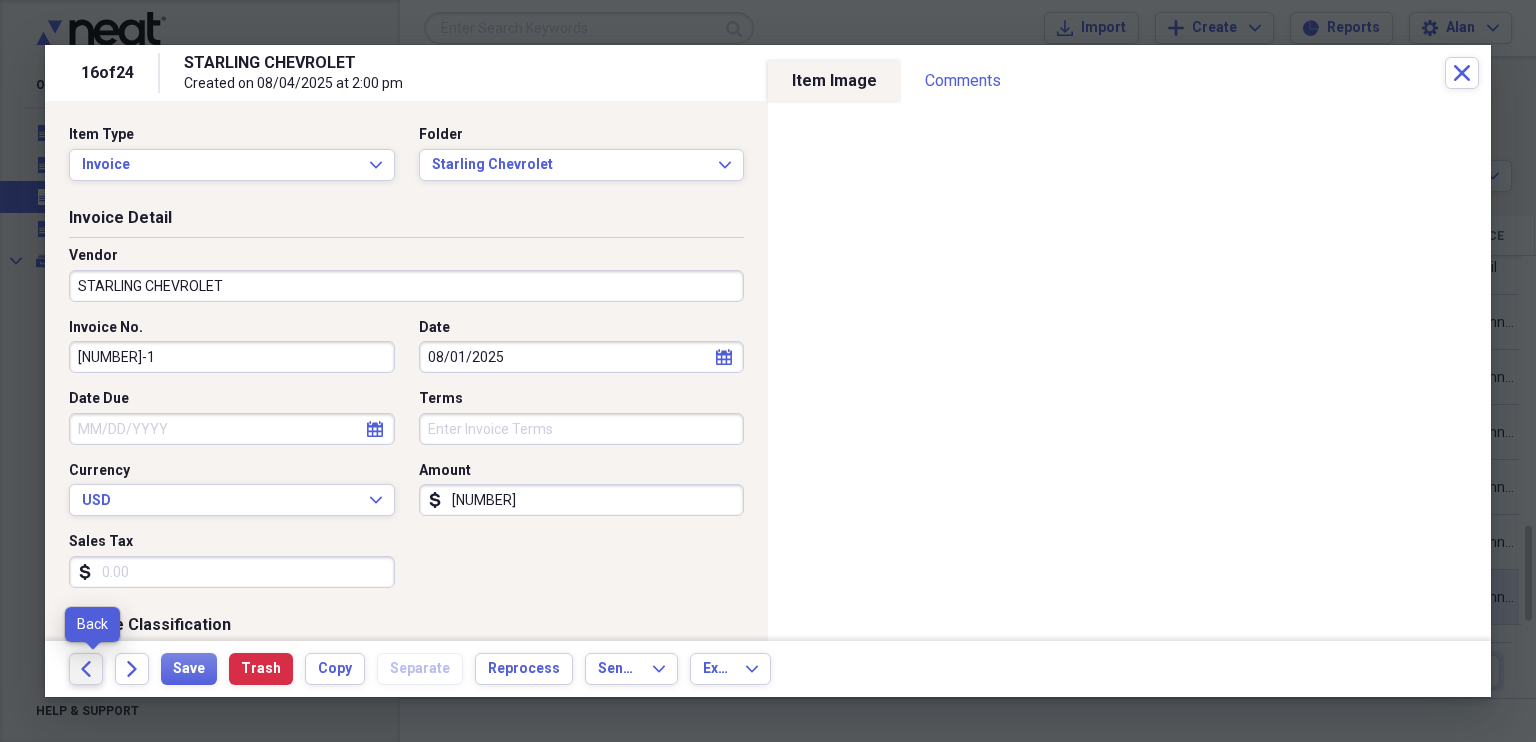click on "Back" 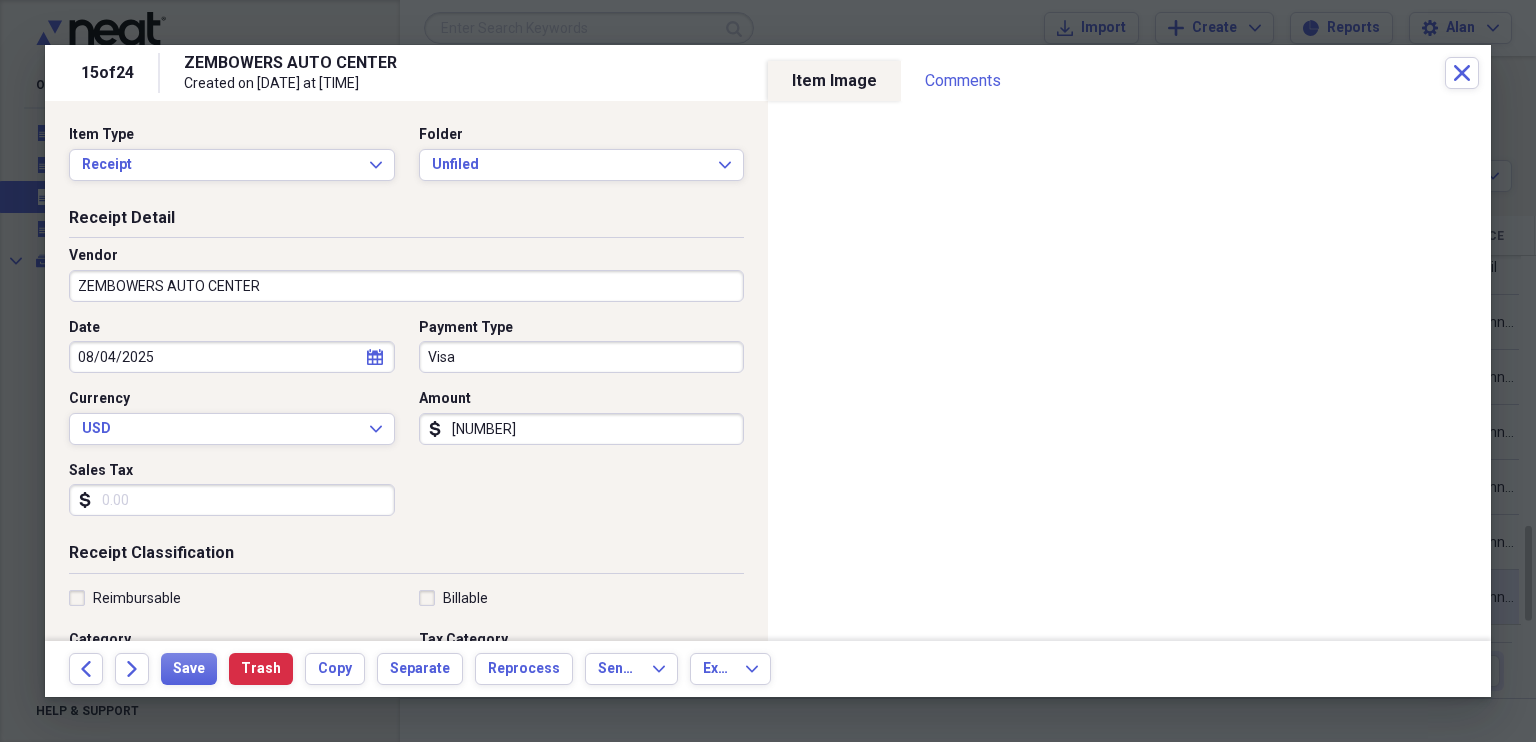 click on "ZEMBOWERS AUTO CENTER" at bounding box center (406, 286) 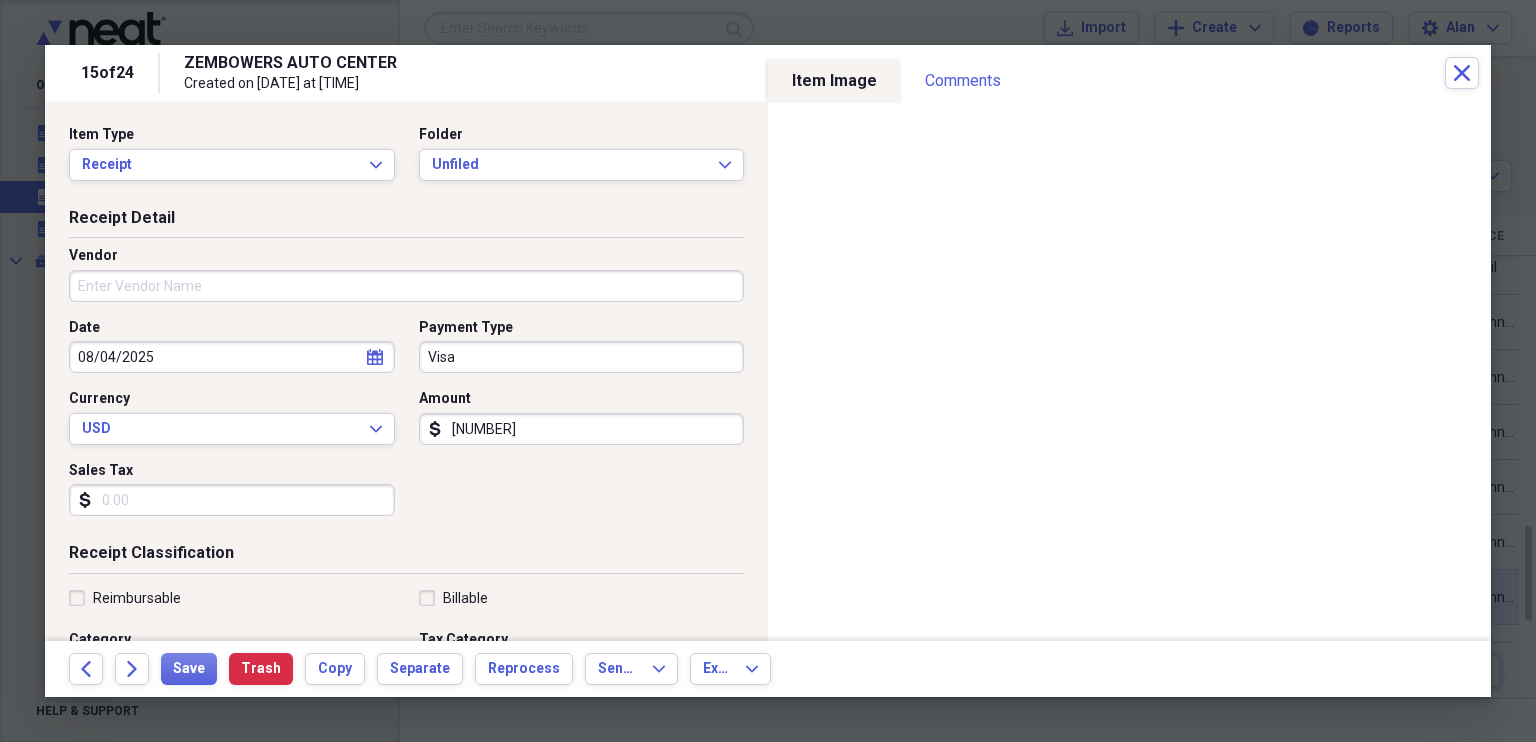 type 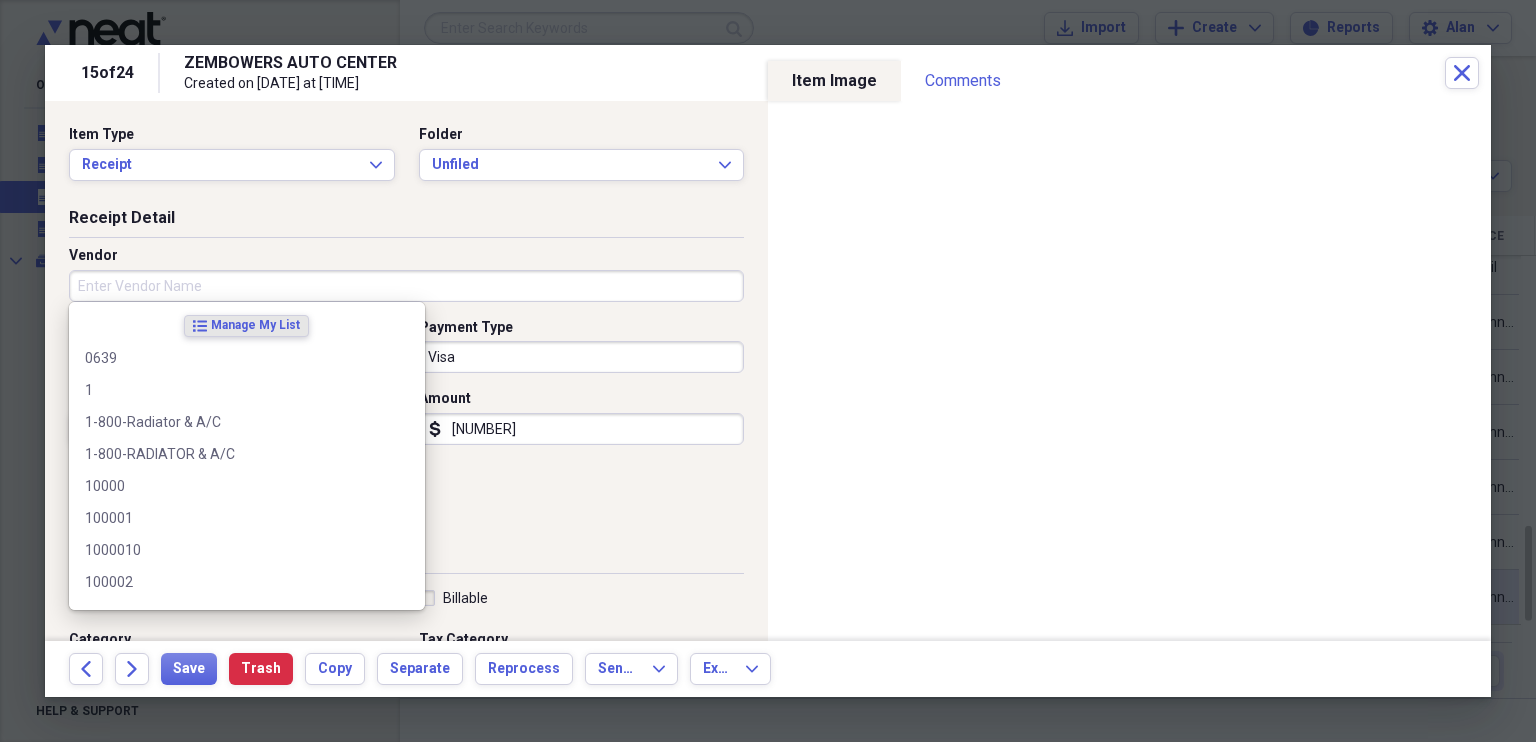 click on "Date 08/04/2025 calendar Calendar Payment Type Visa Currency USD Expand Amount dollar-sign 133.45 Sales Tax dollar-sign" at bounding box center [406, 425] 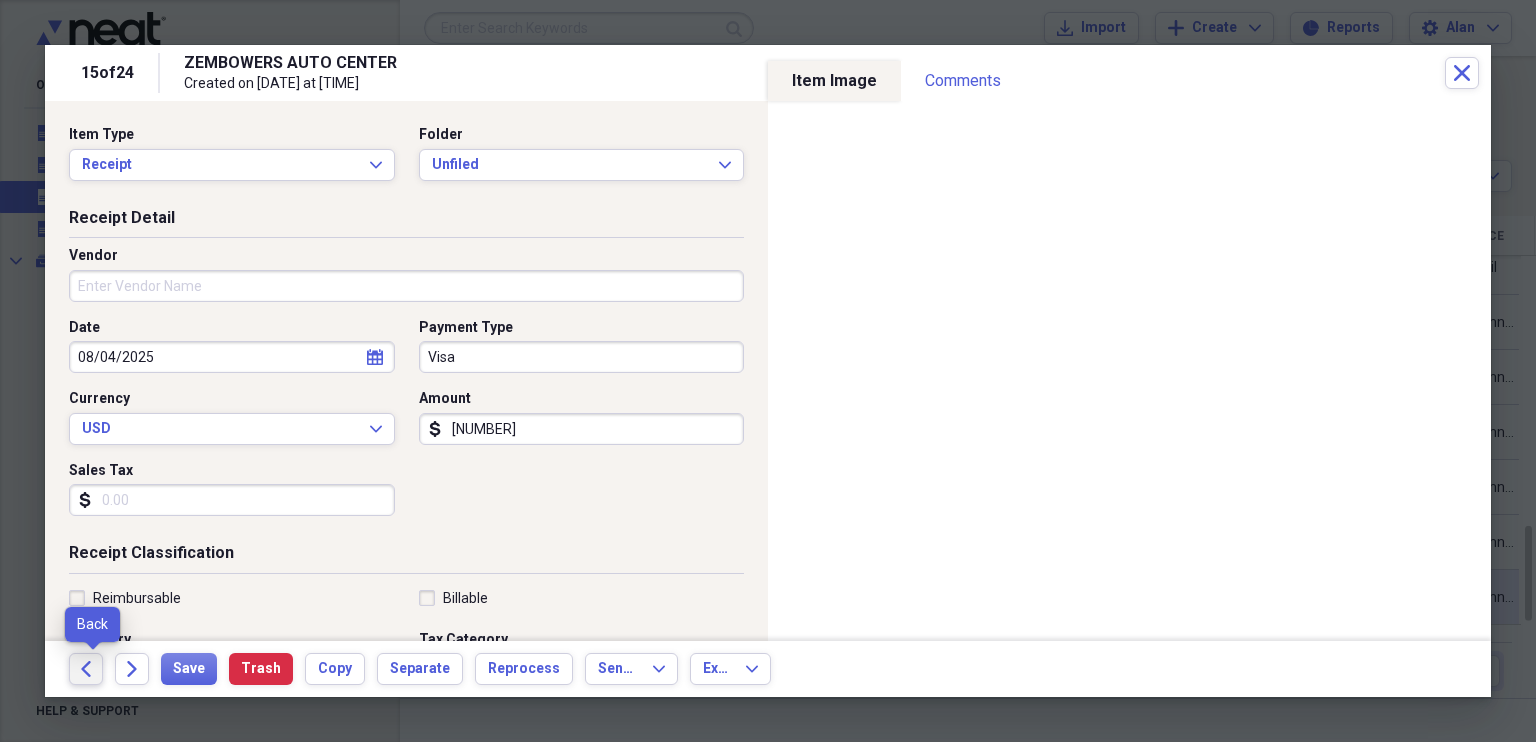 click on "Back" 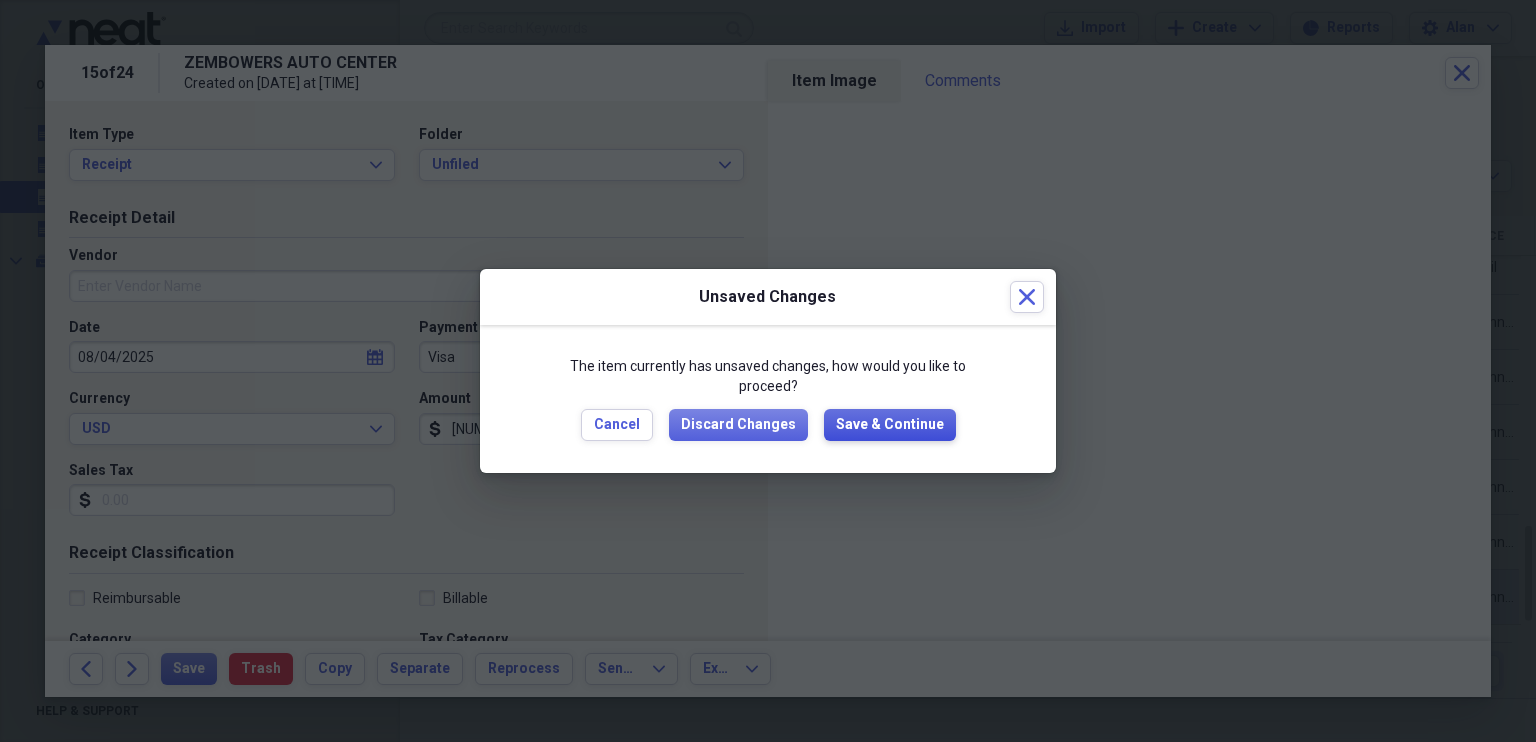 click on "Save & Continue" at bounding box center (890, 425) 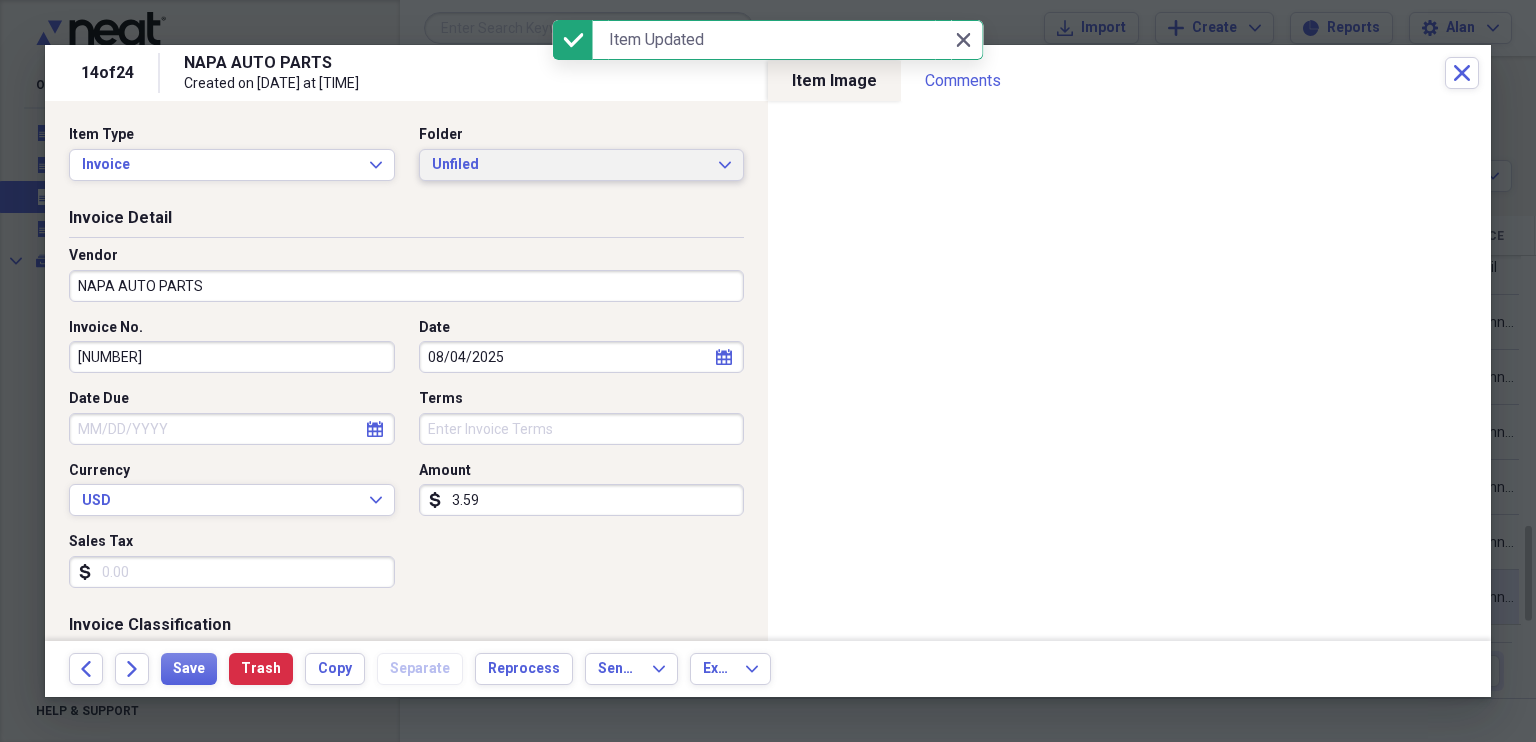 click on "Unfiled" at bounding box center (570, 165) 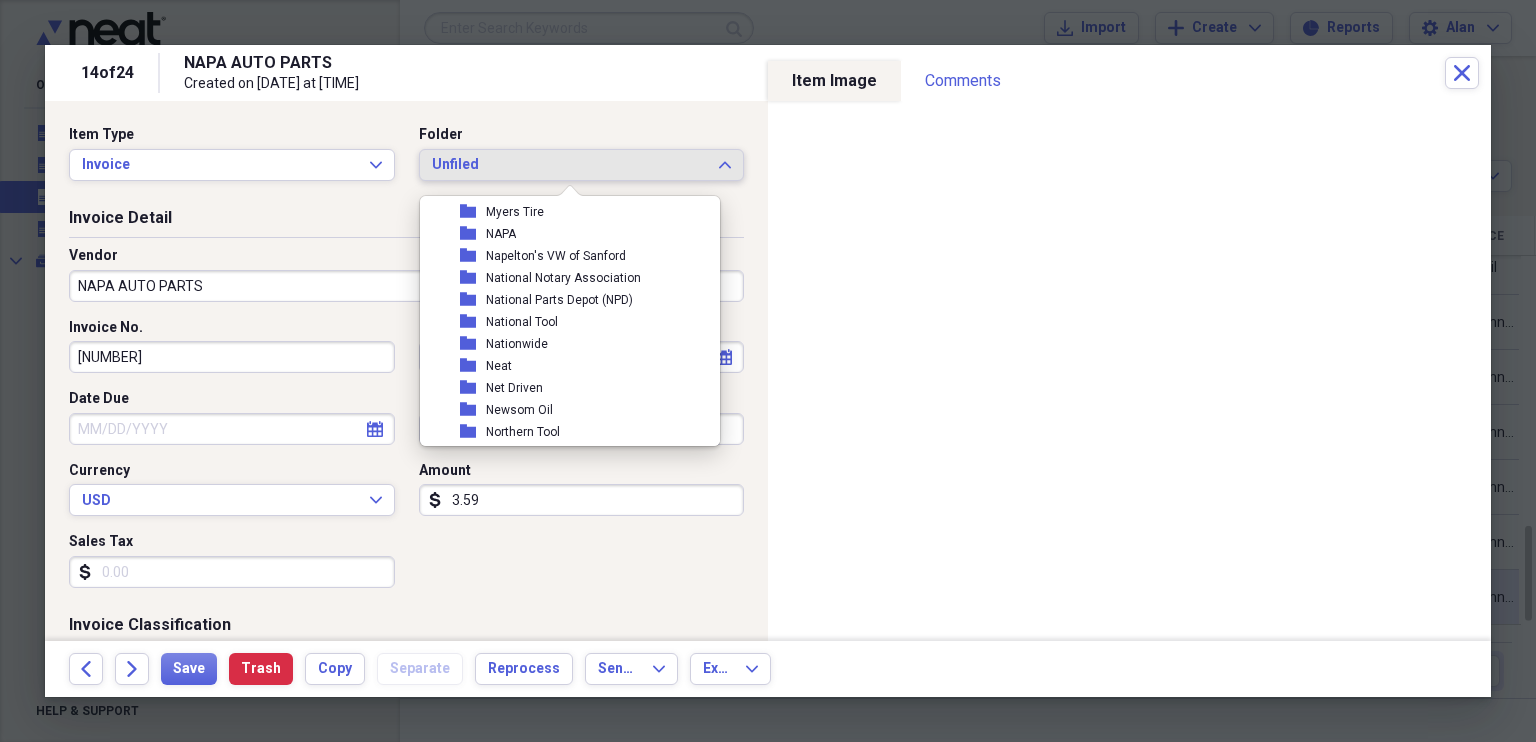 scroll, scrollTop: 6064, scrollLeft: 0, axis: vertical 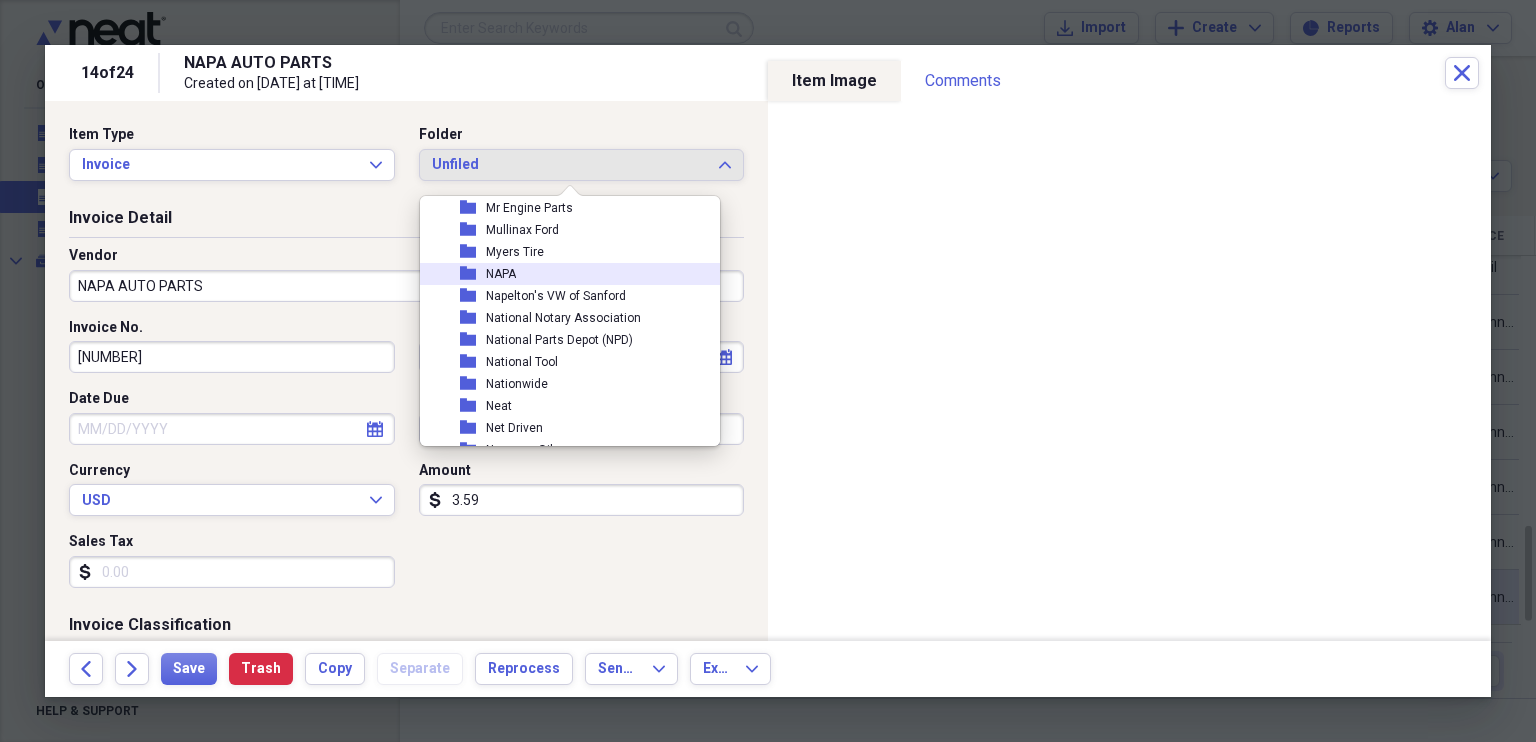 click on "NAPA" at bounding box center (501, 274) 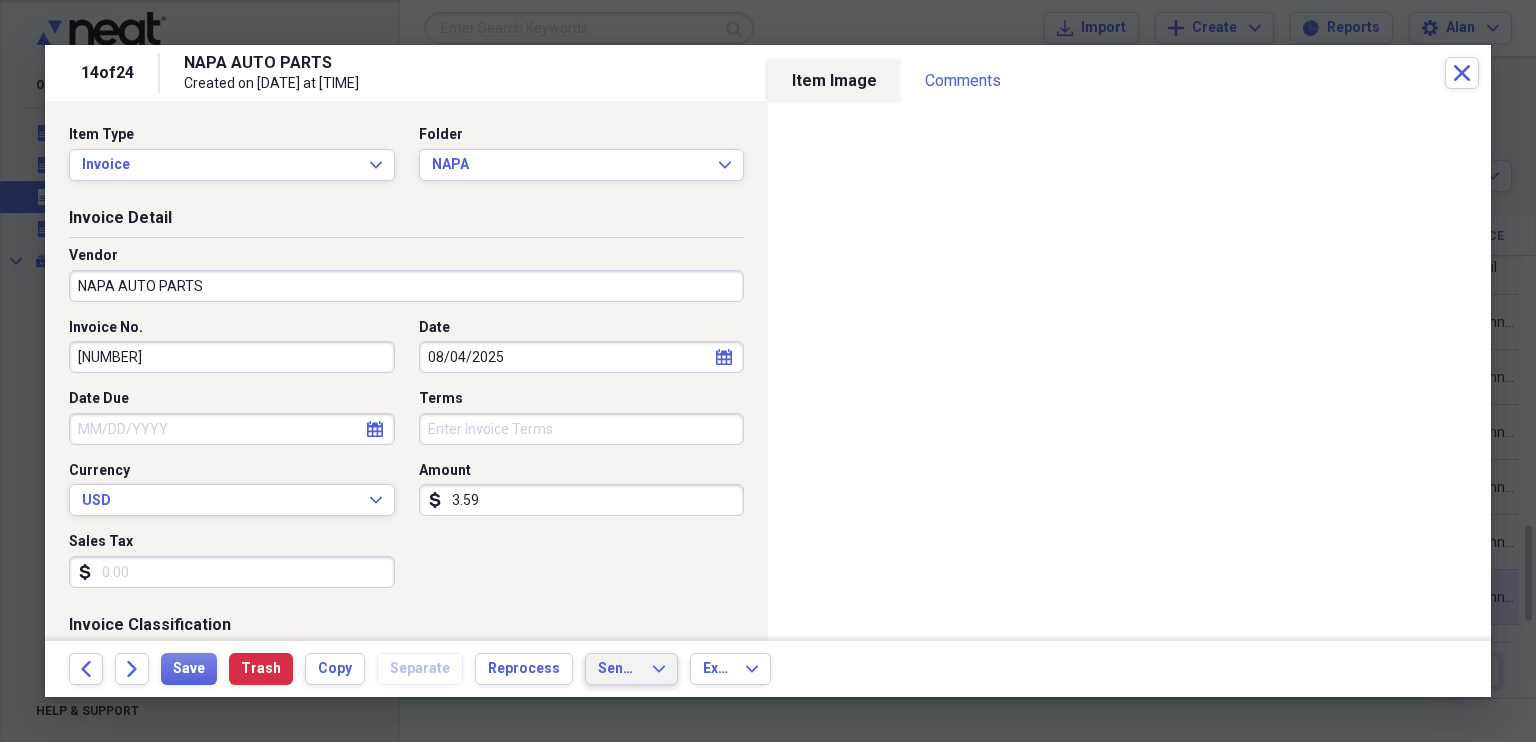 click on "Expand" 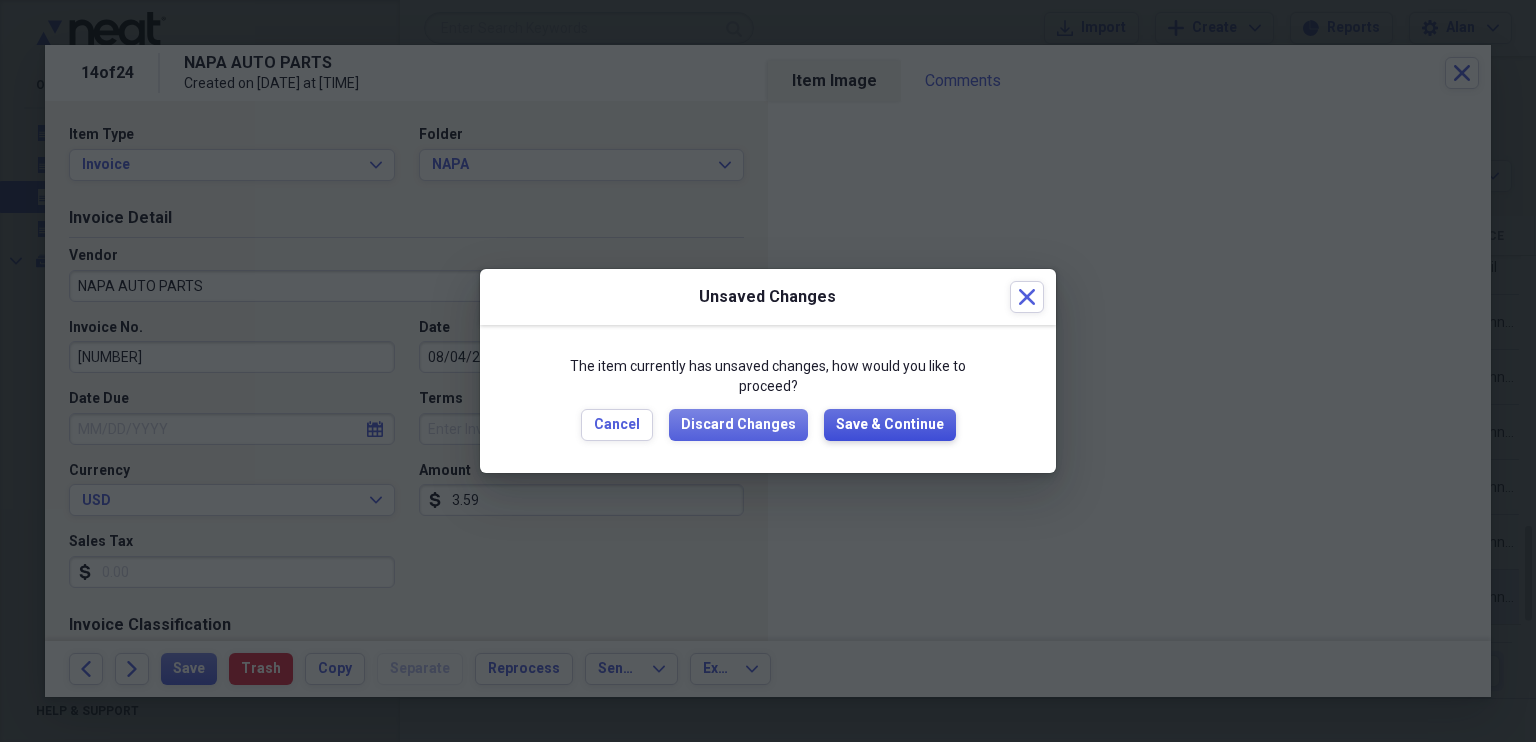 click on "Save & Continue" at bounding box center (890, 425) 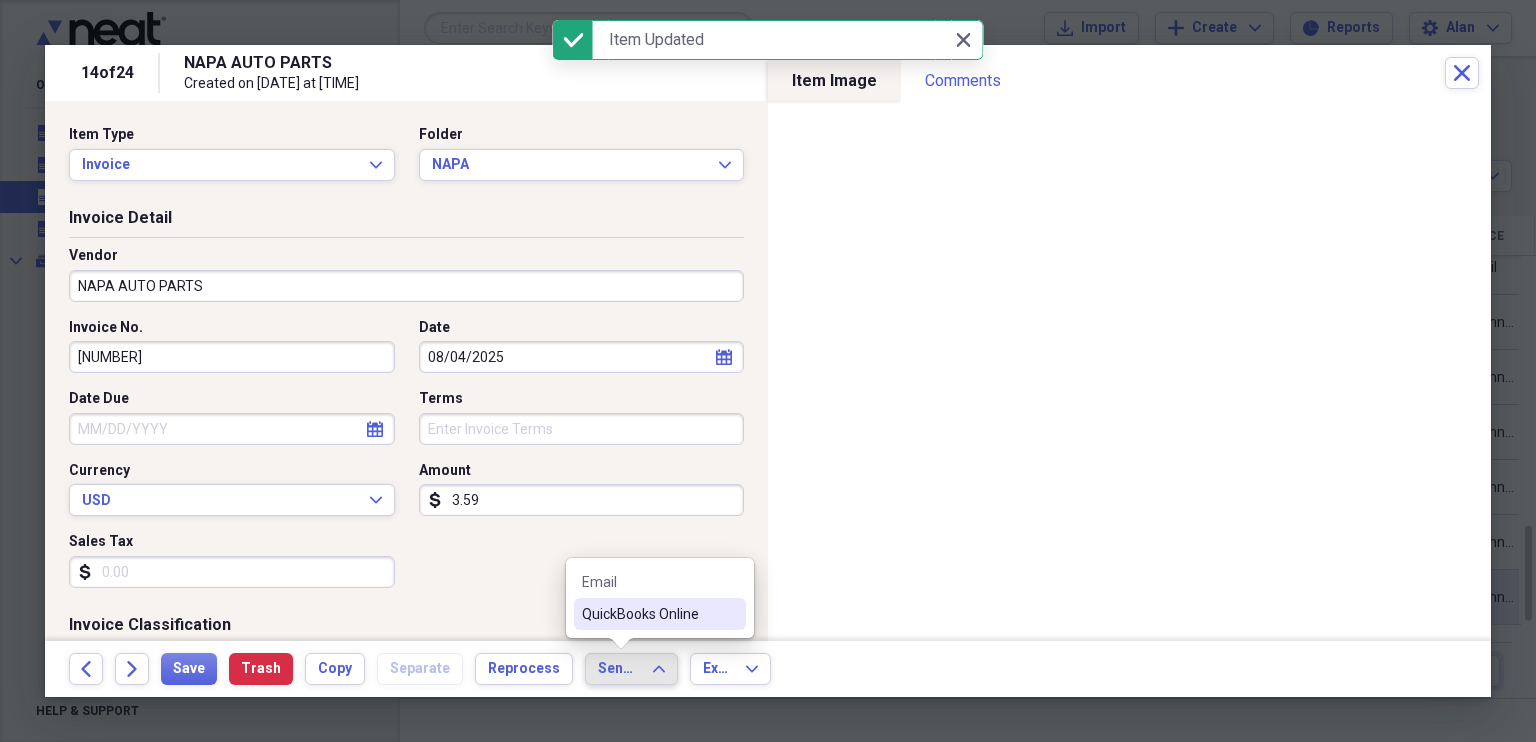 click on "QuickBooks Online" at bounding box center (648, 614) 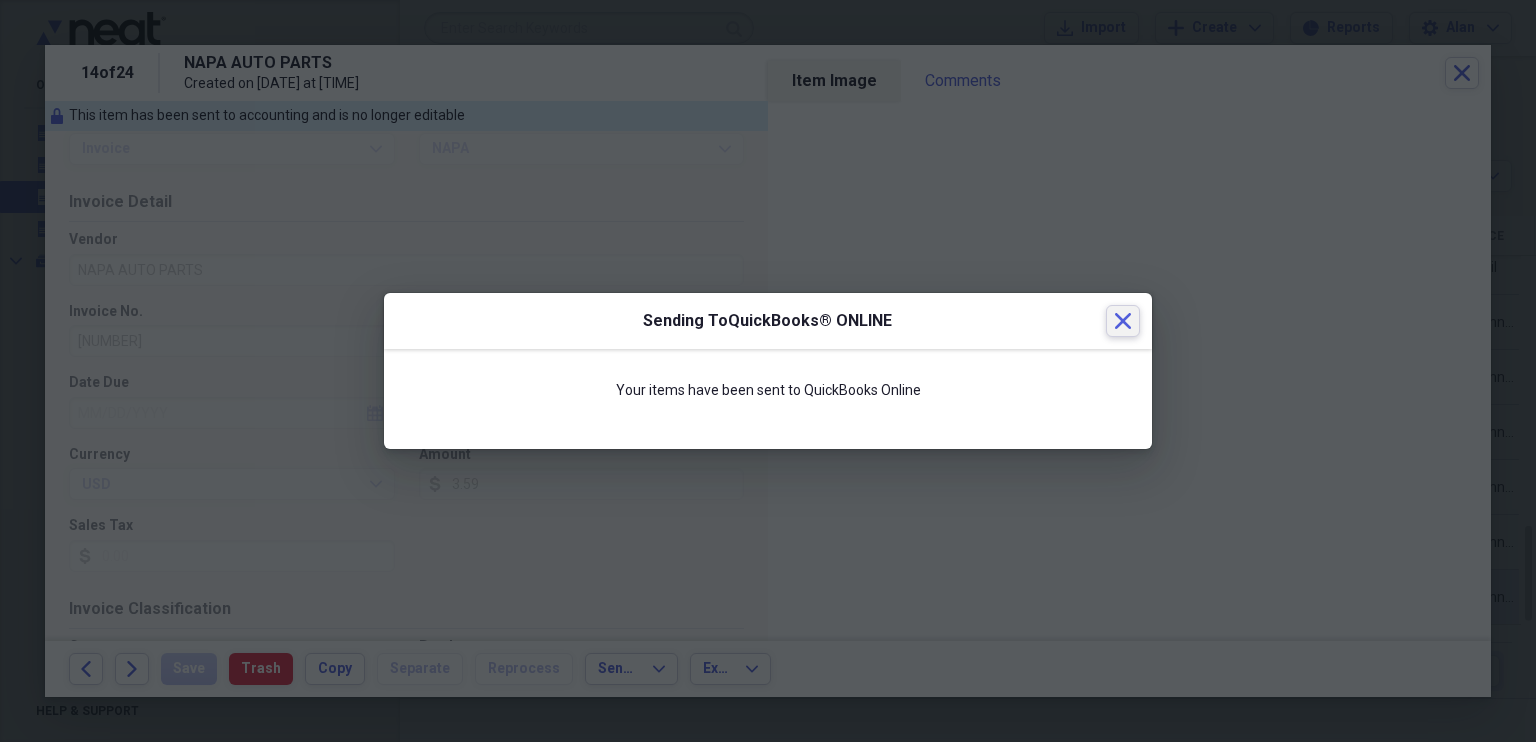 click on "Close" 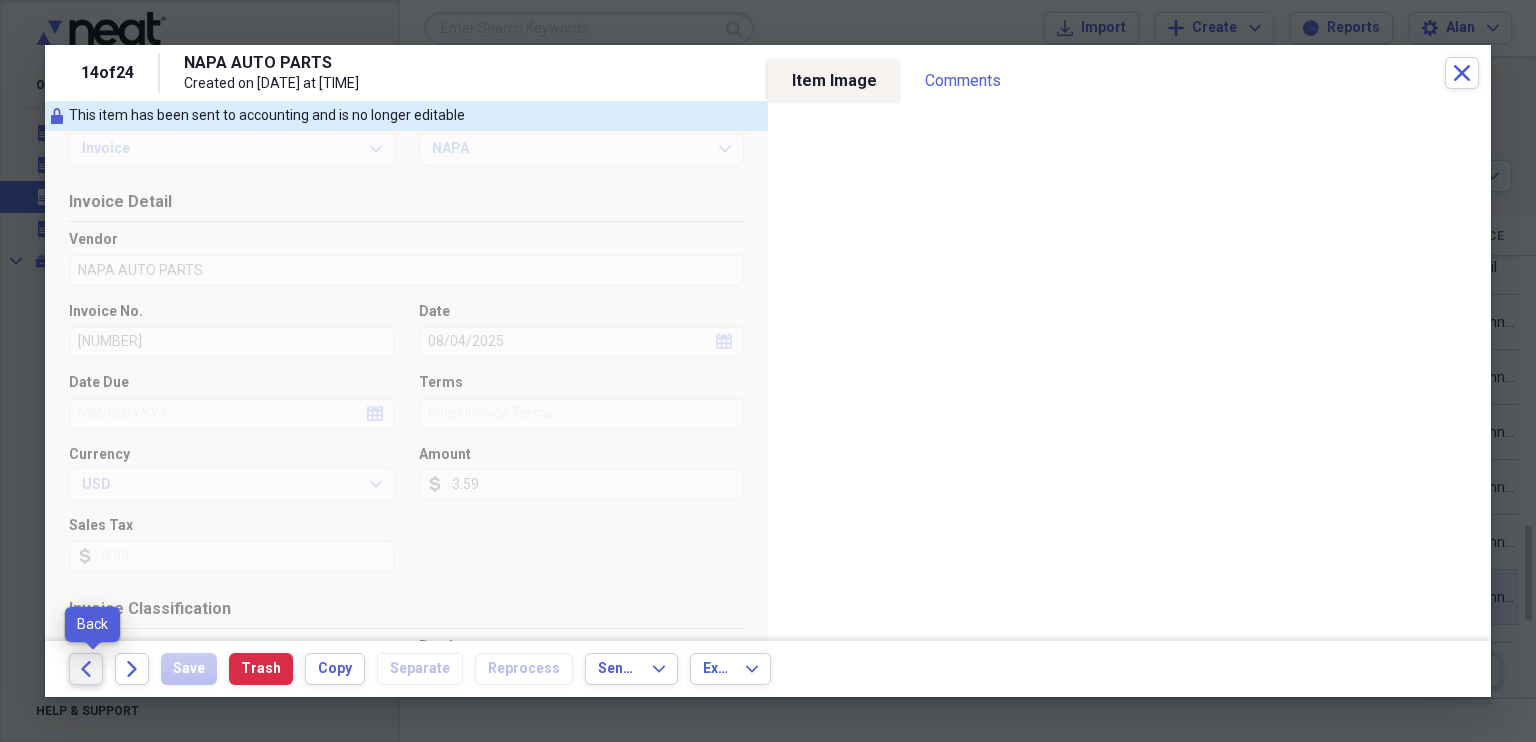click on "Back" 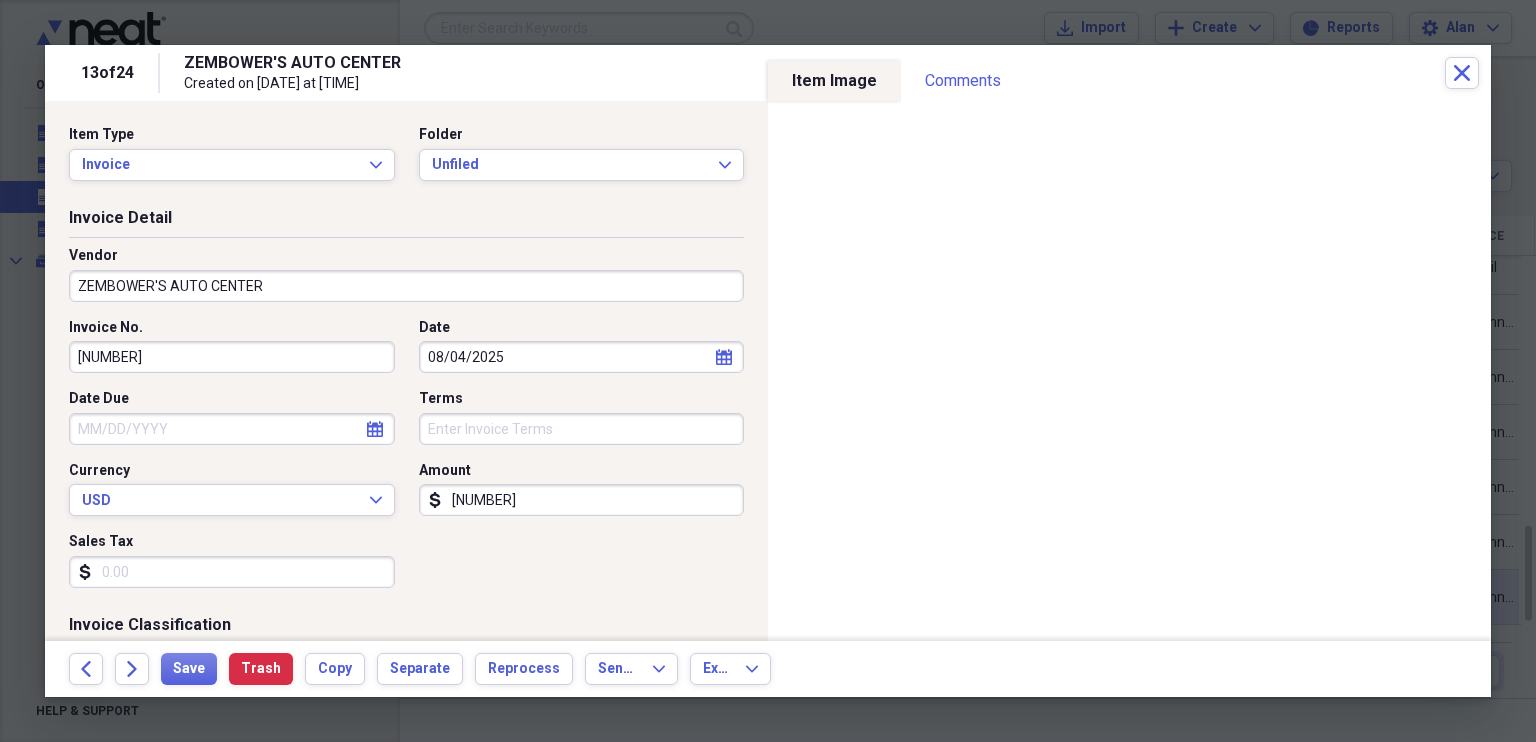 click on "ZEMBOWER'S AUTO CENTER" at bounding box center [406, 286] 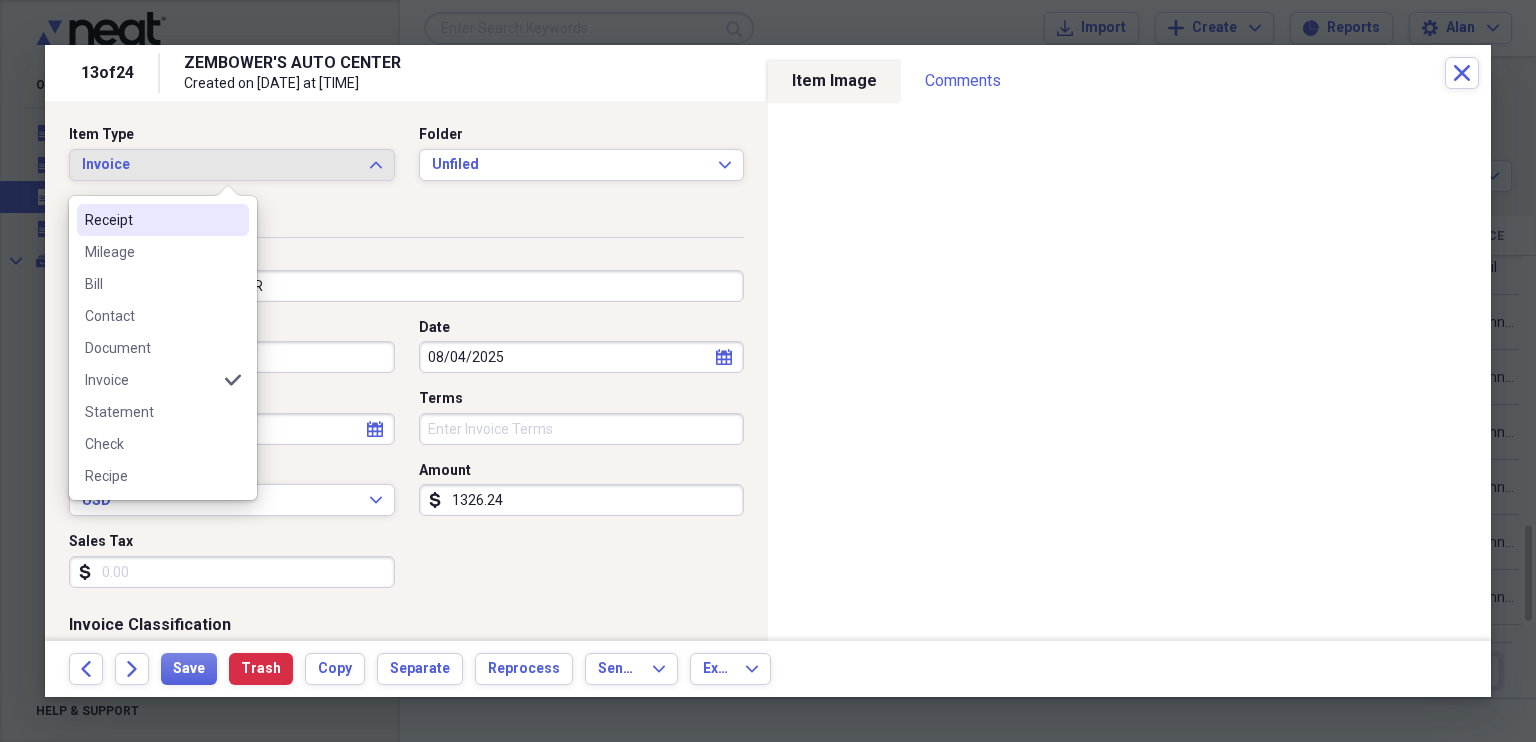 scroll, scrollTop: 0, scrollLeft: 0, axis: both 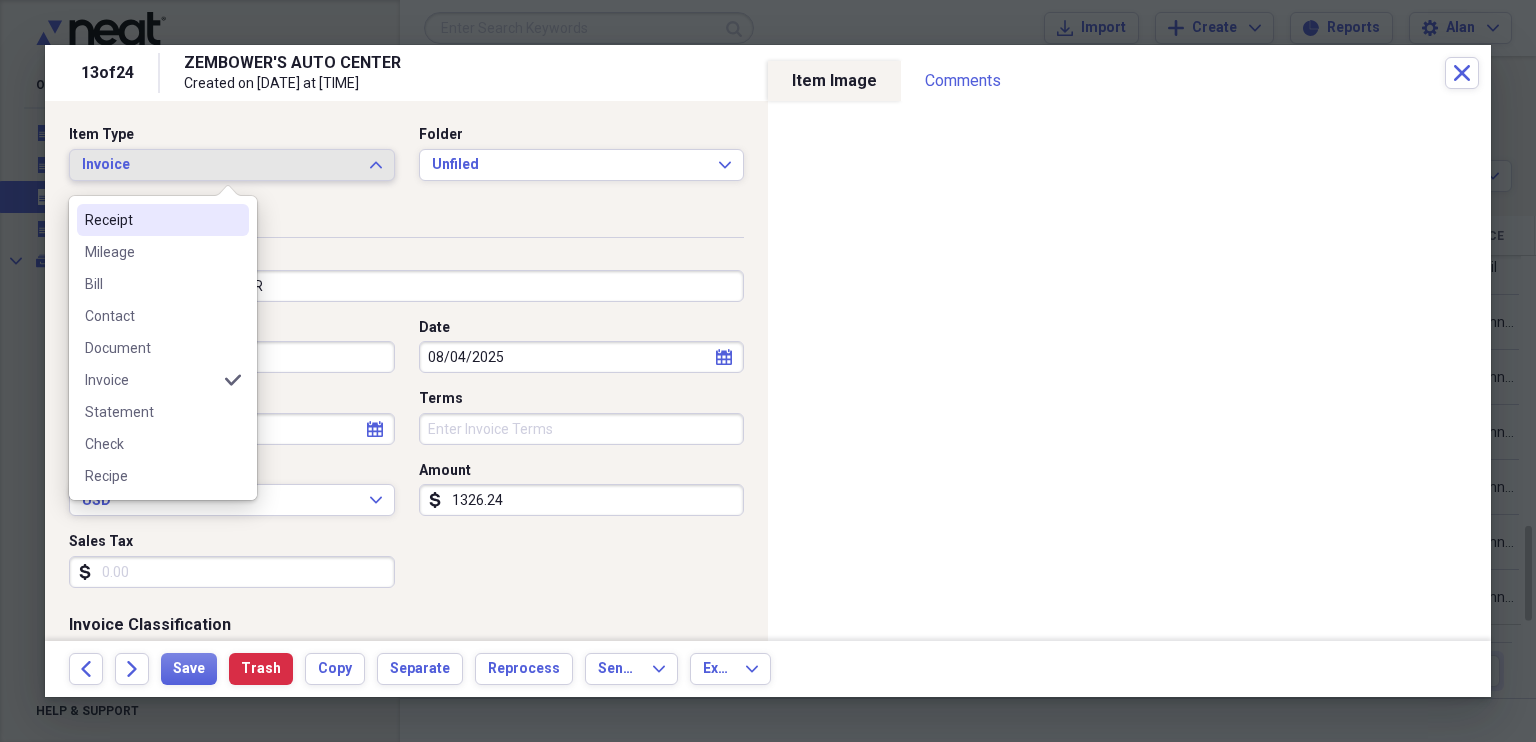 click on "Receipt" at bounding box center [151, 220] 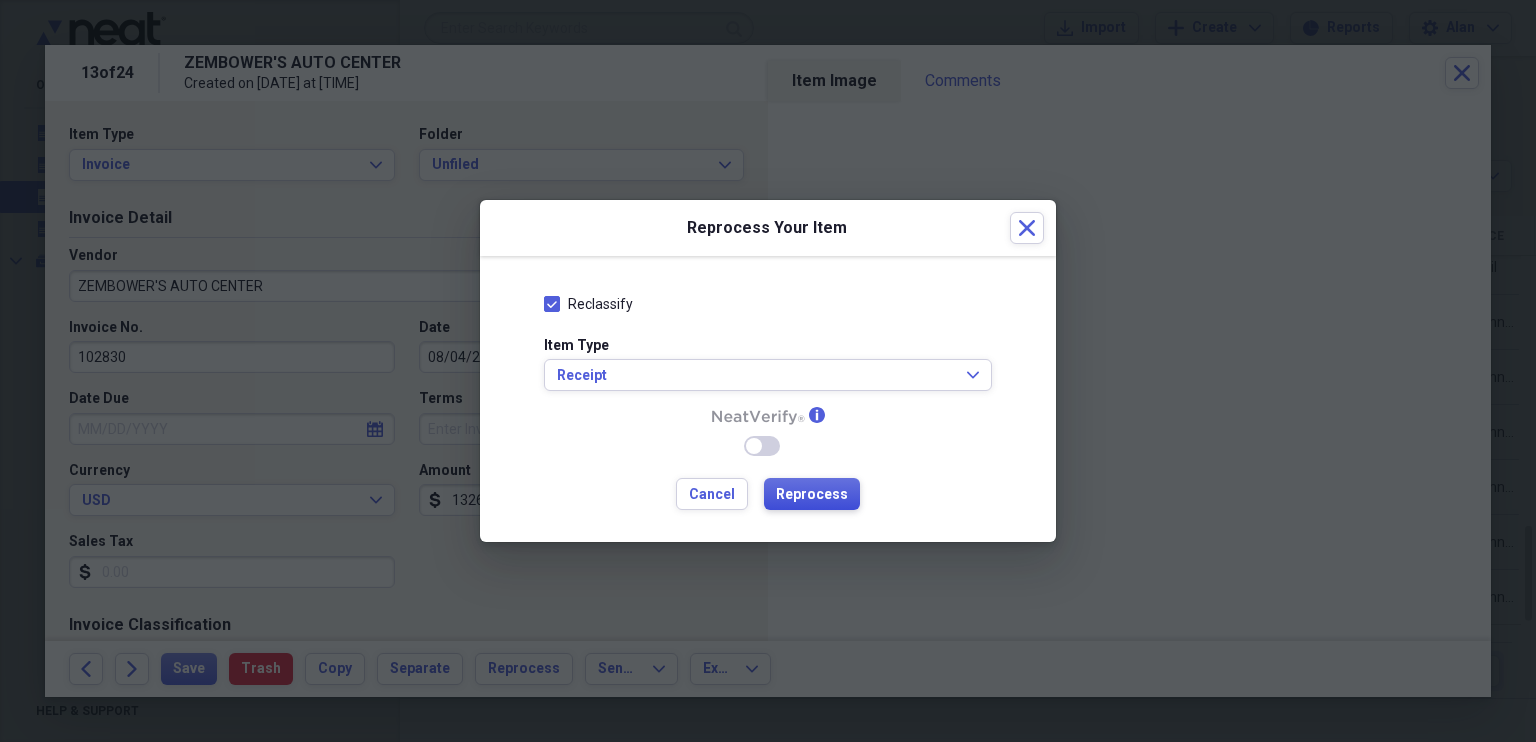click on "Reprocess" at bounding box center (812, 495) 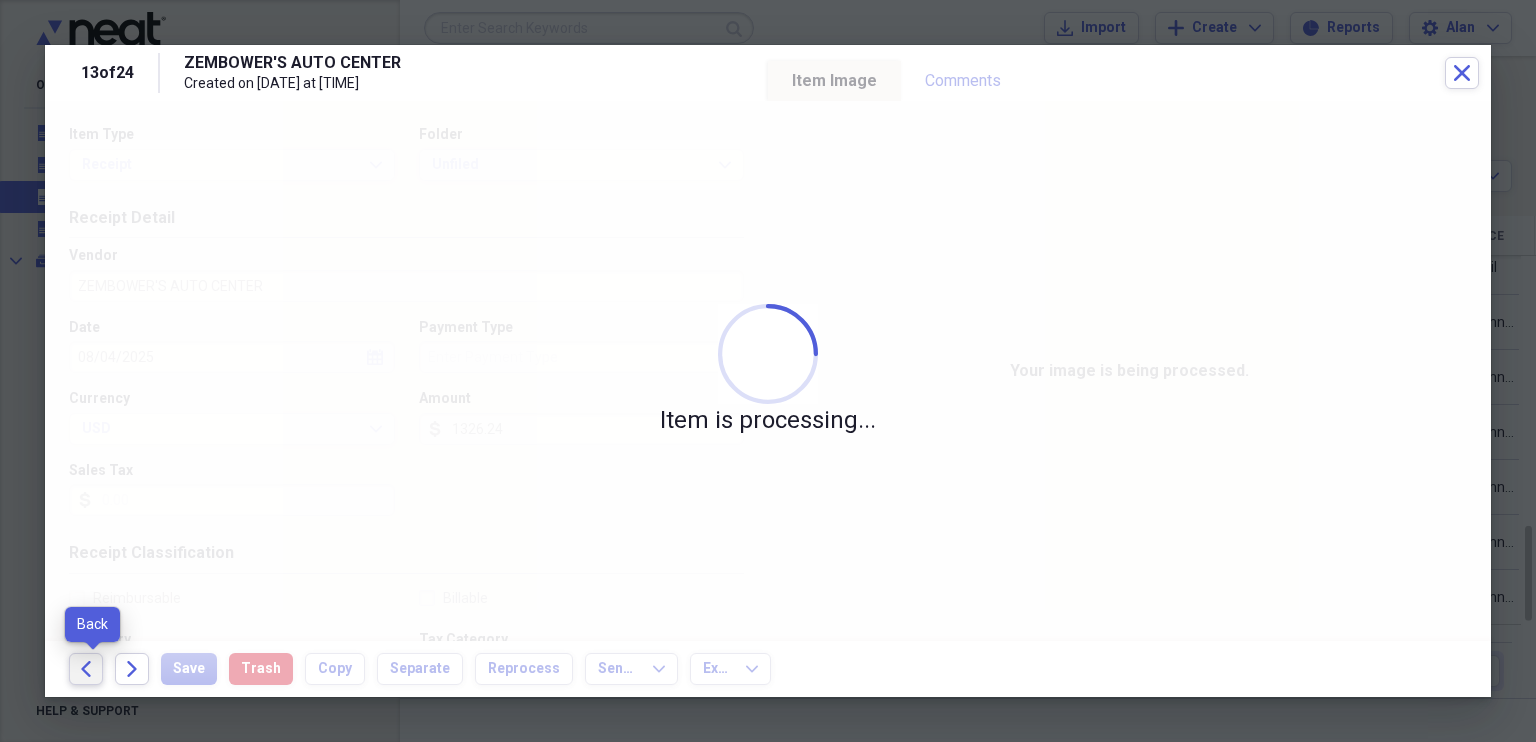 click 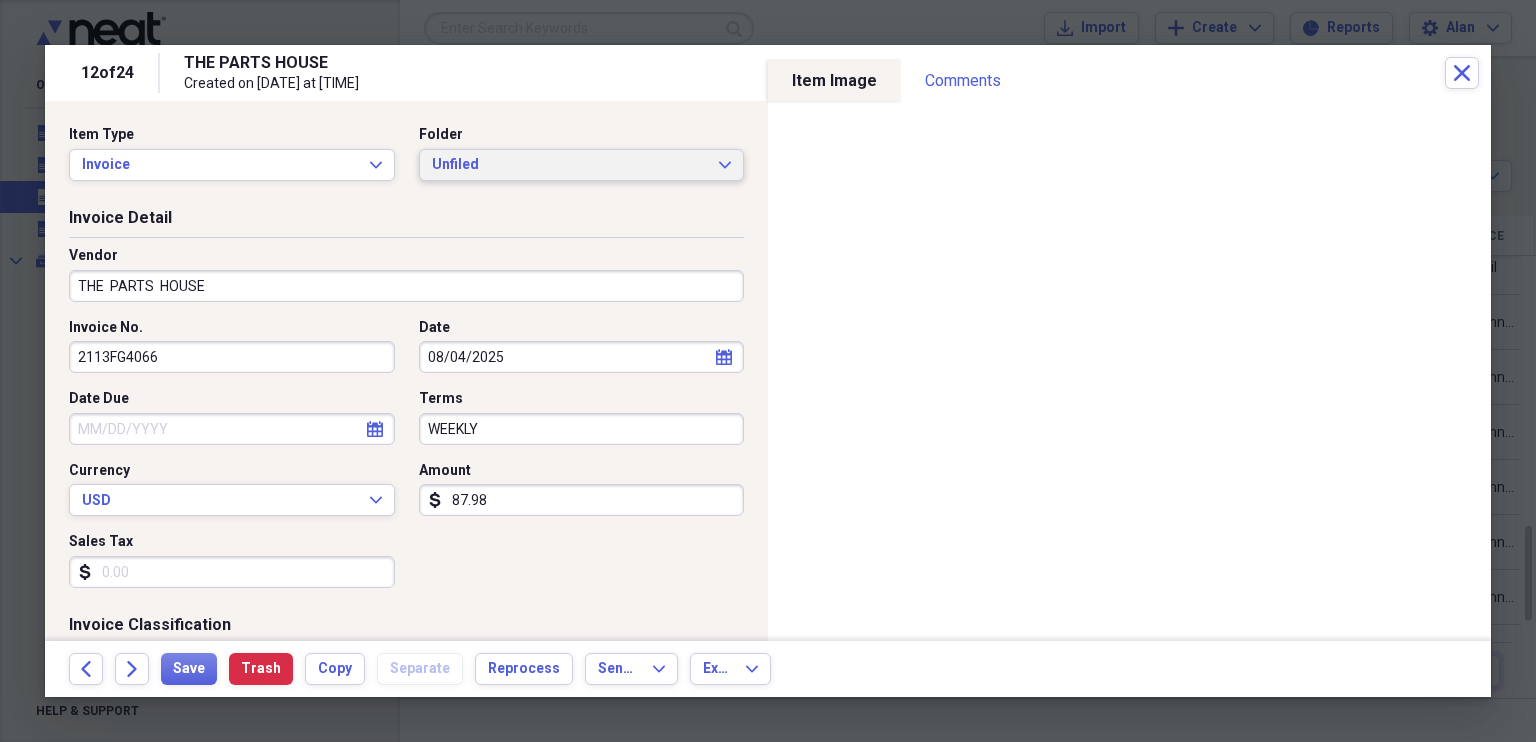 click on "Expand" 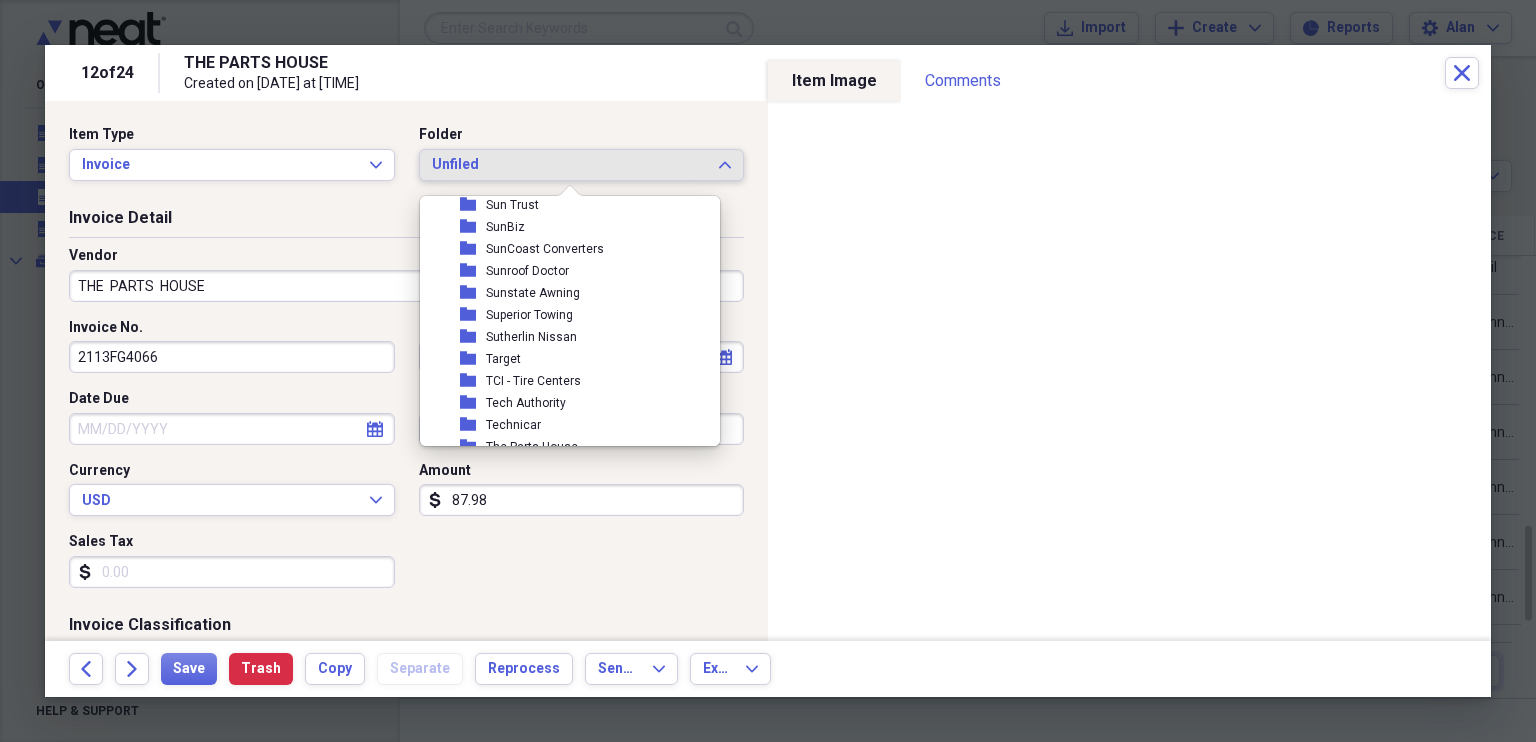 scroll, scrollTop: 8629, scrollLeft: 0, axis: vertical 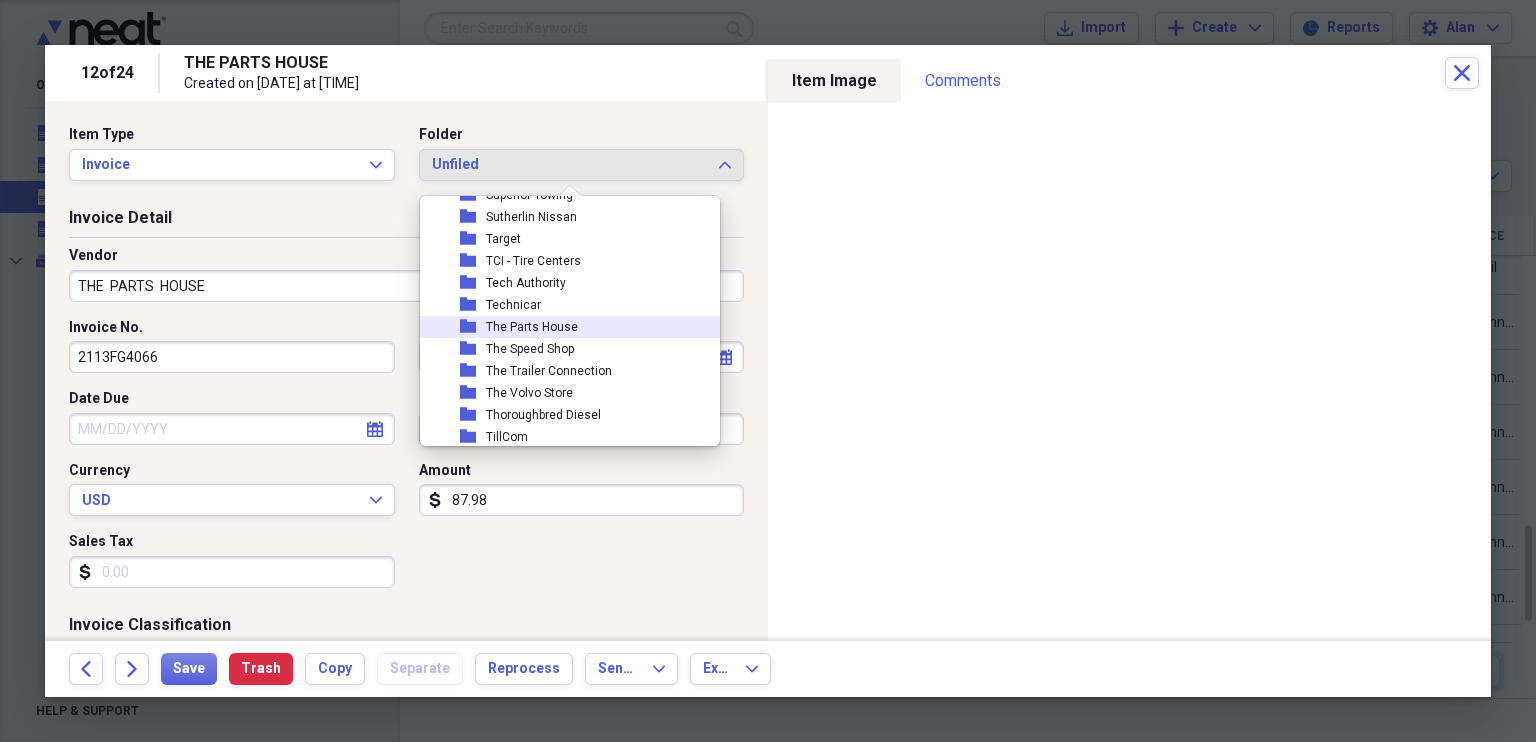 click on "The Parts House" at bounding box center [532, 327] 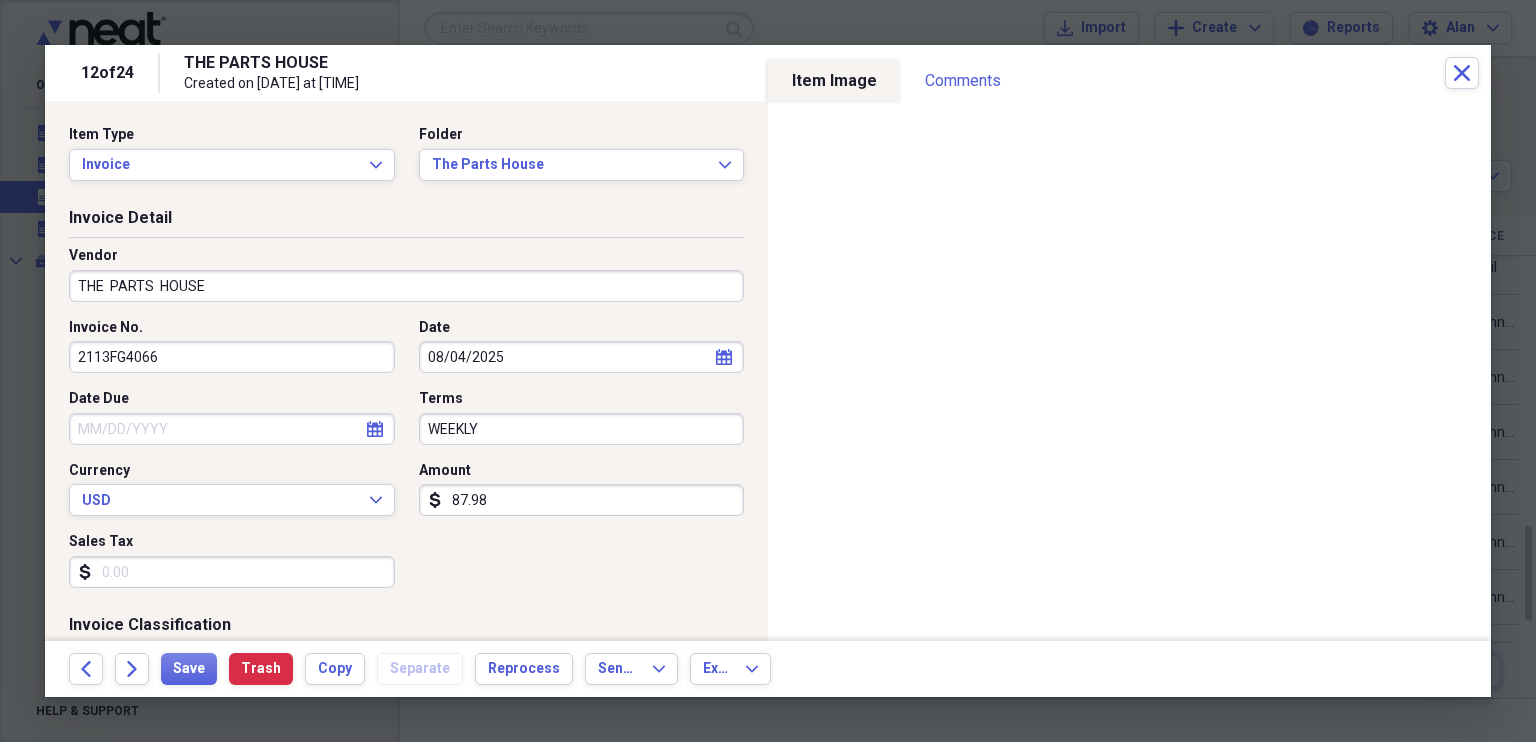 click 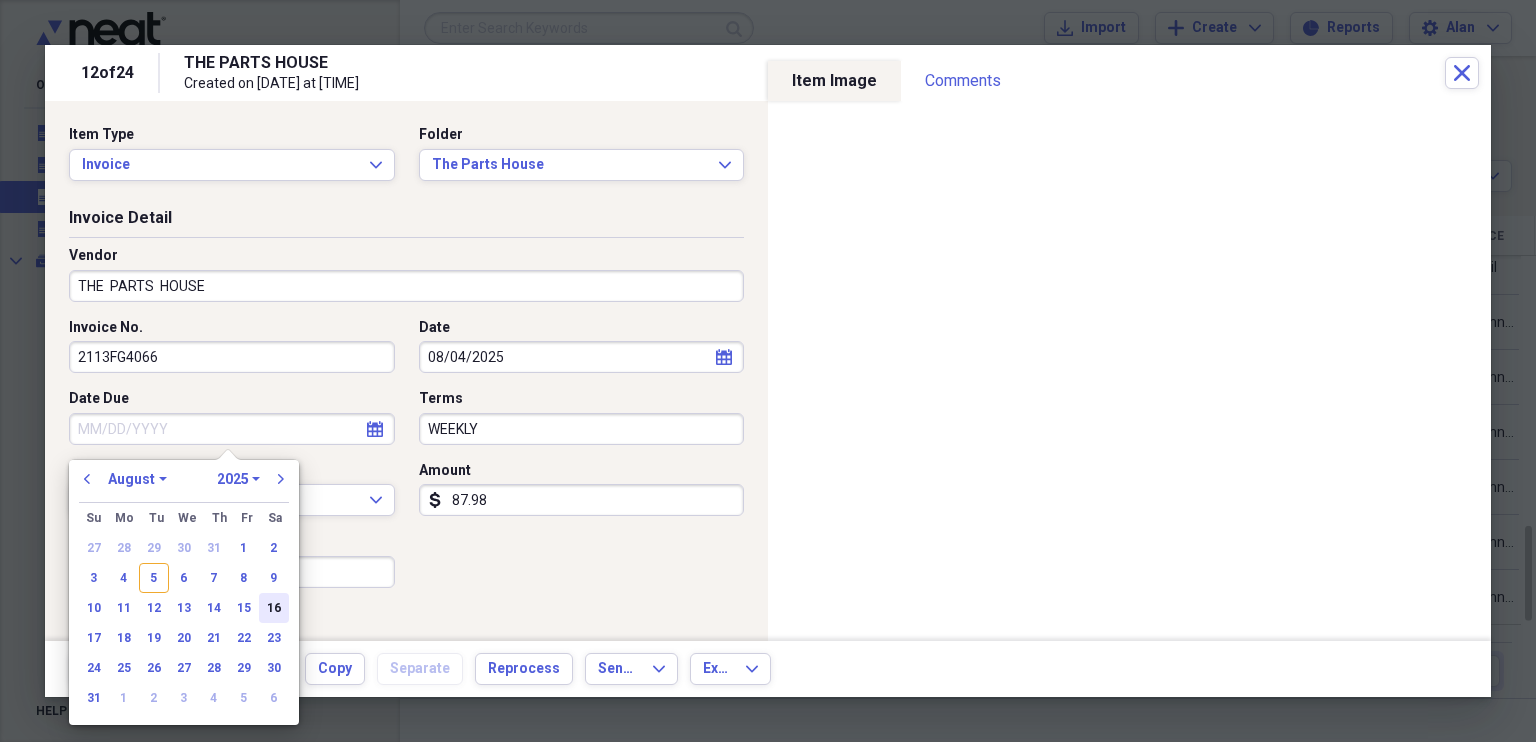 click on "16" at bounding box center (274, 608) 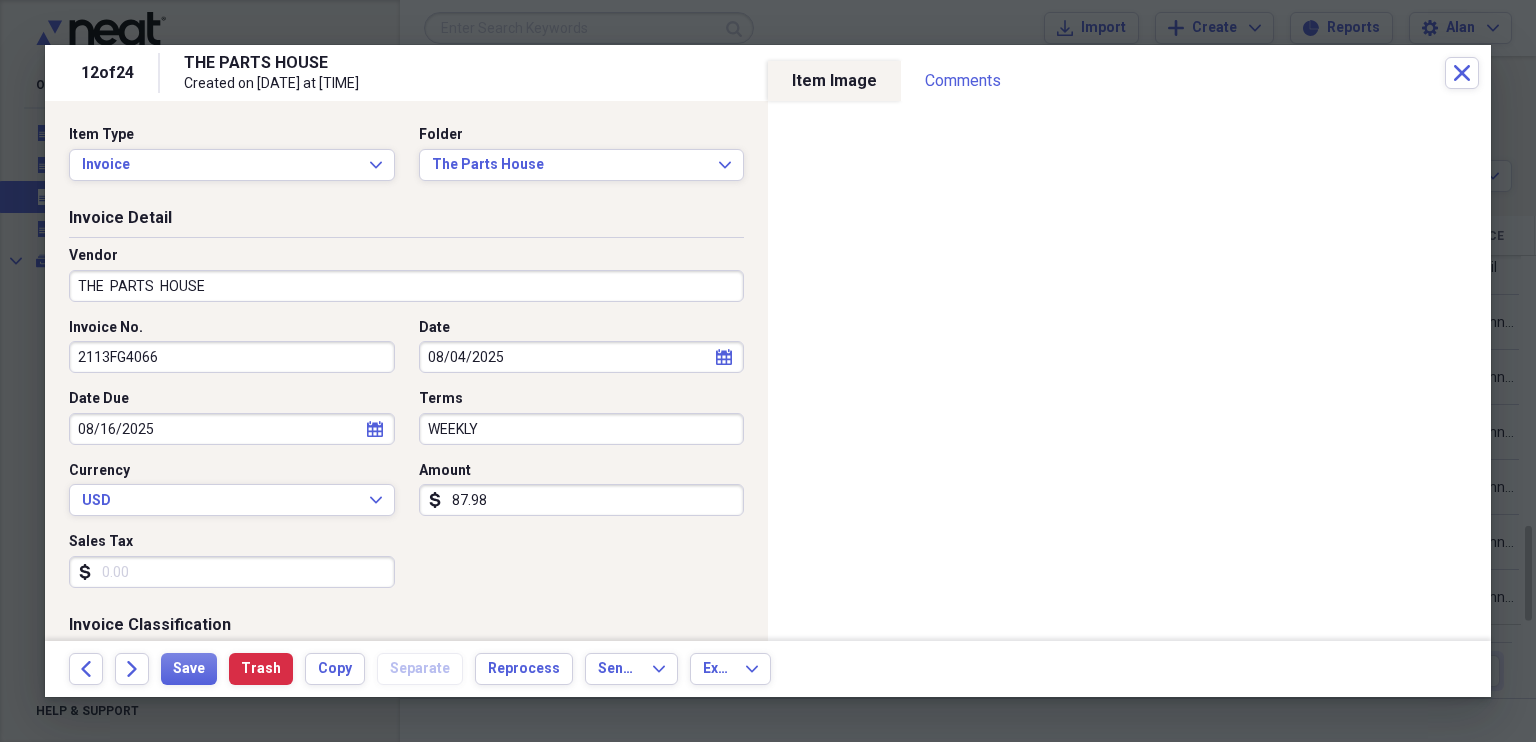 click on "87.98" at bounding box center [582, 500] 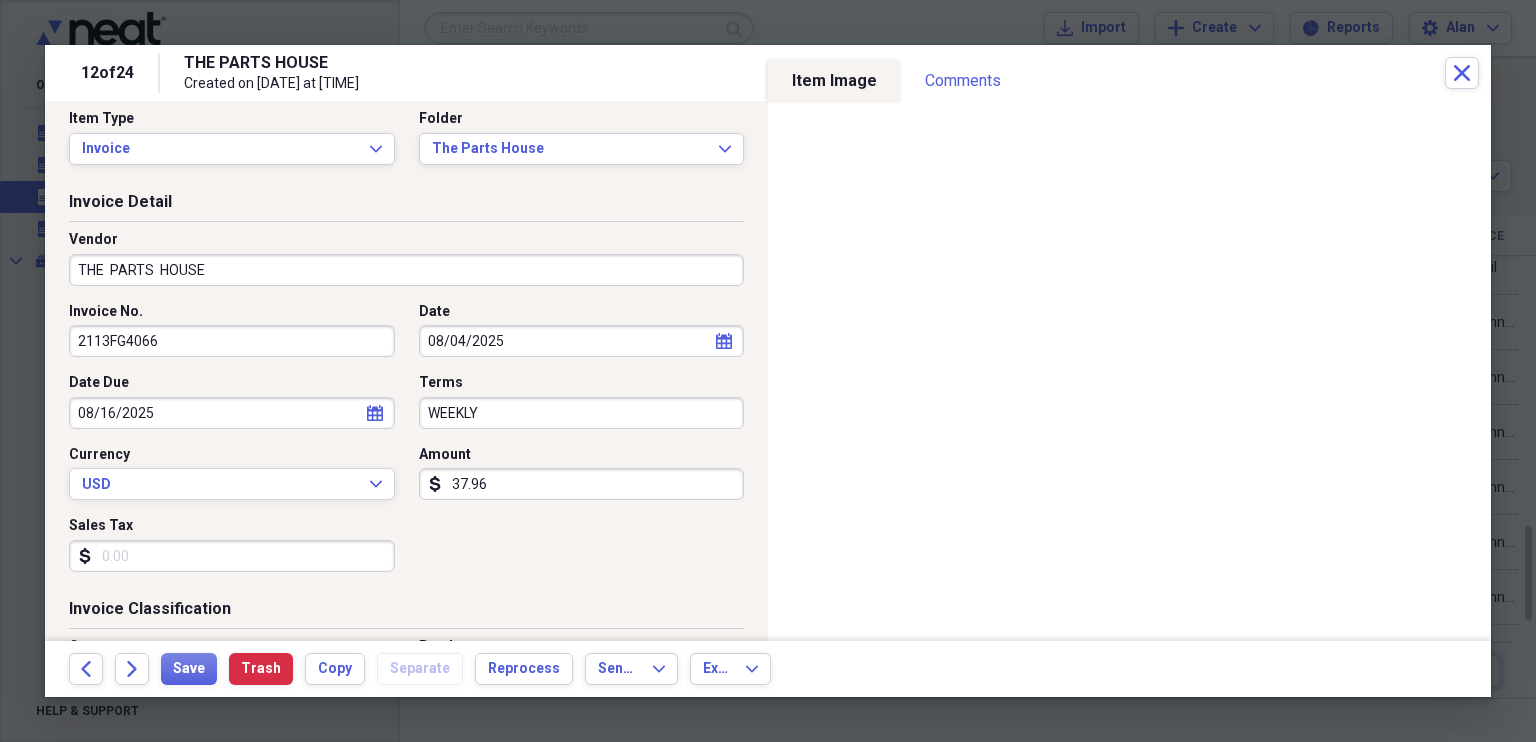 scroll, scrollTop: 0, scrollLeft: 0, axis: both 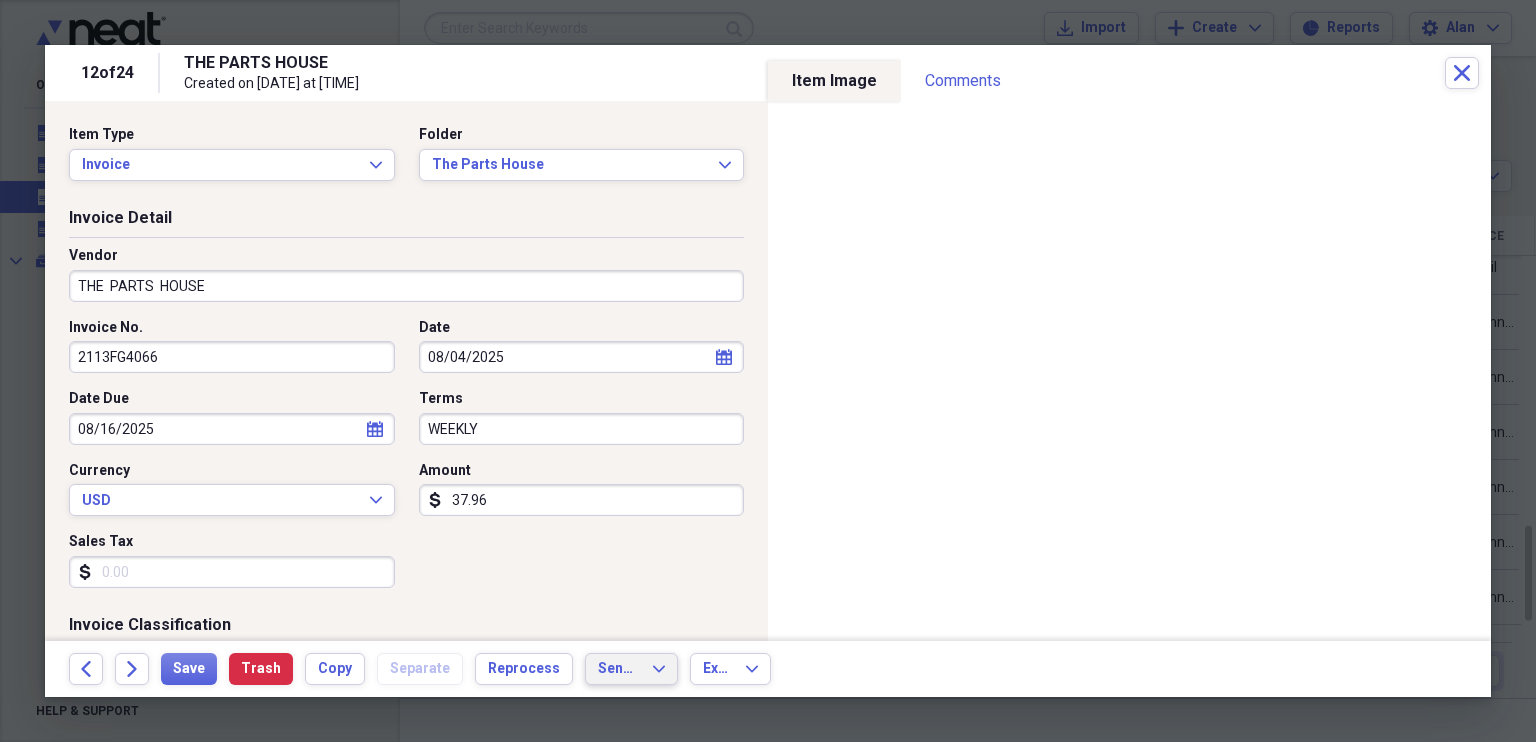 type on "37.96" 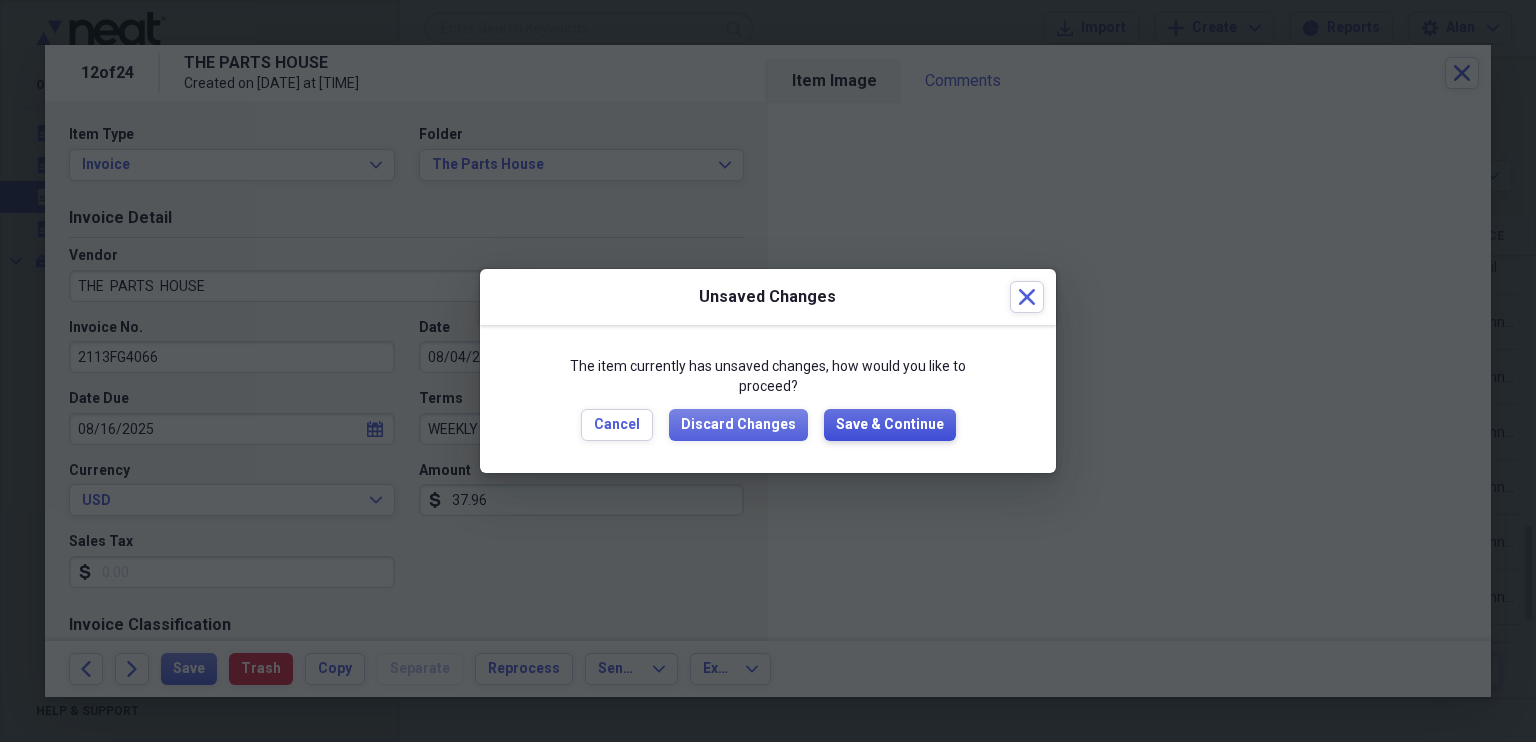 click on "Save & Continue" at bounding box center [890, 425] 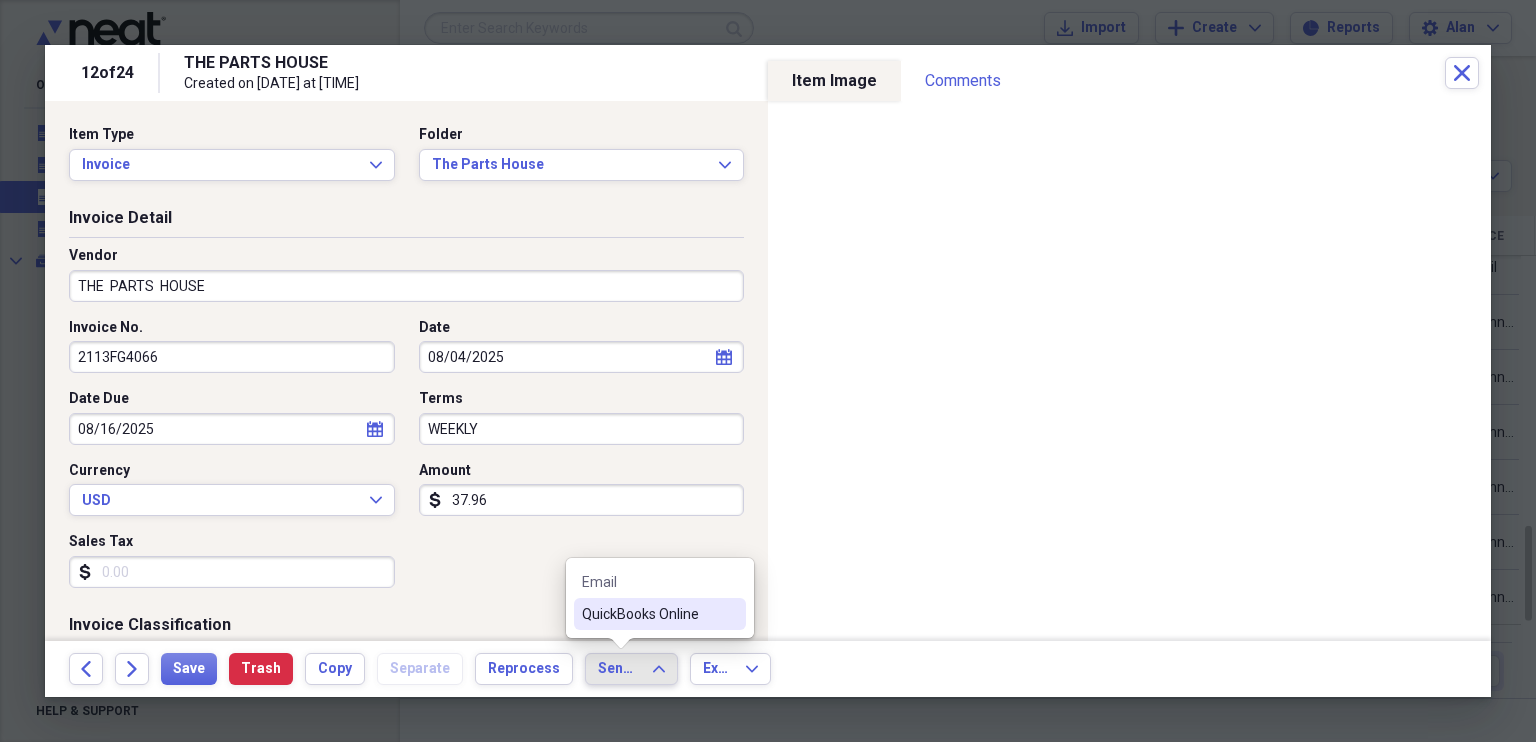 click on "QuickBooks Online" at bounding box center (648, 614) 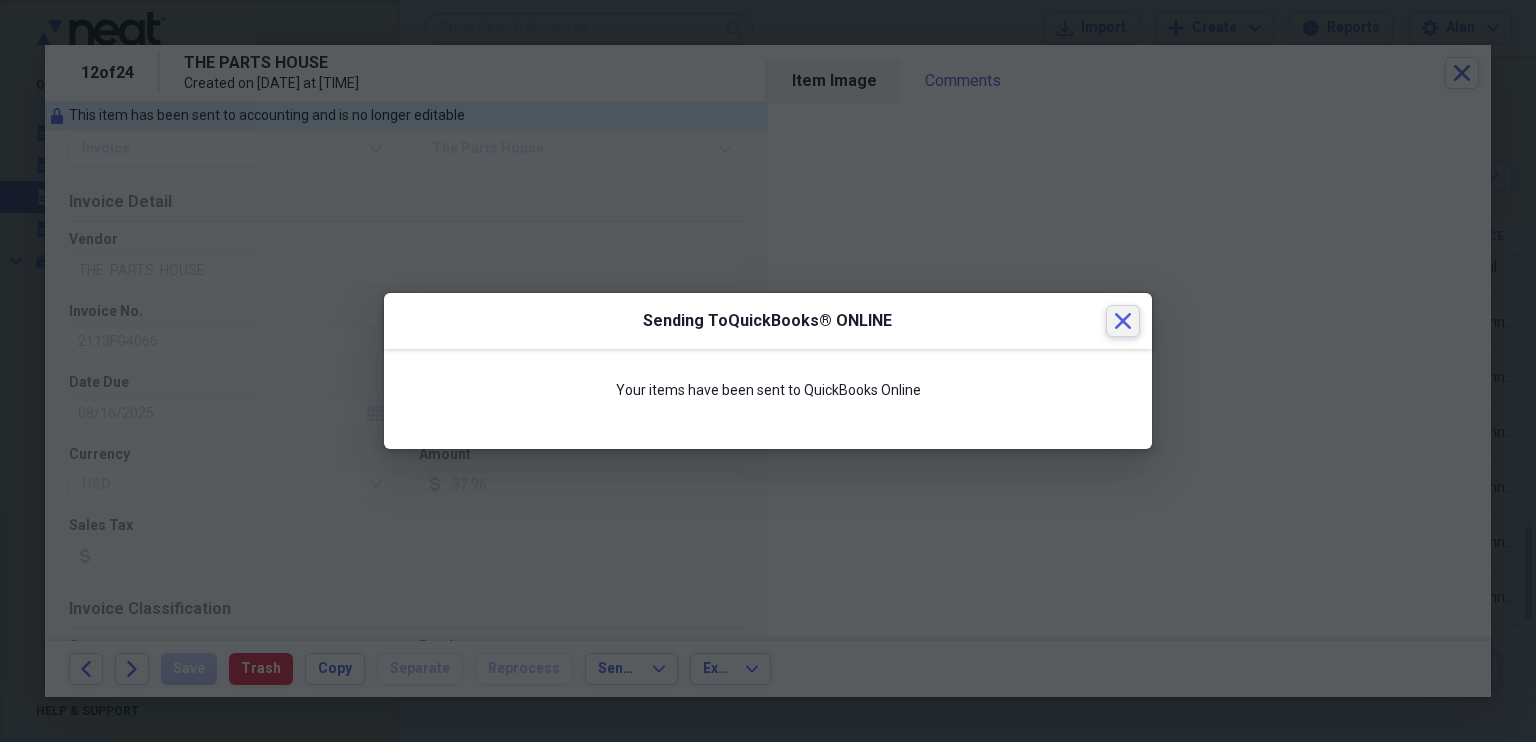 click 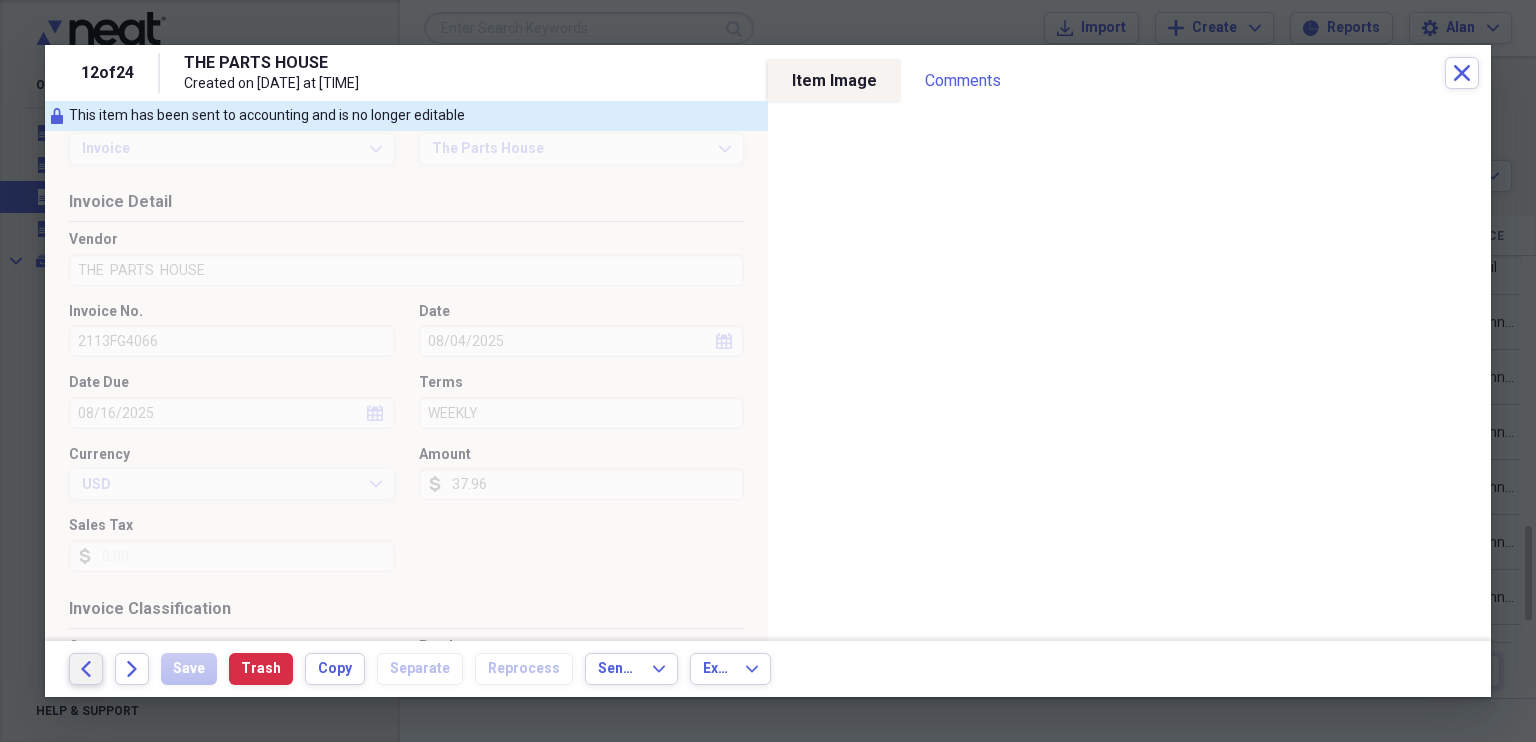 click on "Back" at bounding box center (86, 669) 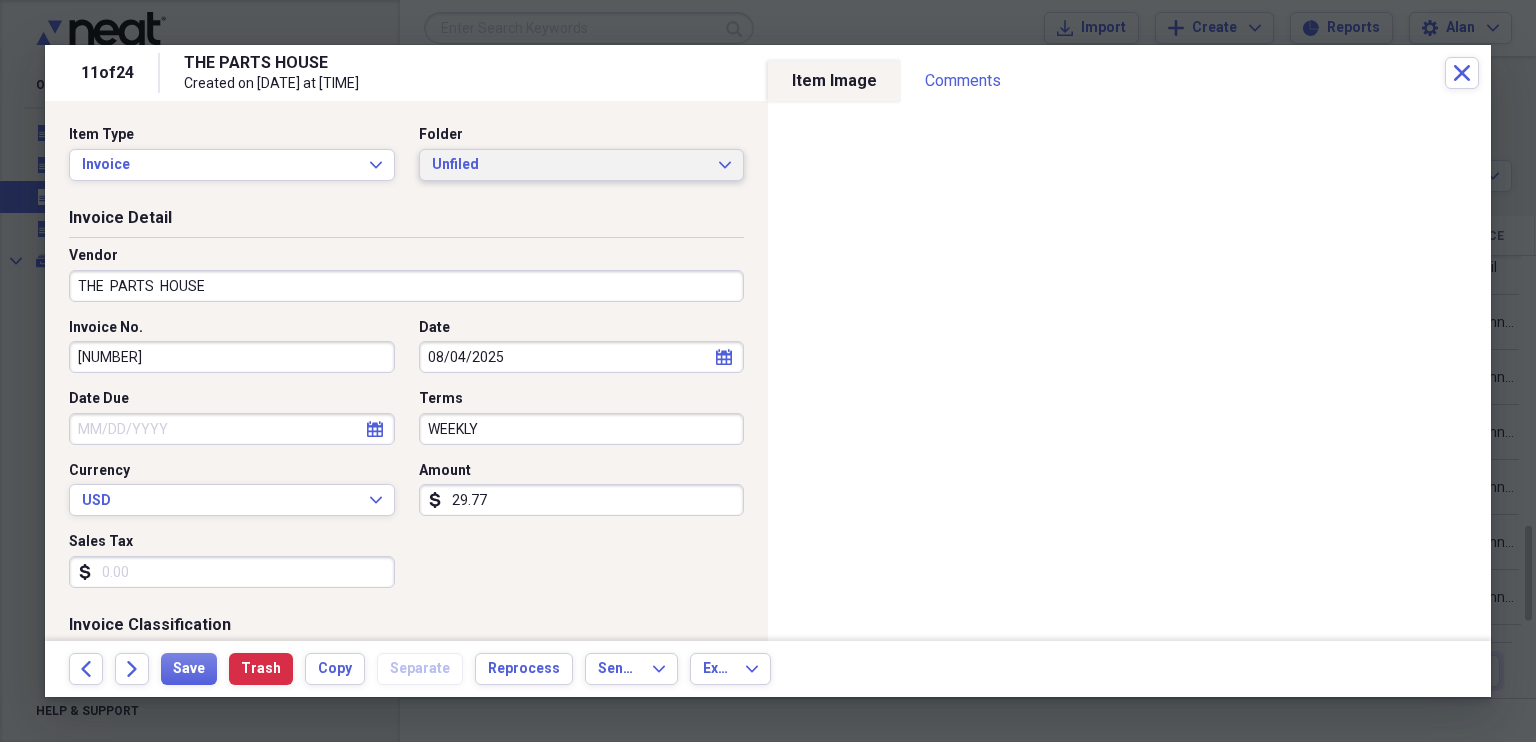 click on "Unfiled Expand" at bounding box center [582, 165] 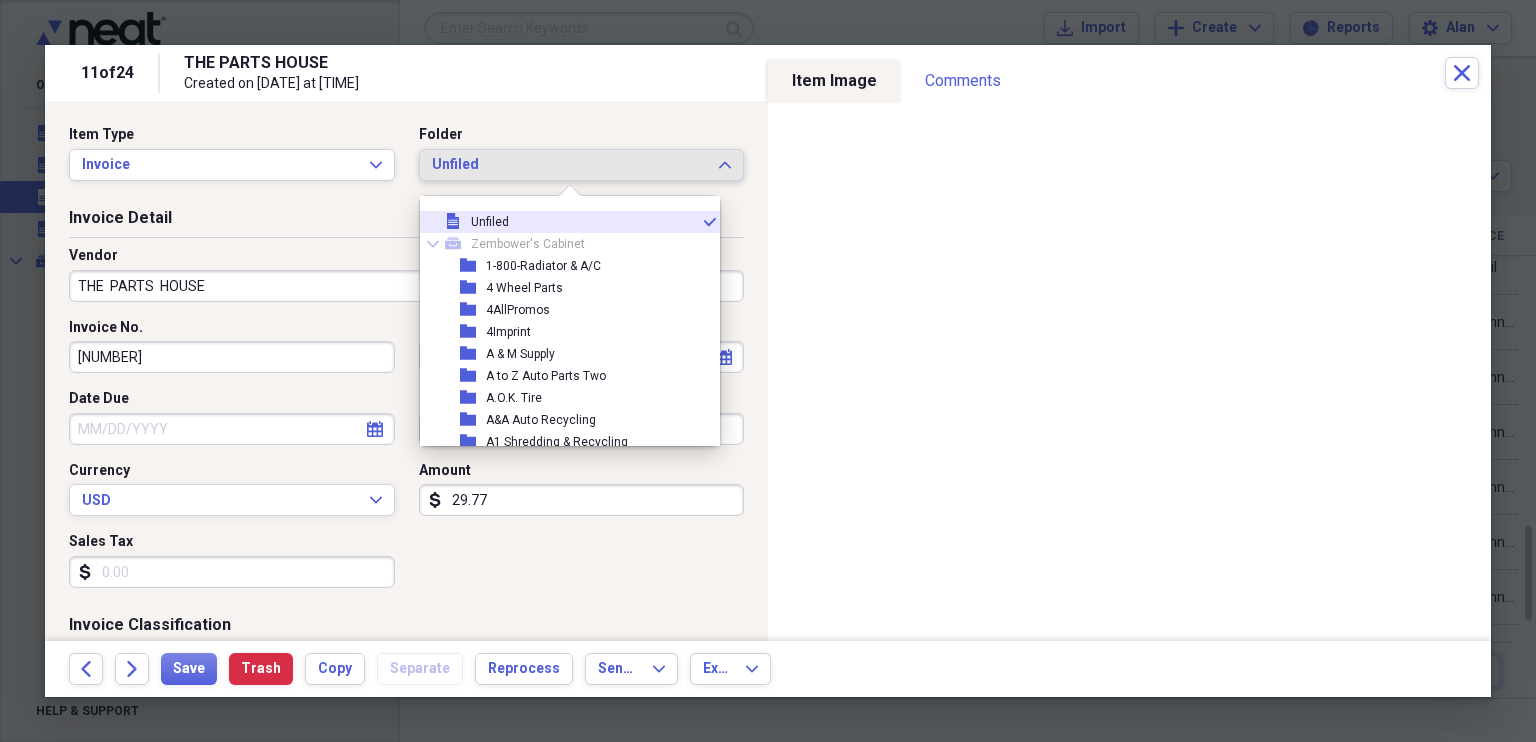 scroll, scrollTop: 8589, scrollLeft: 0, axis: vertical 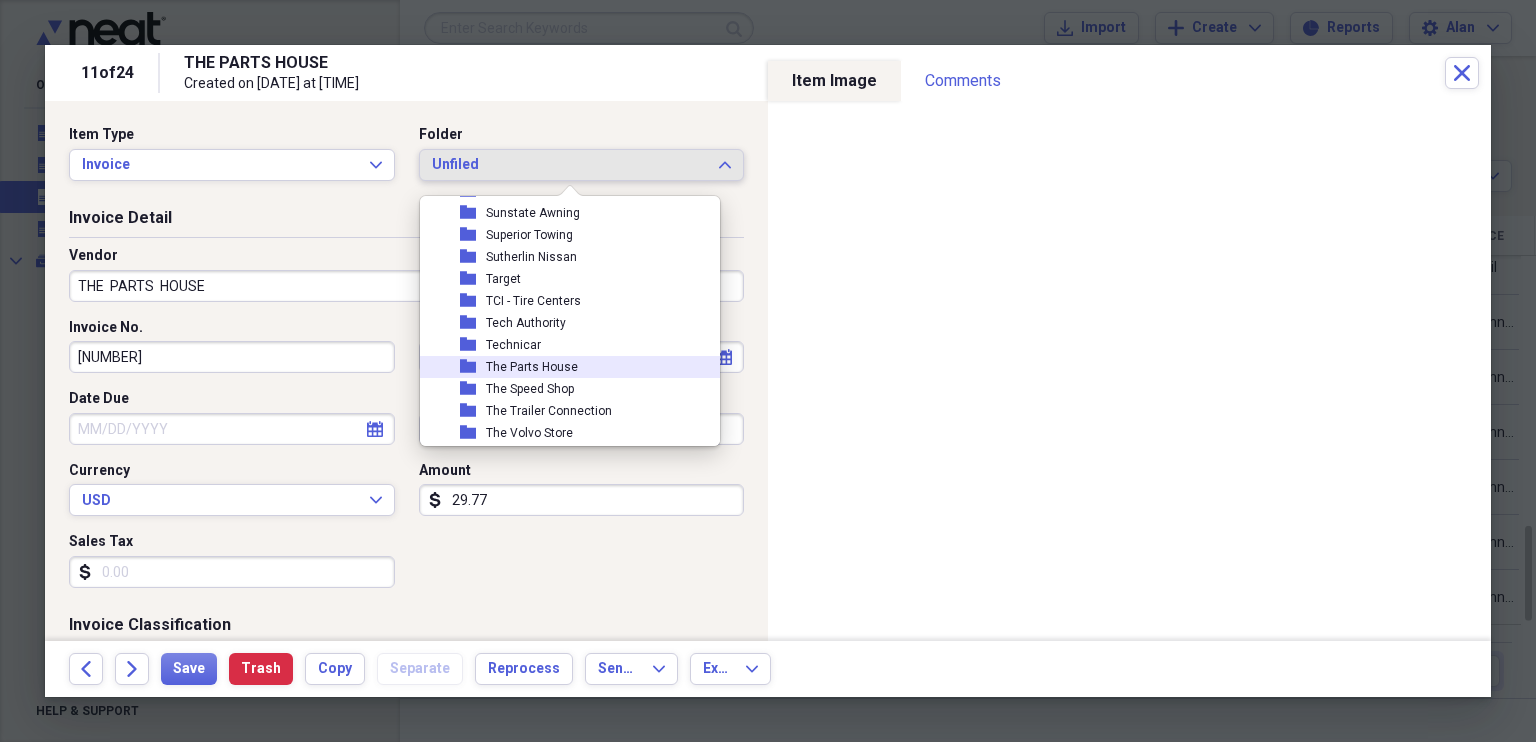 click on "The Parts House" at bounding box center (532, 367) 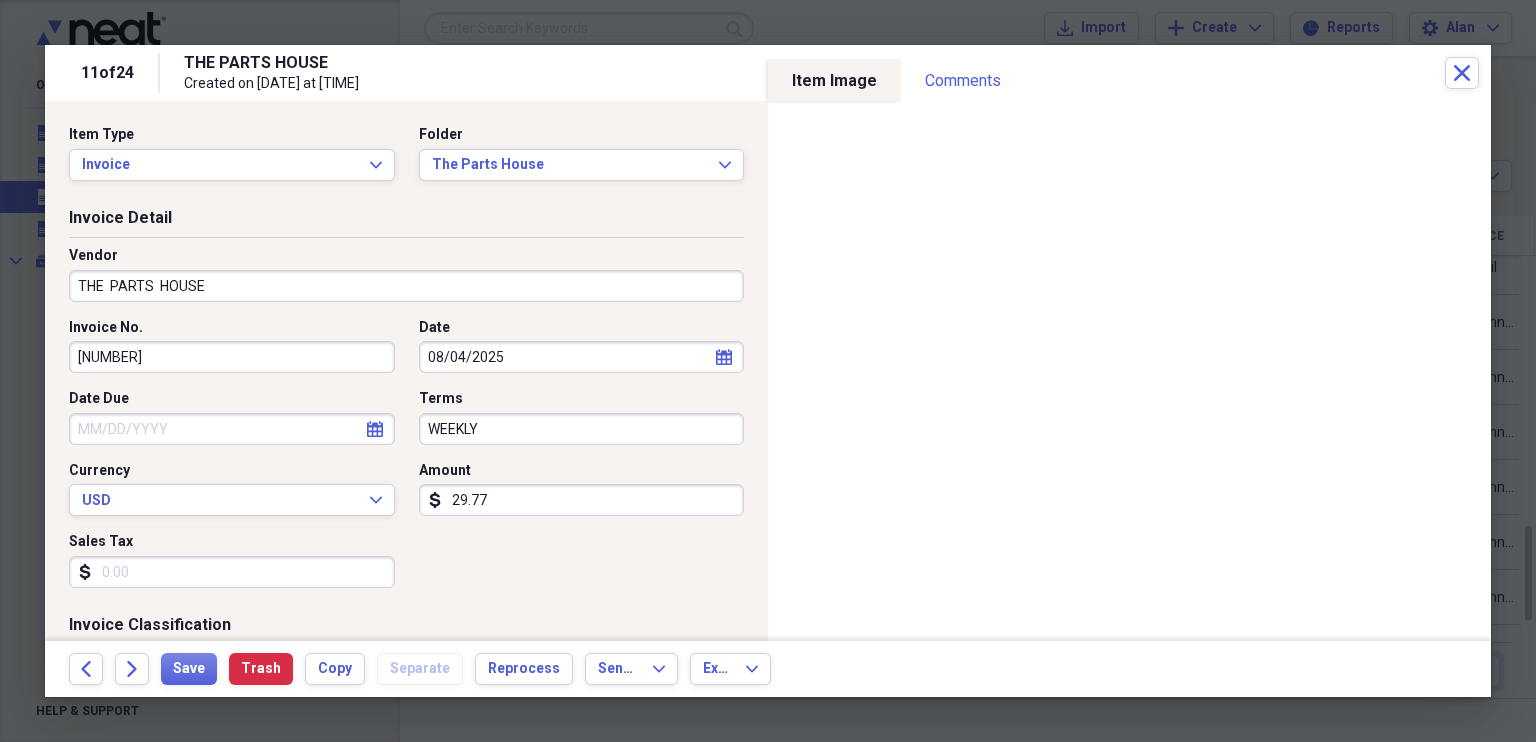 click on "29.77" at bounding box center (582, 500) 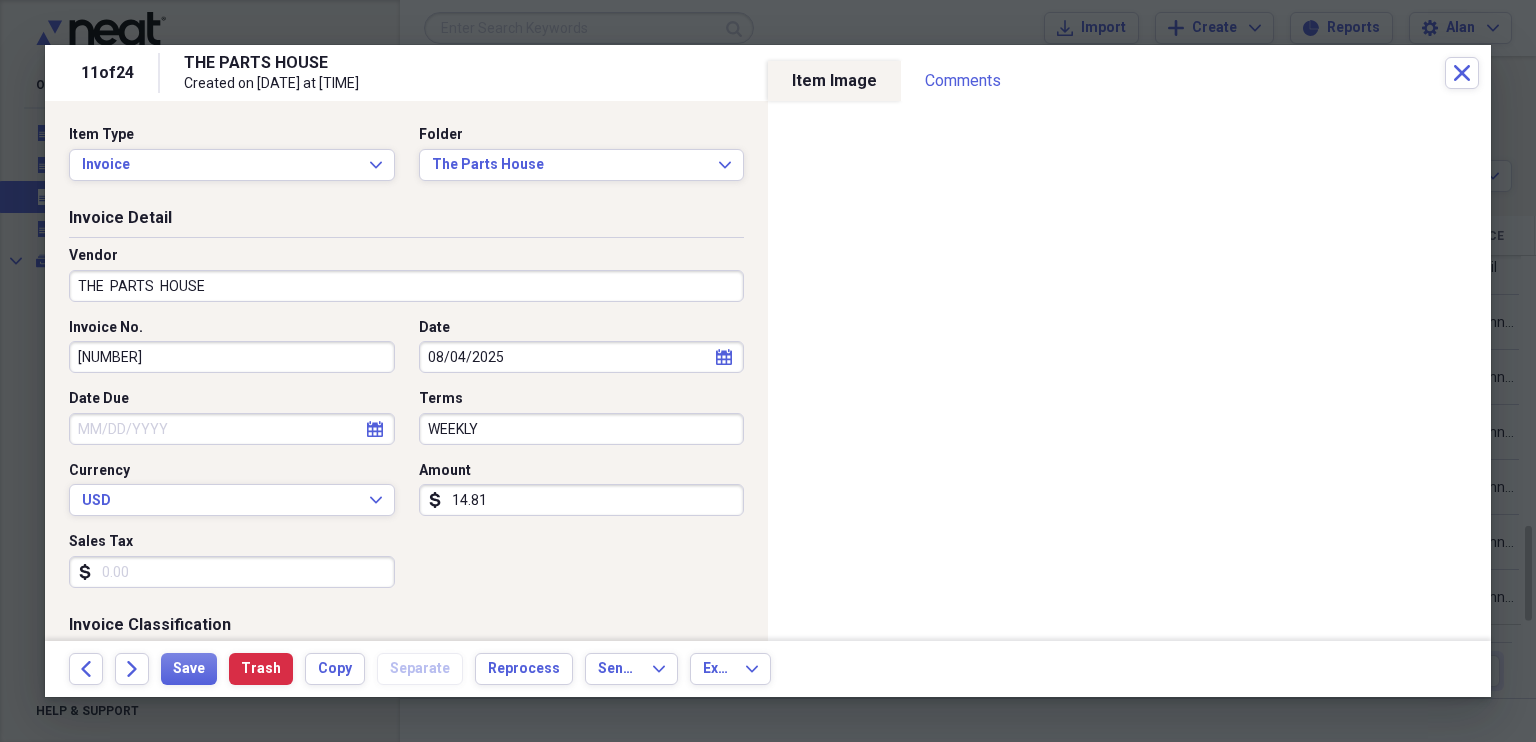 type on "14.81" 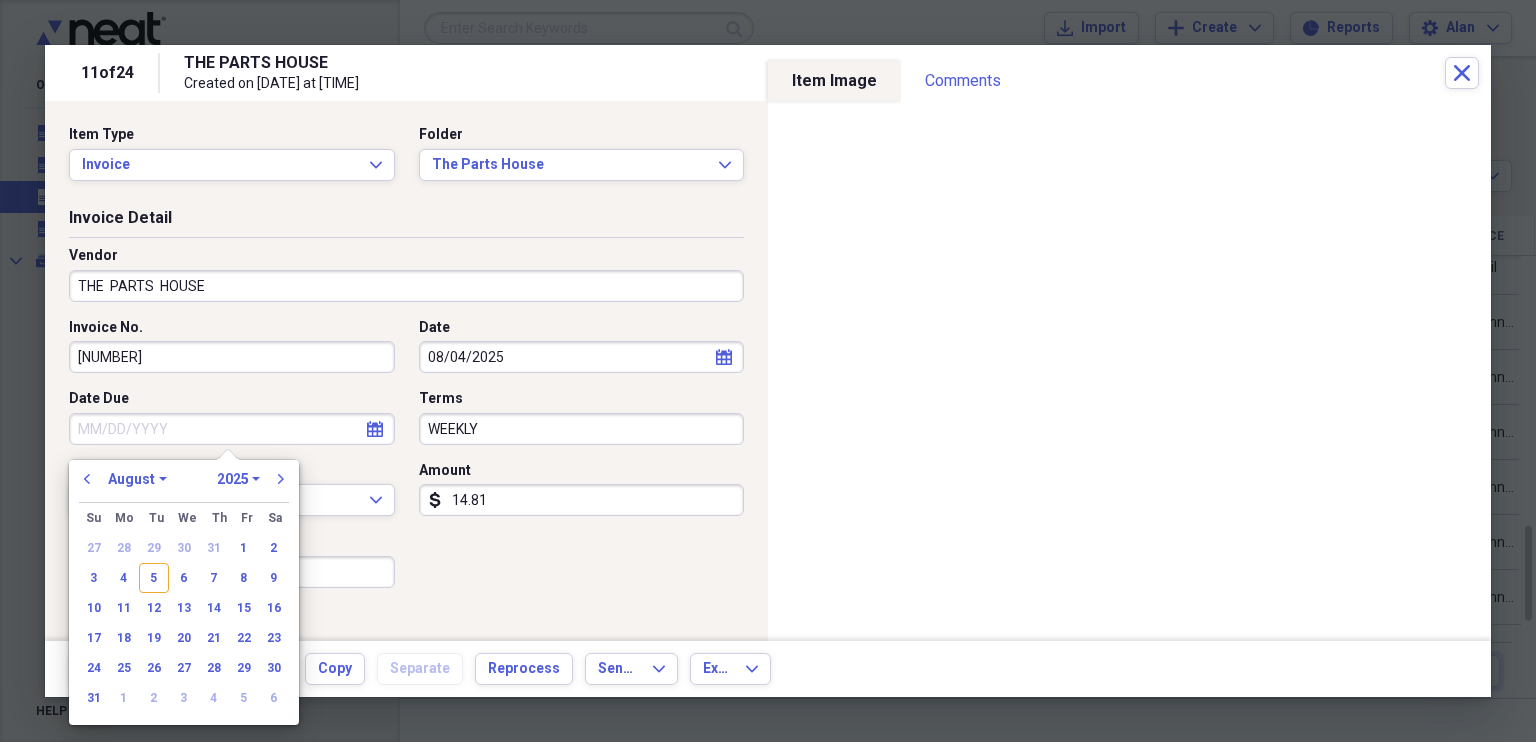 click on "16" at bounding box center [274, 608] 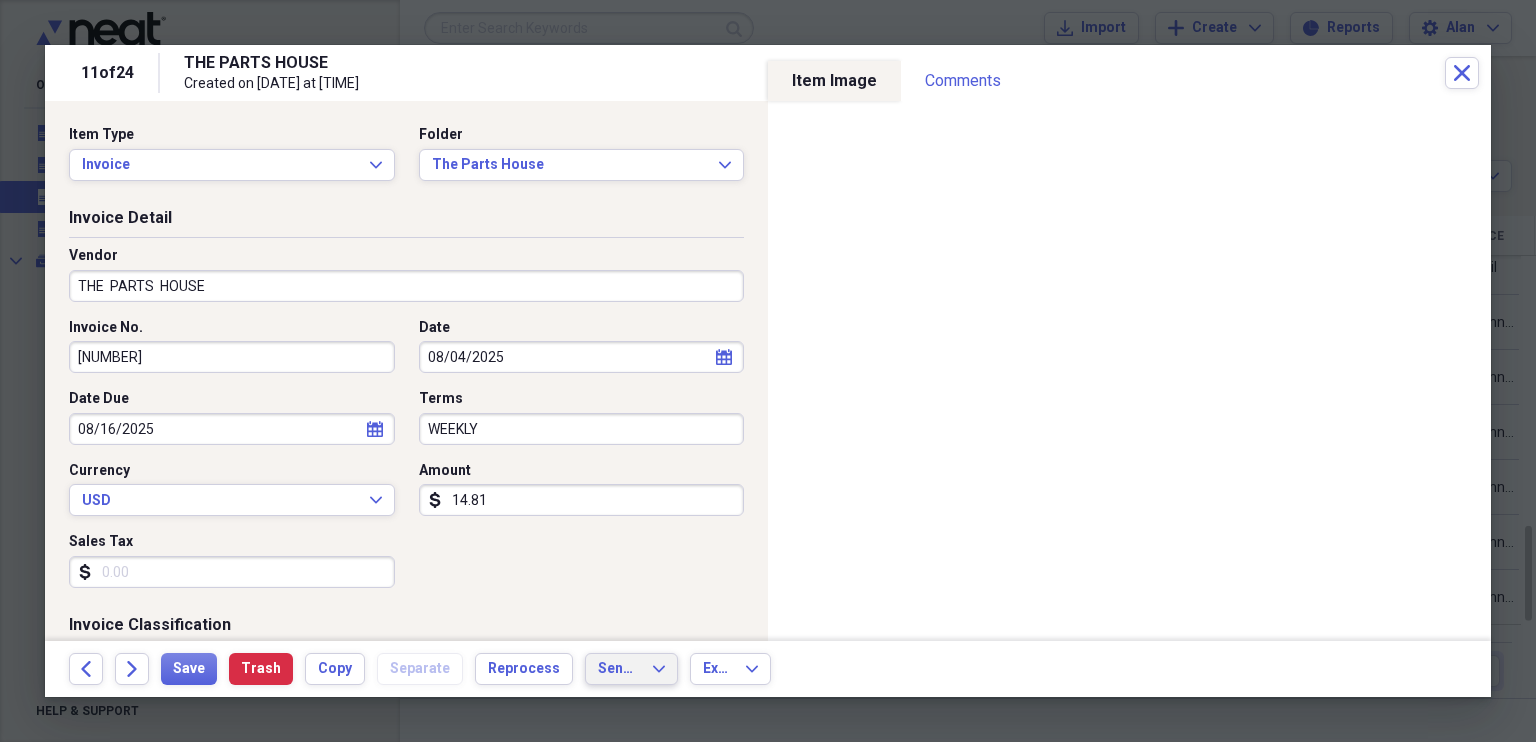 click on "Expand" 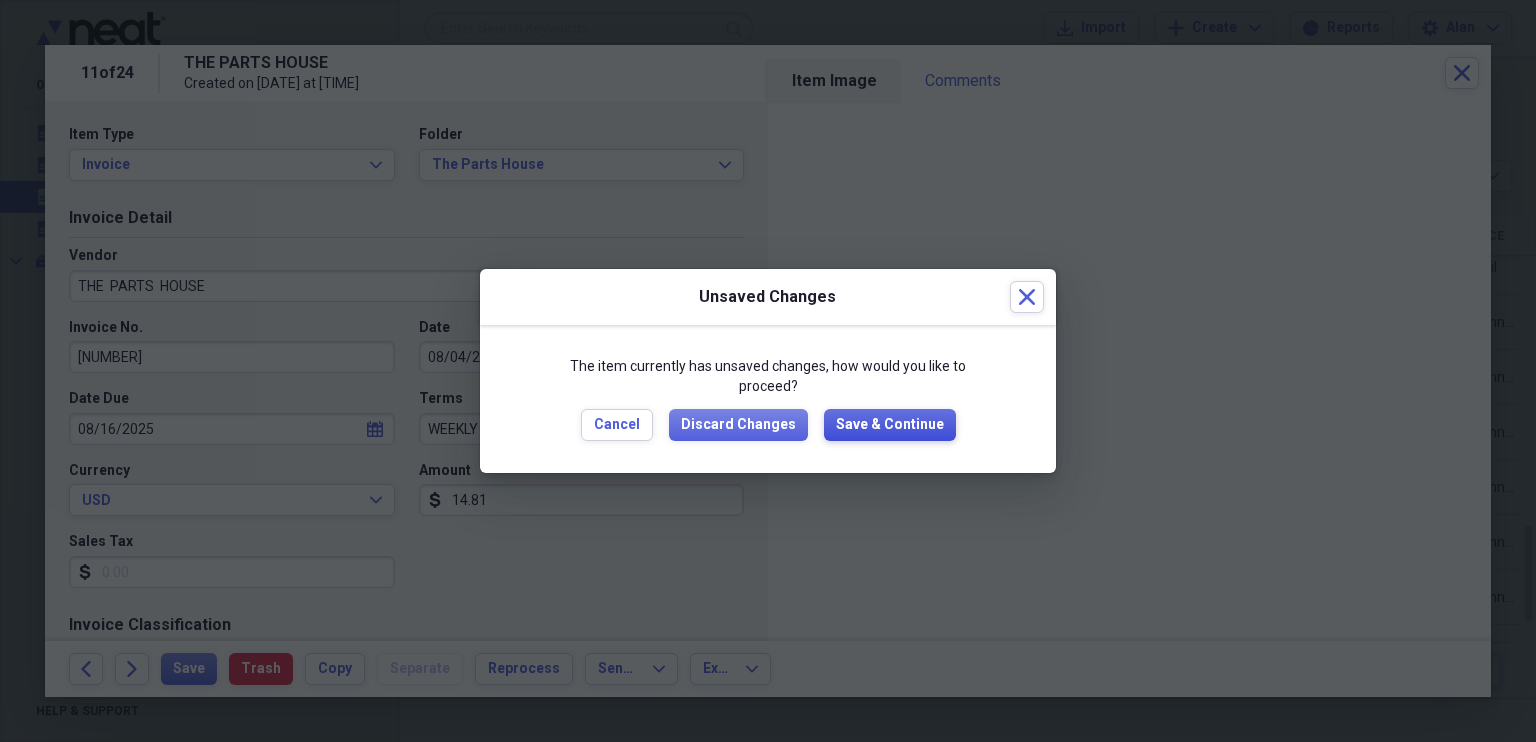 click on "Save & Continue" at bounding box center (890, 425) 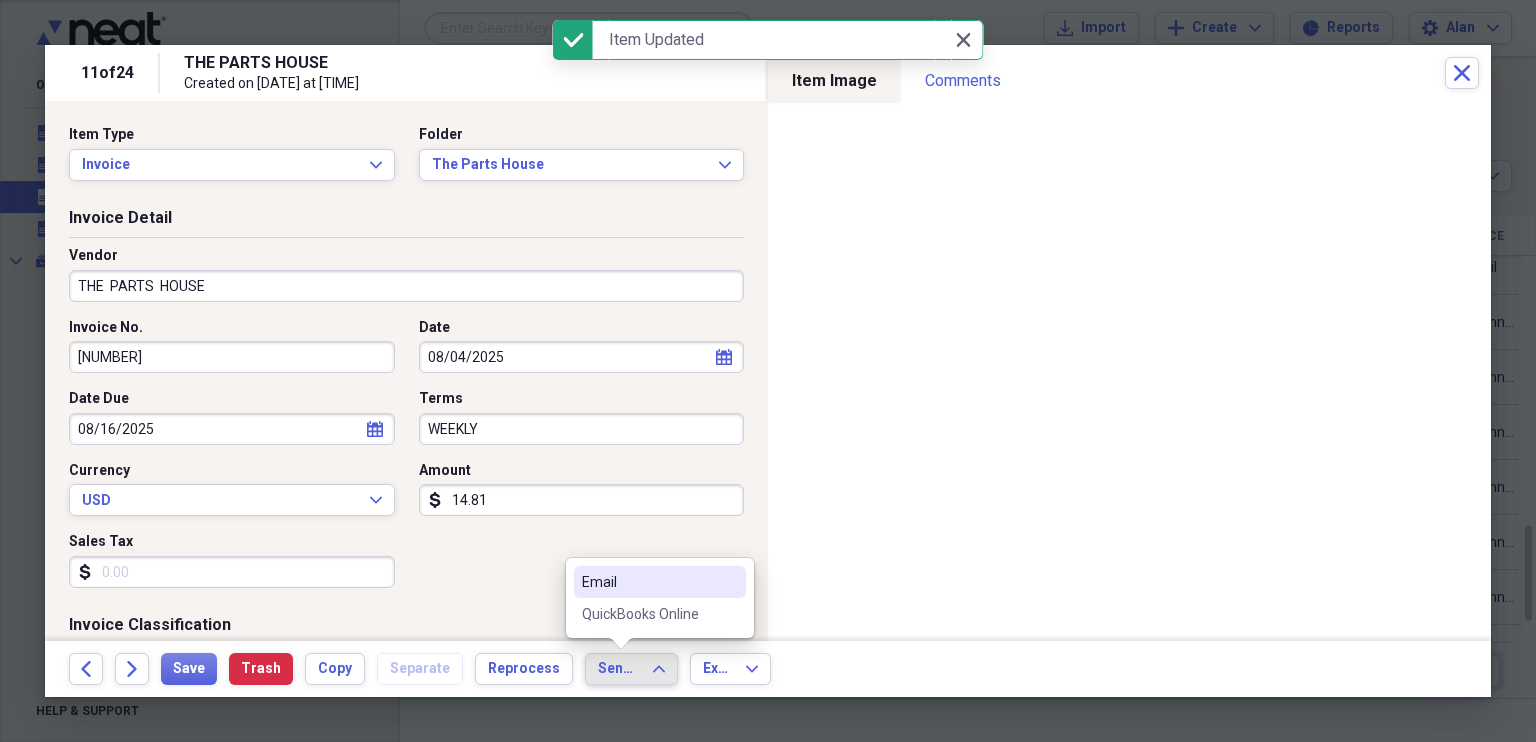 click on "QuickBooks Online" at bounding box center [648, 614] 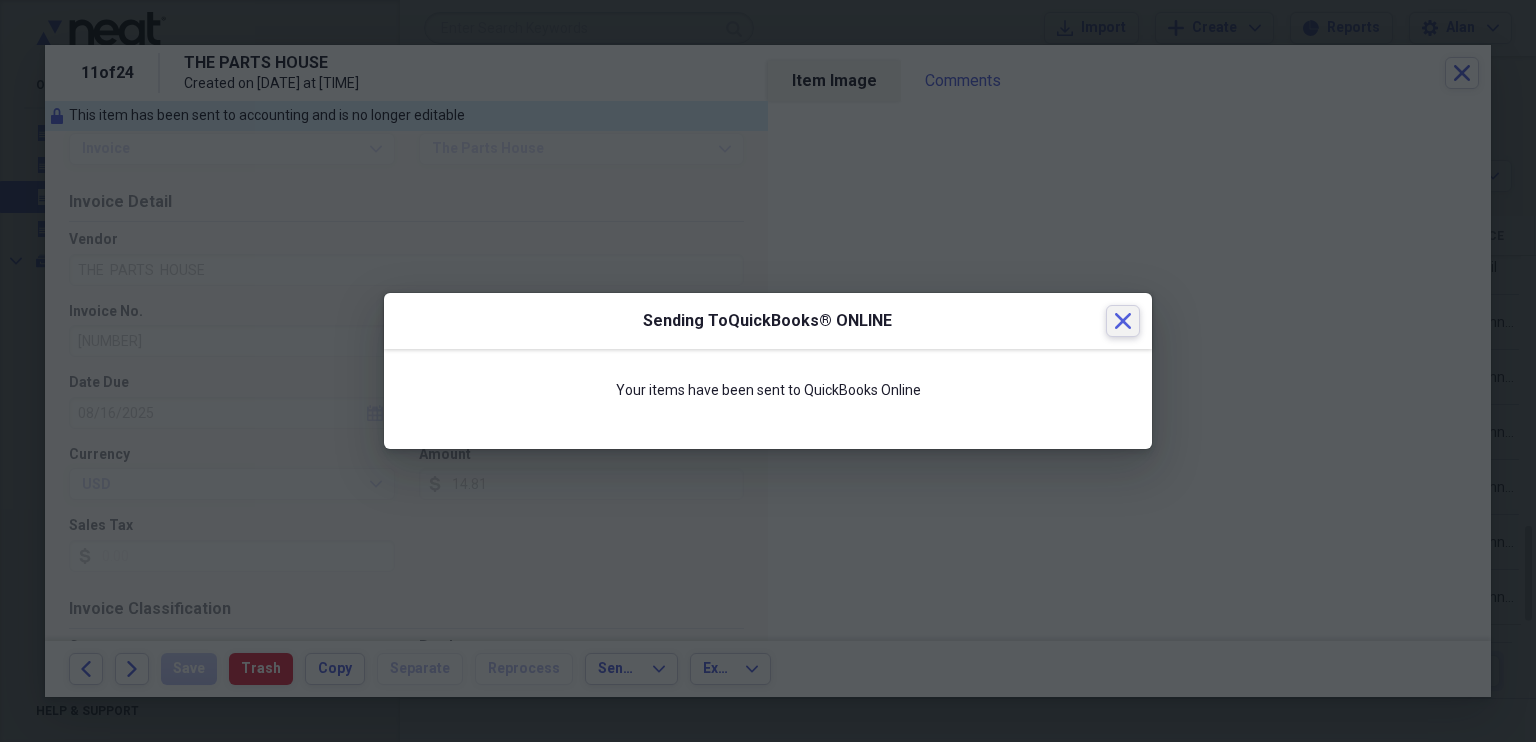 click 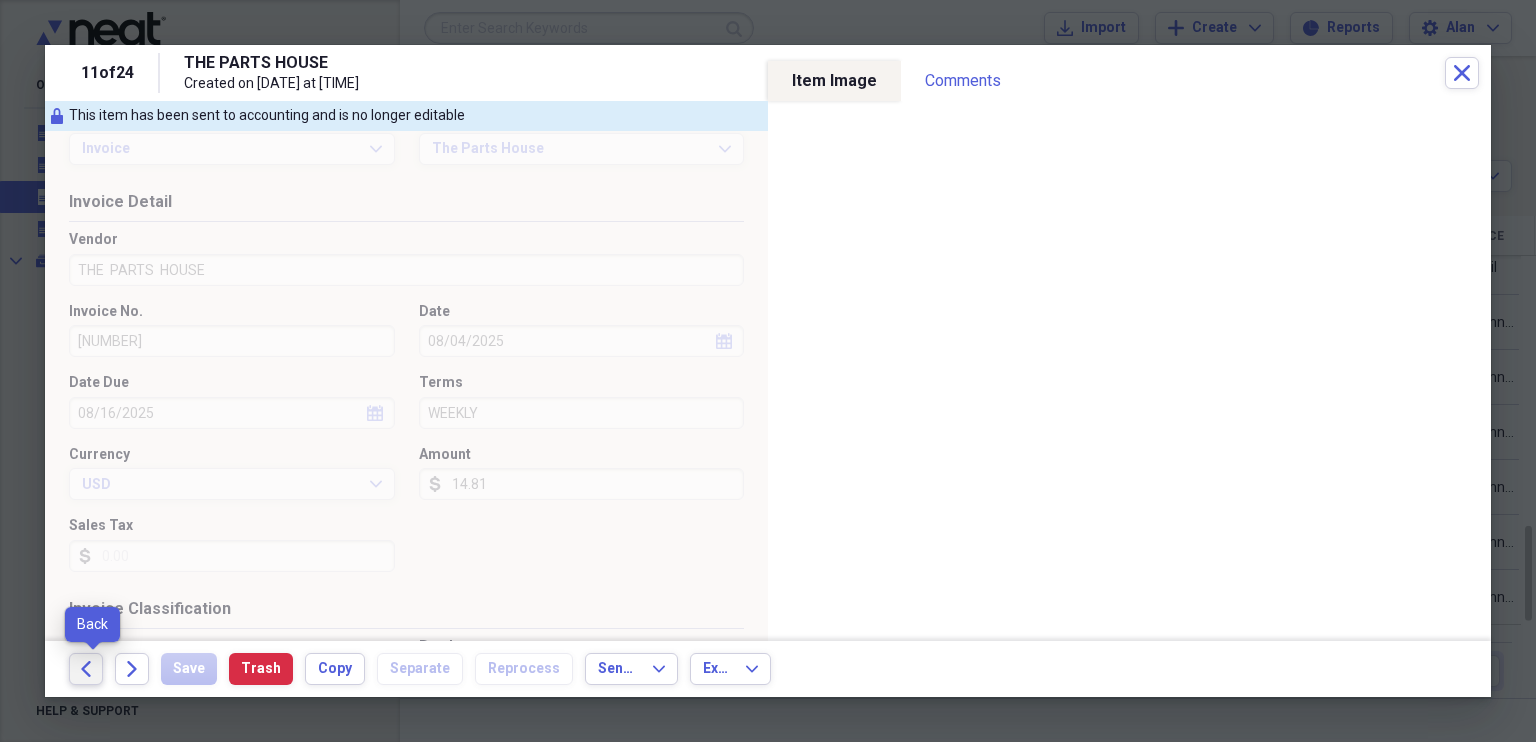 click on "Back" 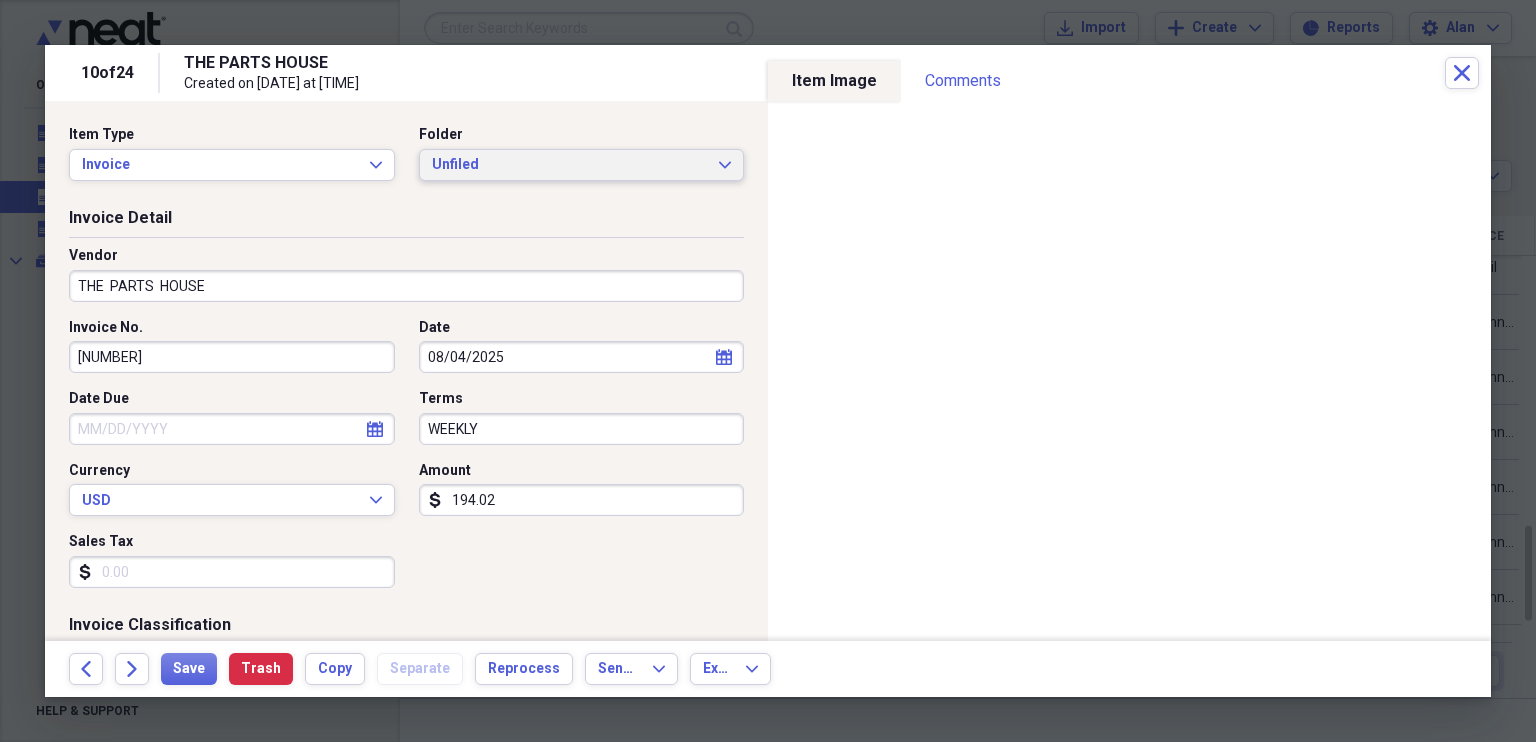 click on "Unfiled Expand" at bounding box center [582, 165] 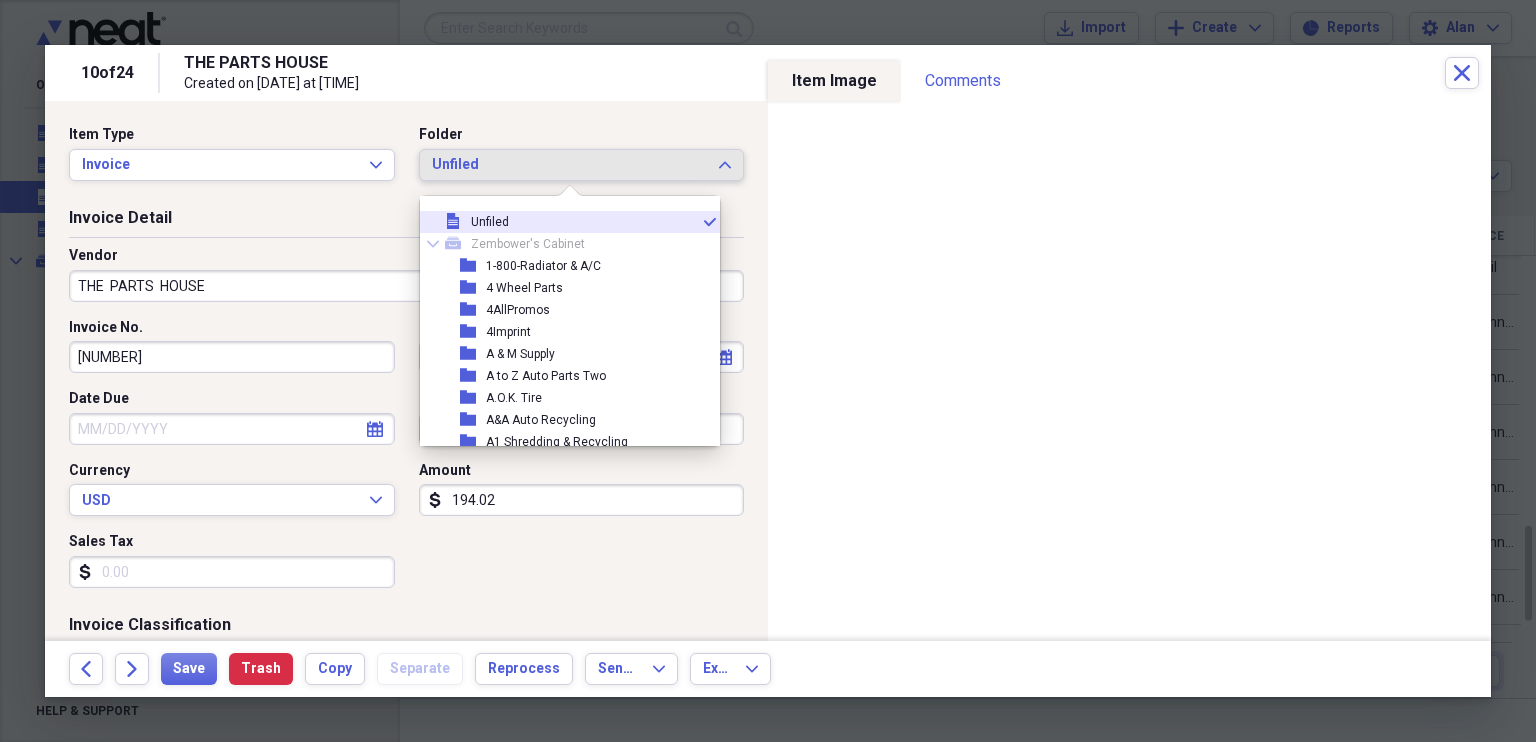 scroll, scrollTop: 8629, scrollLeft: 0, axis: vertical 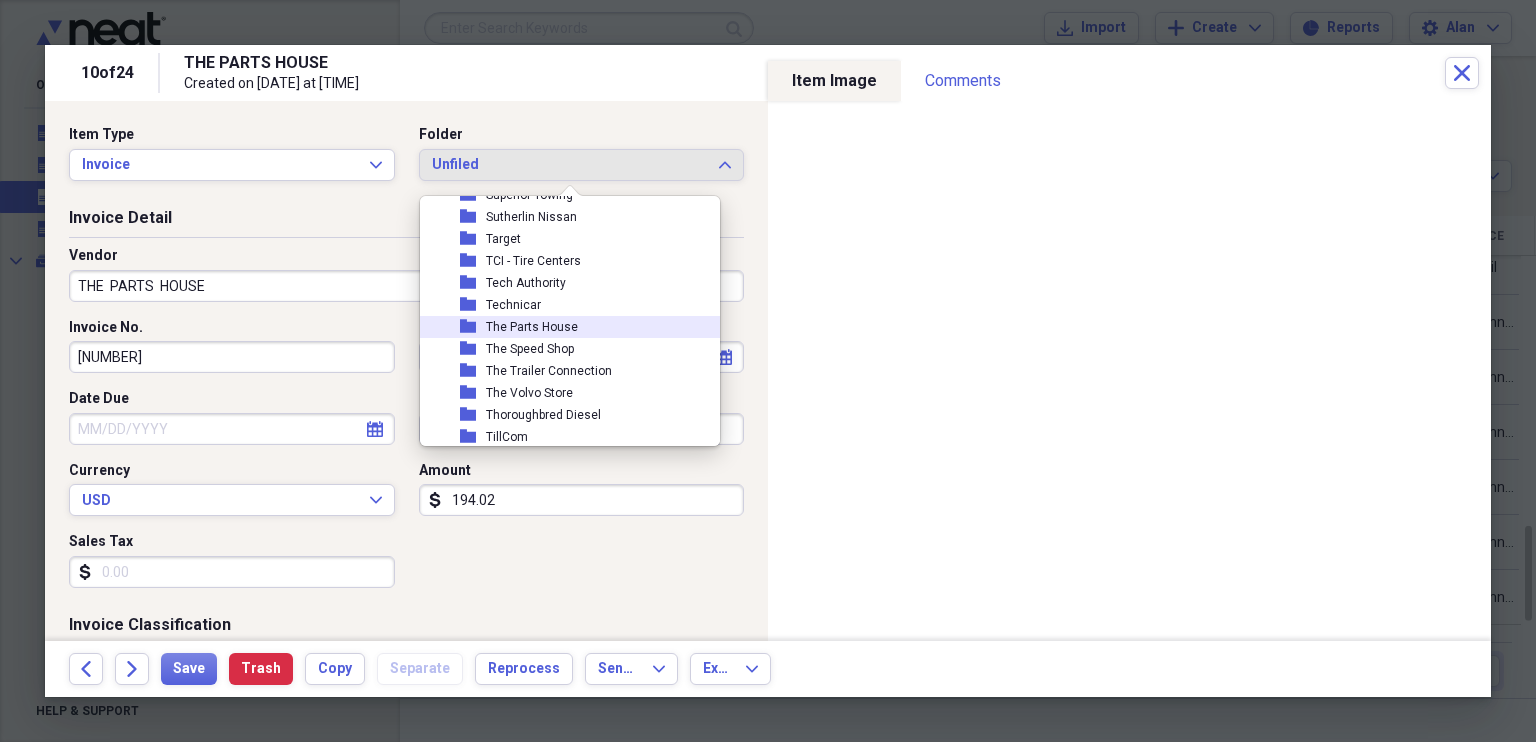 click on "The Parts House" at bounding box center [532, 327] 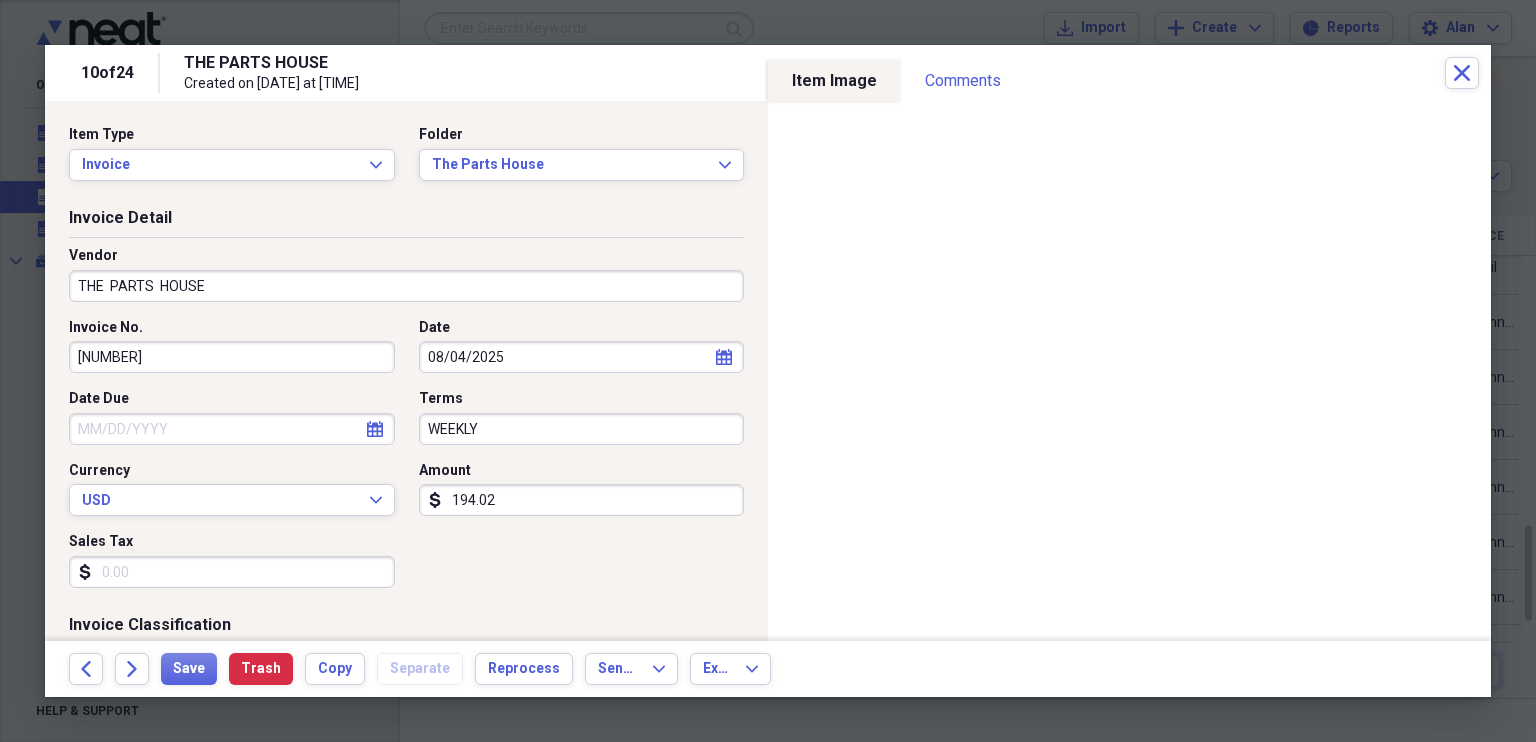 click 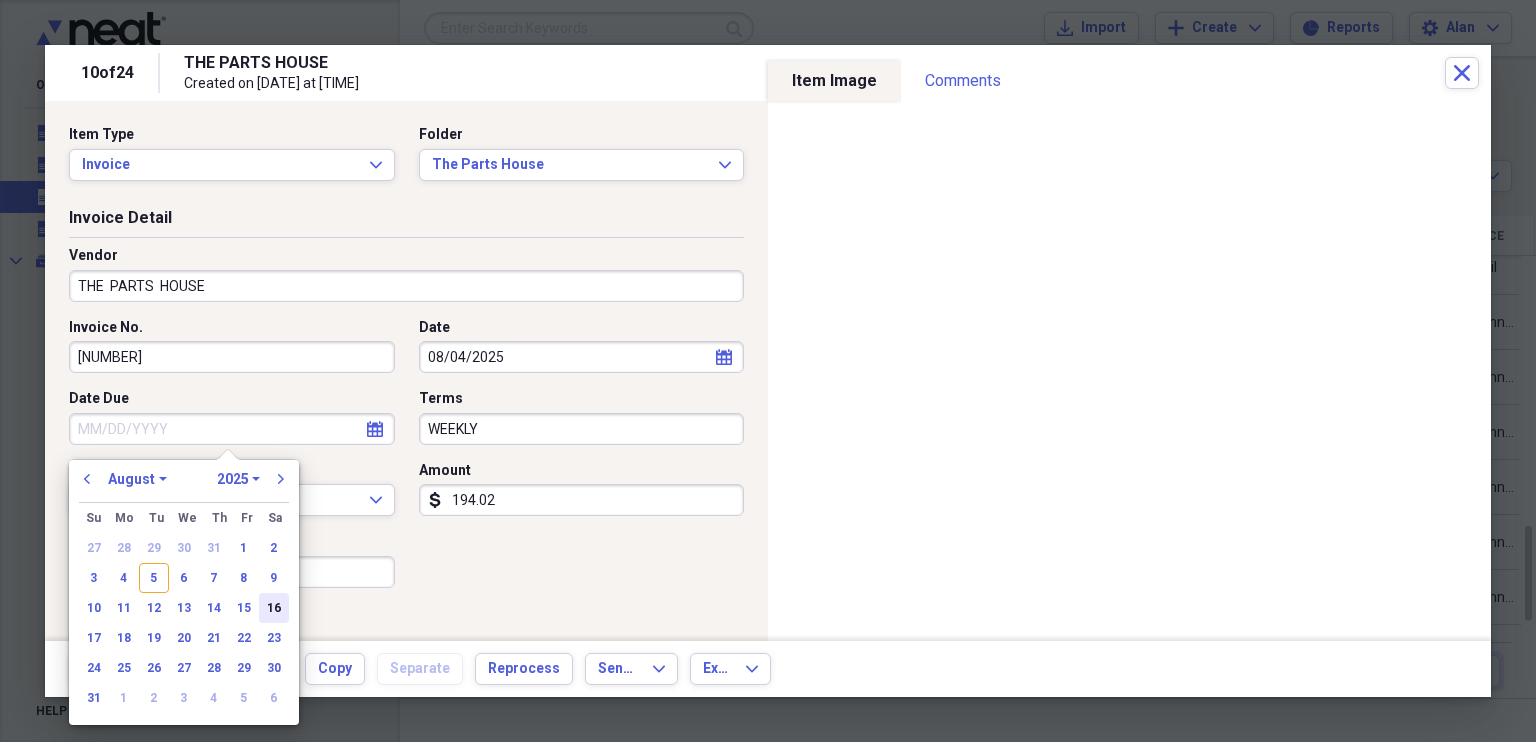 click on "16" at bounding box center [274, 608] 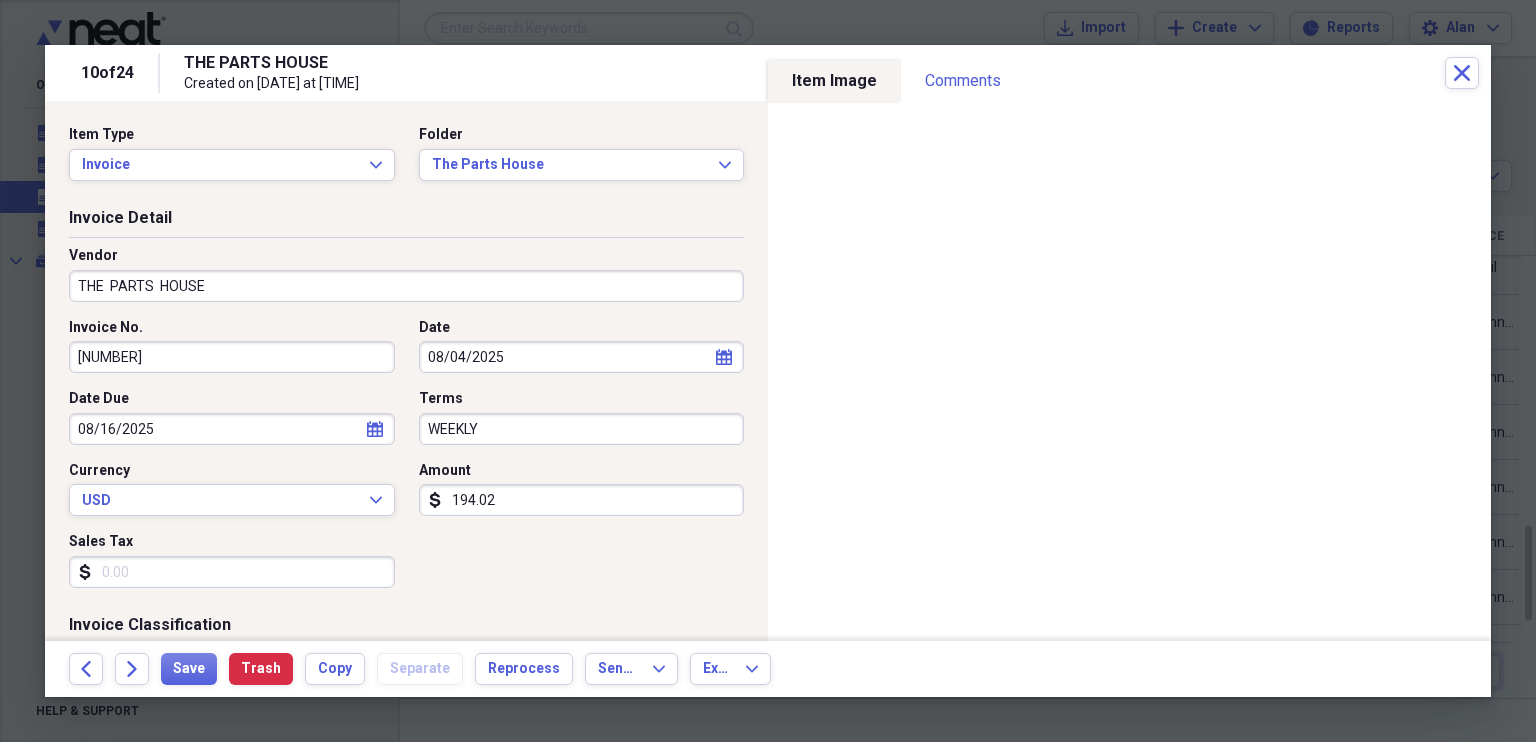 click on "194.02" at bounding box center [582, 500] 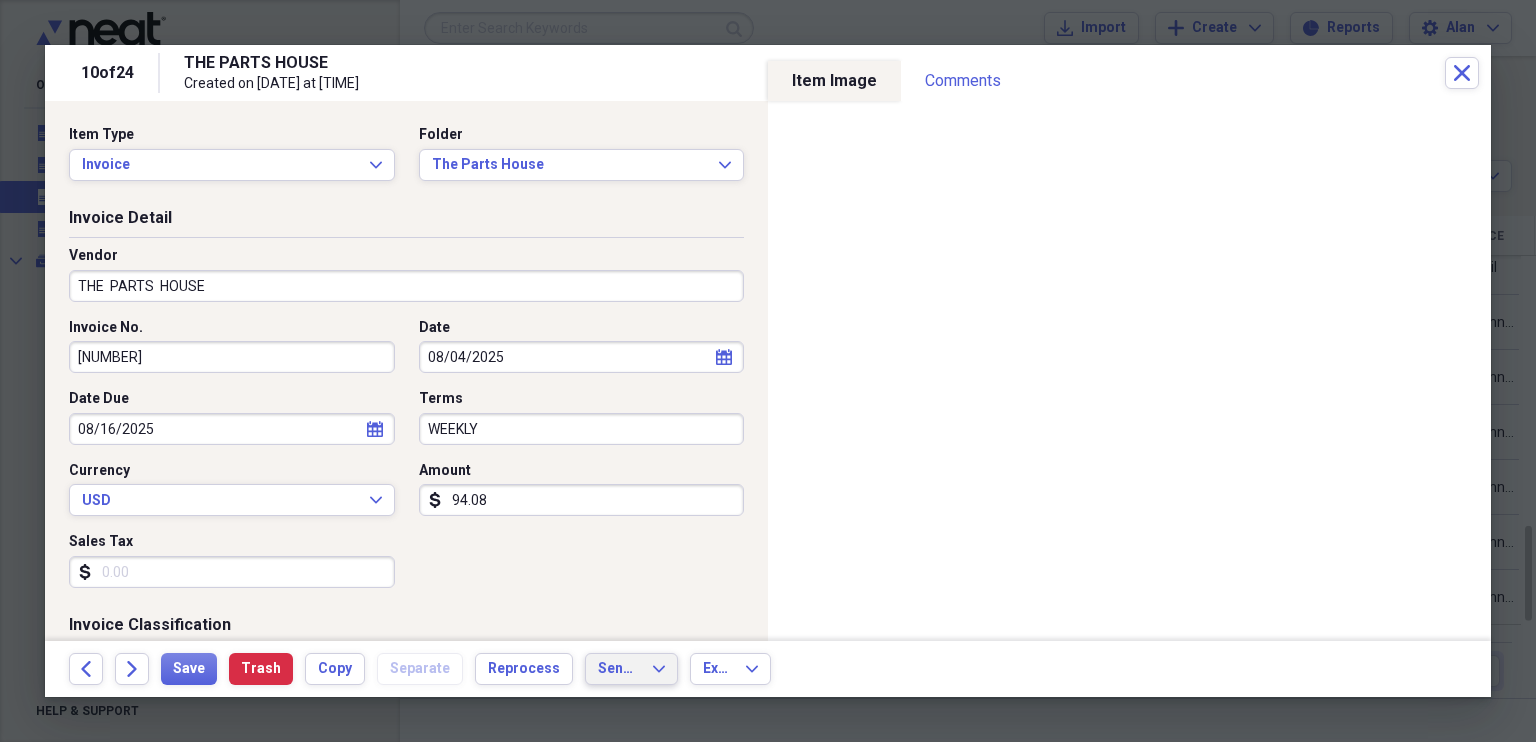 type on "94.08" 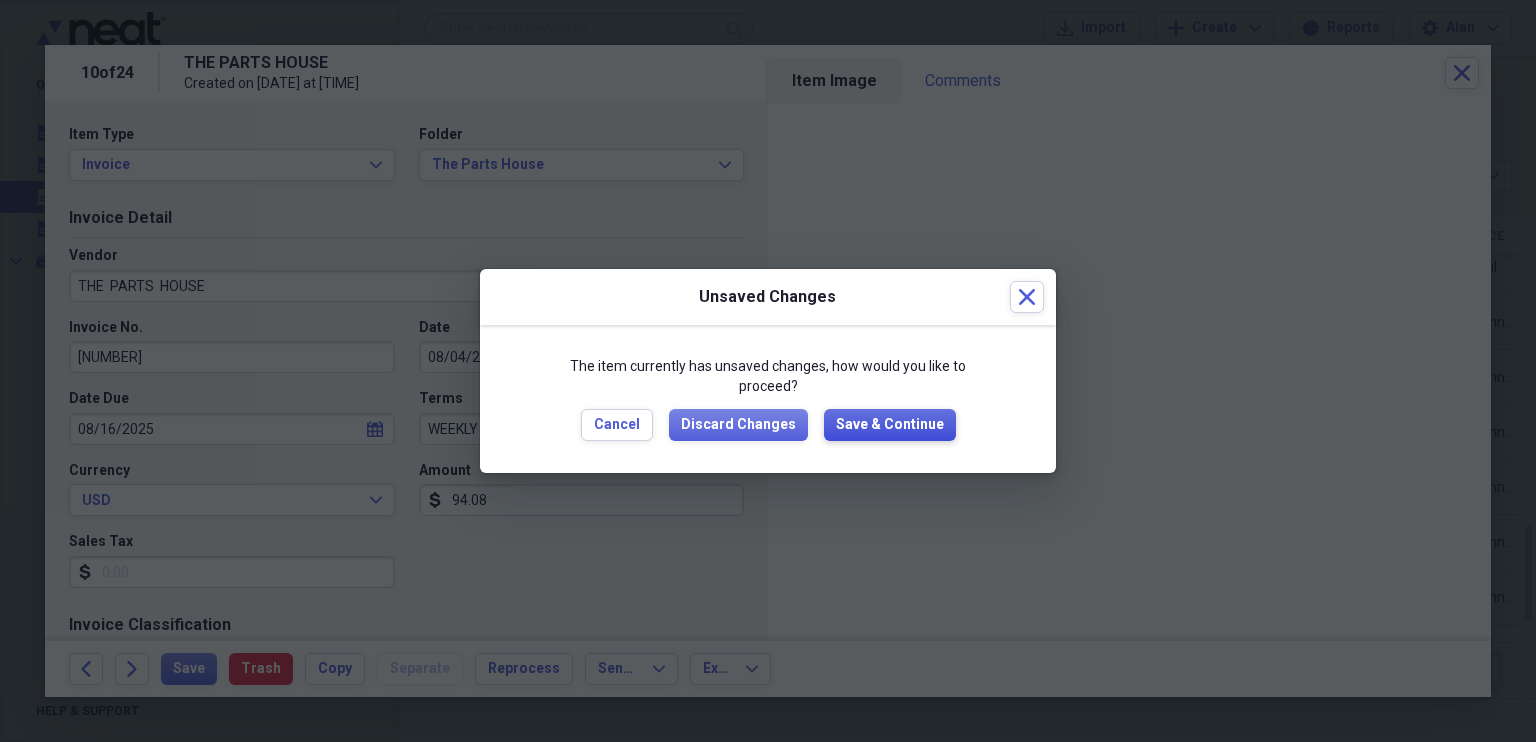 click on "Save & Continue" at bounding box center (890, 425) 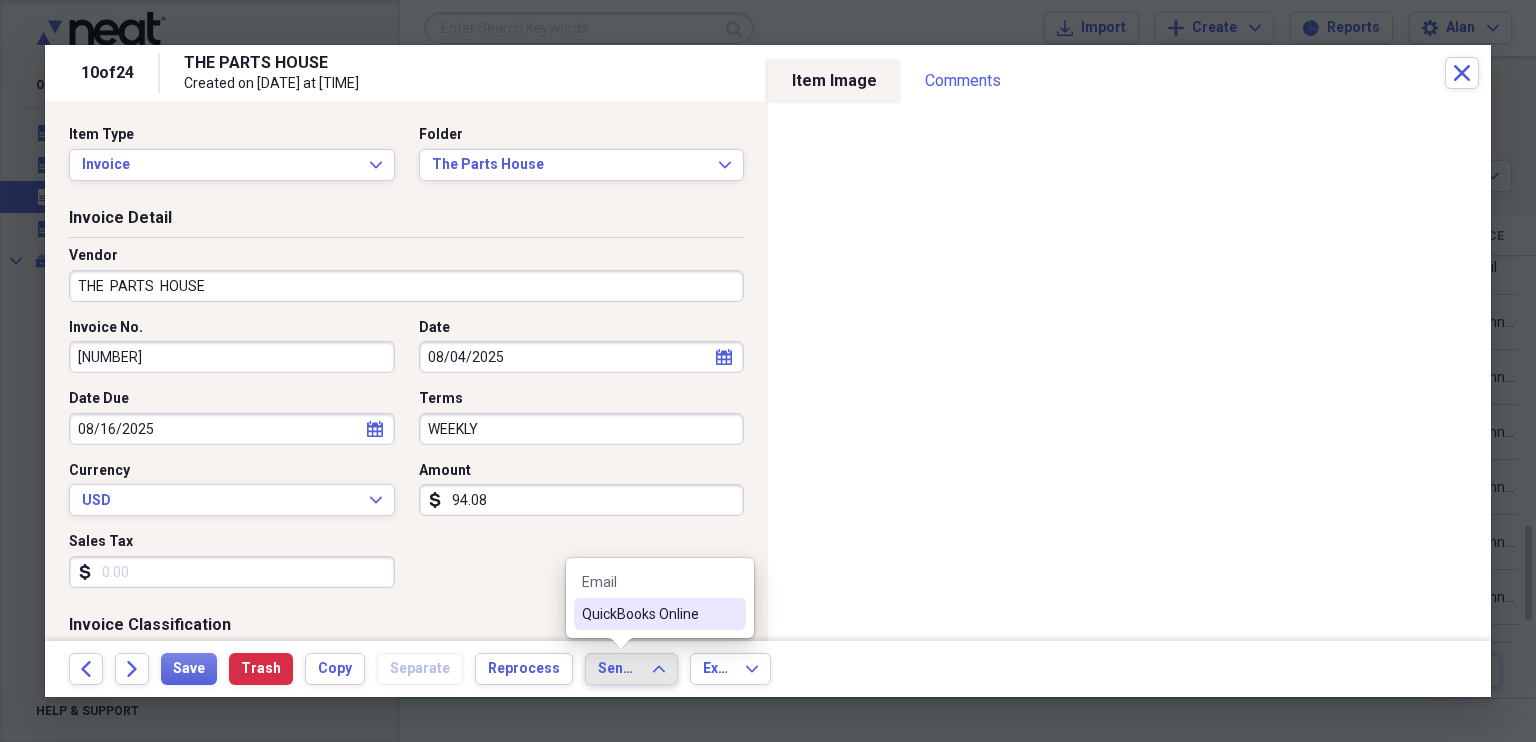 click on "QuickBooks Online" at bounding box center [660, 614] 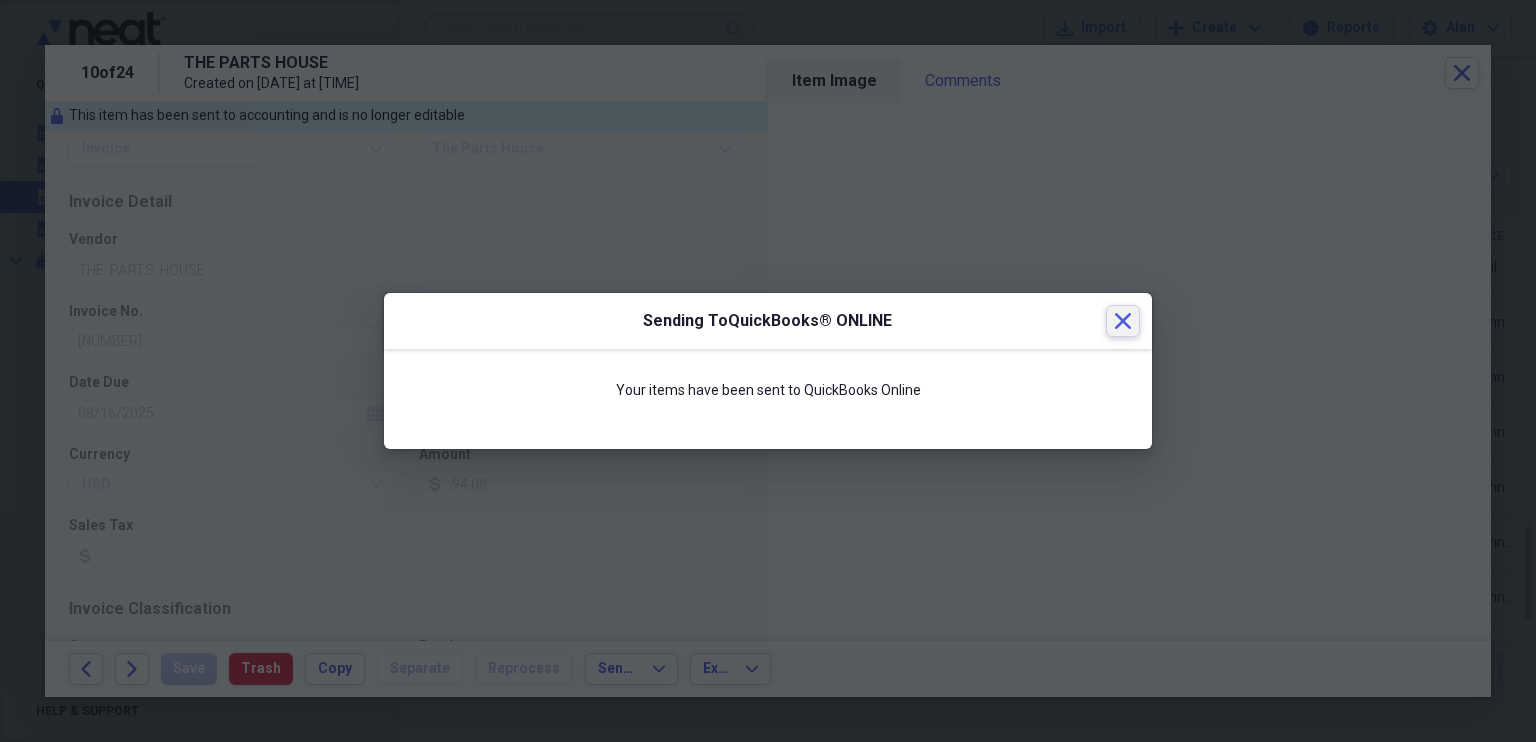 click on "Close" at bounding box center (1123, 321) 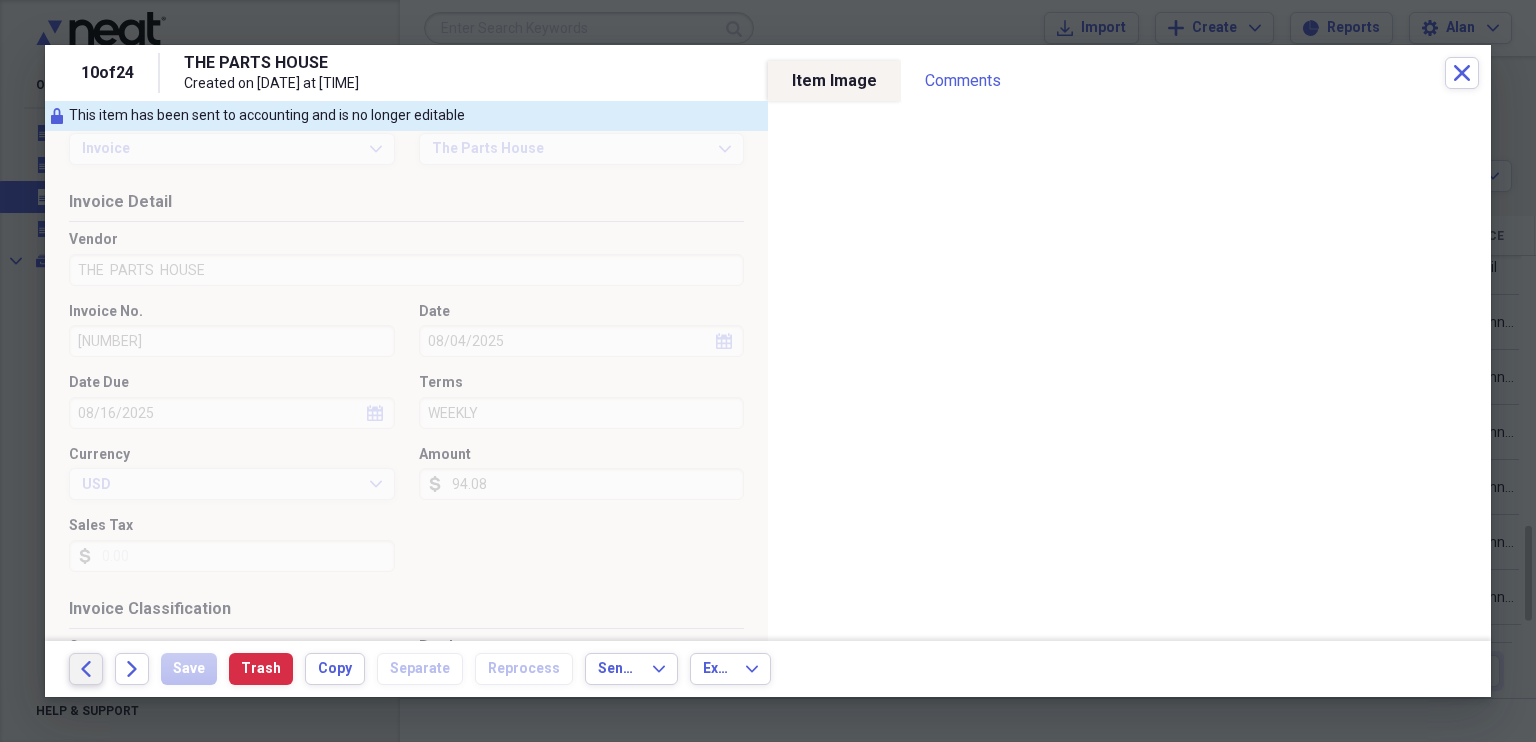 click on "Back" 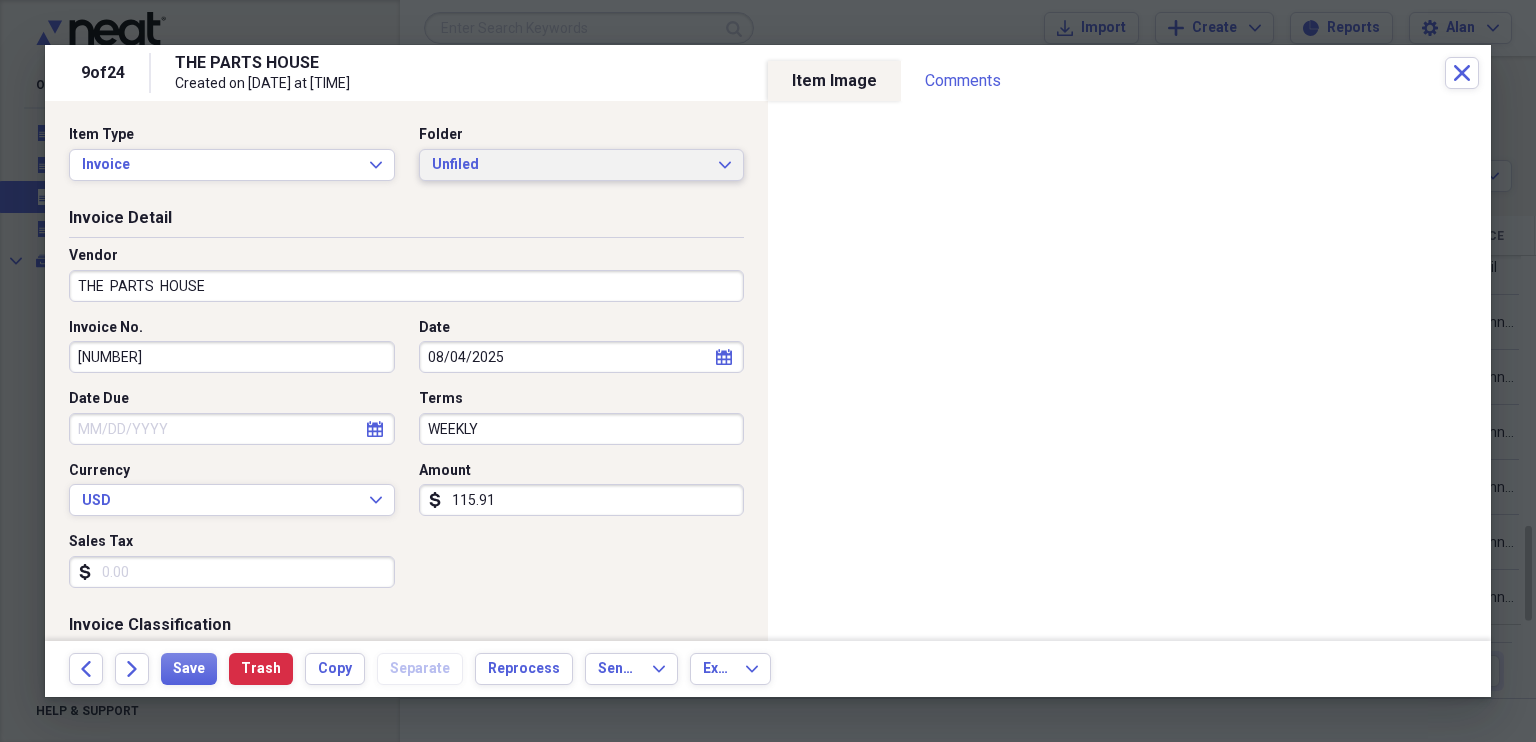 click on "Unfiled Expand" at bounding box center [582, 165] 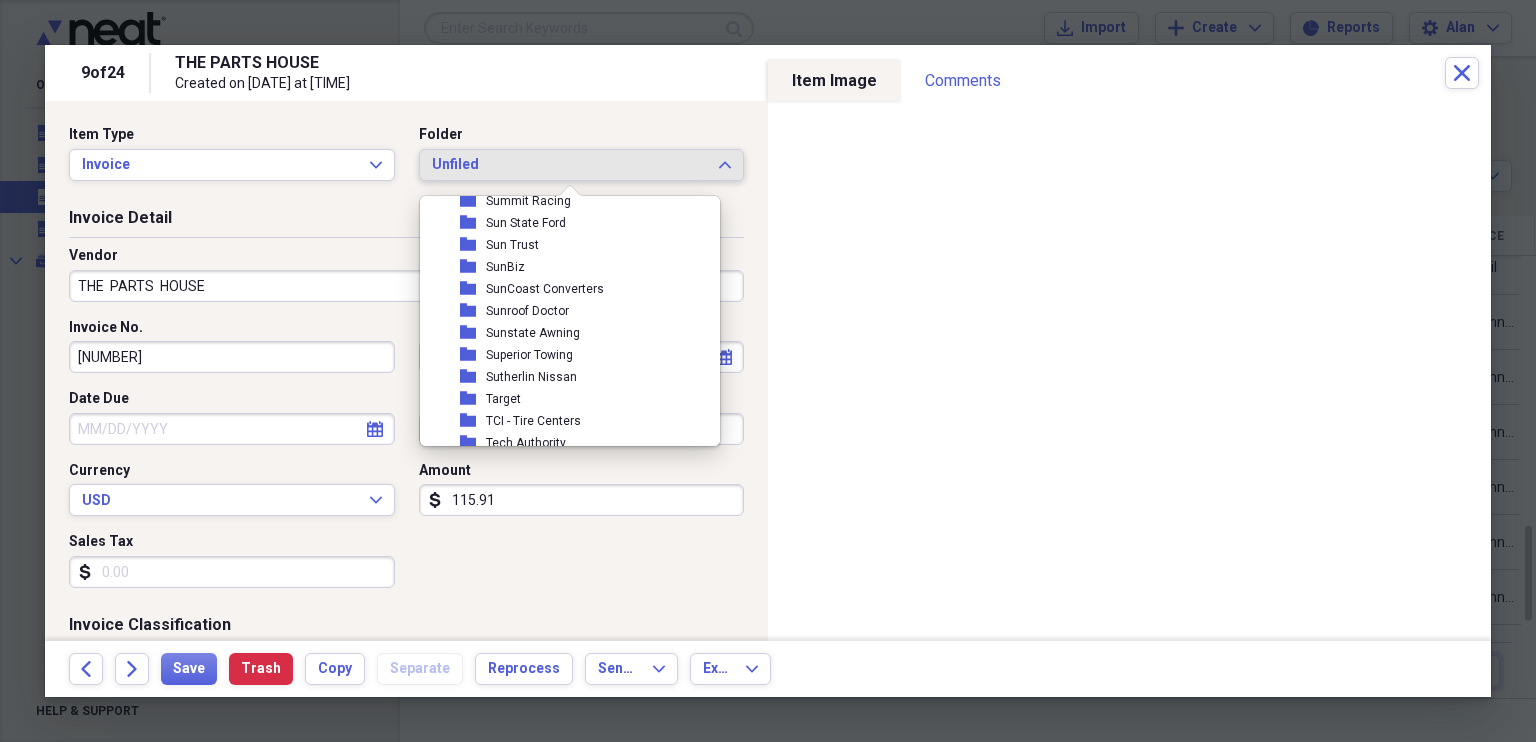 scroll, scrollTop: 8669, scrollLeft: 0, axis: vertical 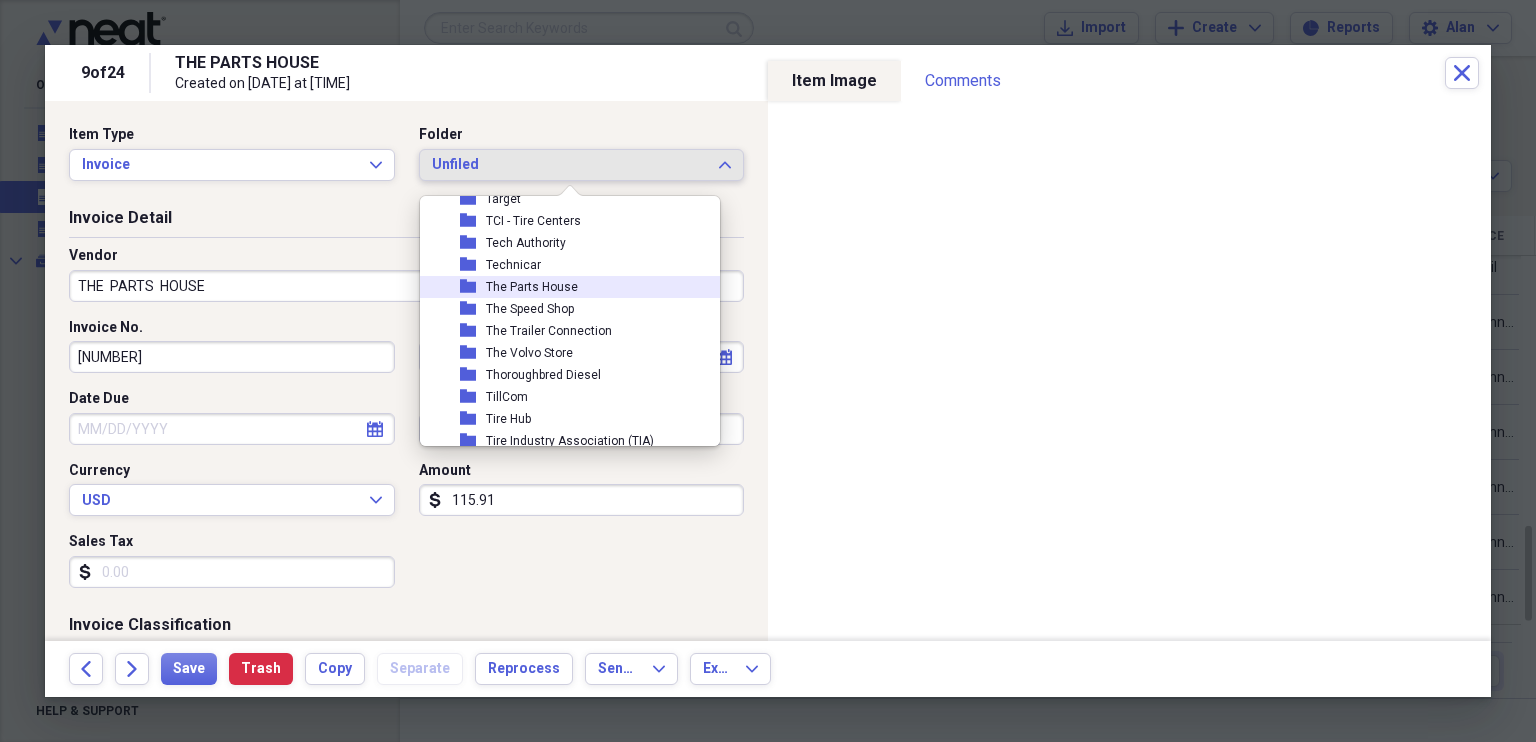 click on "The Parts House" at bounding box center [532, 287] 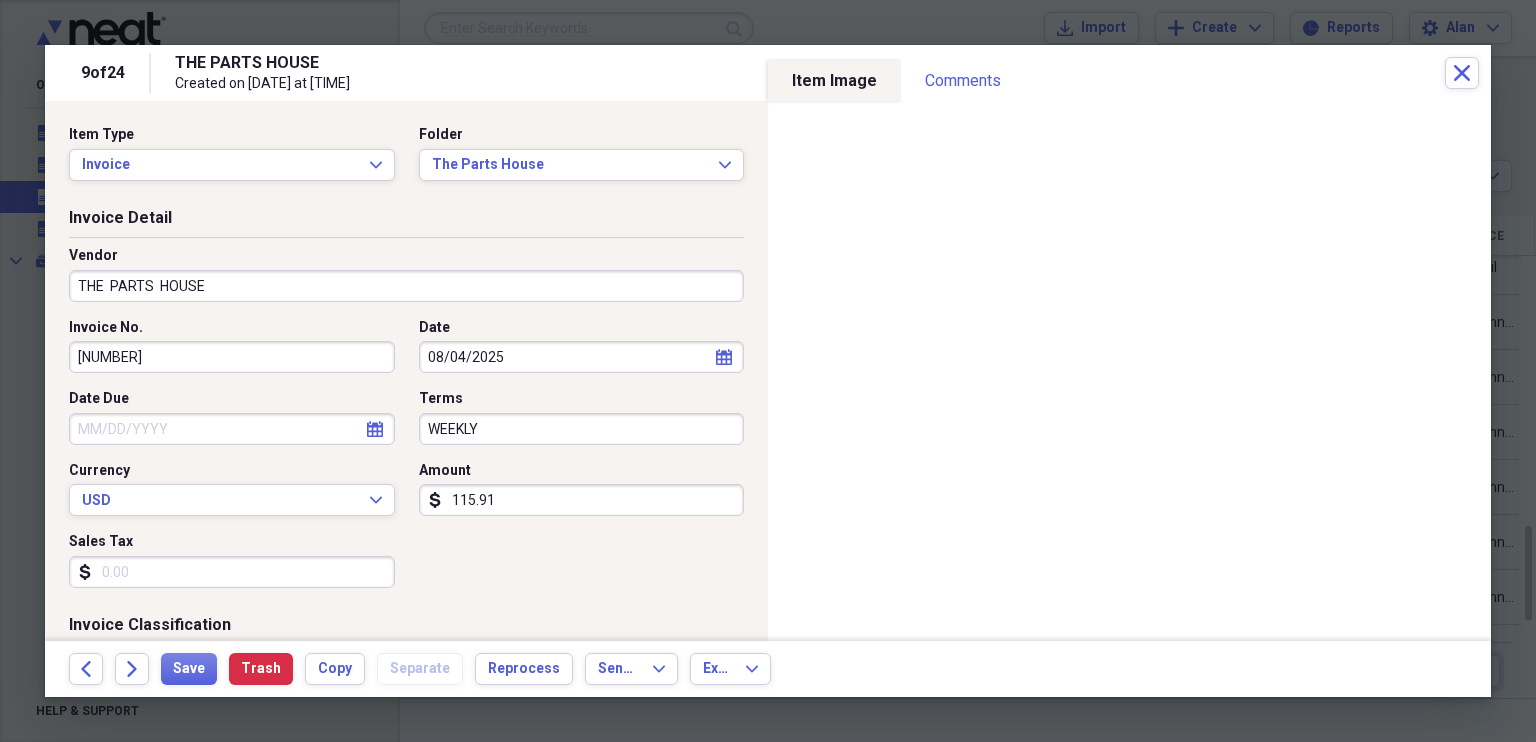 click on "calendar" 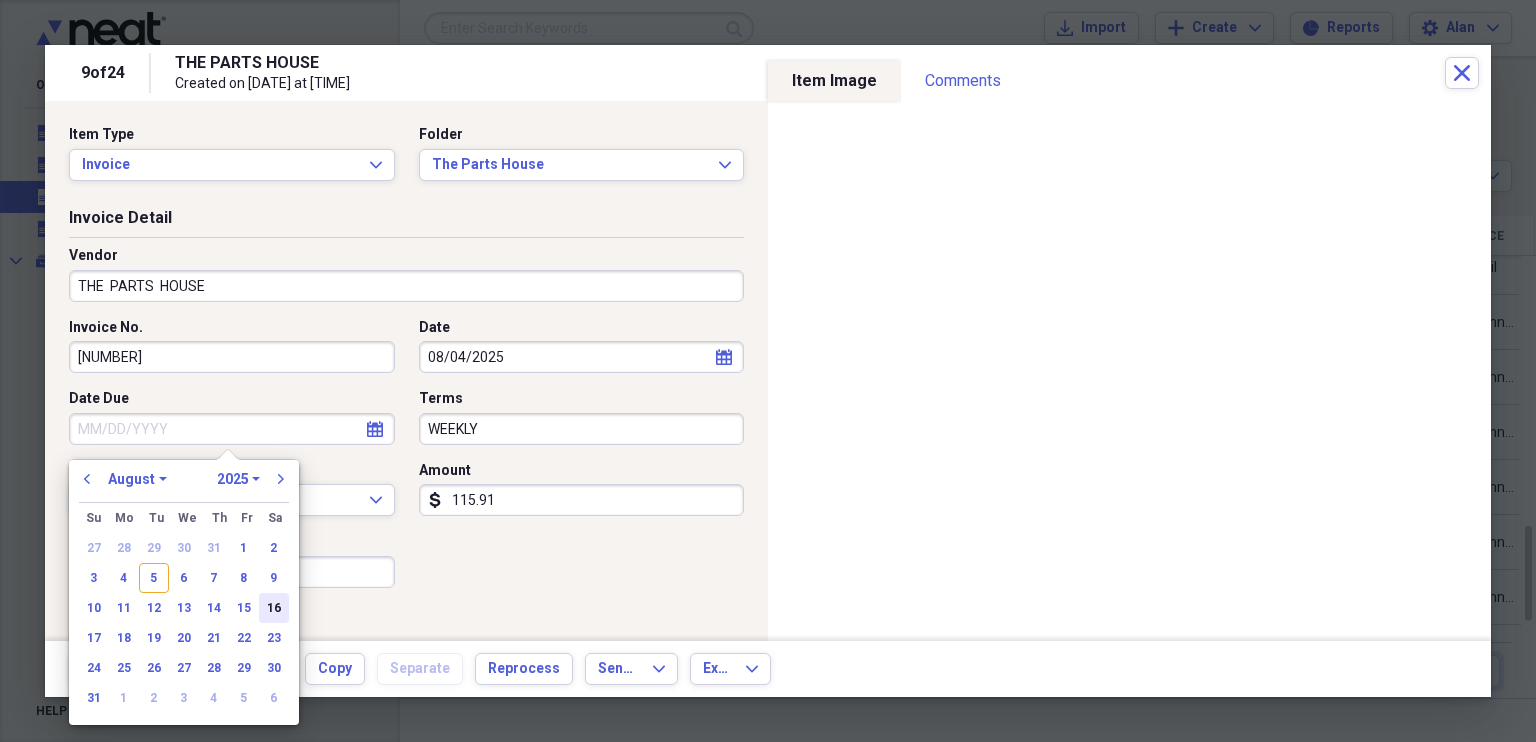 click on "16" at bounding box center [274, 608] 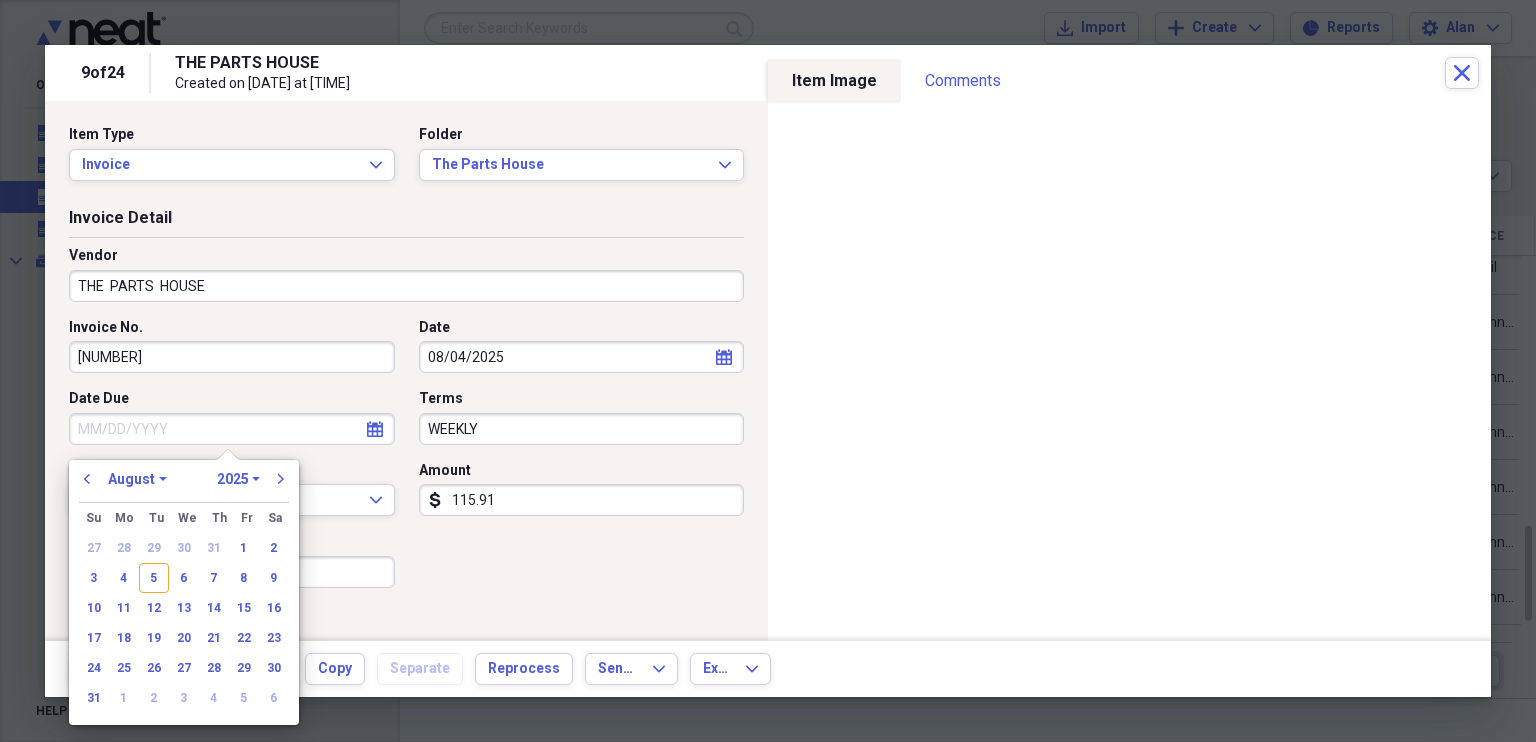 type on "08/16/2025" 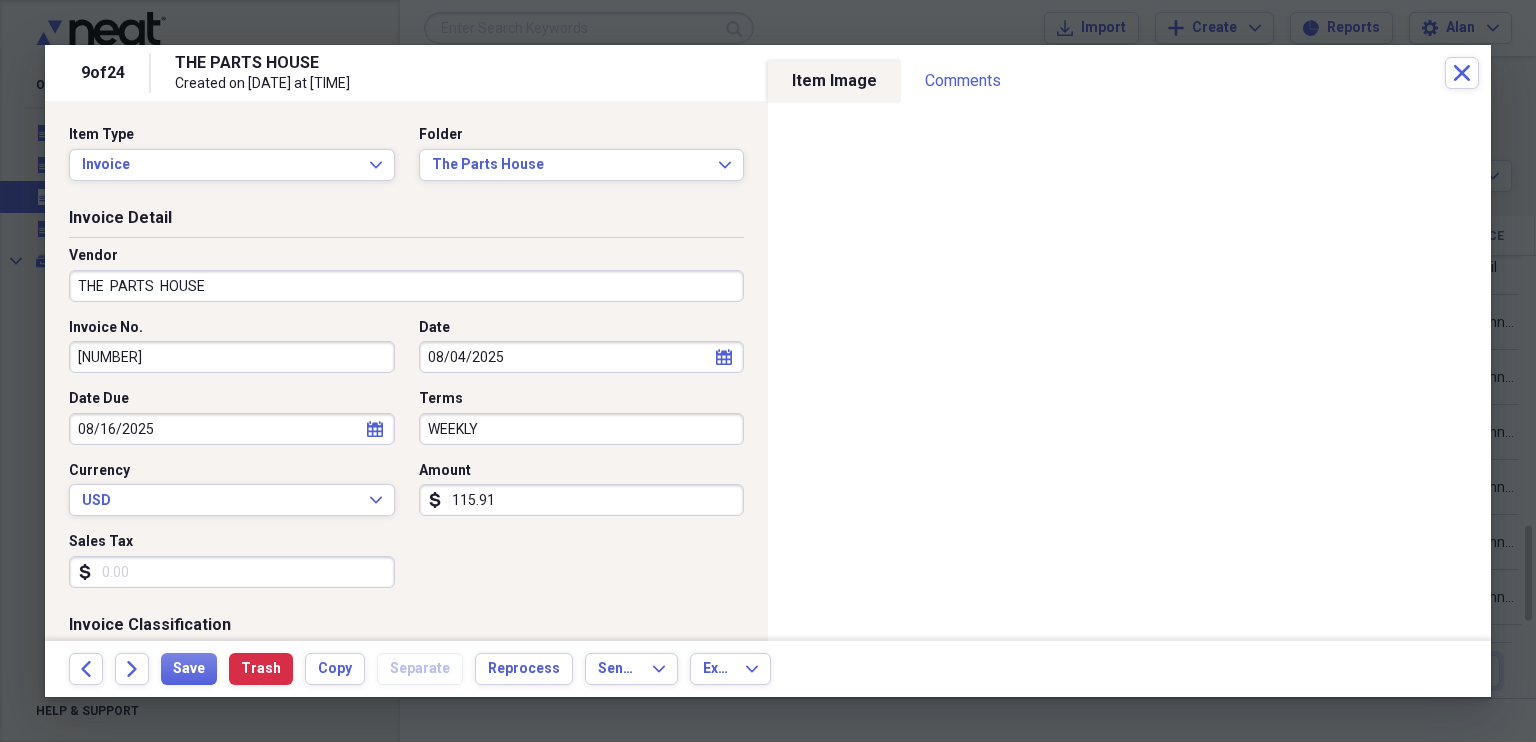 click on "115.91" at bounding box center [582, 500] 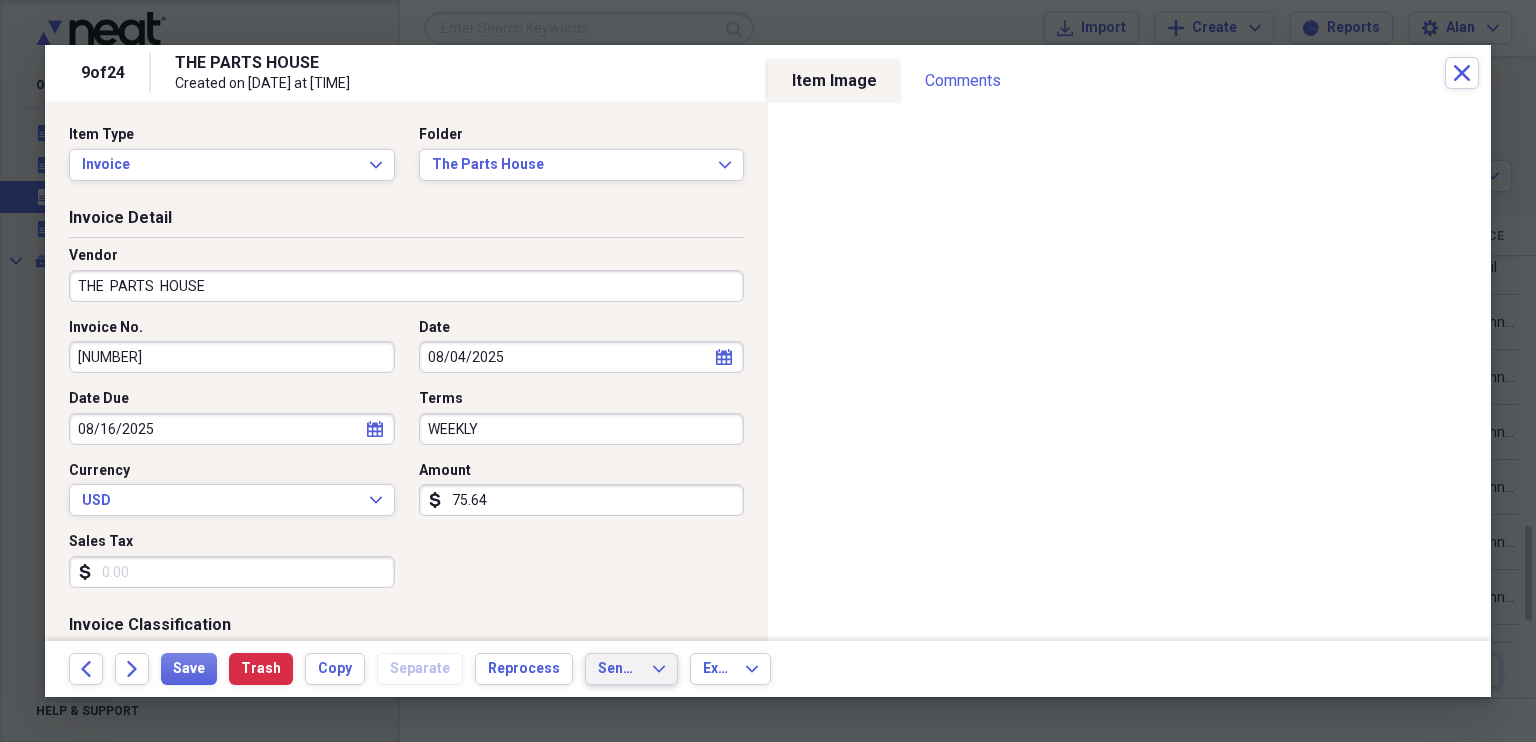 type on "75.64" 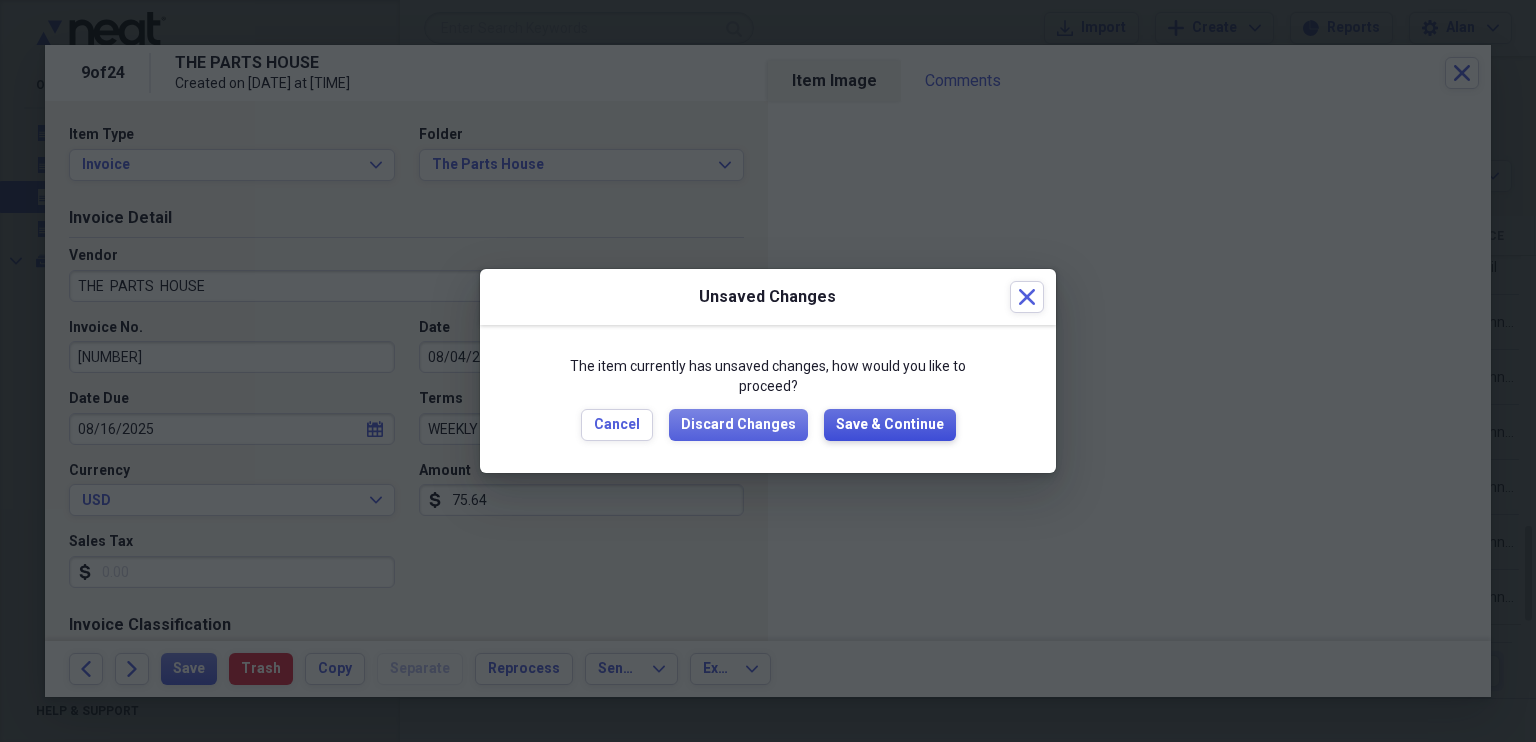 drag, startPoint x: 869, startPoint y: 432, endPoint x: 663, endPoint y: 492, distance: 214.56001 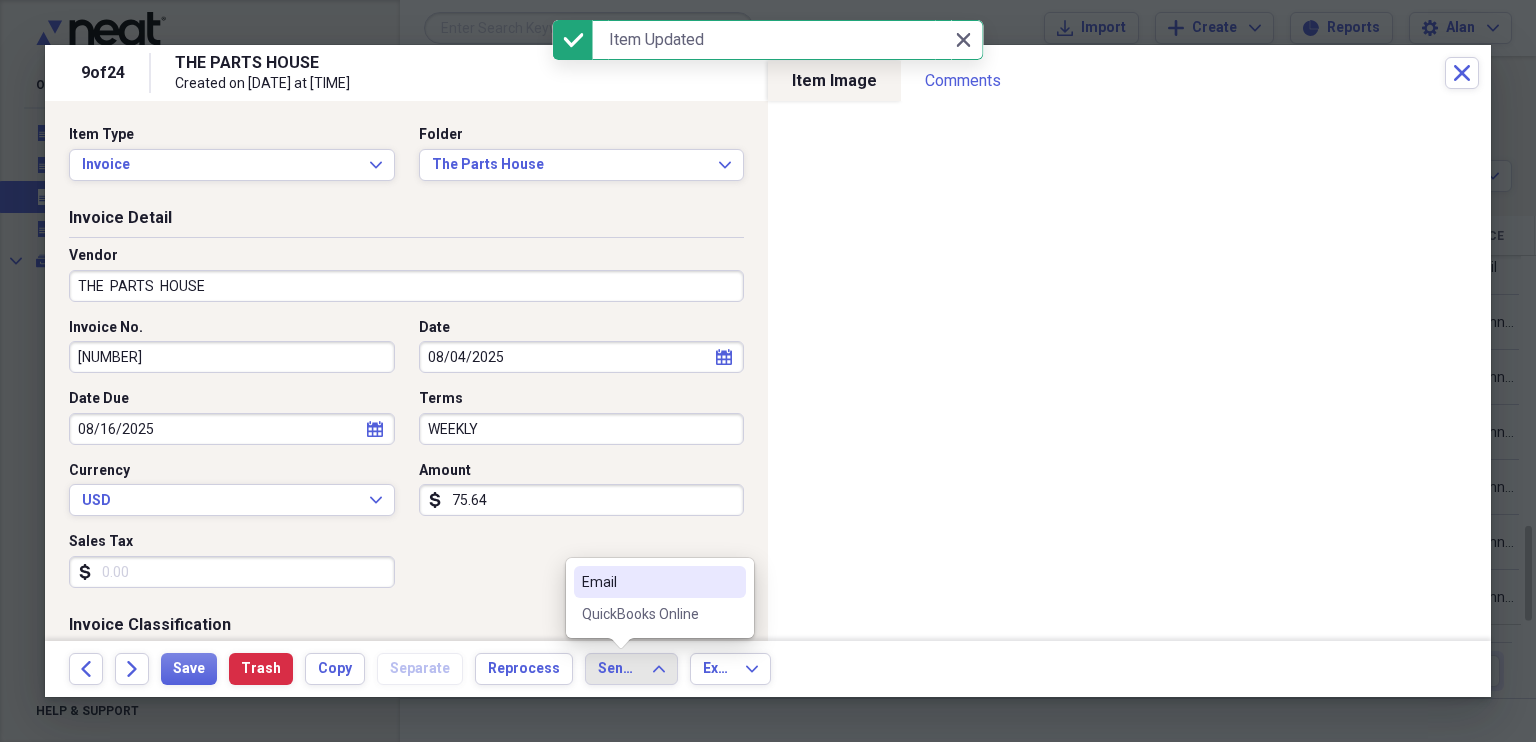 click on "QuickBooks Online" at bounding box center [660, 614] 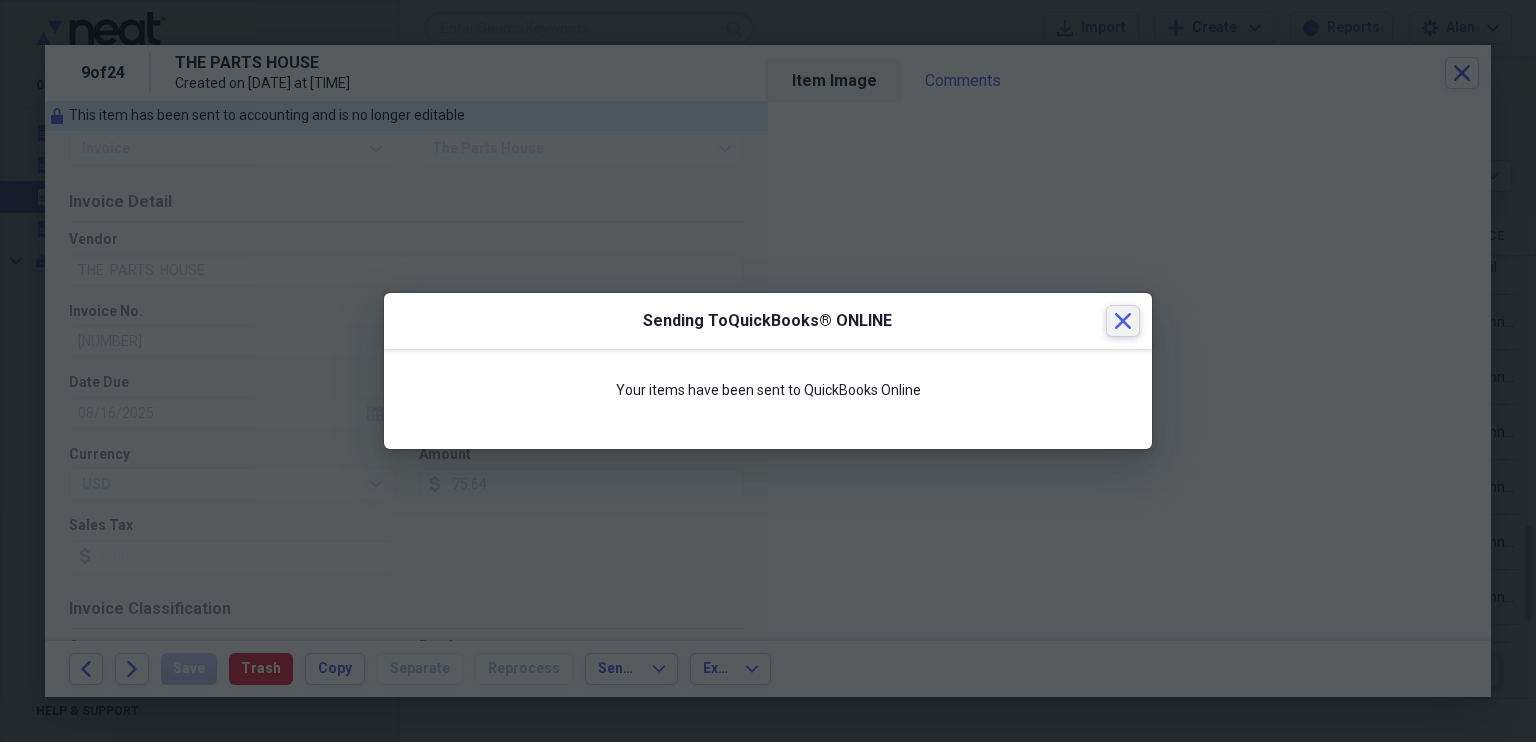 click on "Close" at bounding box center [1123, 321] 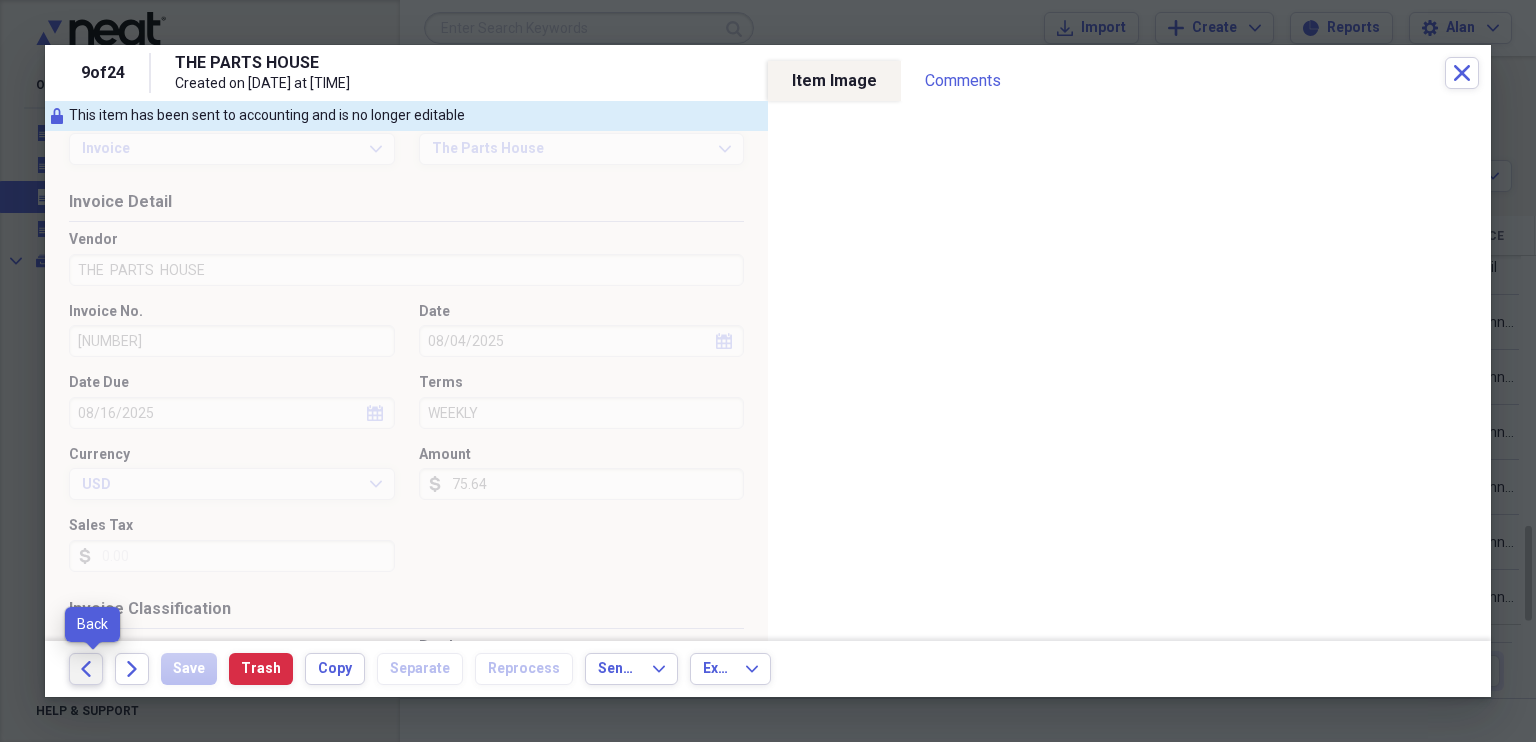 click on "Back" at bounding box center (86, 669) 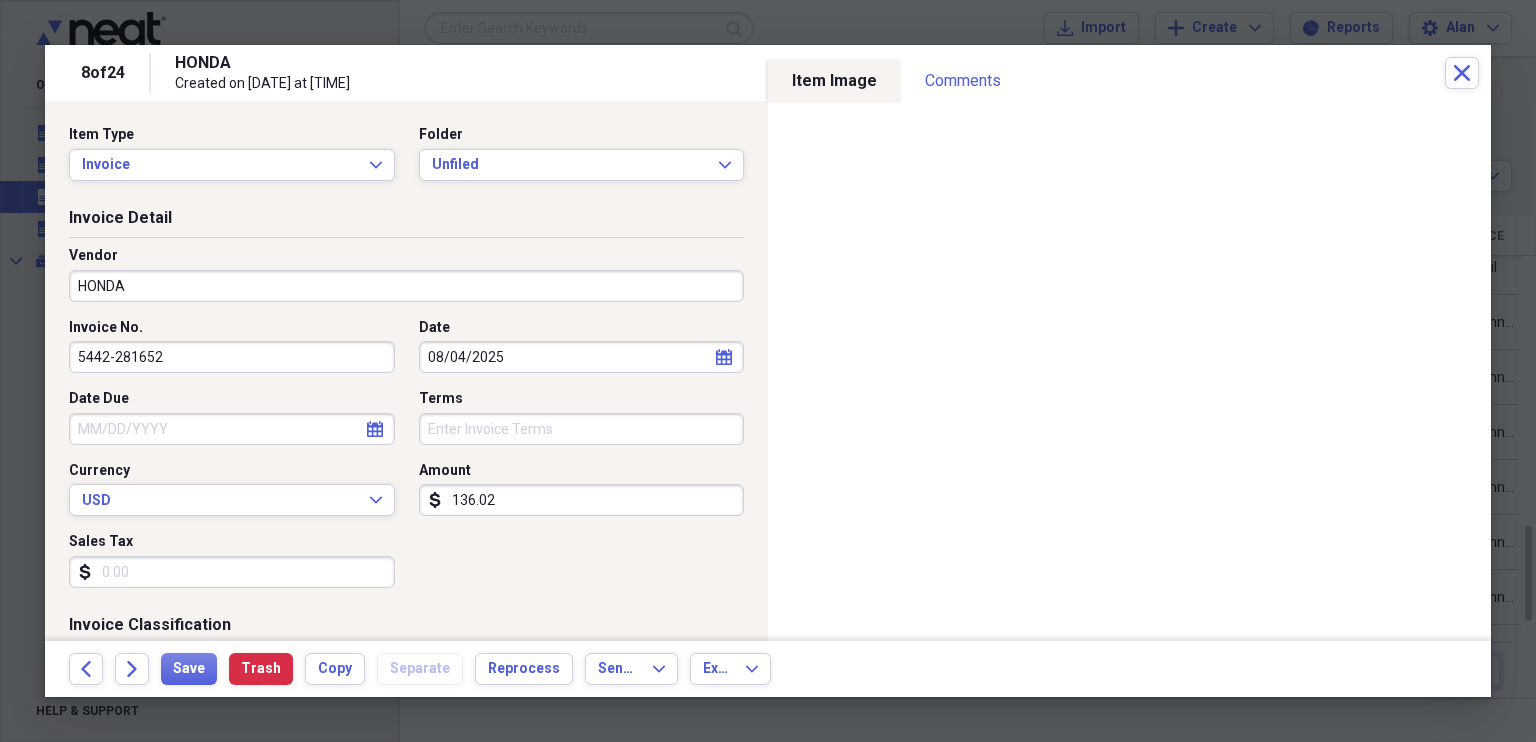 click on "HONDA" at bounding box center (406, 286) 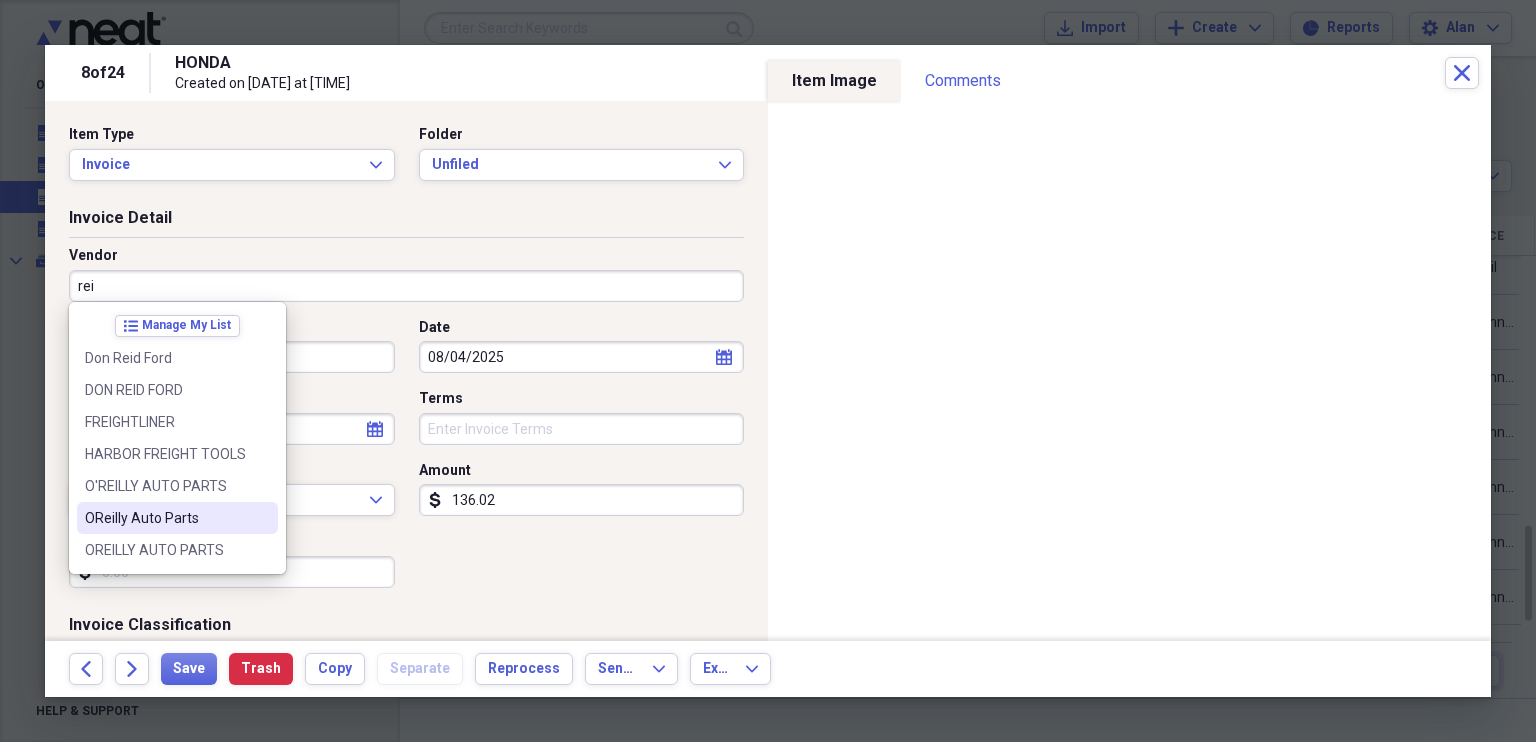 click on "OReilly Auto Parts" at bounding box center (165, 518) 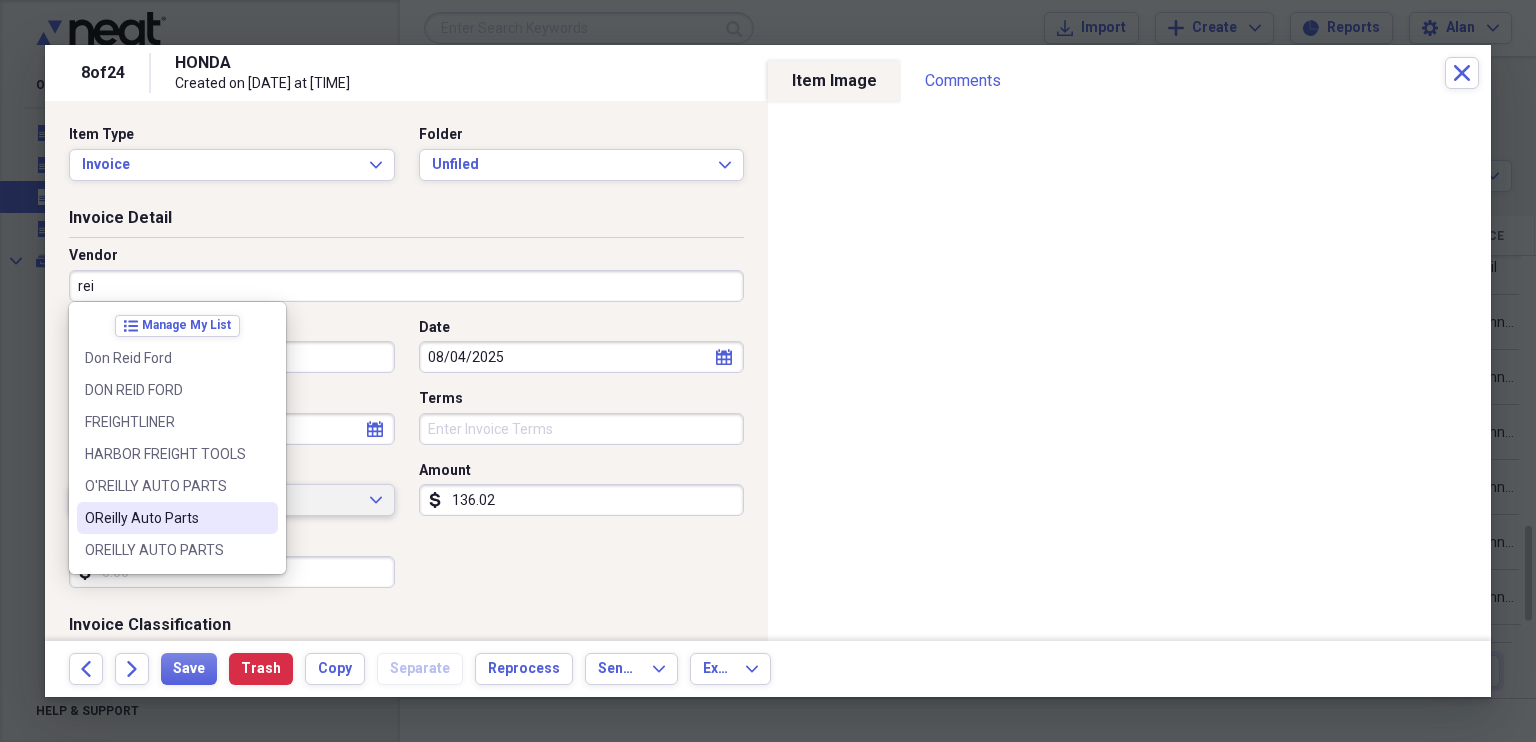 type on "OReilly Auto Parts" 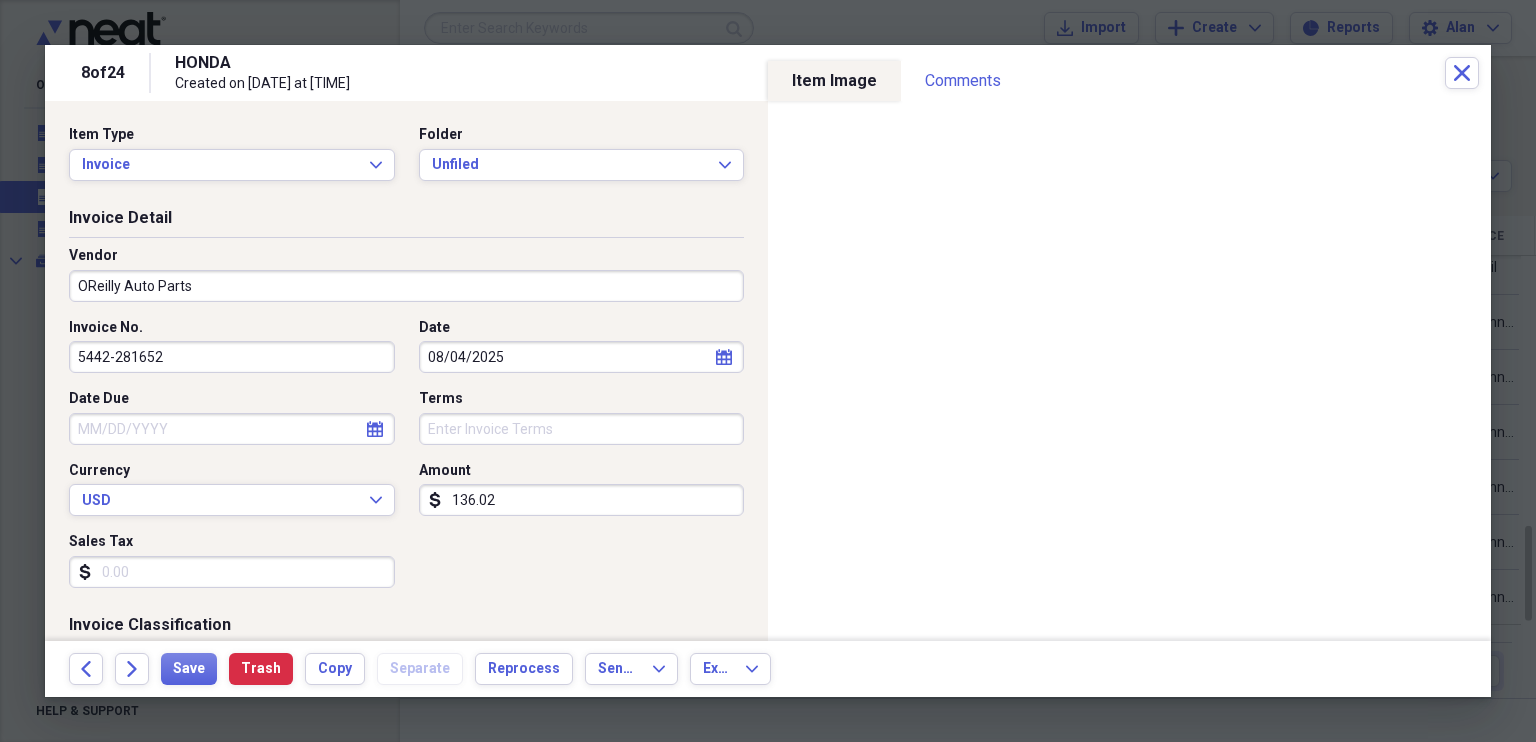 type on "Parts Expense" 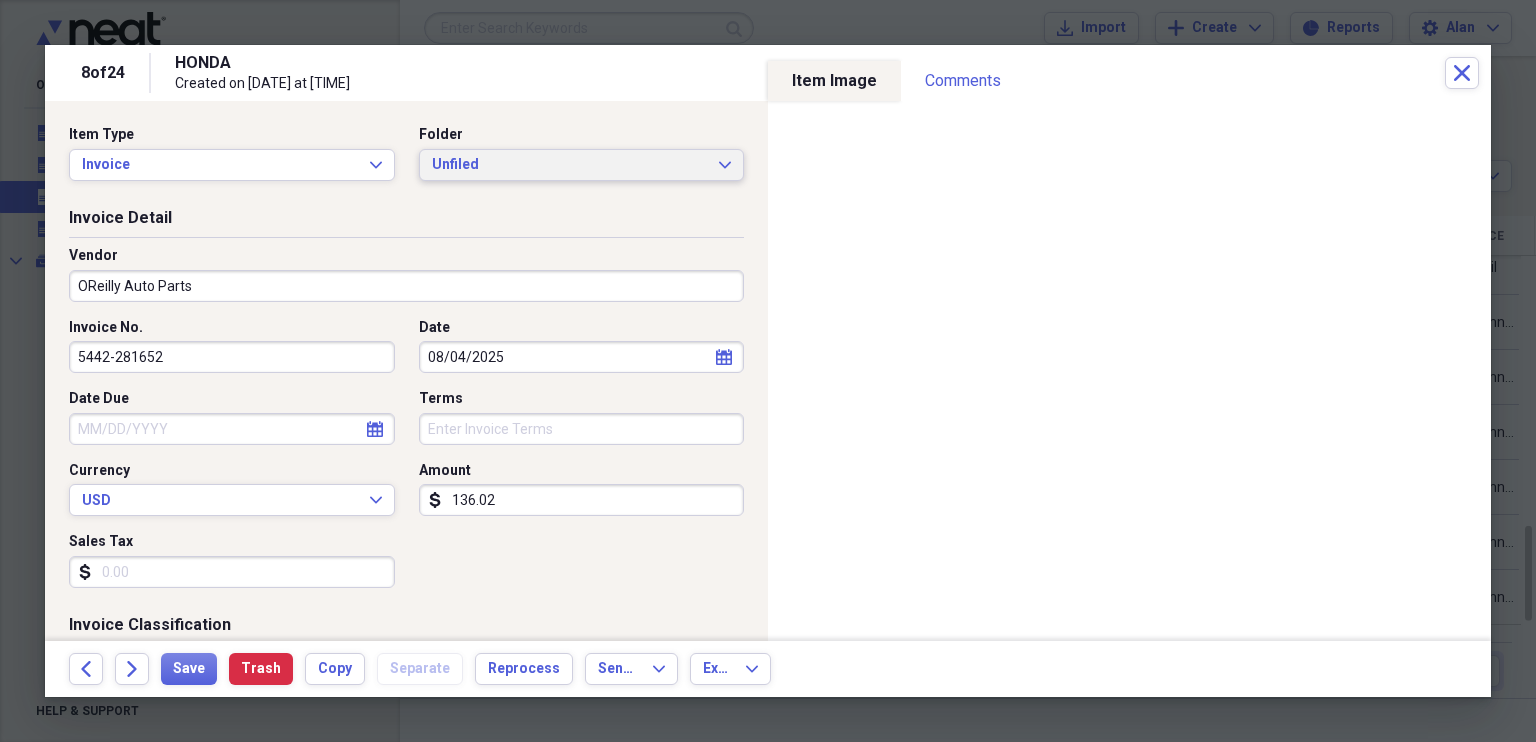 click on "Expand" 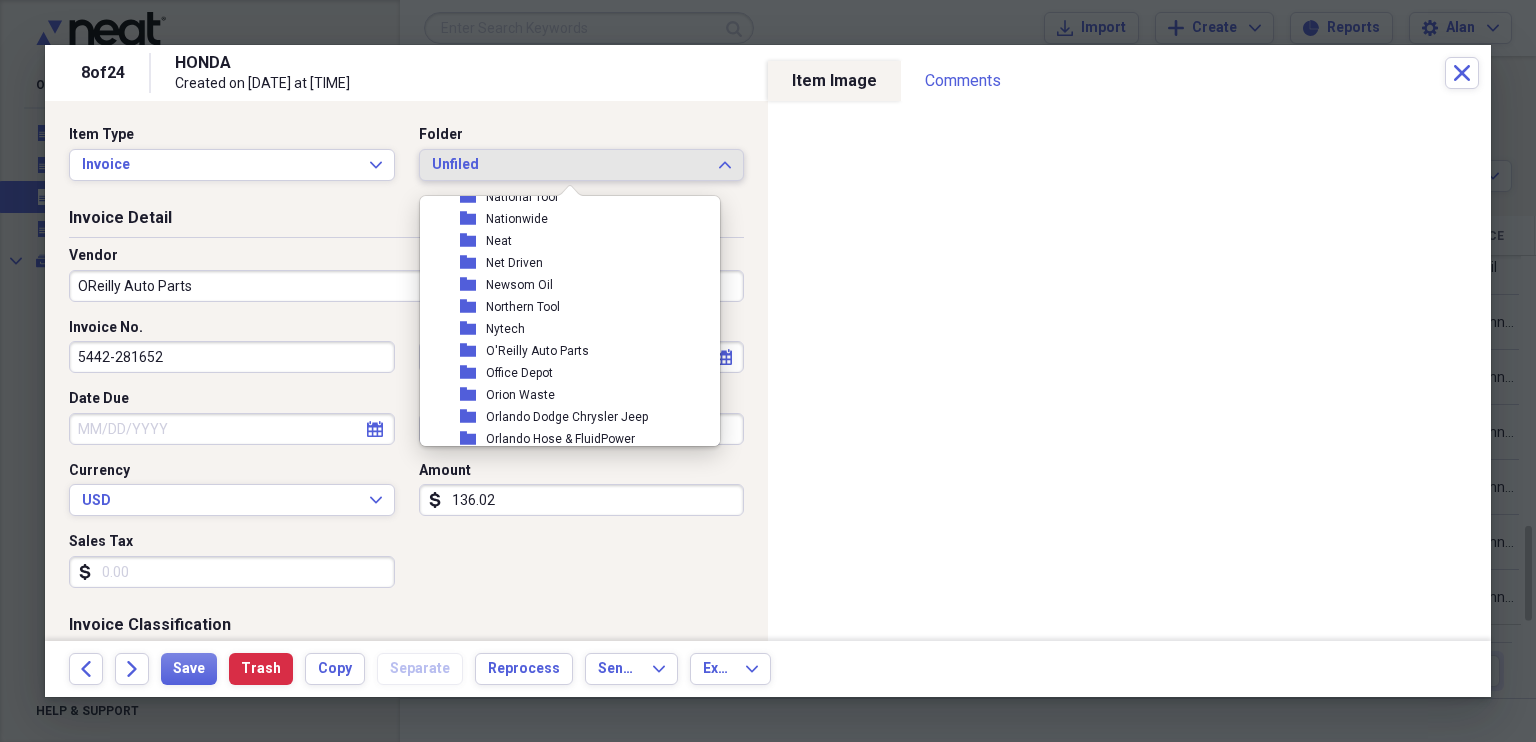 scroll, scrollTop: 6233, scrollLeft: 0, axis: vertical 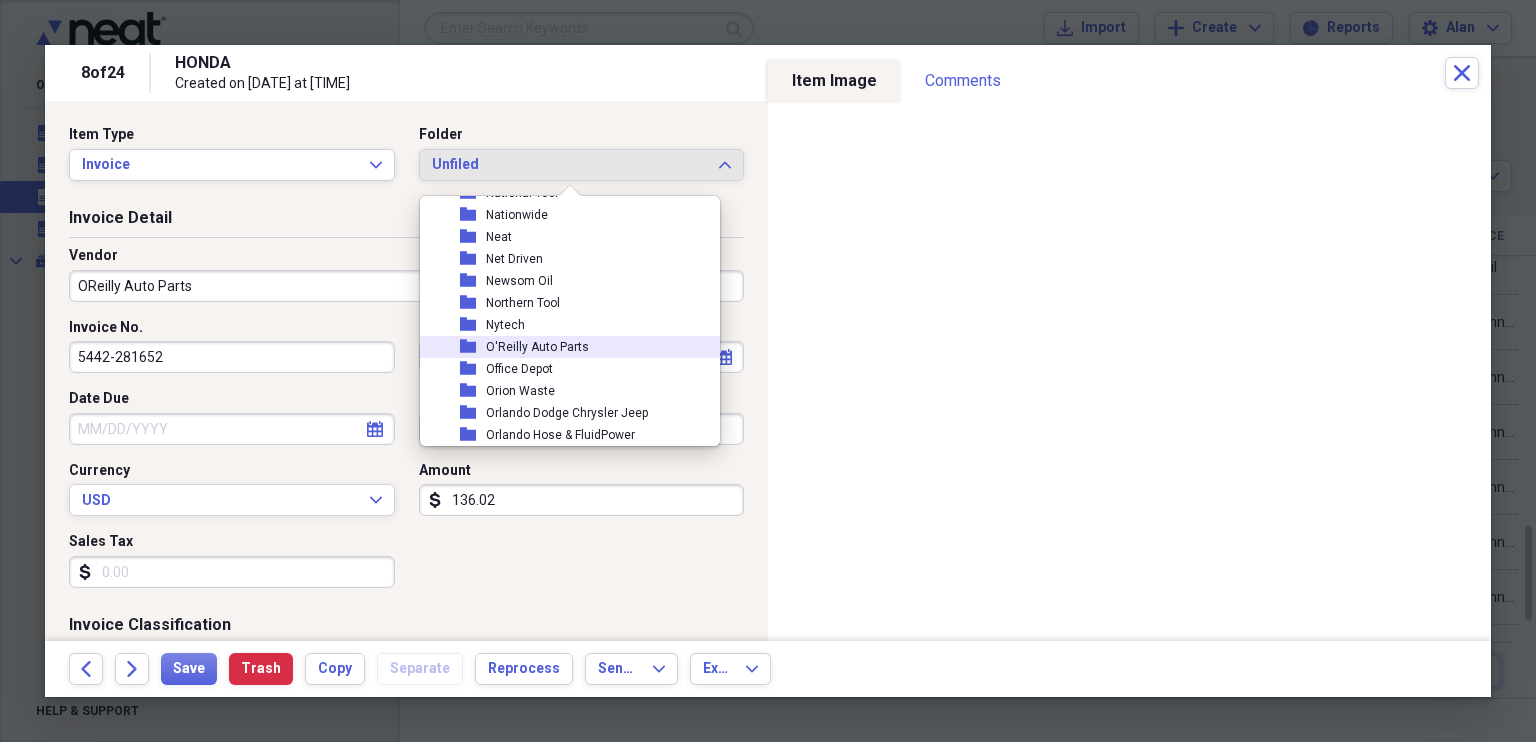click on "O'Reilly Auto Parts" at bounding box center [537, 347] 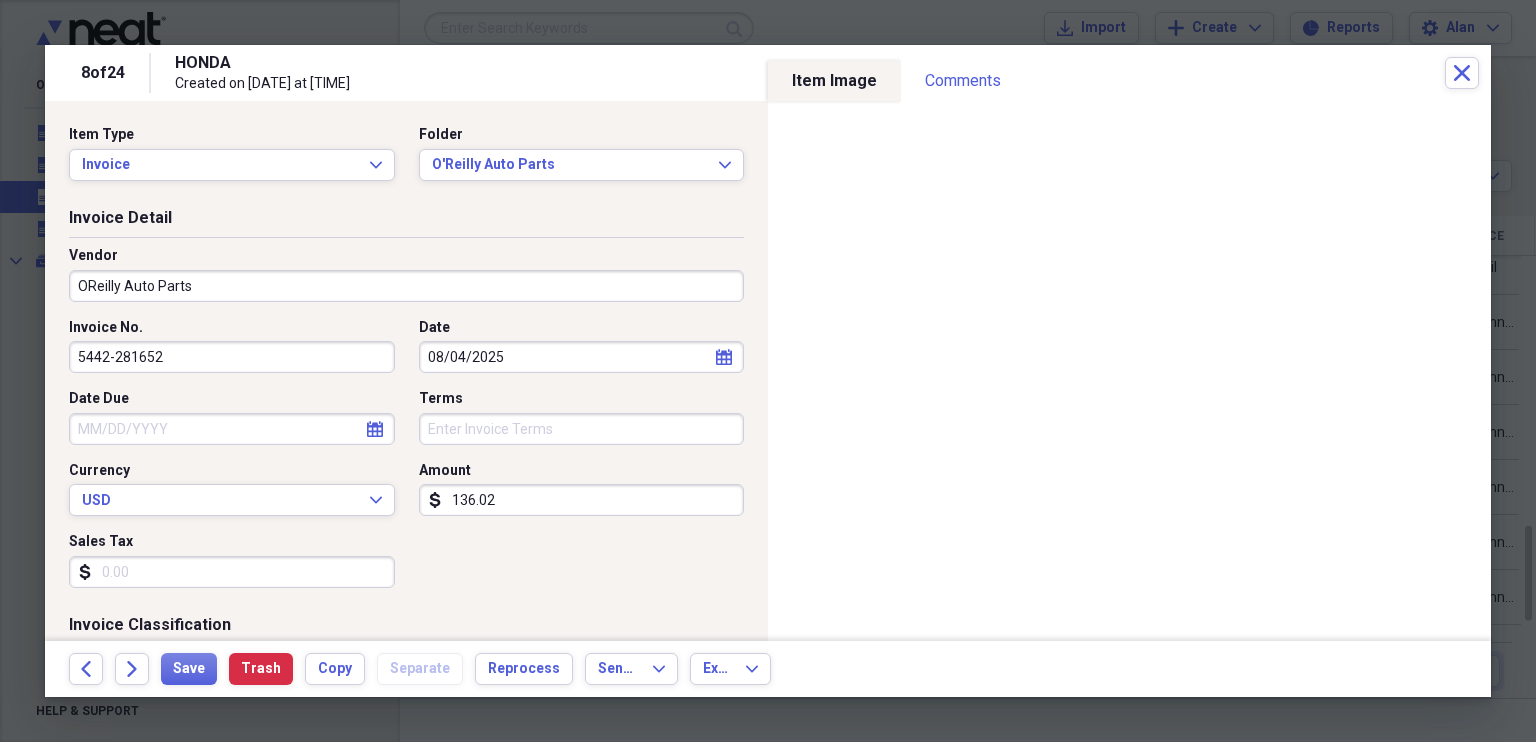 click on "calendar" 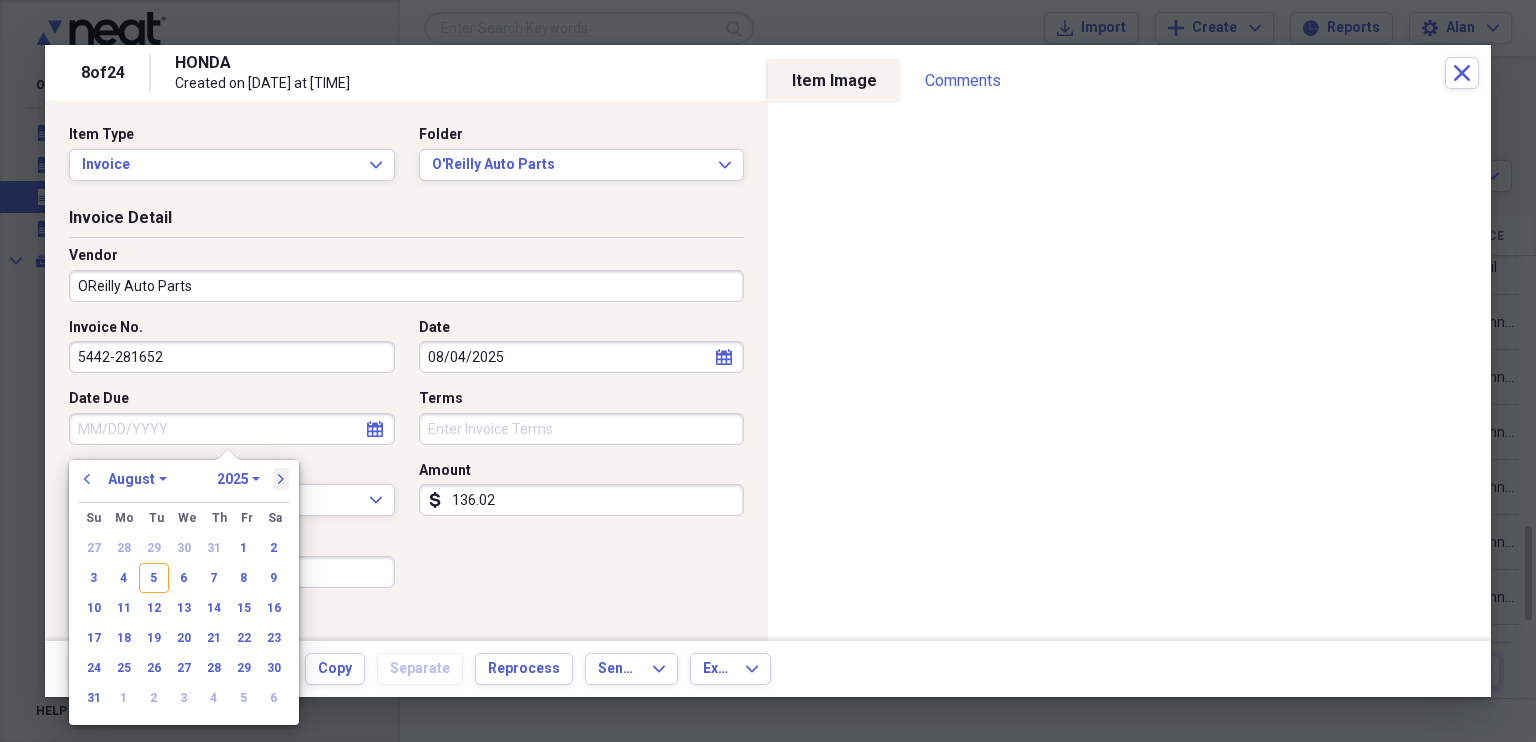 click on "next" at bounding box center (281, 479) 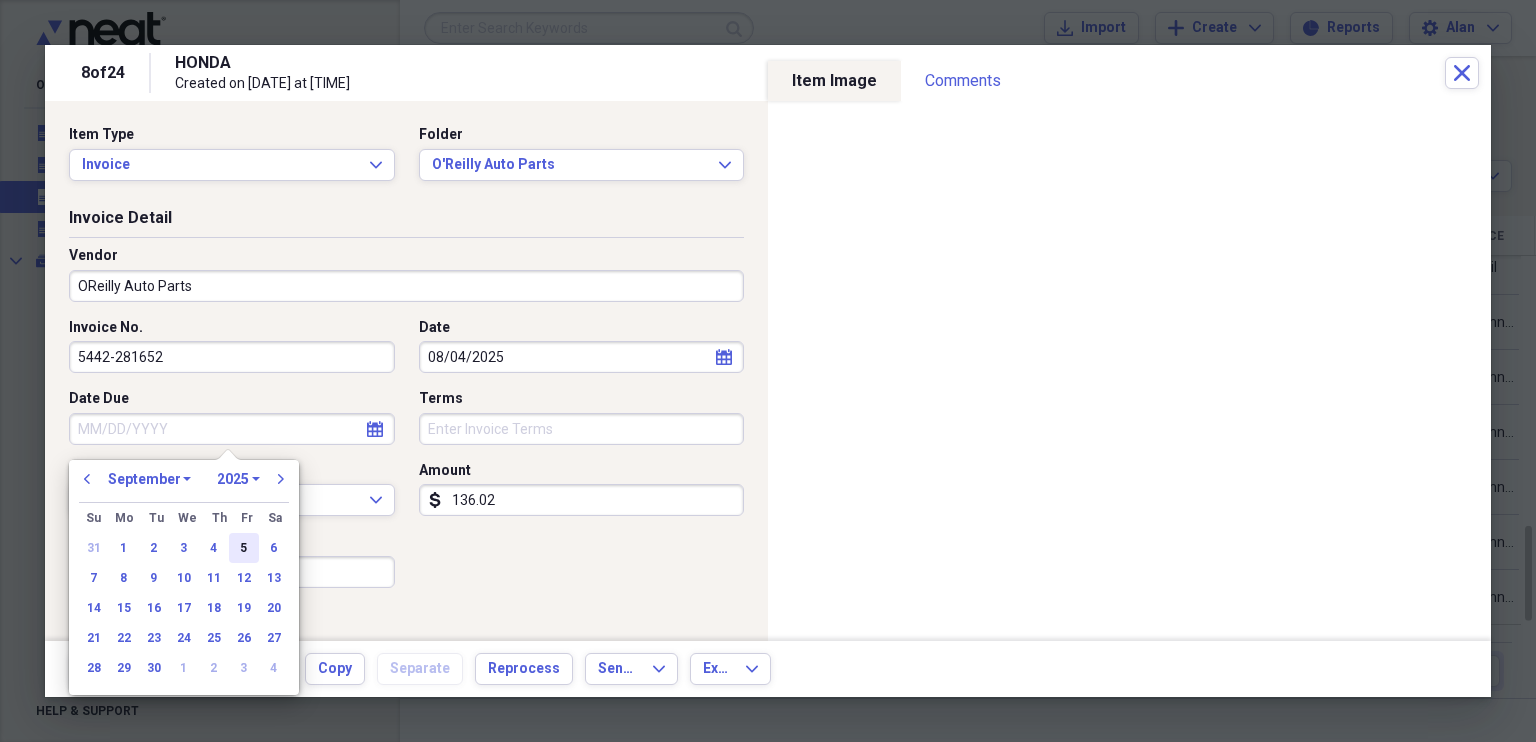 click on "5" at bounding box center (244, 548) 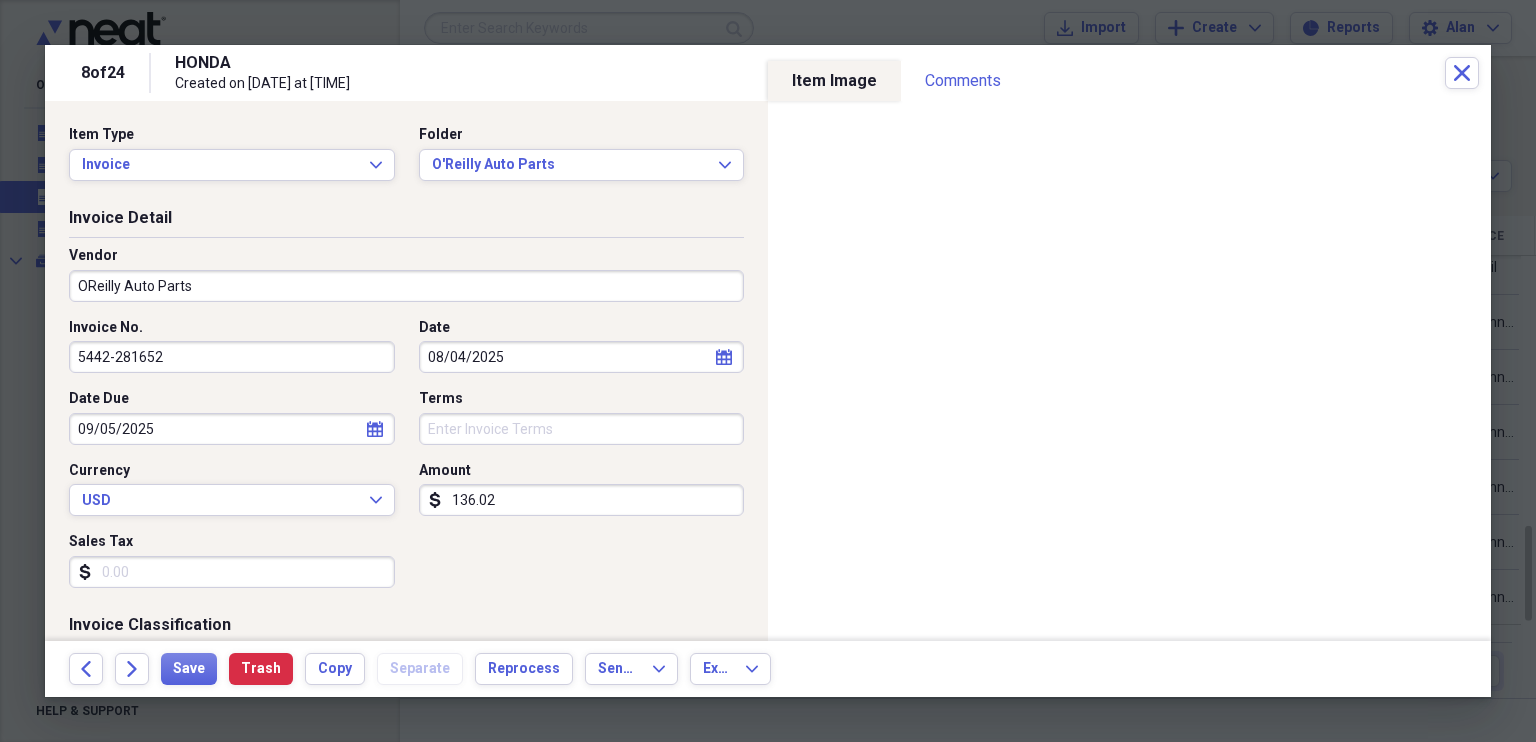 click on "136.02" at bounding box center (582, 500) 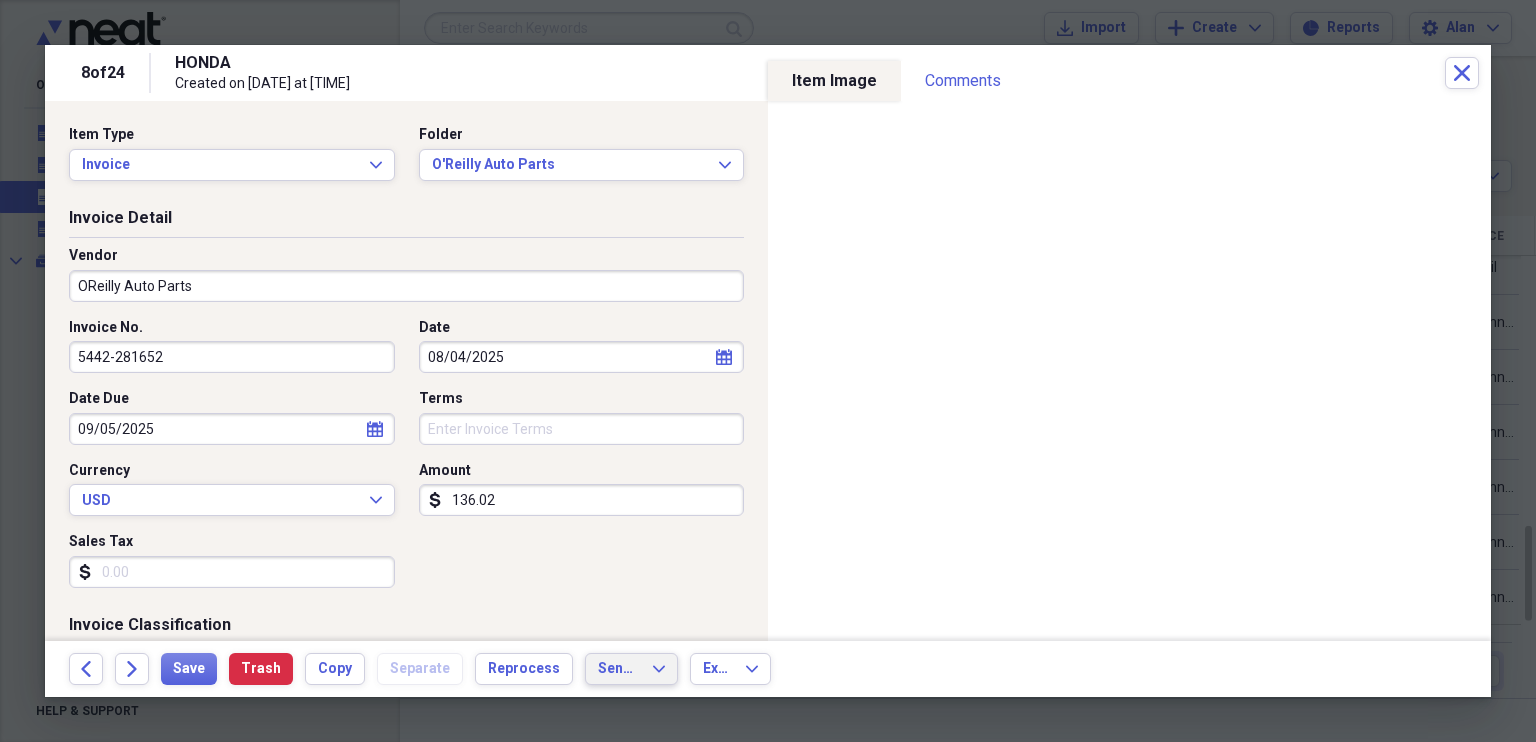 click on "Send To Expand" at bounding box center [631, 669] 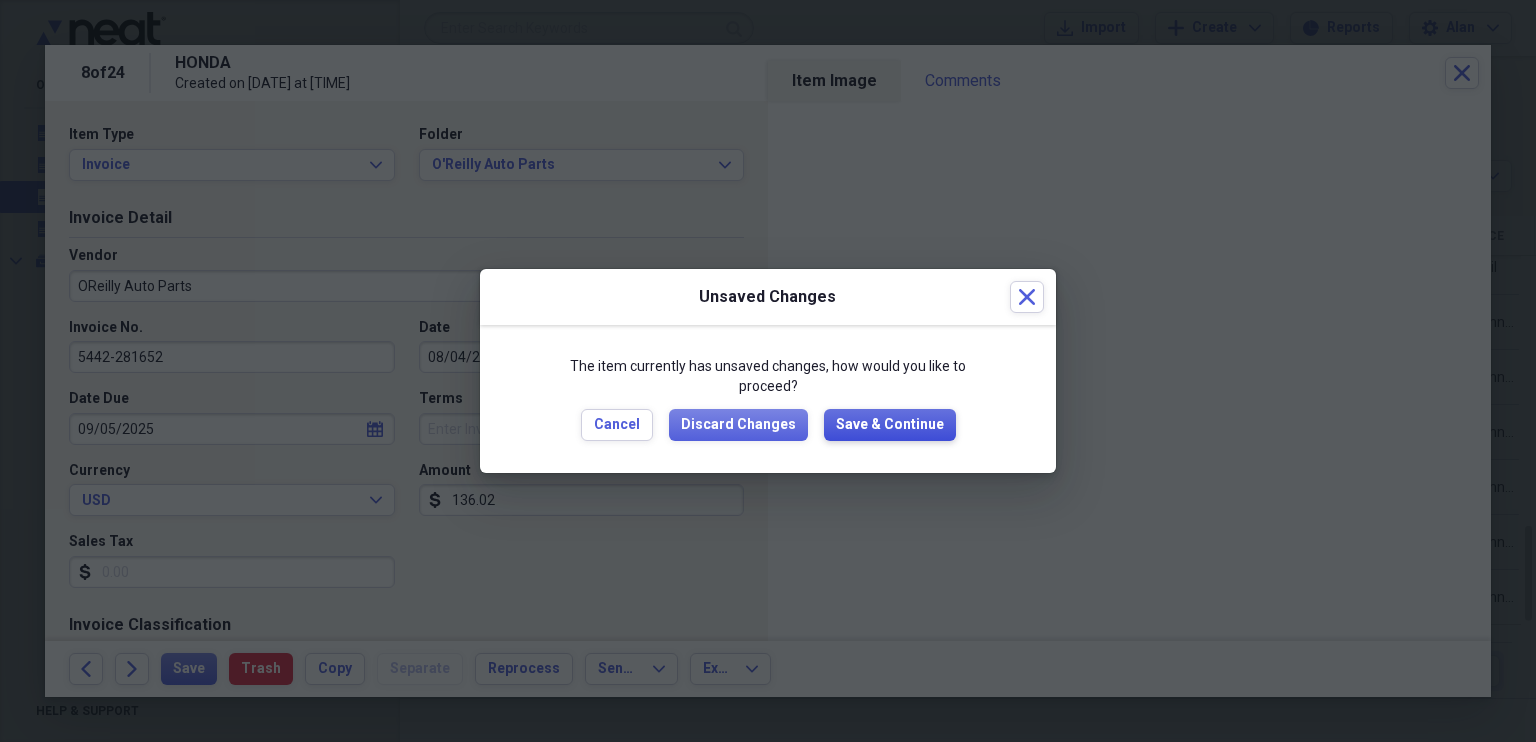 click on "Save & Continue" at bounding box center (890, 425) 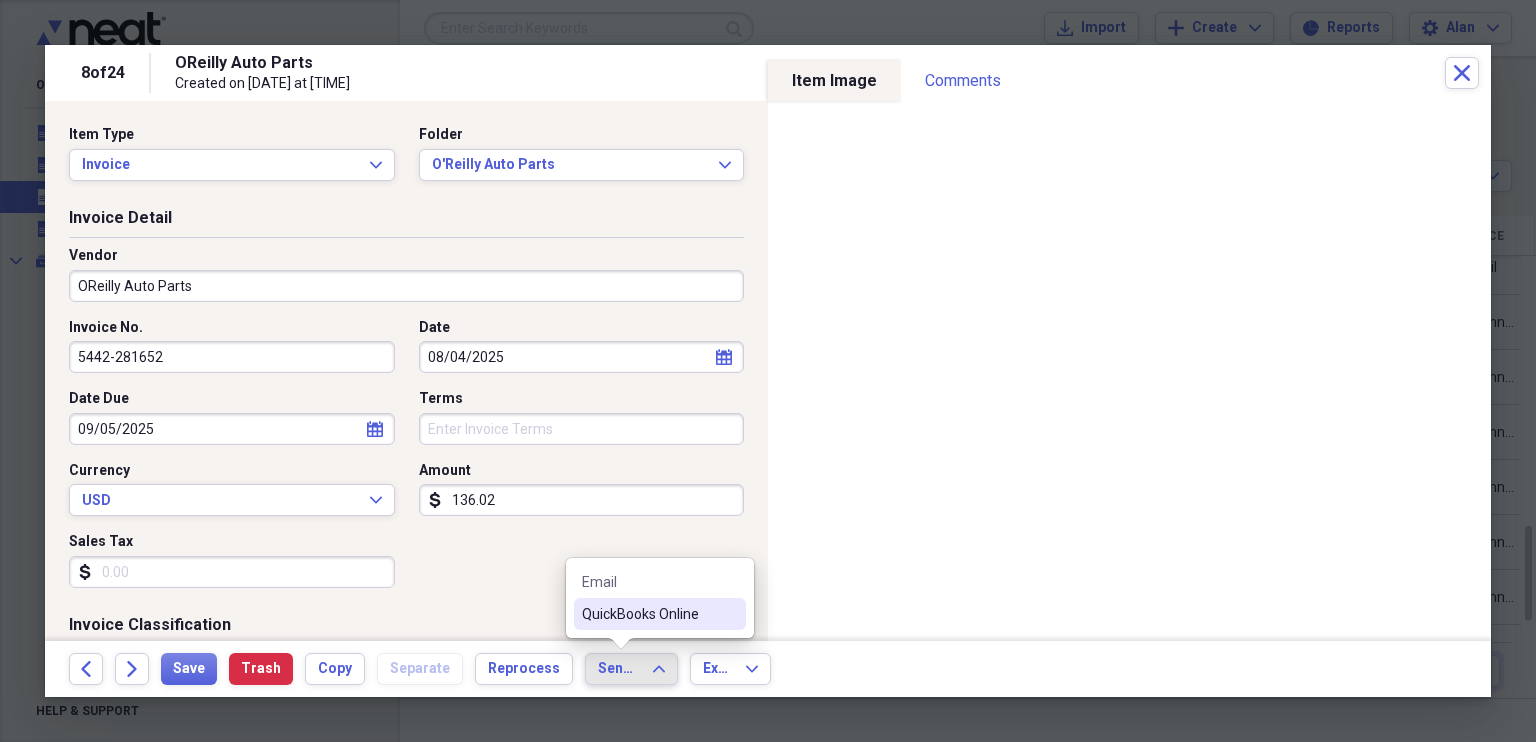 click on "QuickBooks Online" at bounding box center (648, 614) 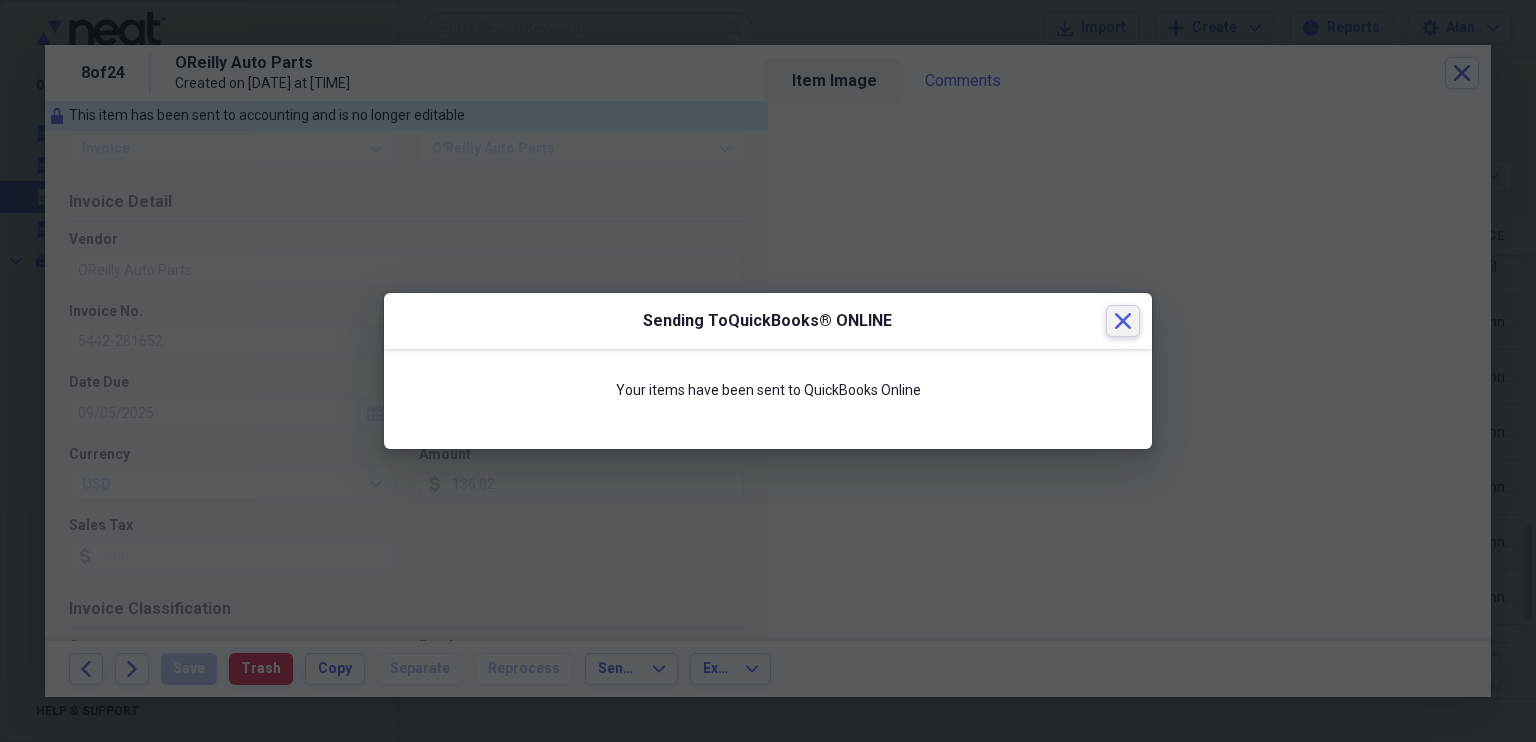 click on "Close" 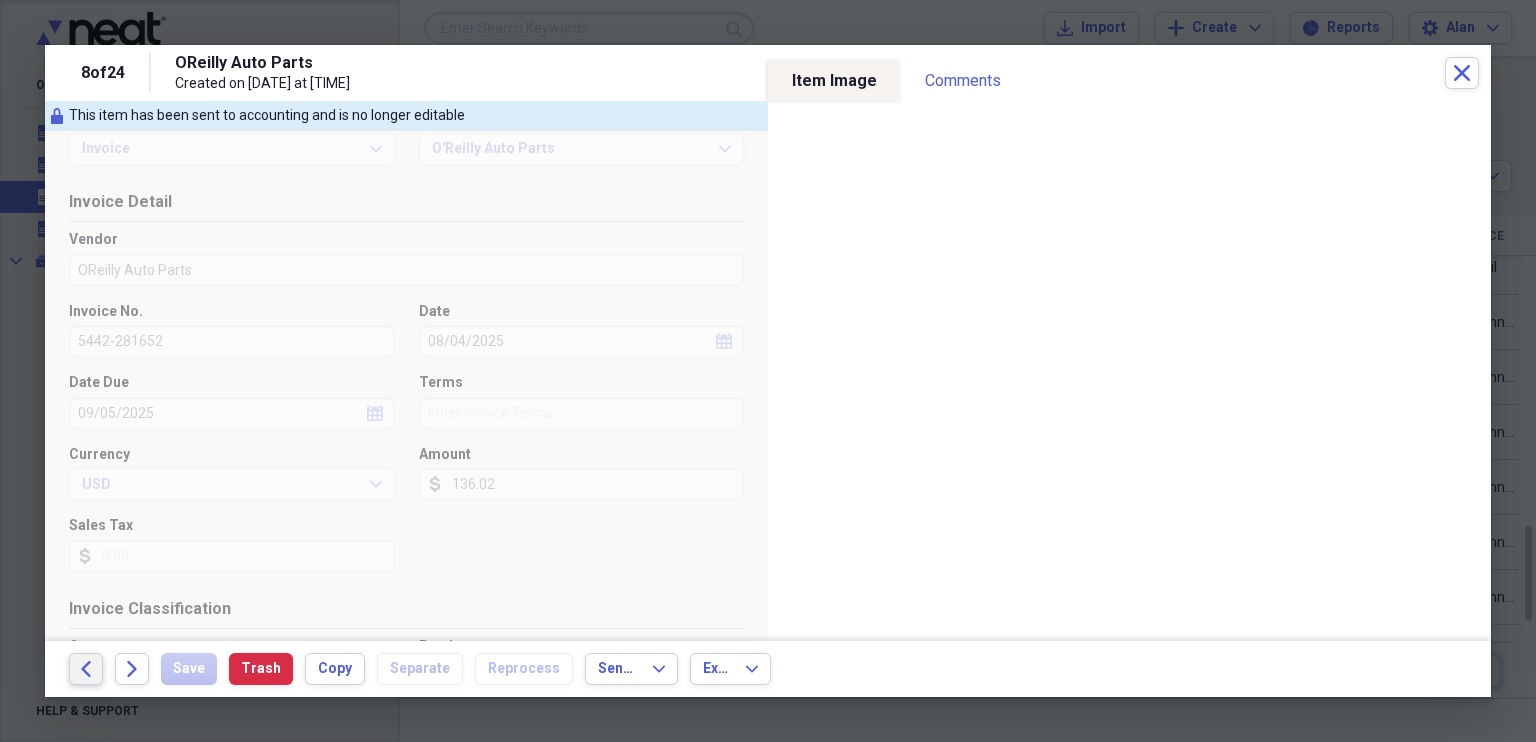 click on "Back" 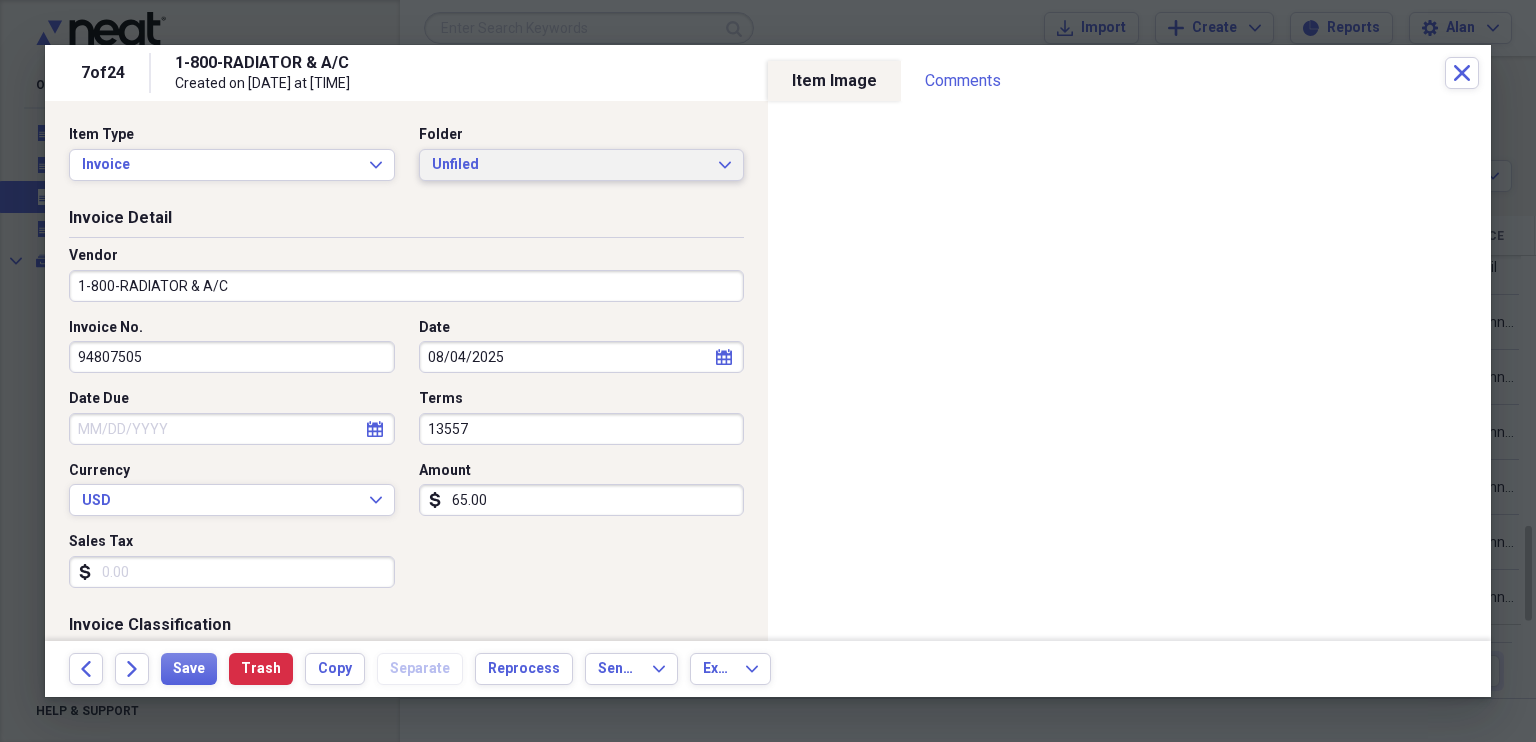 click on "Unfiled Expand" at bounding box center [582, 165] 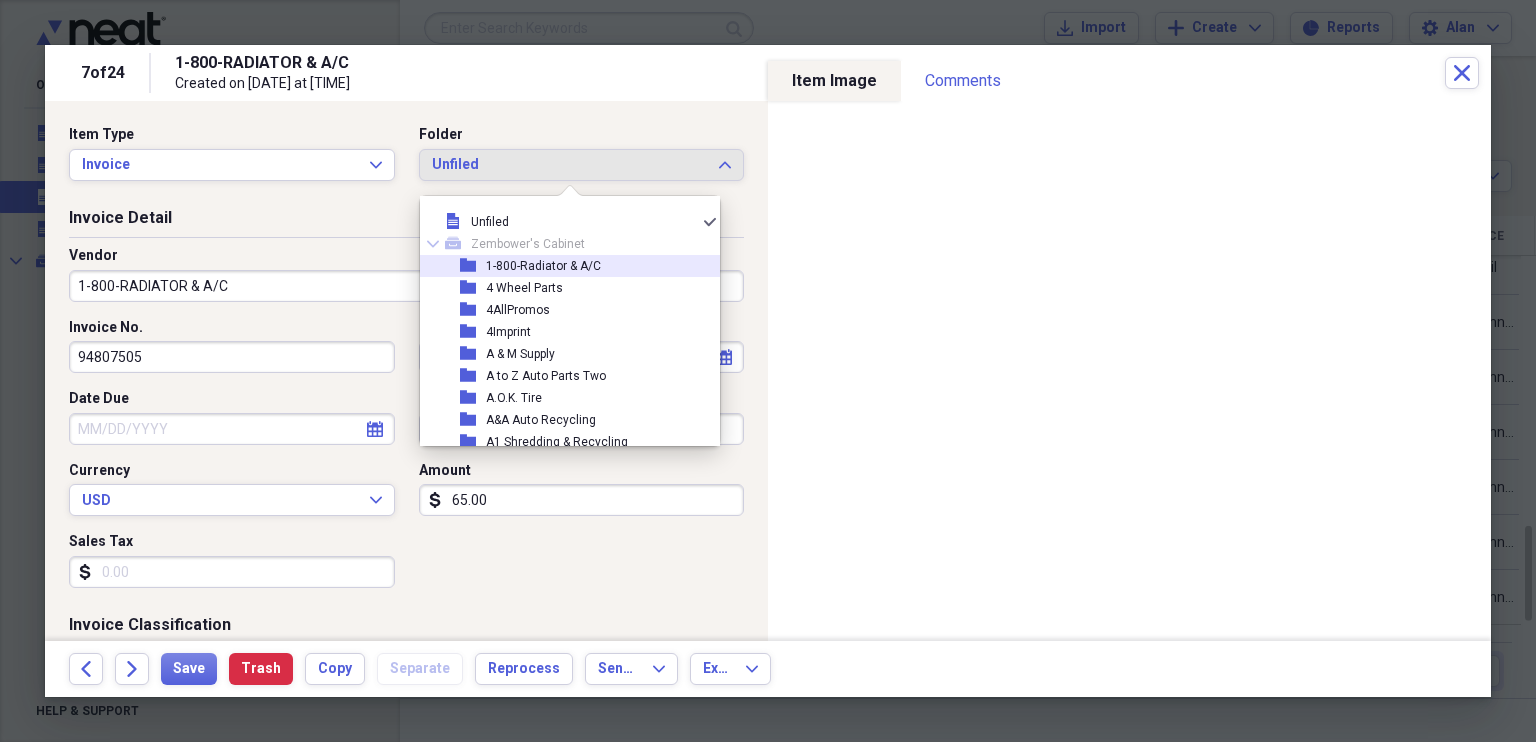 click on "1-800-Radiator & A/C" at bounding box center (543, 266) 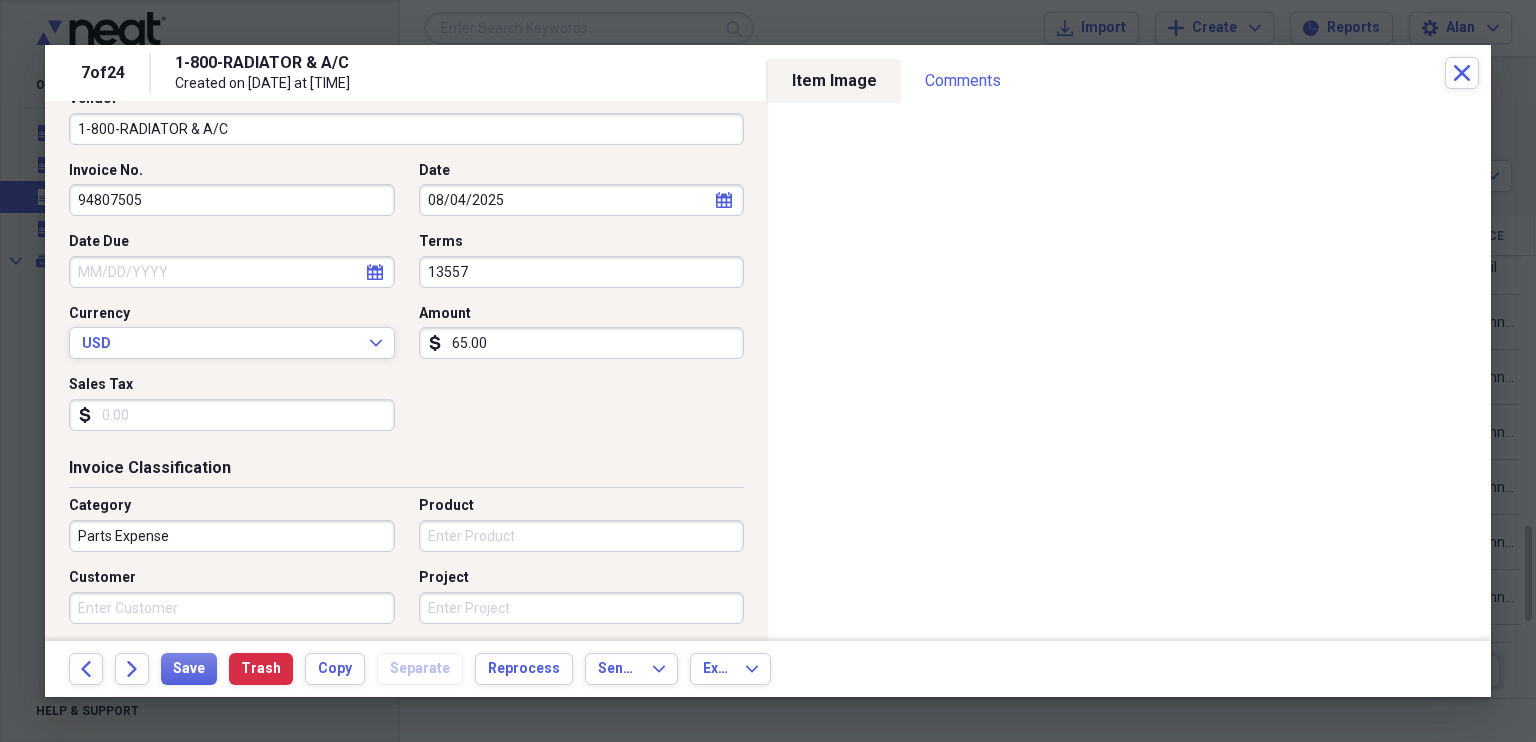 scroll, scrollTop: 275, scrollLeft: 0, axis: vertical 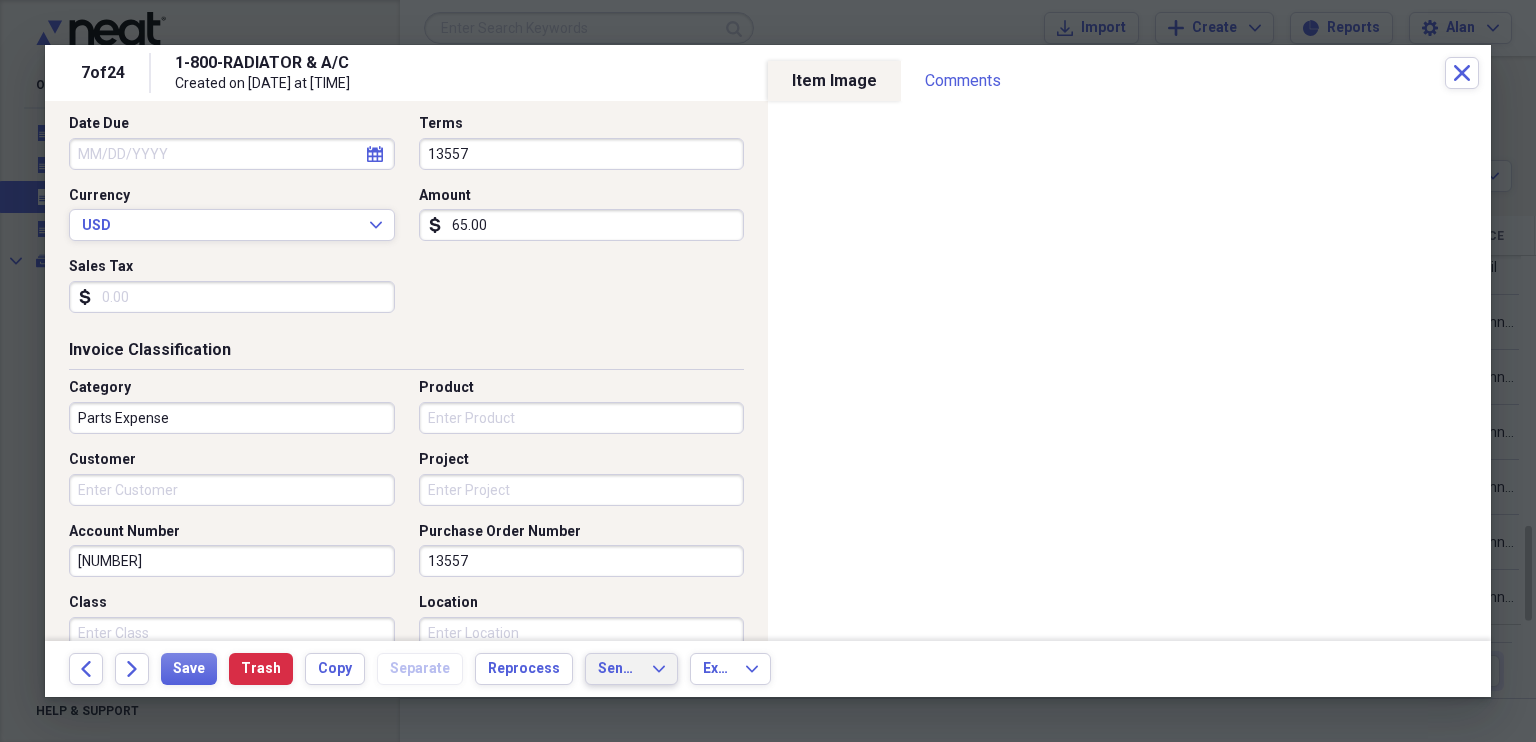 click on "Send To Expand" at bounding box center (631, 669) 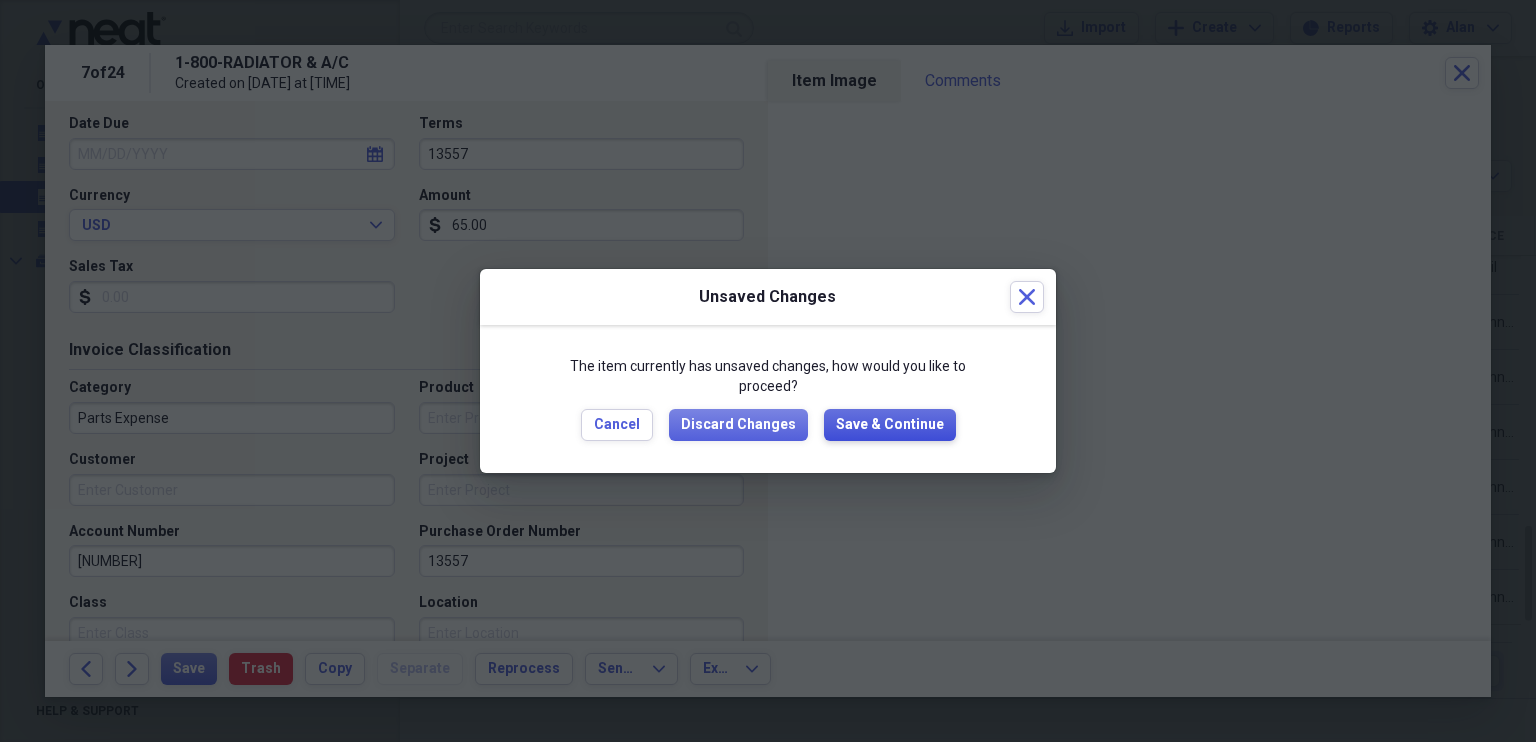 click on "Save & Continue" at bounding box center [890, 425] 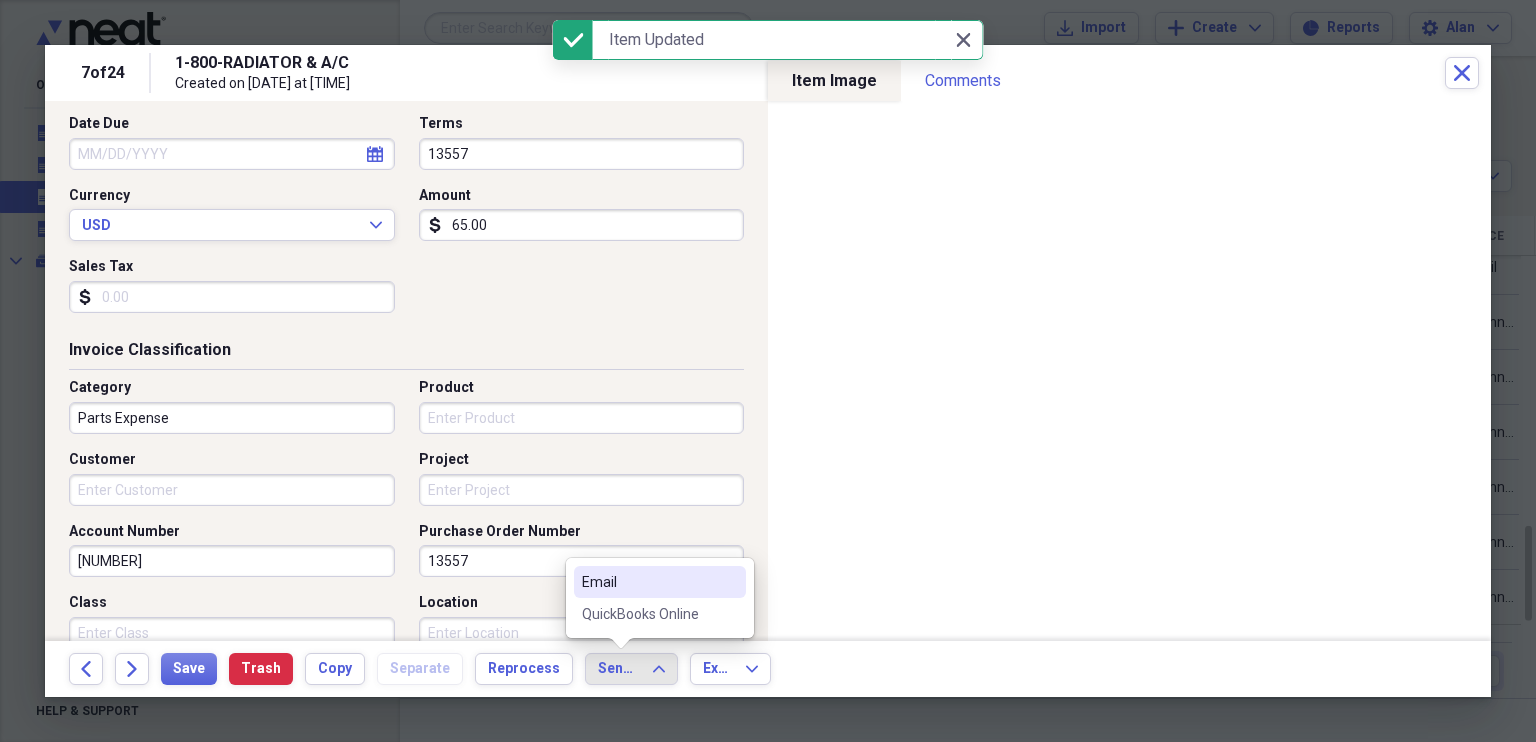 click on "QuickBooks Online" at bounding box center [648, 614] 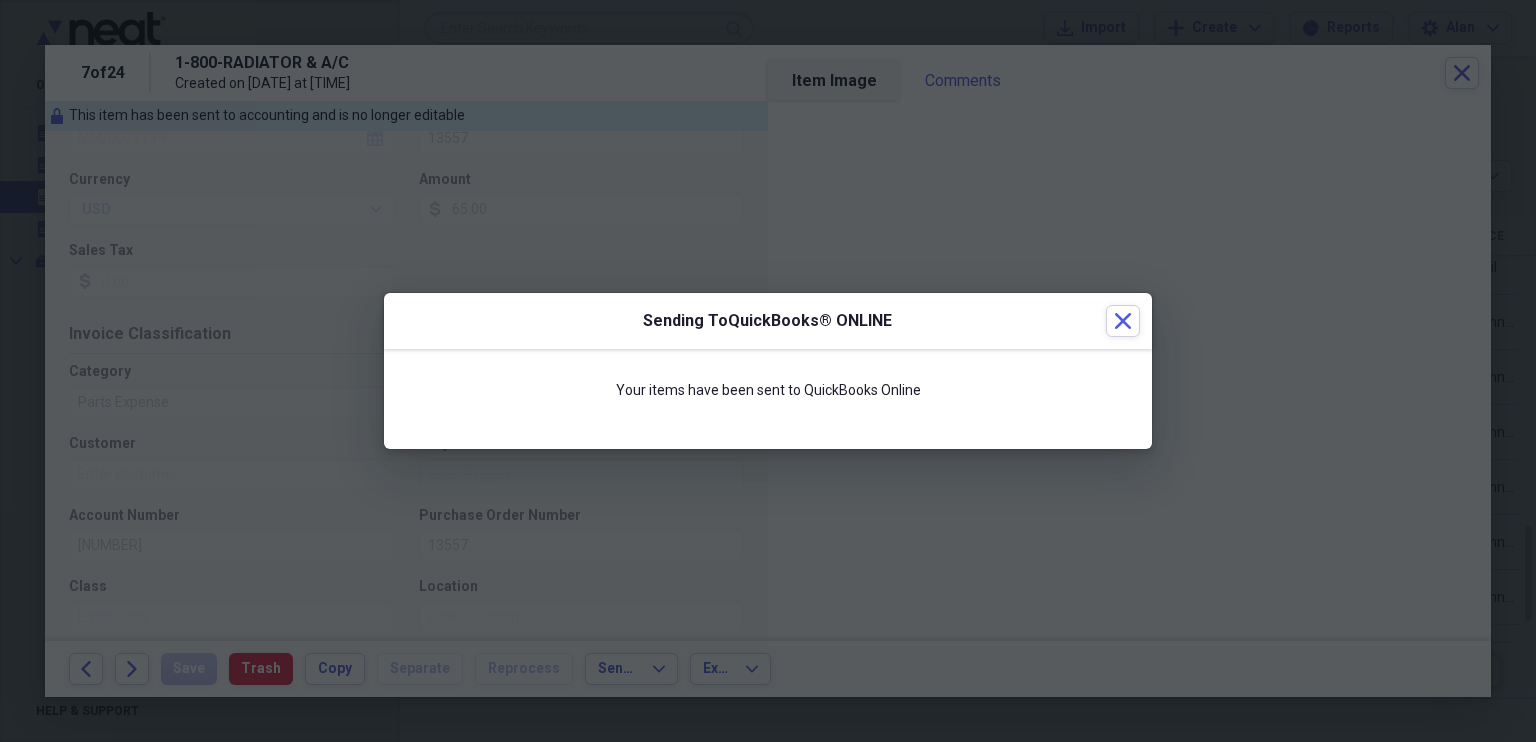 scroll, scrollTop: 259, scrollLeft: 0, axis: vertical 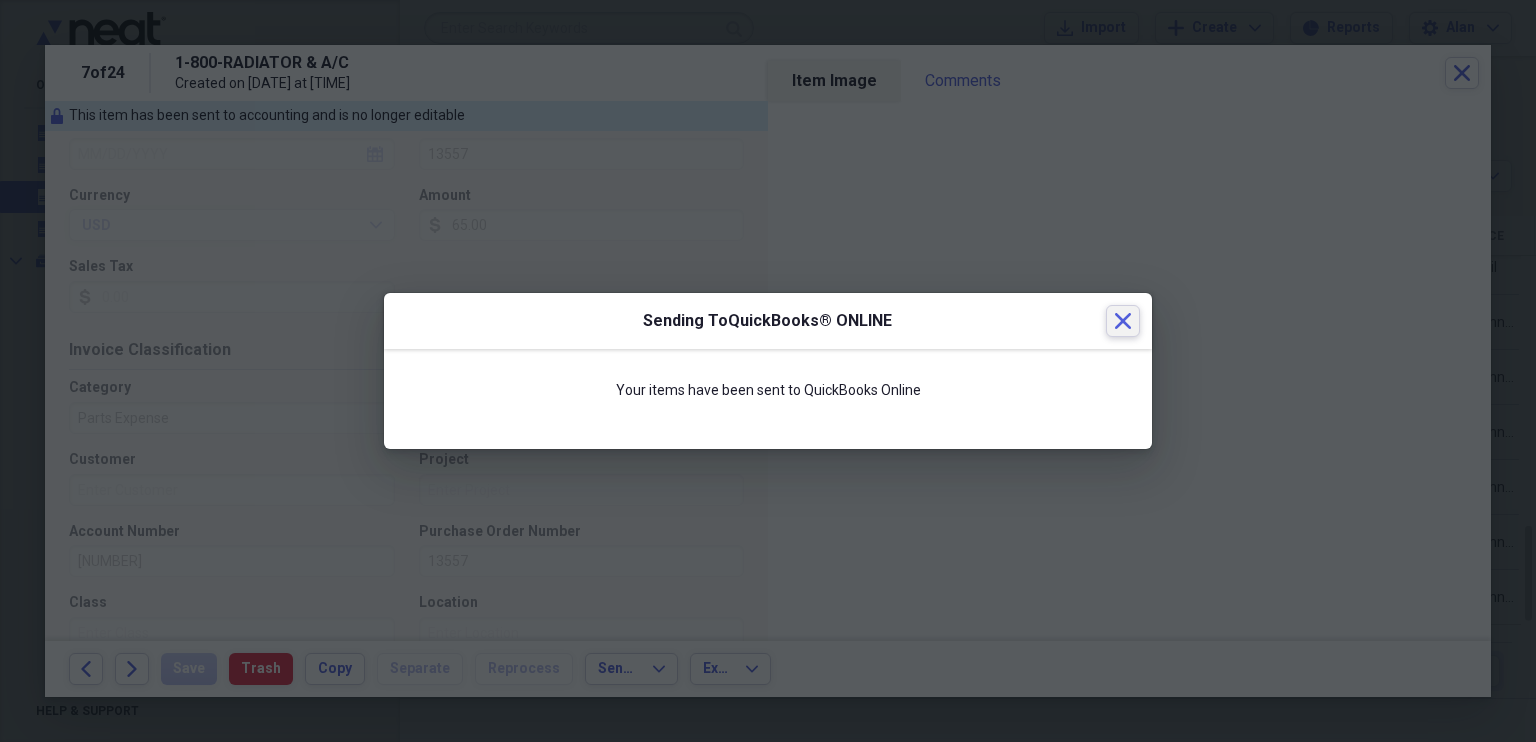 click 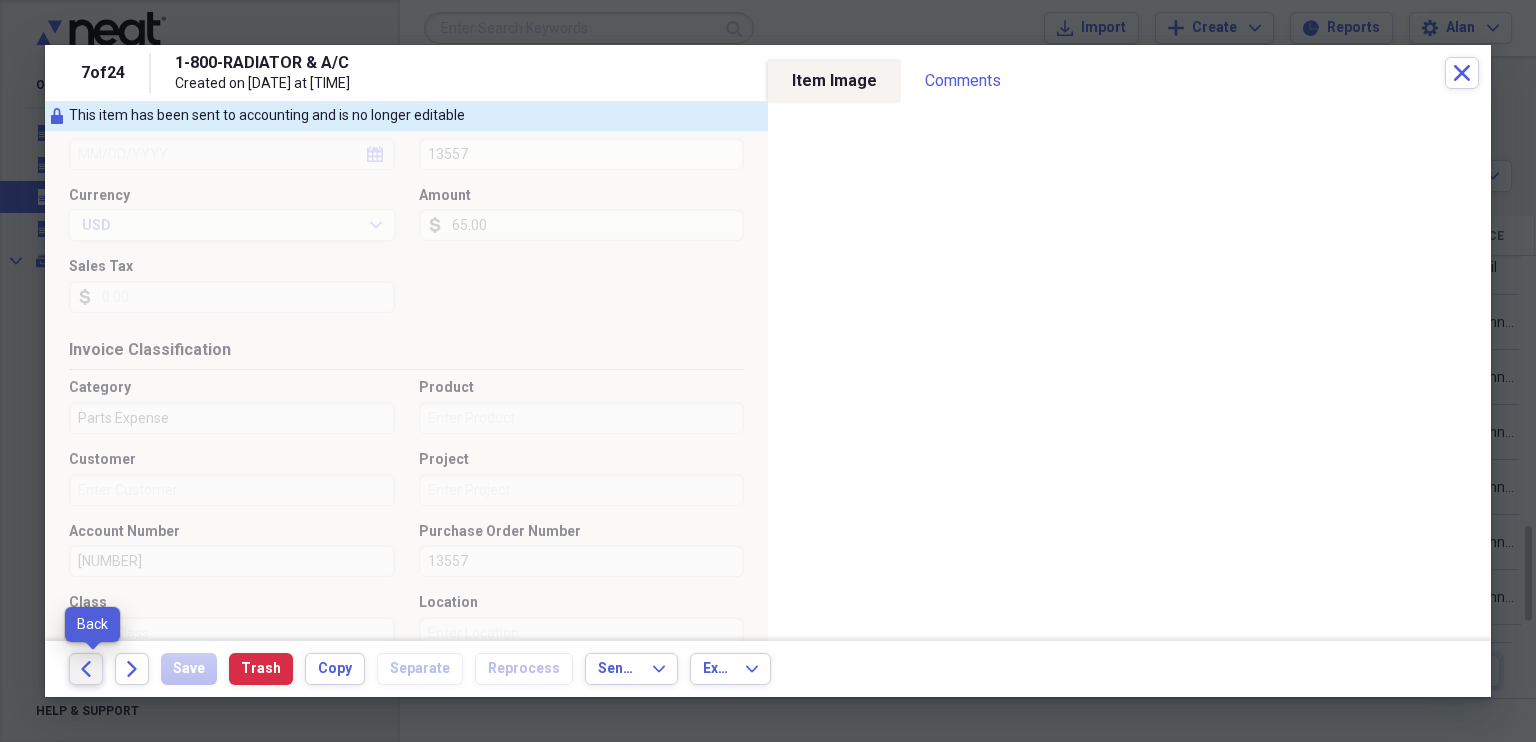 click on "Back" 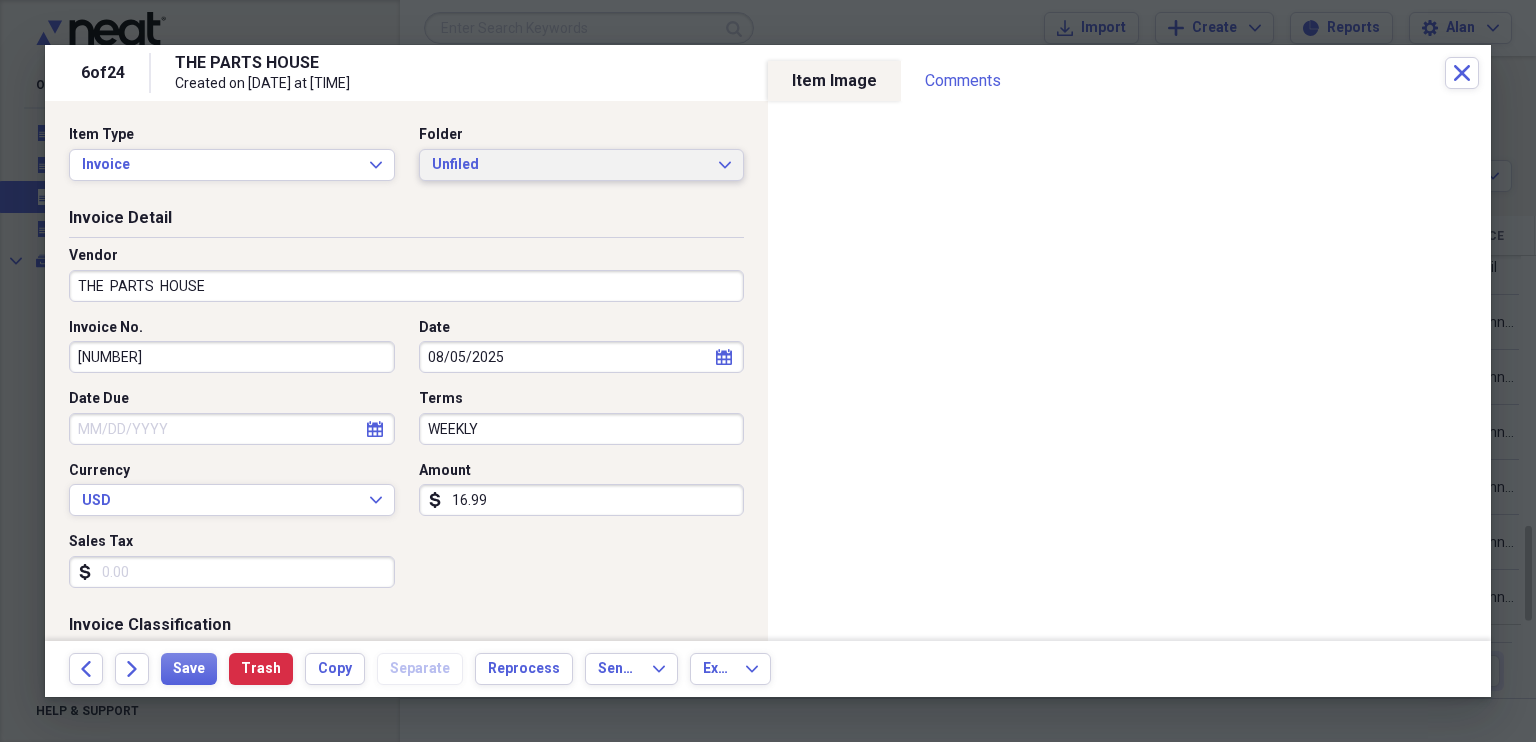 click on "Unfiled Expand" at bounding box center (582, 165) 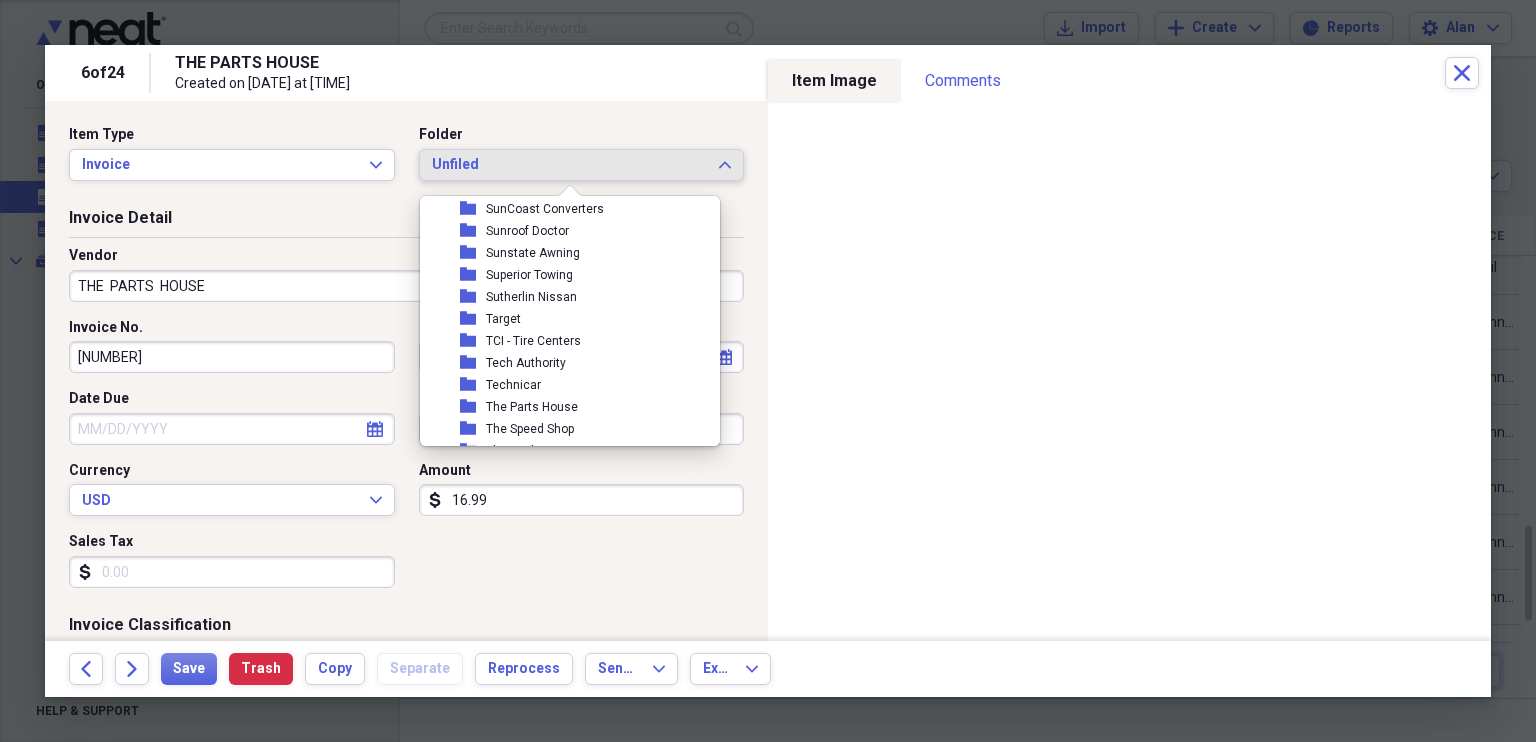 scroll, scrollTop: 8629, scrollLeft: 0, axis: vertical 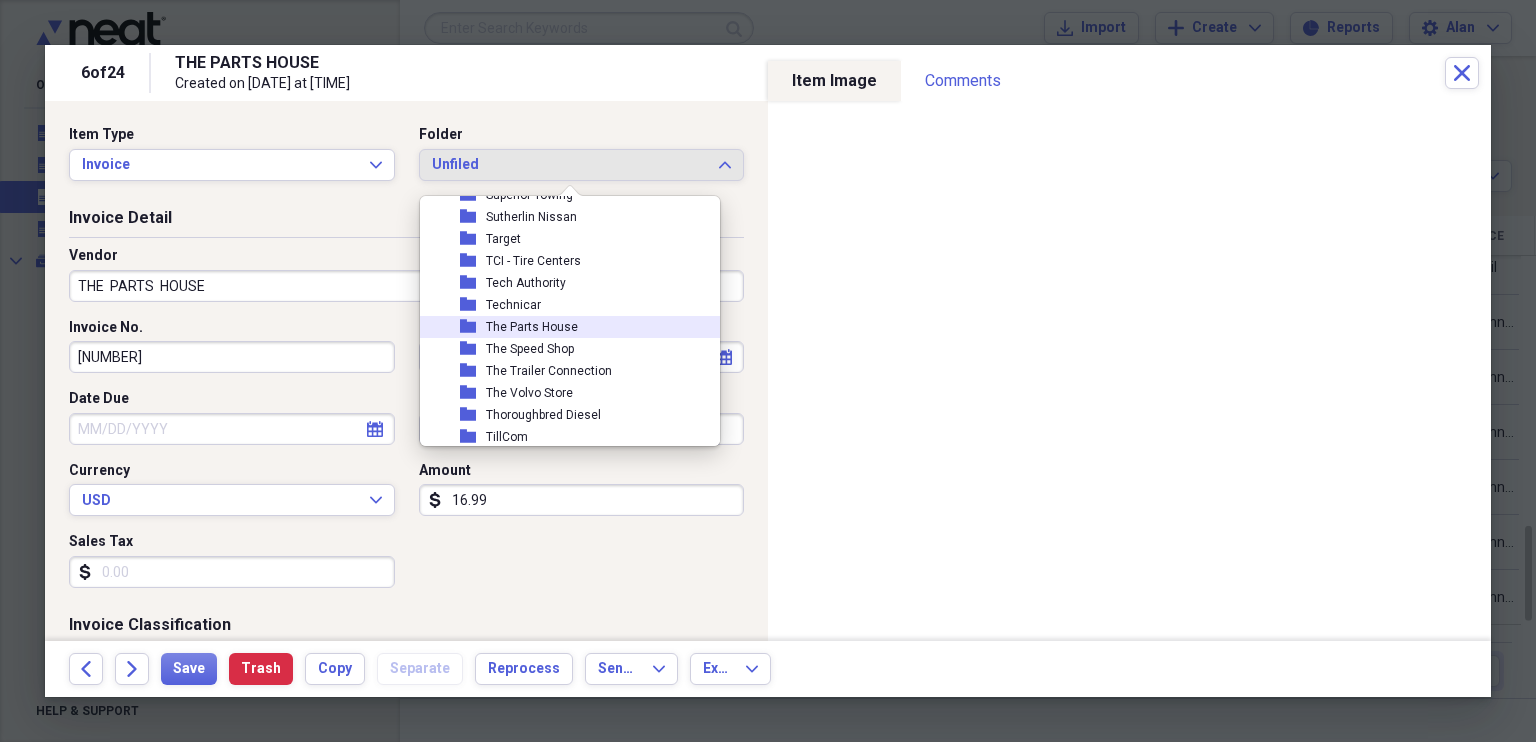 click on "The Parts House" at bounding box center [532, 327] 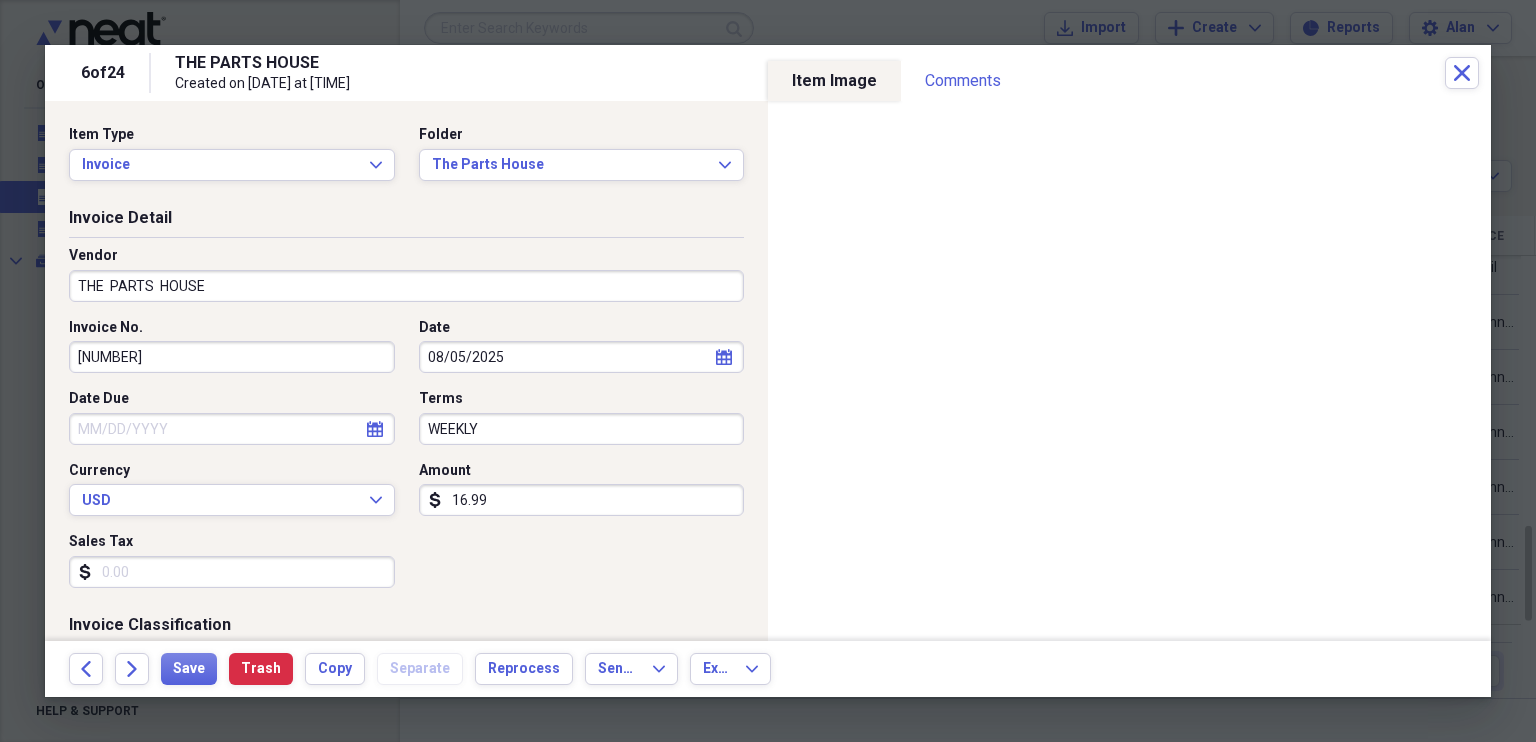 click 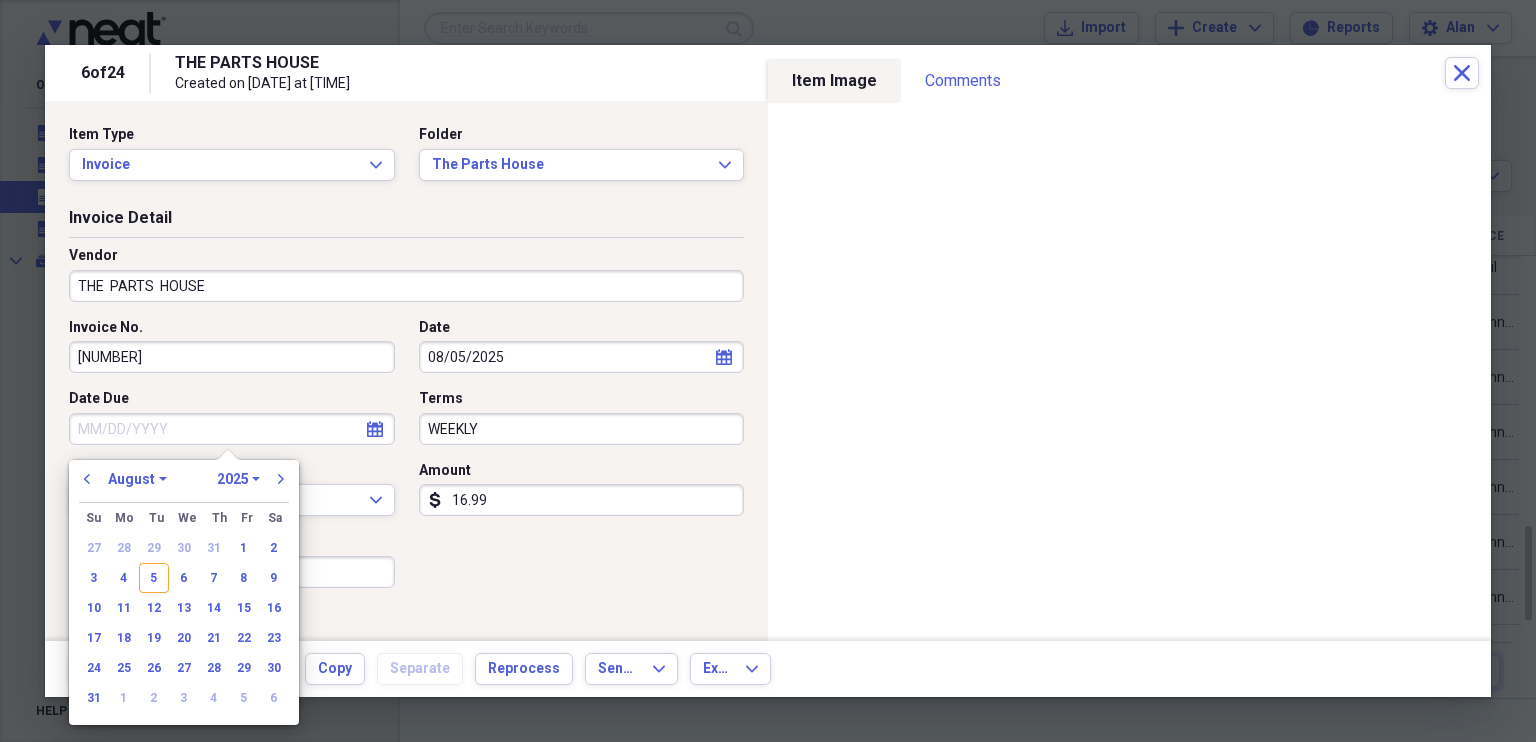 click on "16" at bounding box center [274, 608] 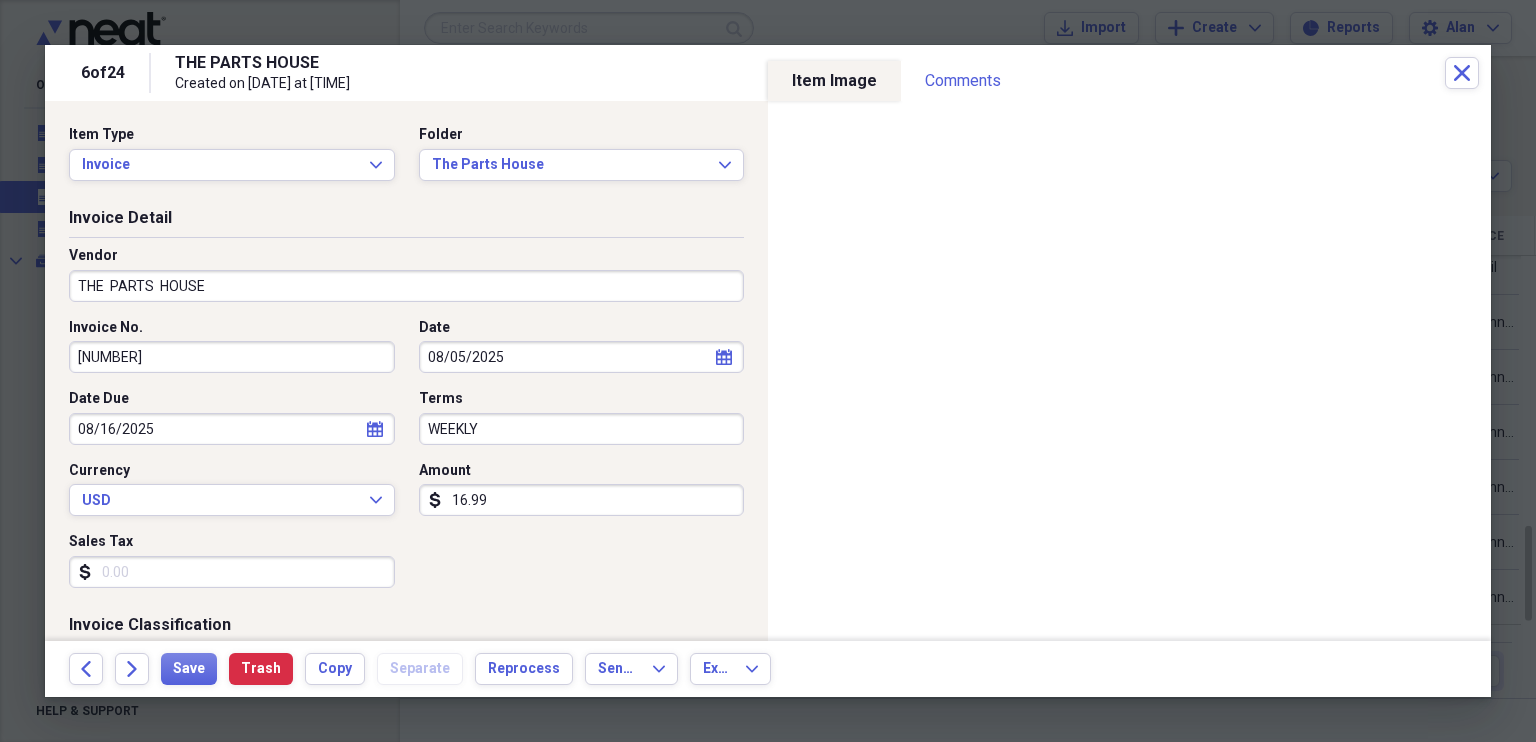 click on "16.99" at bounding box center (582, 500) 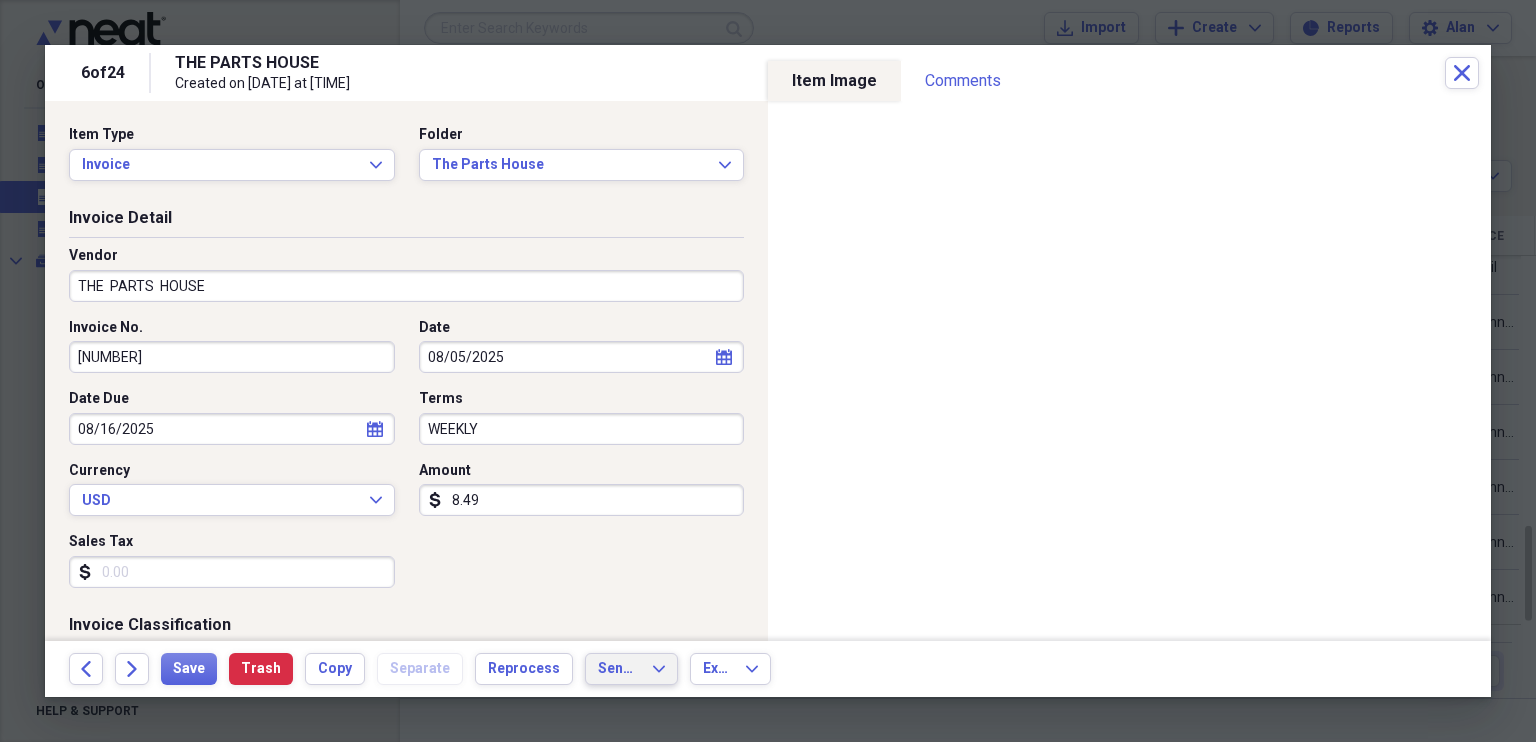type on "8.49" 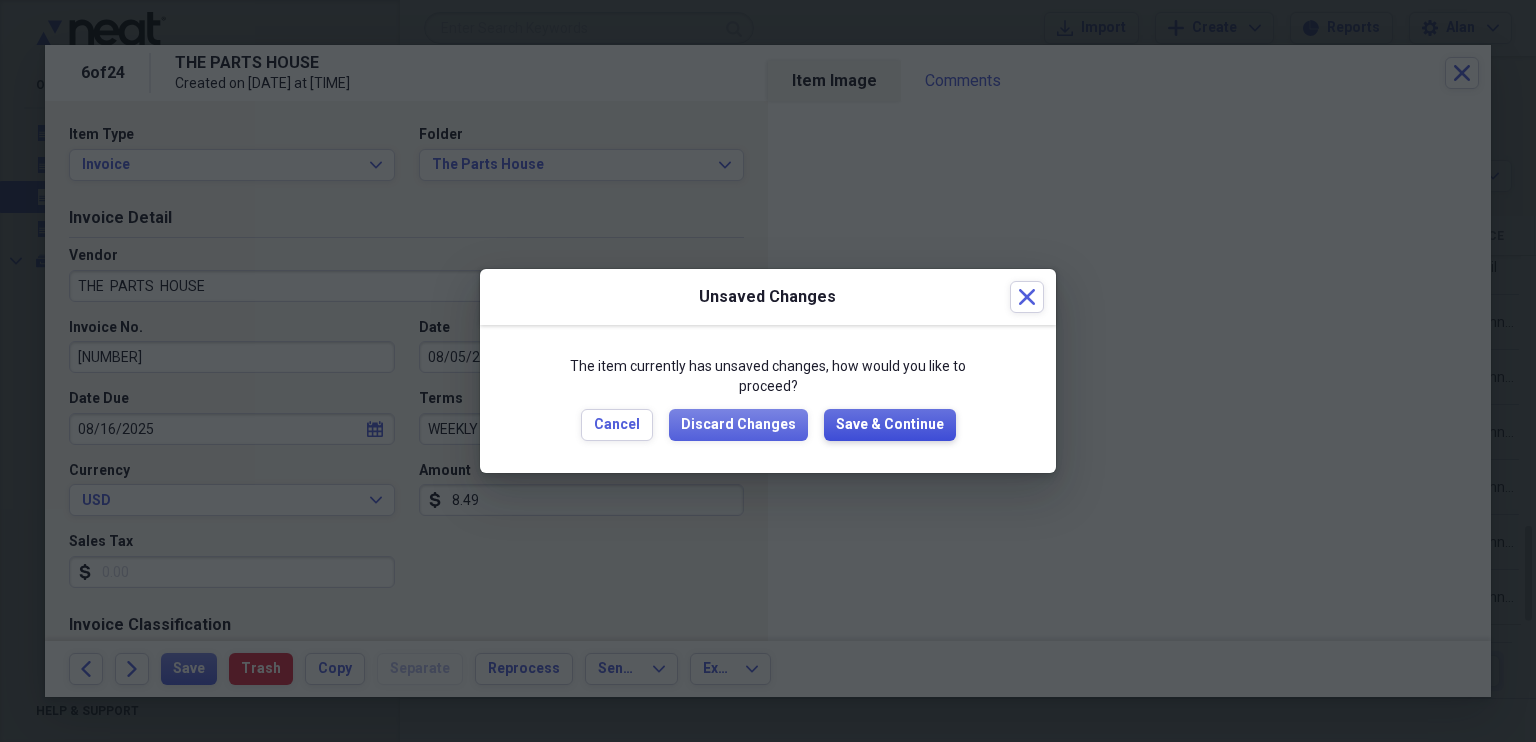 click on "Save & Continue" at bounding box center (890, 425) 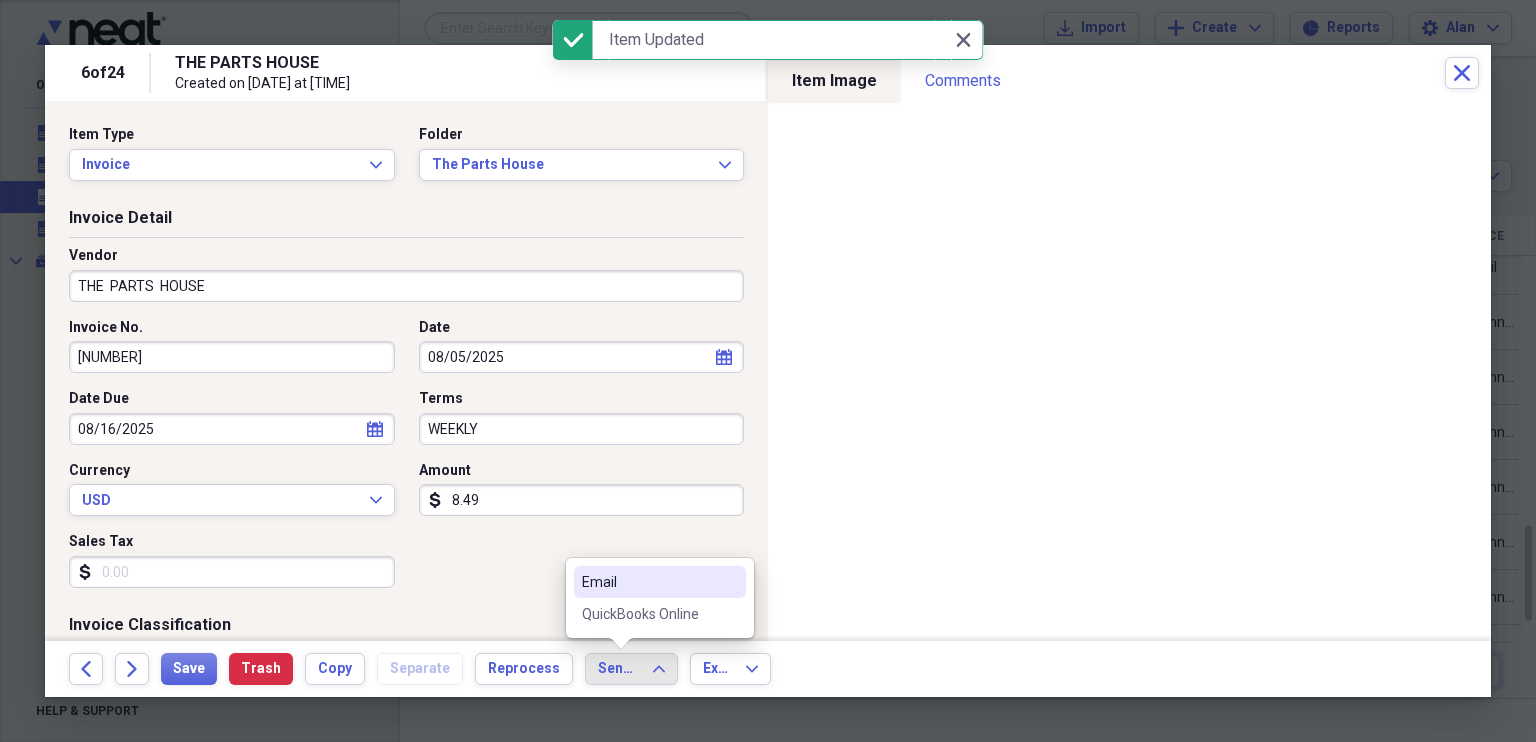 click on "QuickBooks Online" at bounding box center [660, 614] 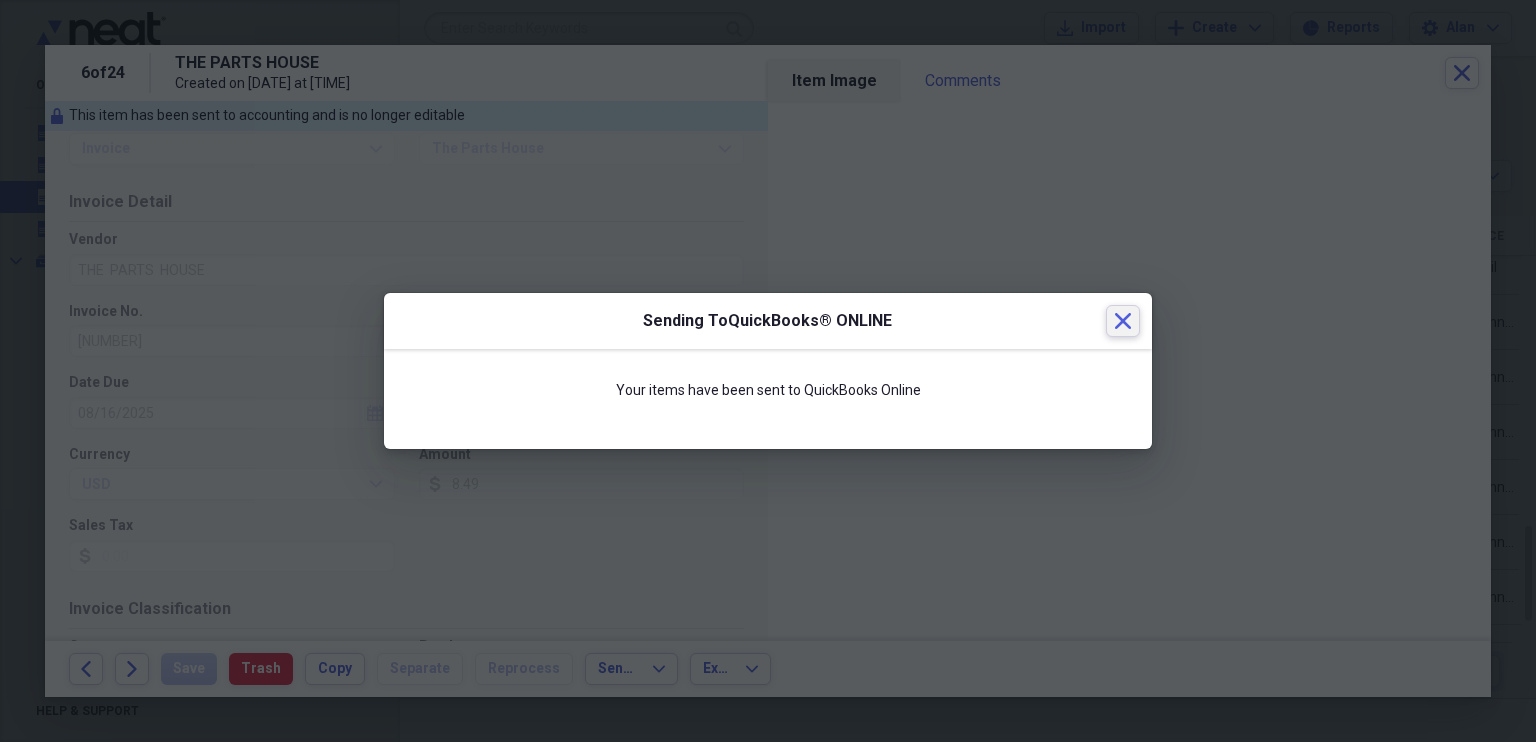 click on "Close" at bounding box center [1123, 321] 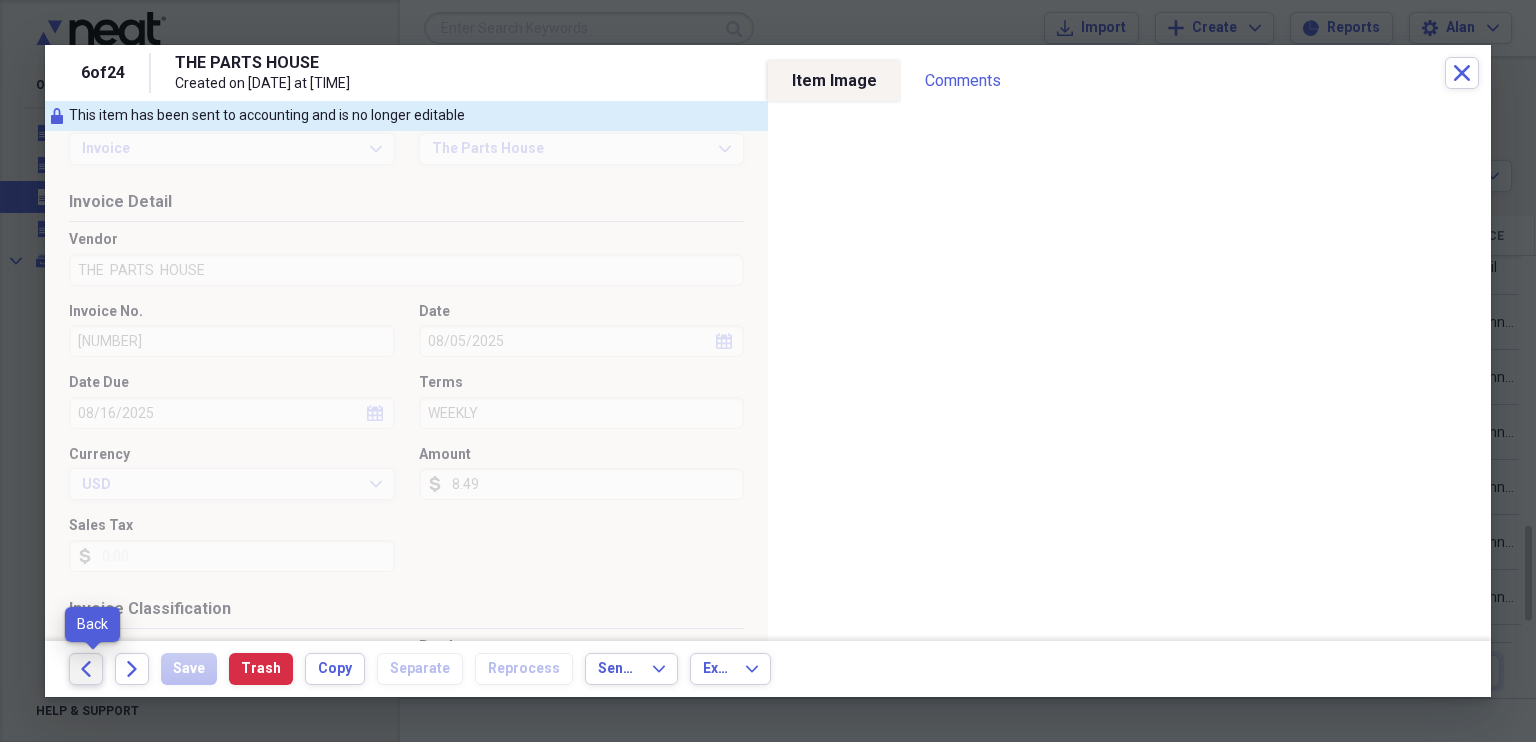 click on "Back" 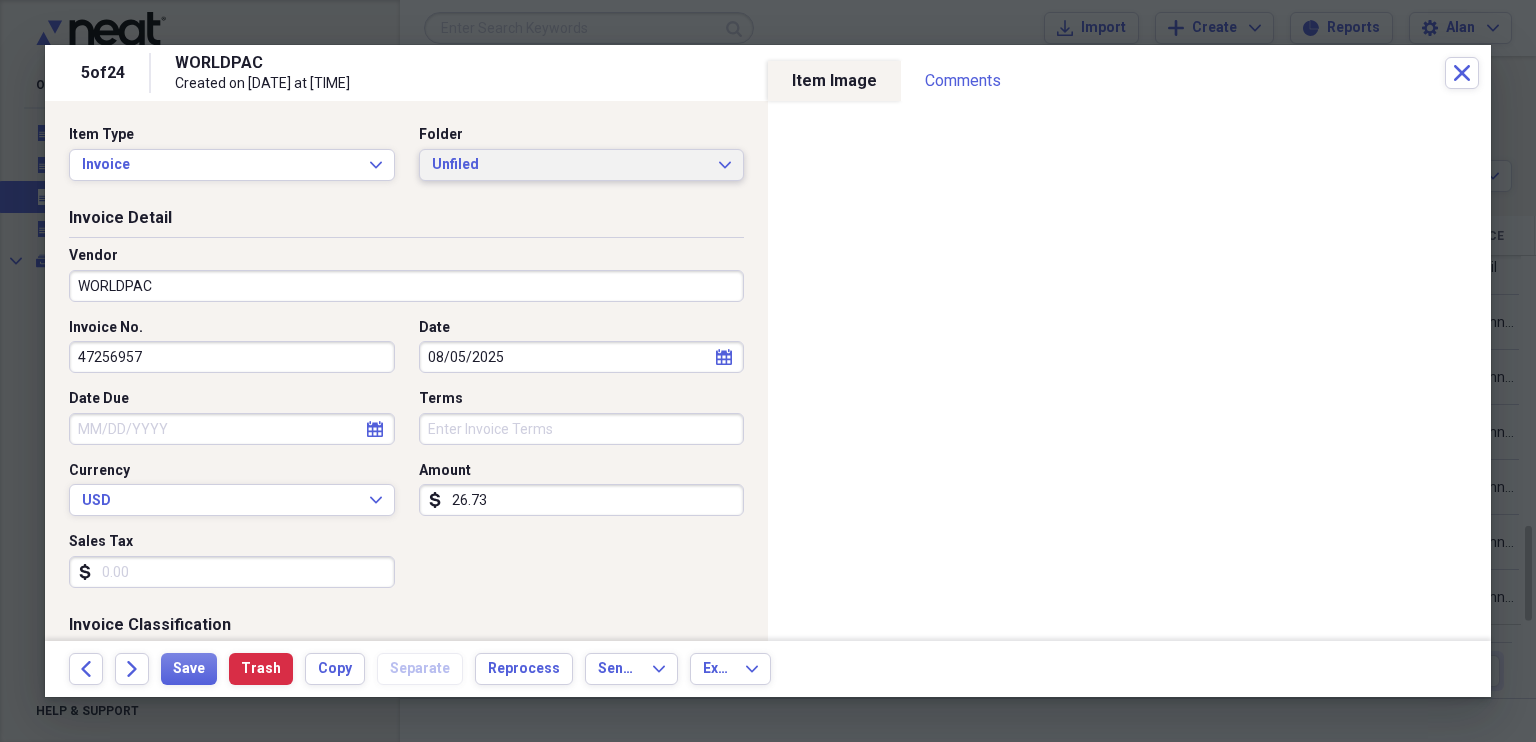 click on "Unfiled Expand" at bounding box center [582, 165] 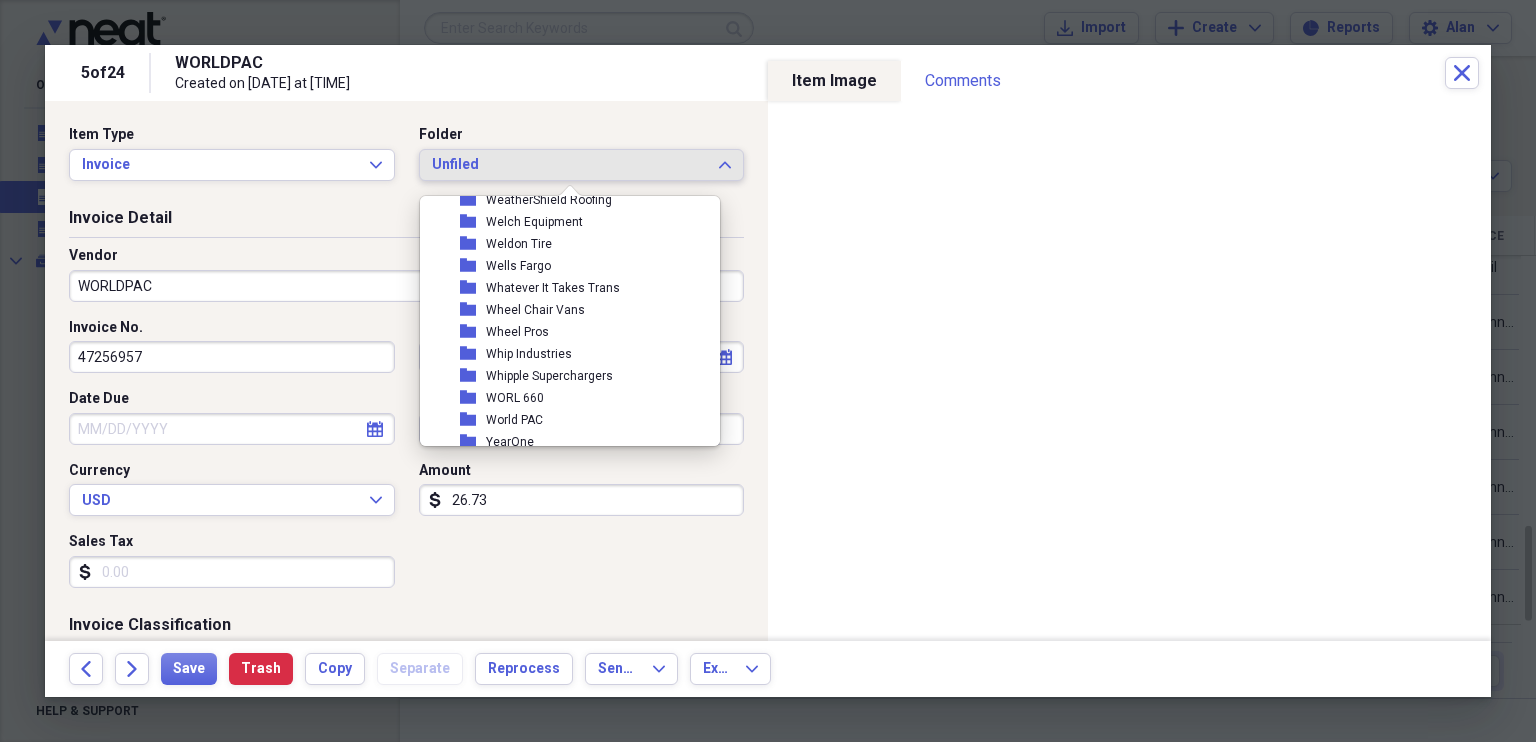 scroll, scrollTop: 9752, scrollLeft: 0, axis: vertical 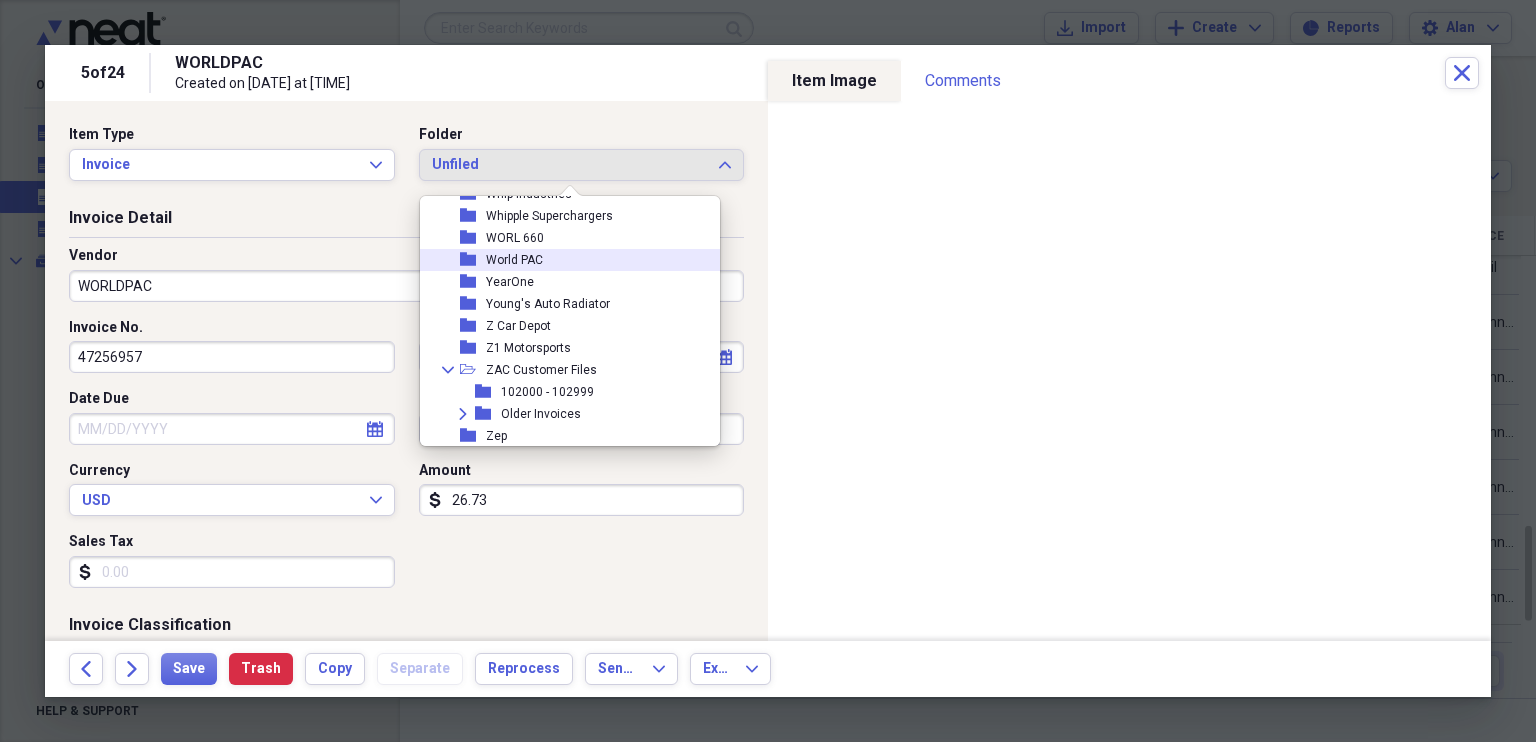 click on "World PAC" at bounding box center [514, 260] 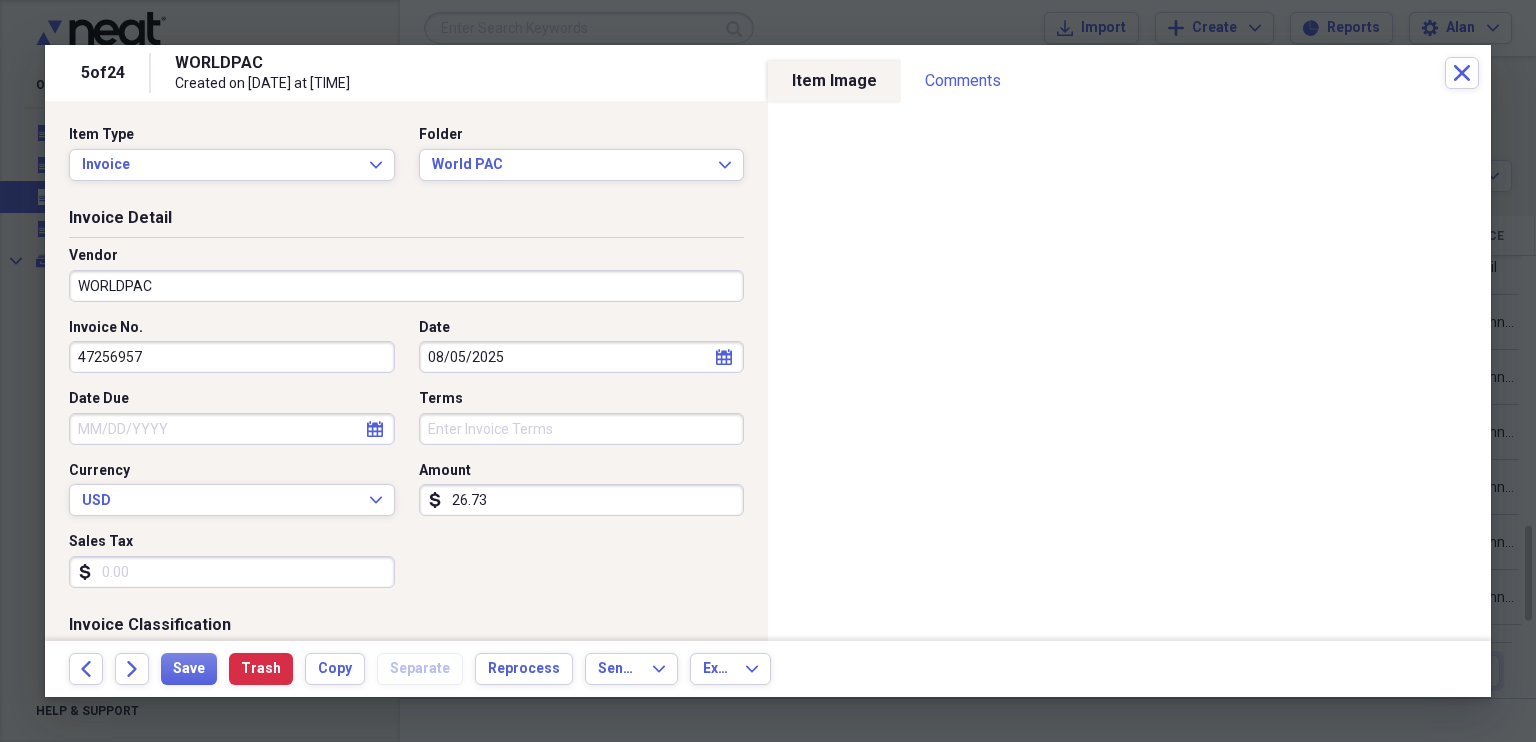 click 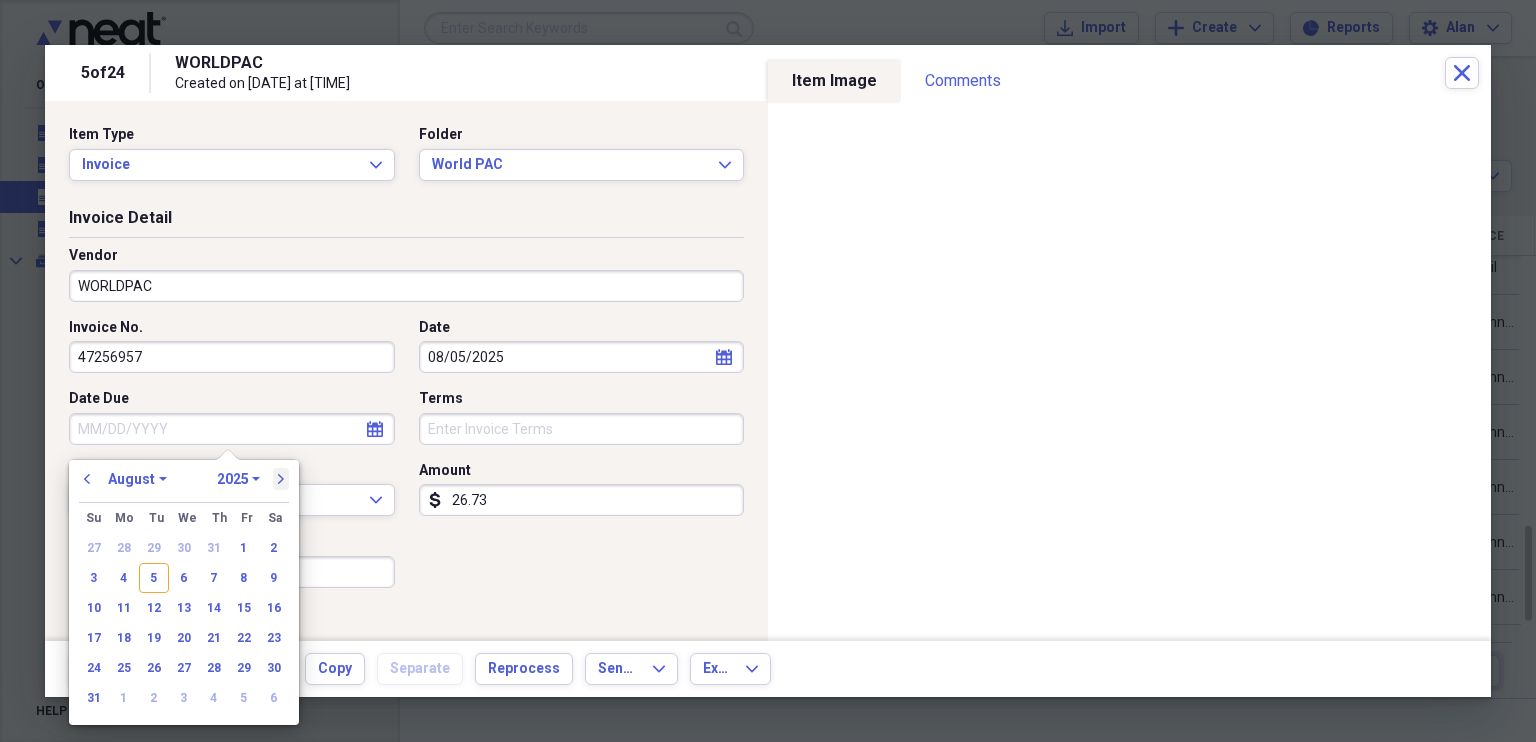click on "next" at bounding box center (281, 479) 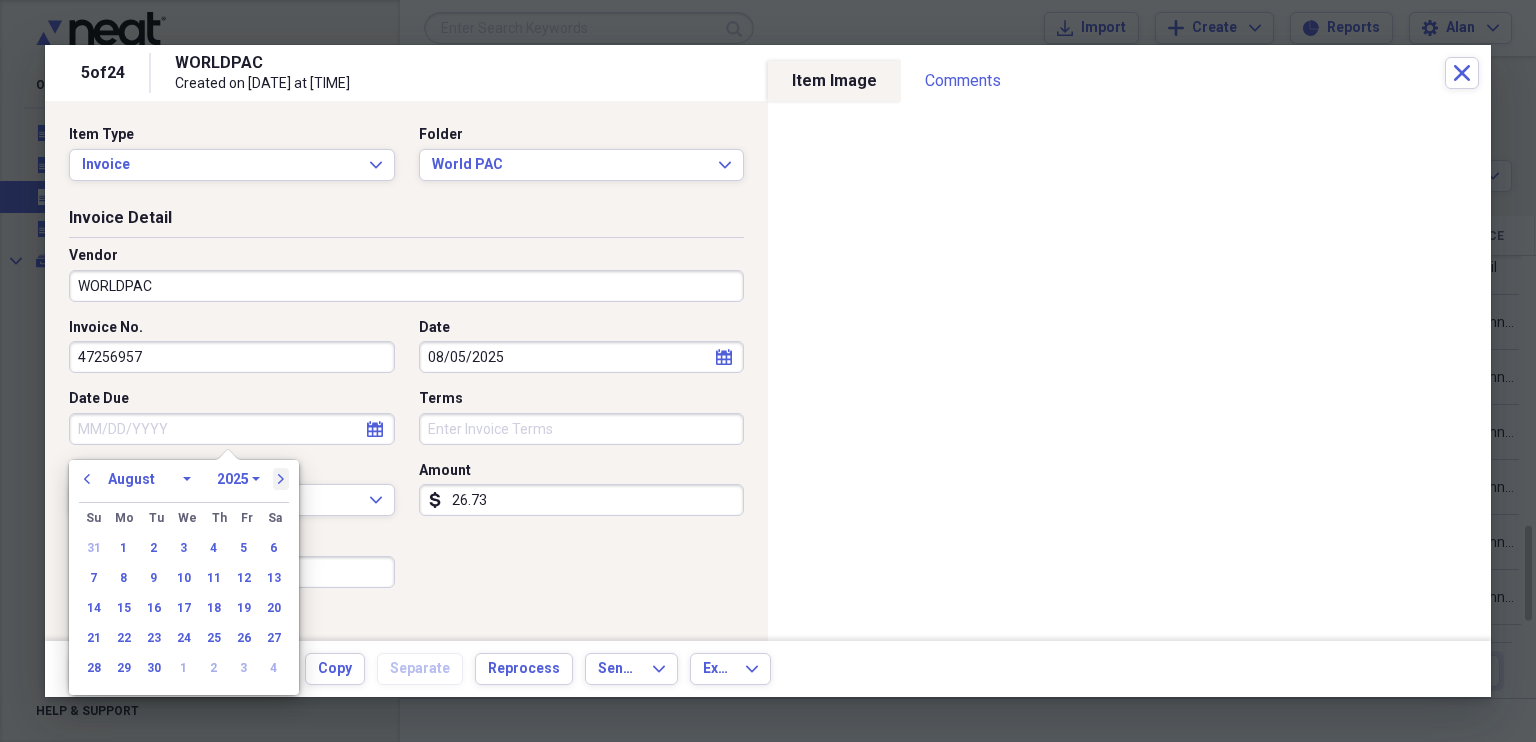 select on "8" 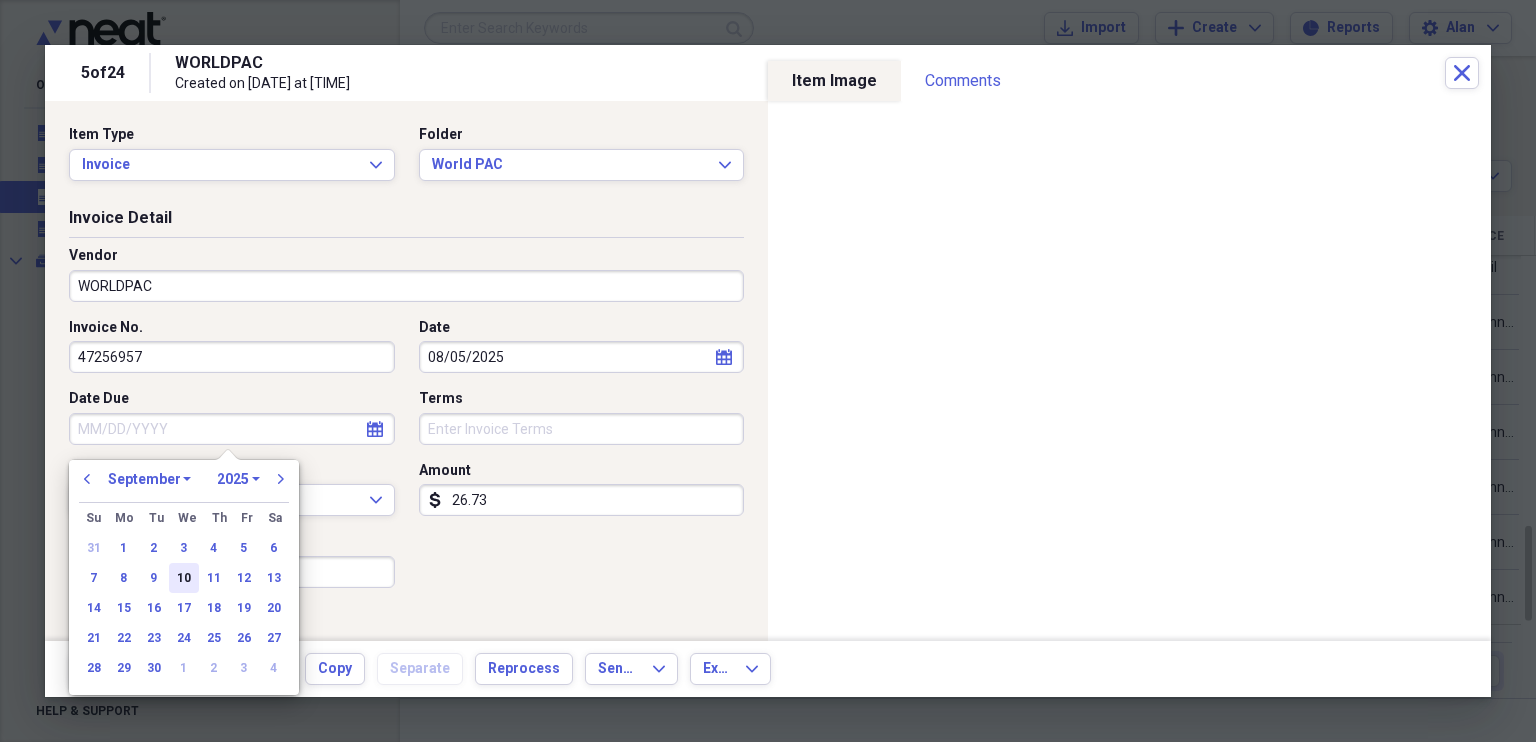 click on "10" at bounding box center (184, 578) 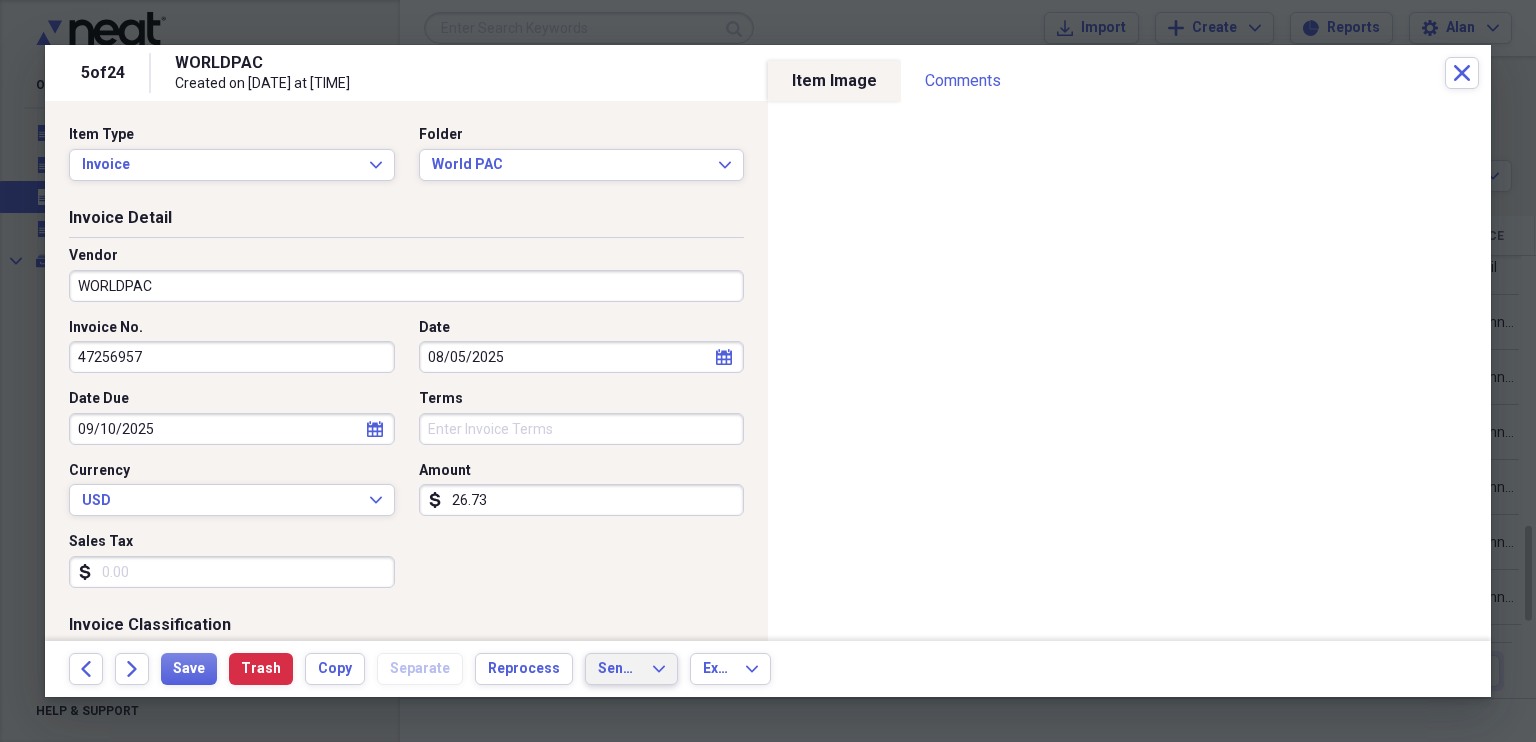 click on "Send To Expand" at bounding box center [631, 669] 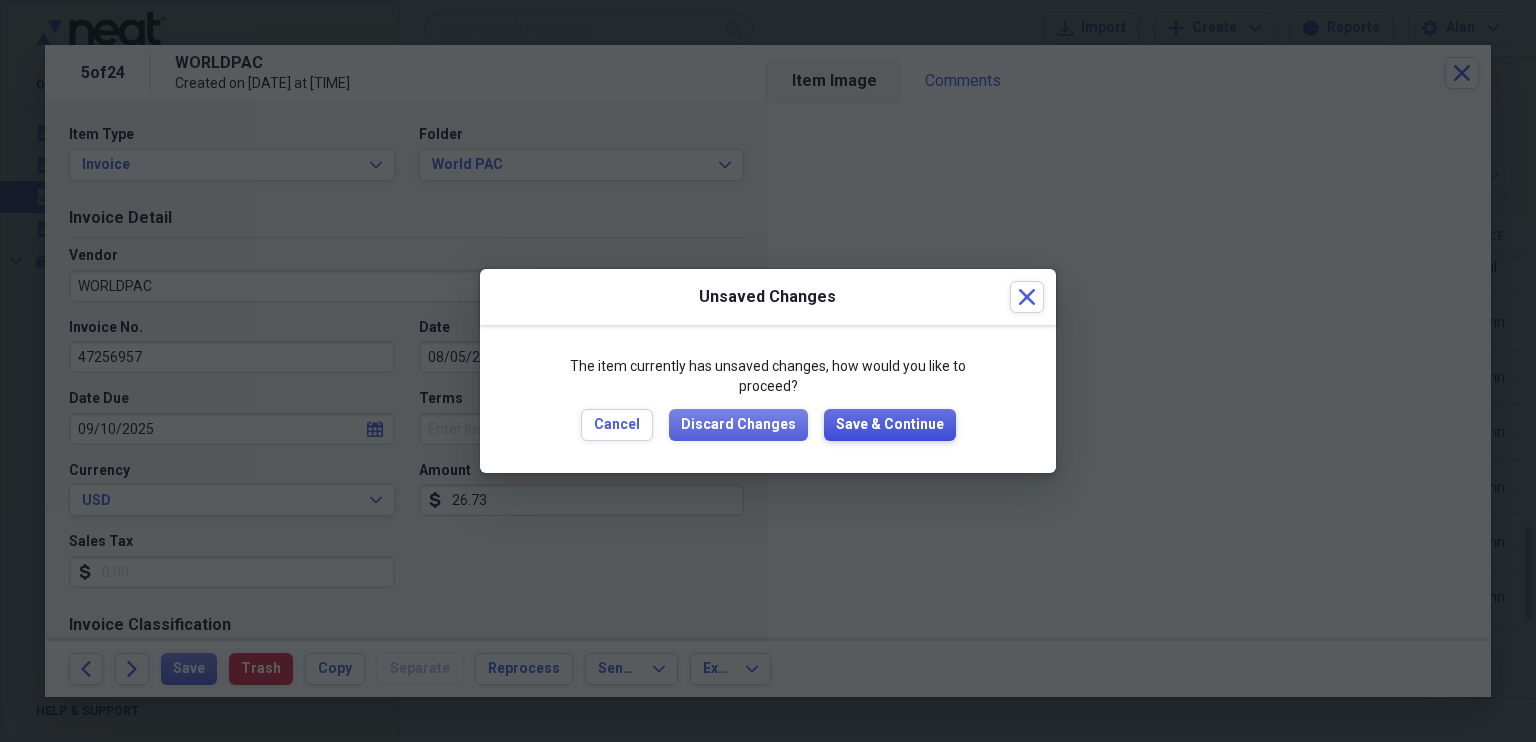 click on "Save & Continue" at bounding box center (890, 425) 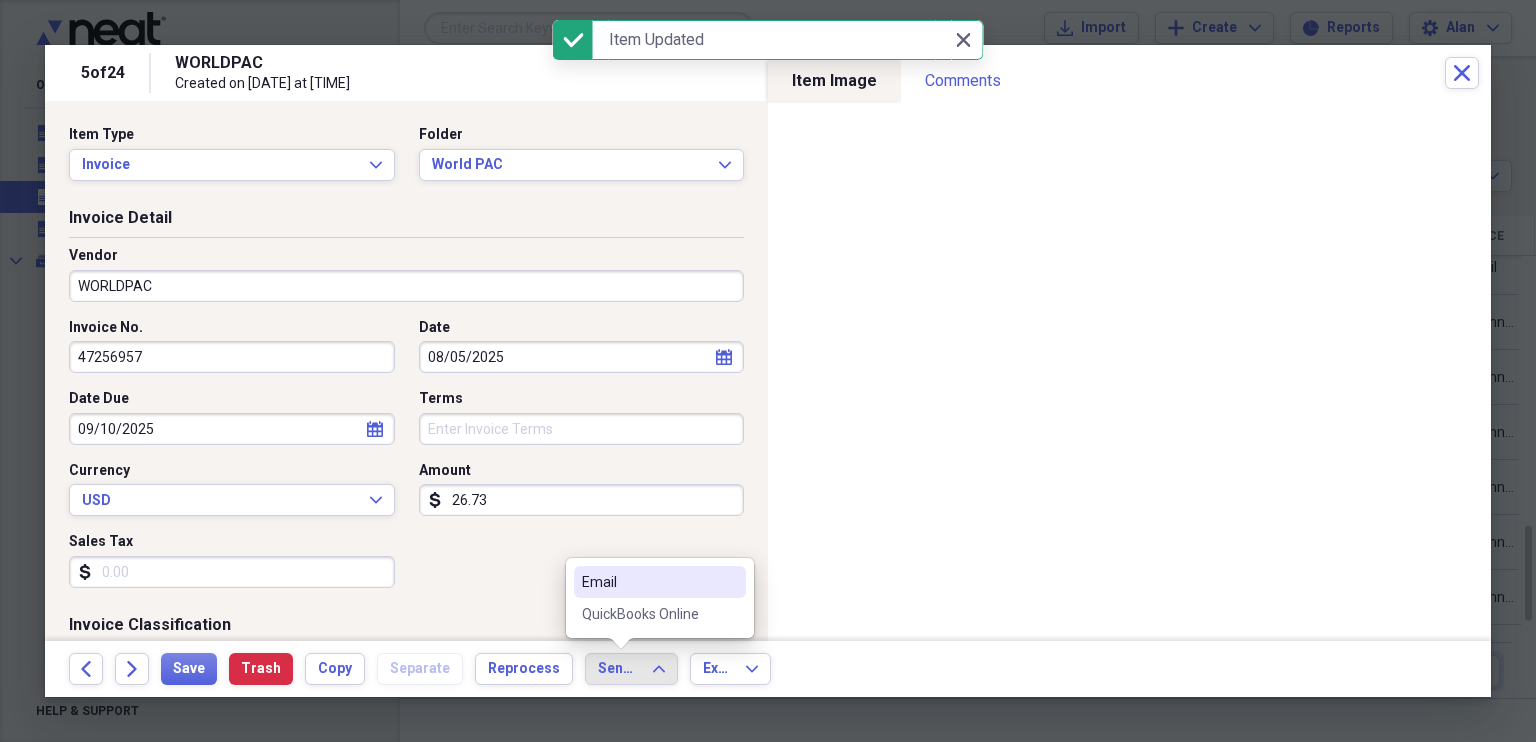 click on "QuickBooks Online" at bounding box center (648, 614) 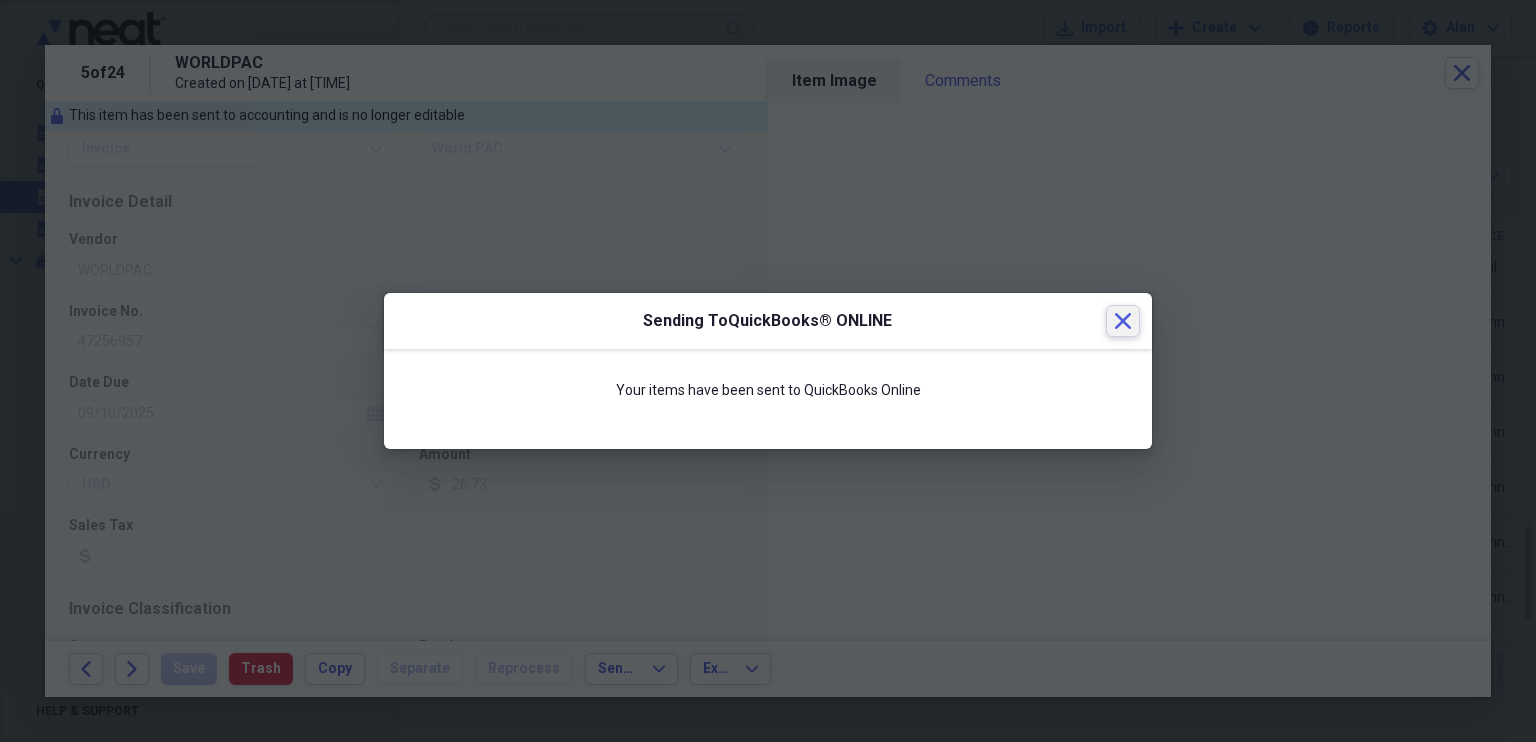 drag, startPoint x: 1120, startPoint y: 325, endPoint x: 821, endPoint y: 391, distance: 306.19766 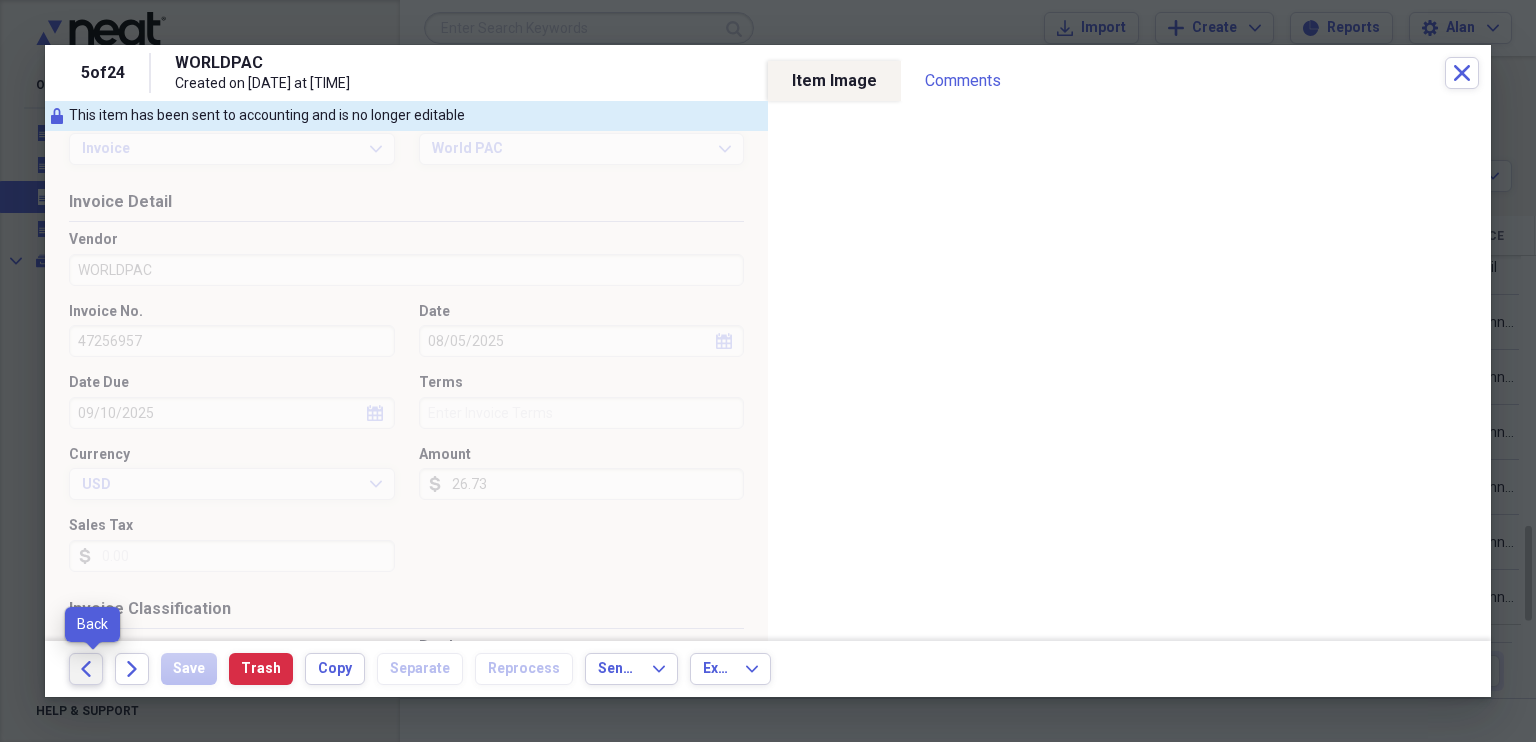 click 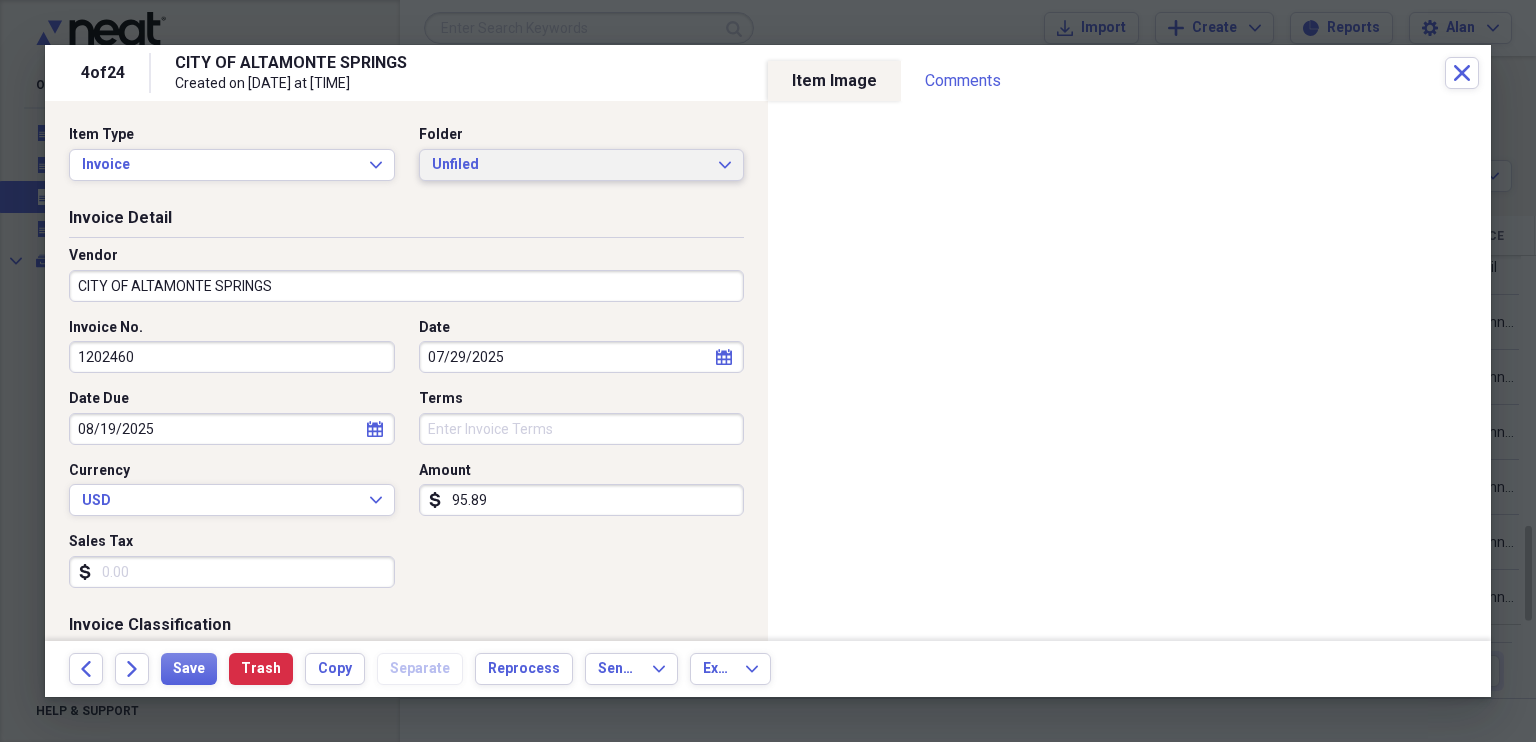 click on "Expand" 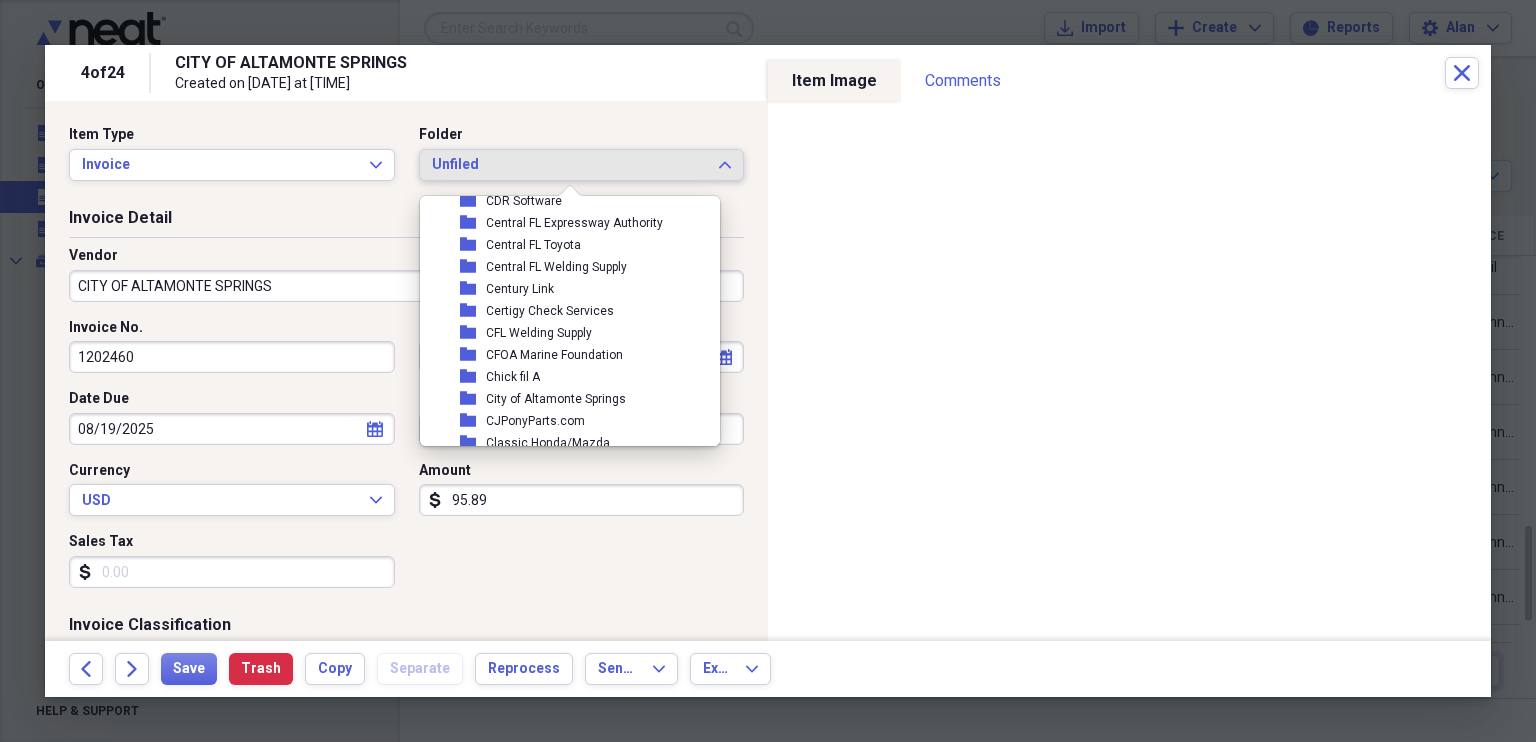 scroll, scrollTop: 2200, scrollLeft: 0, axis: vertical 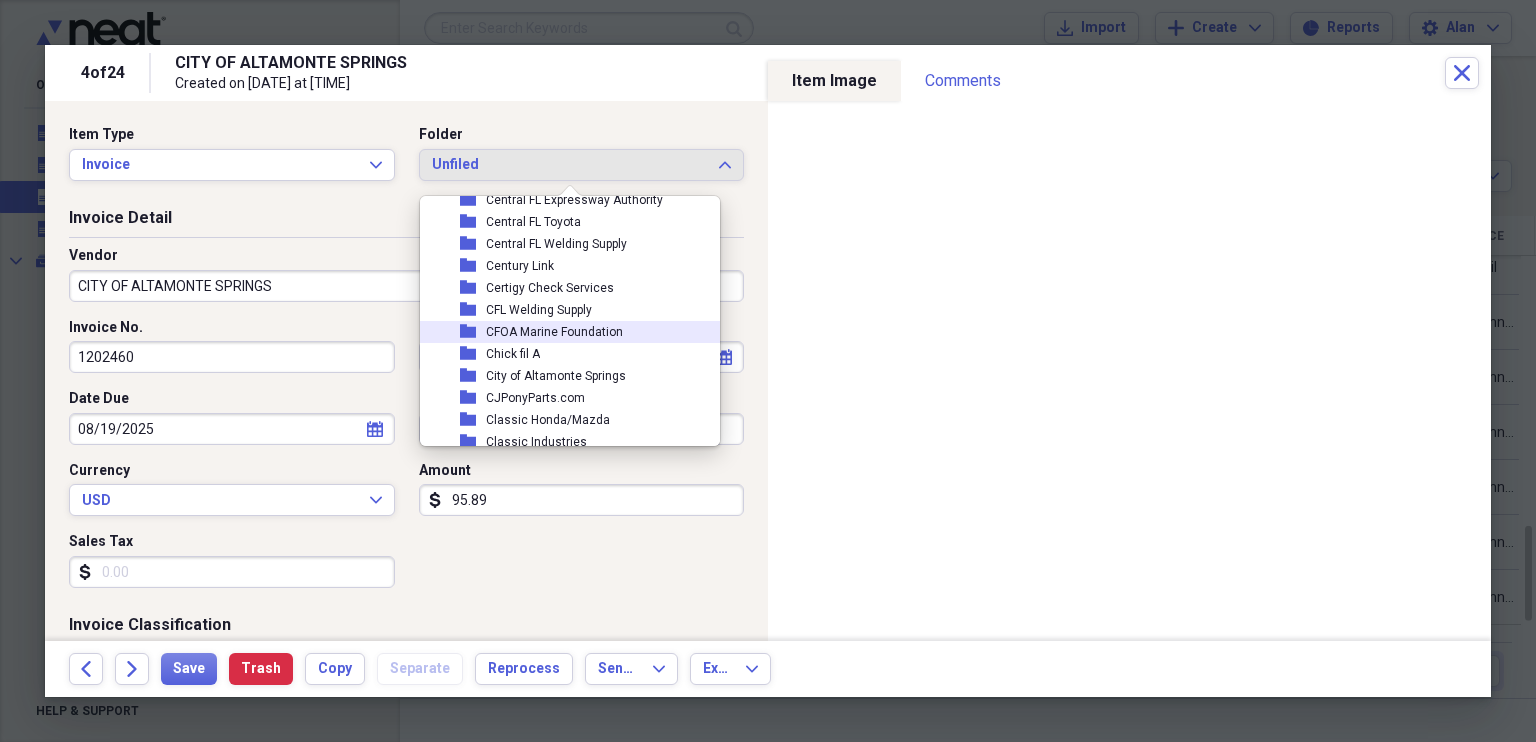 click on "City of Altamonte Springs" at bounding box center [556, 376] 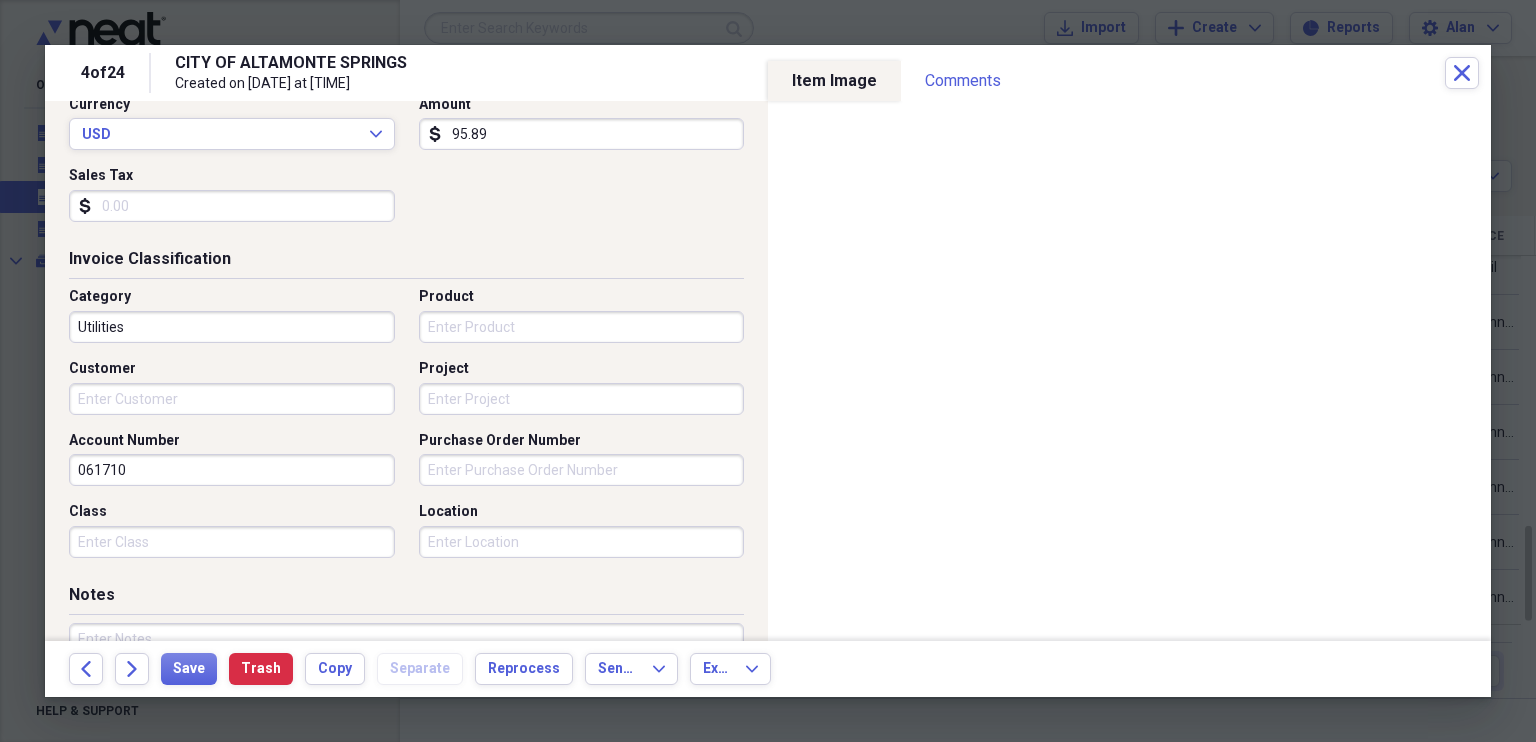 scroll, scrollTop: 0, scrollLeft: 0, axis: both 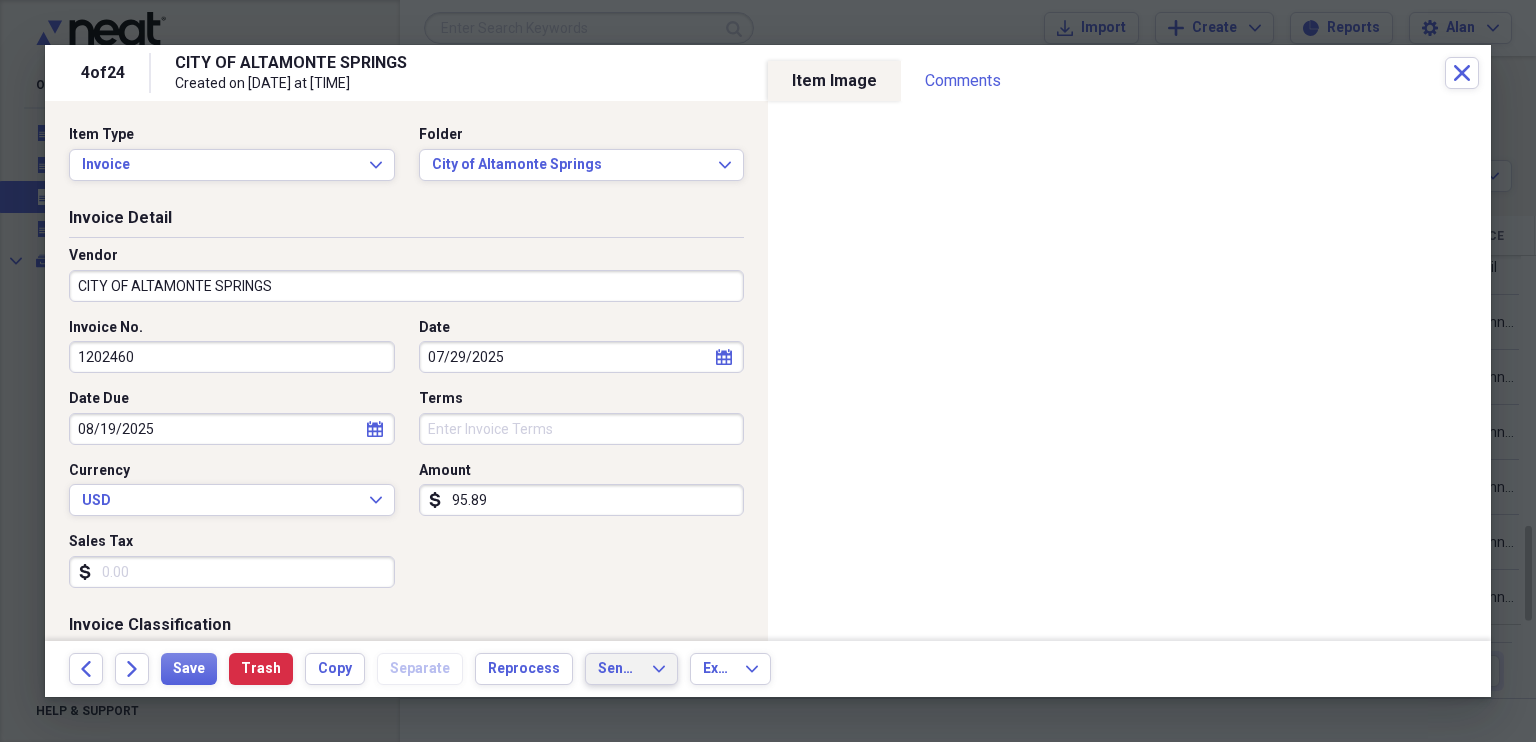 click on "Expand" 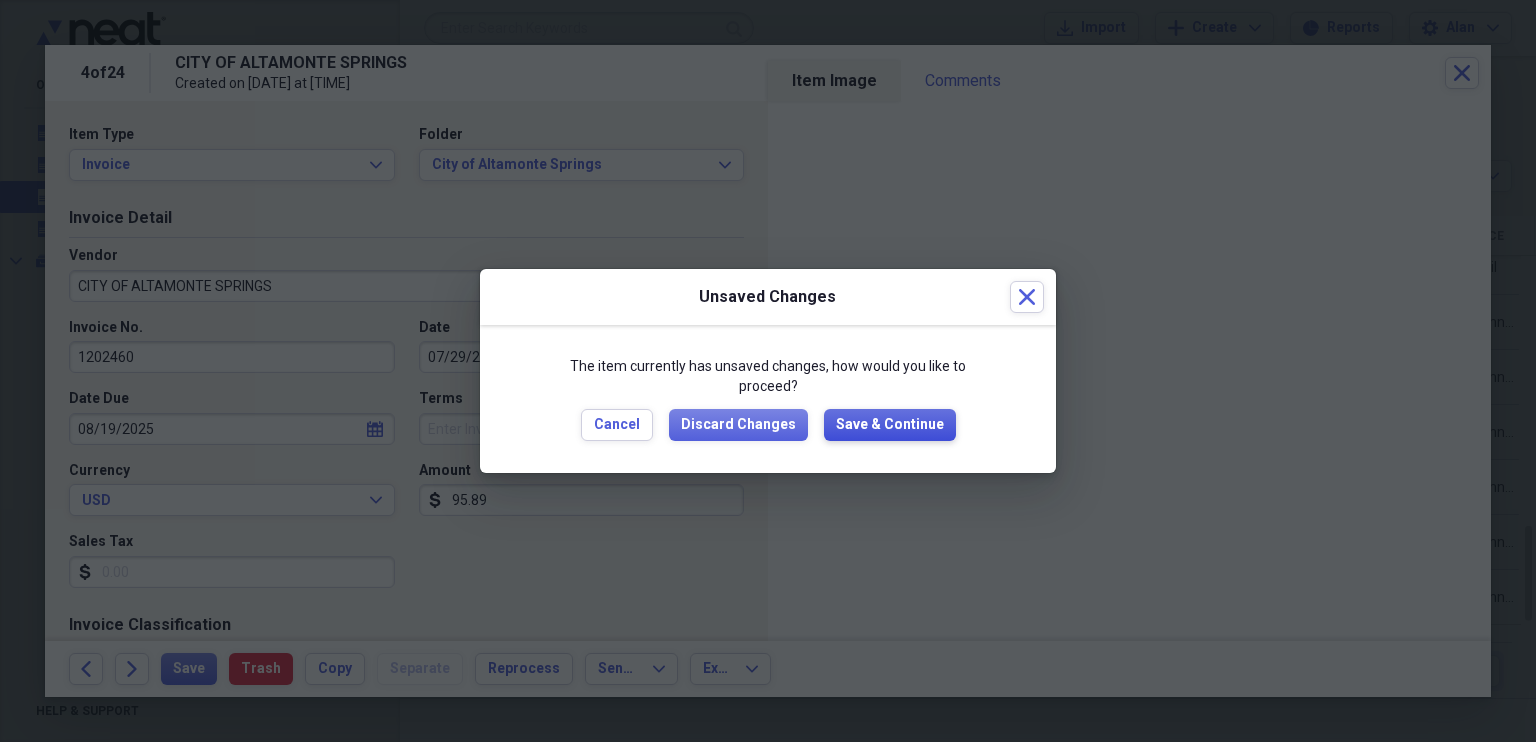 click on "Save & Continue" at bounding box center (890, 425) 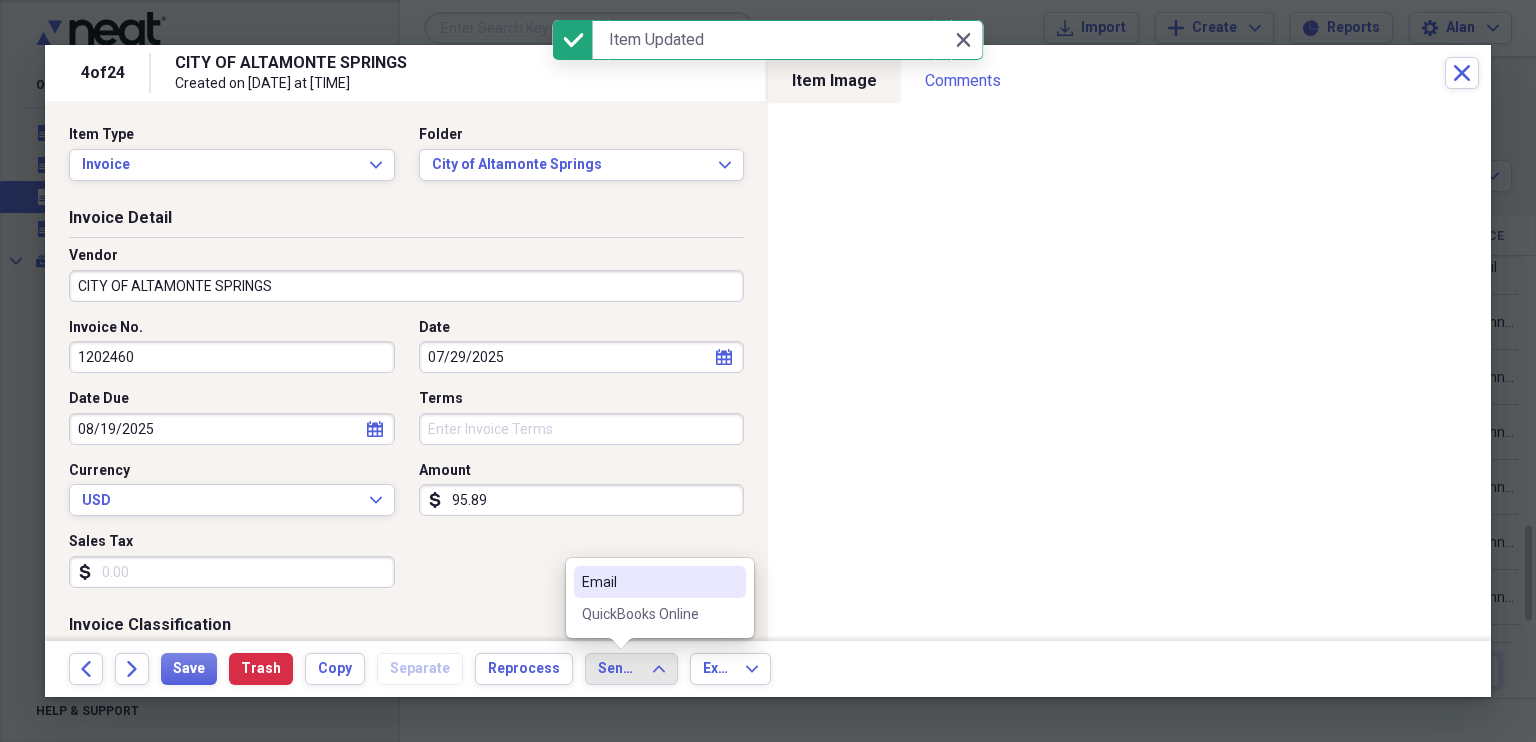 click on "QuickBooks Online" at bounding box center [648, 614] 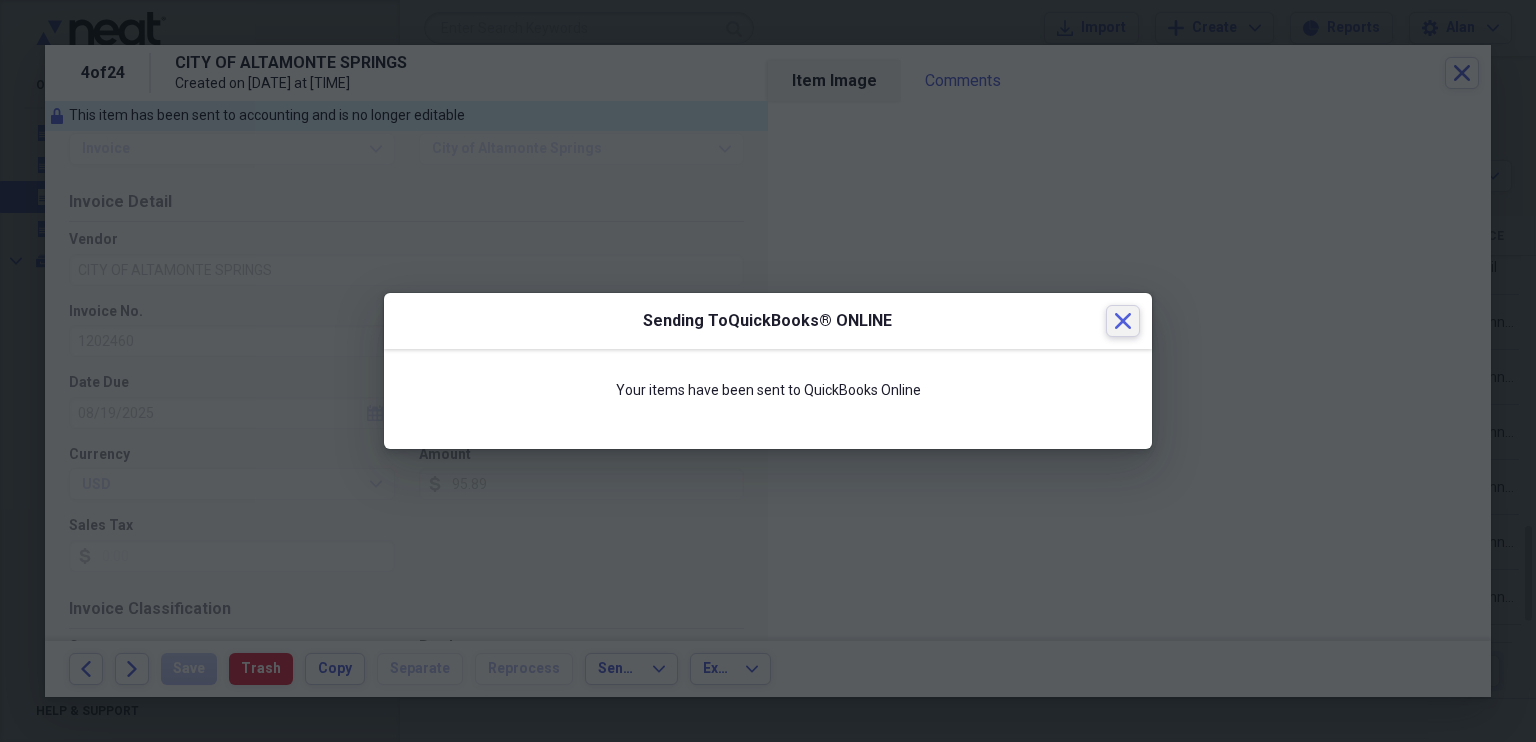click 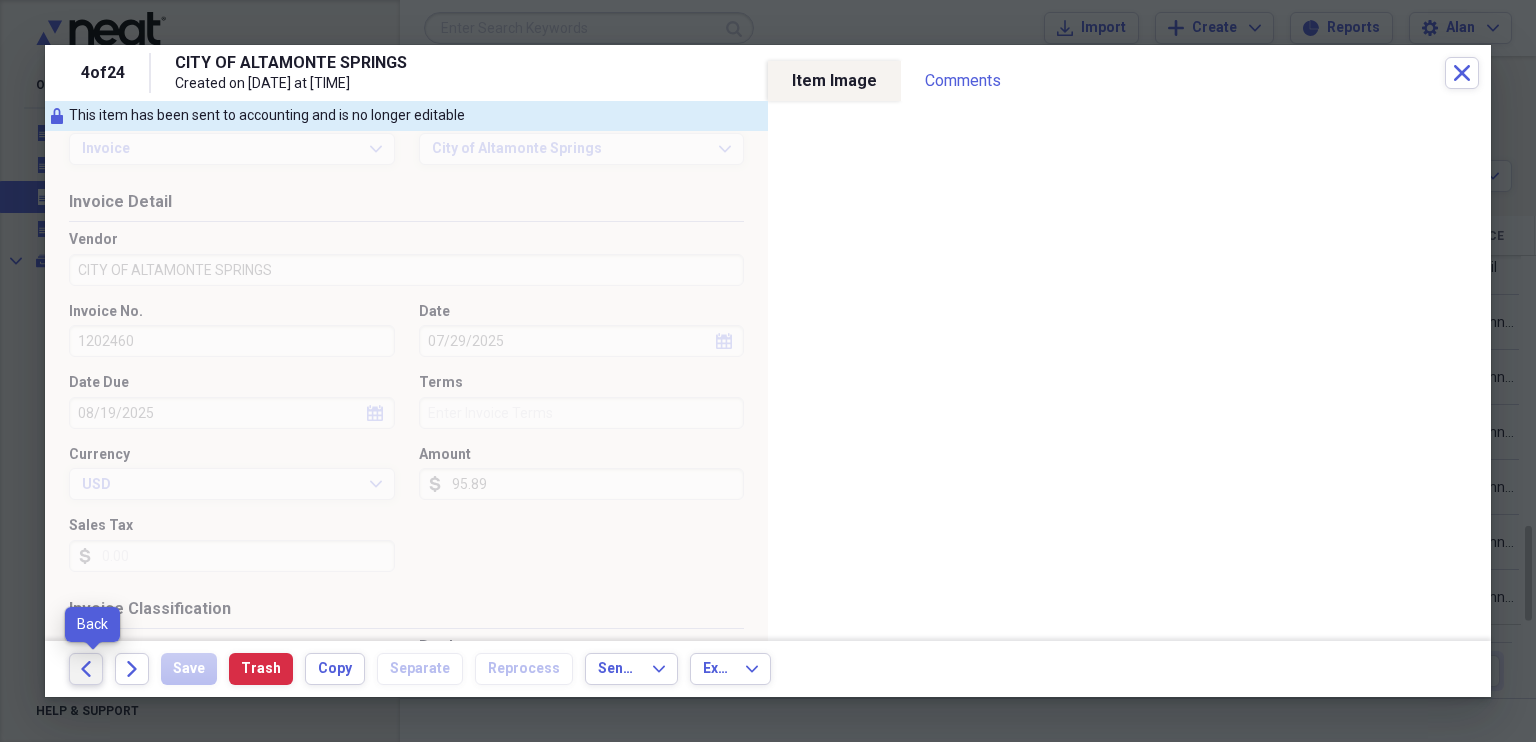 click on "Back" 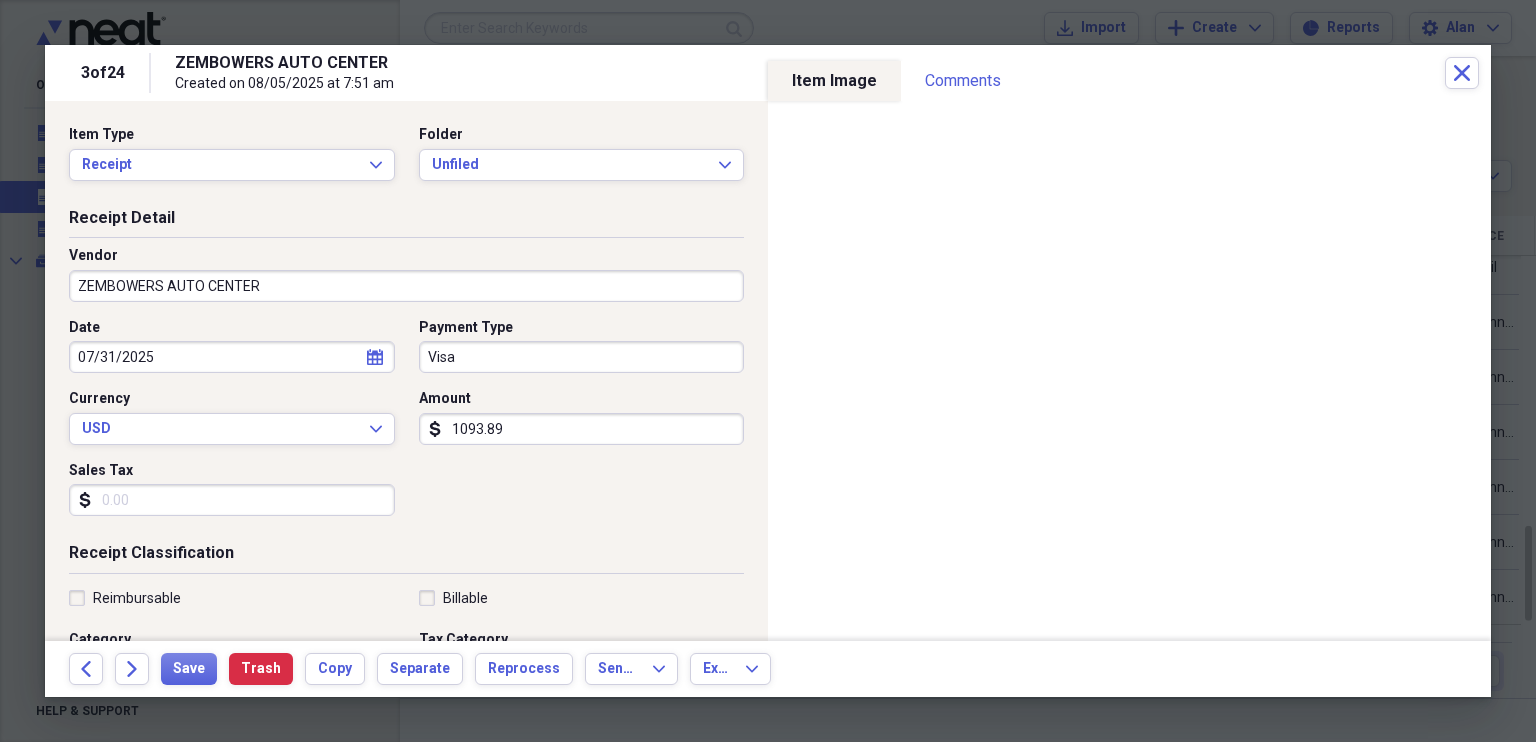 click on "ZEMBOWERS AUTO CENTER" at bounding box center [406, 286] 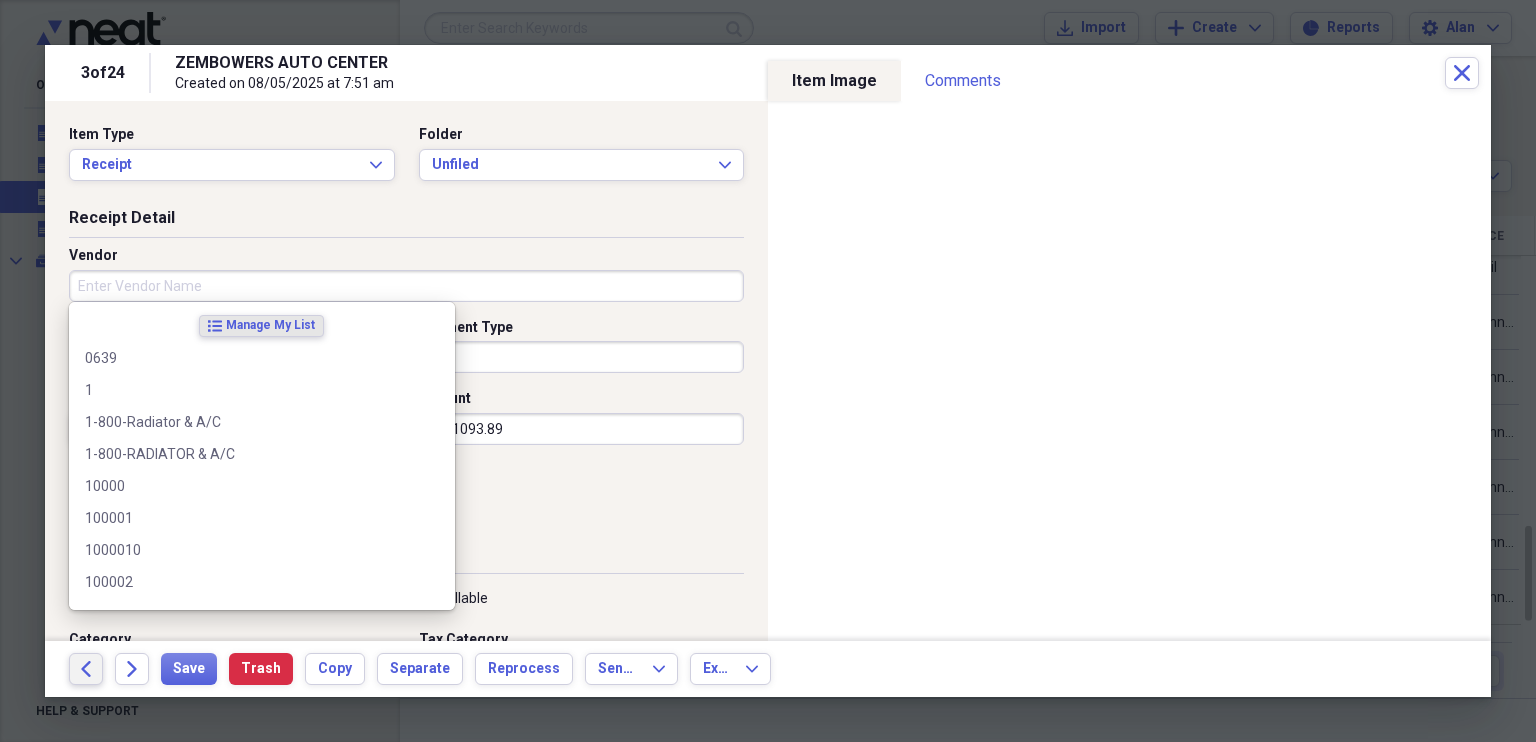 type 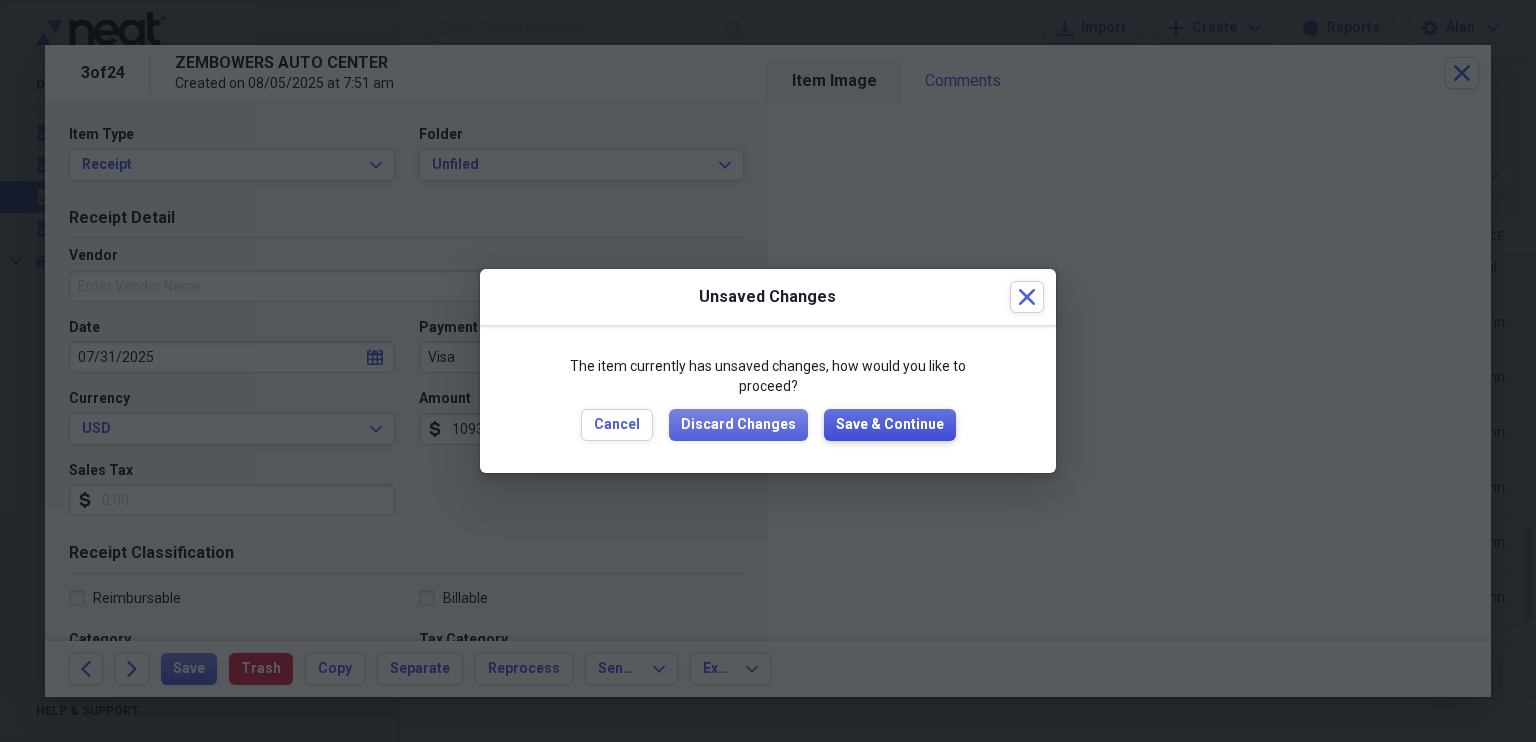 click on "Save & Continue" at bounding box center [890, 425] 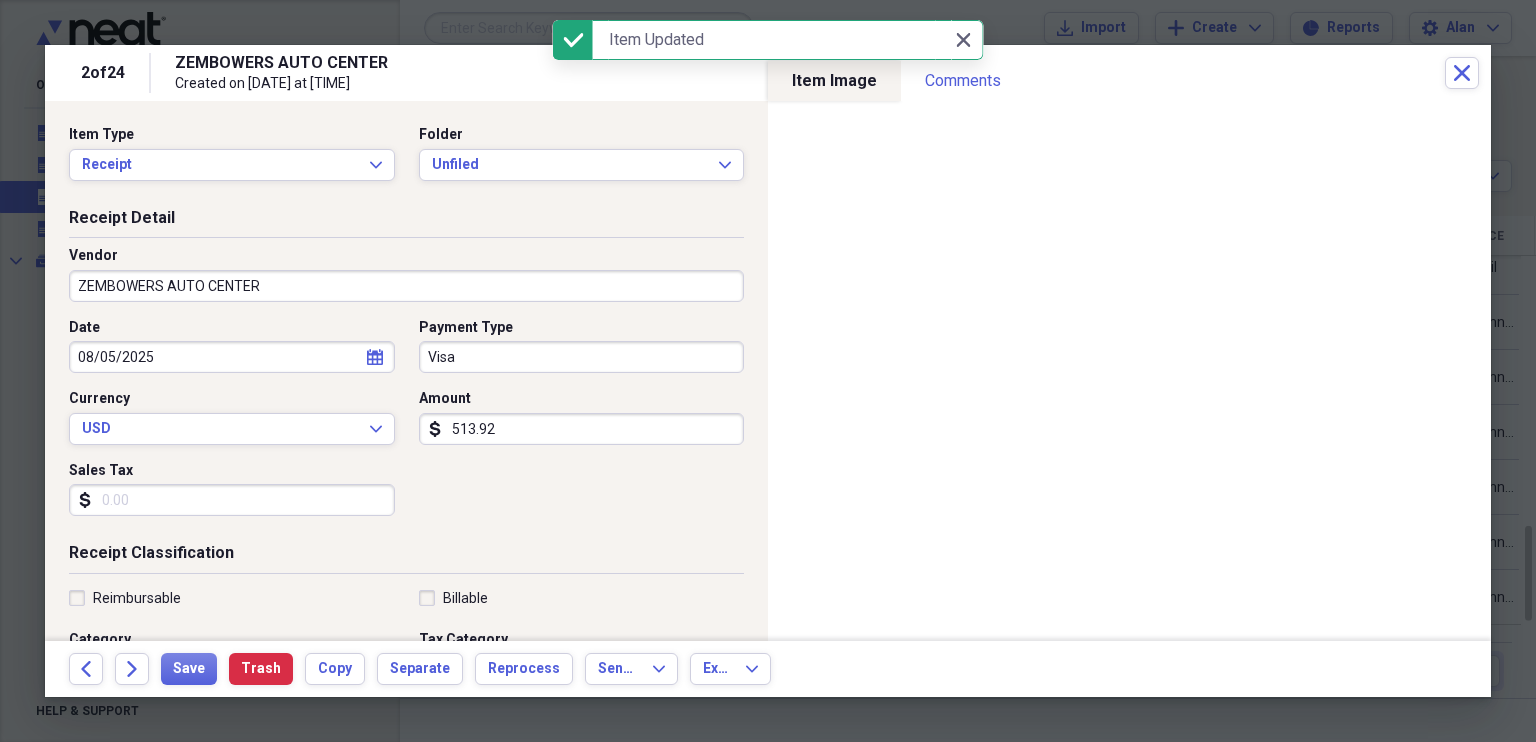 click on "ZEMBOWERS AUTO CENTER" at bounding box center [406, 286] 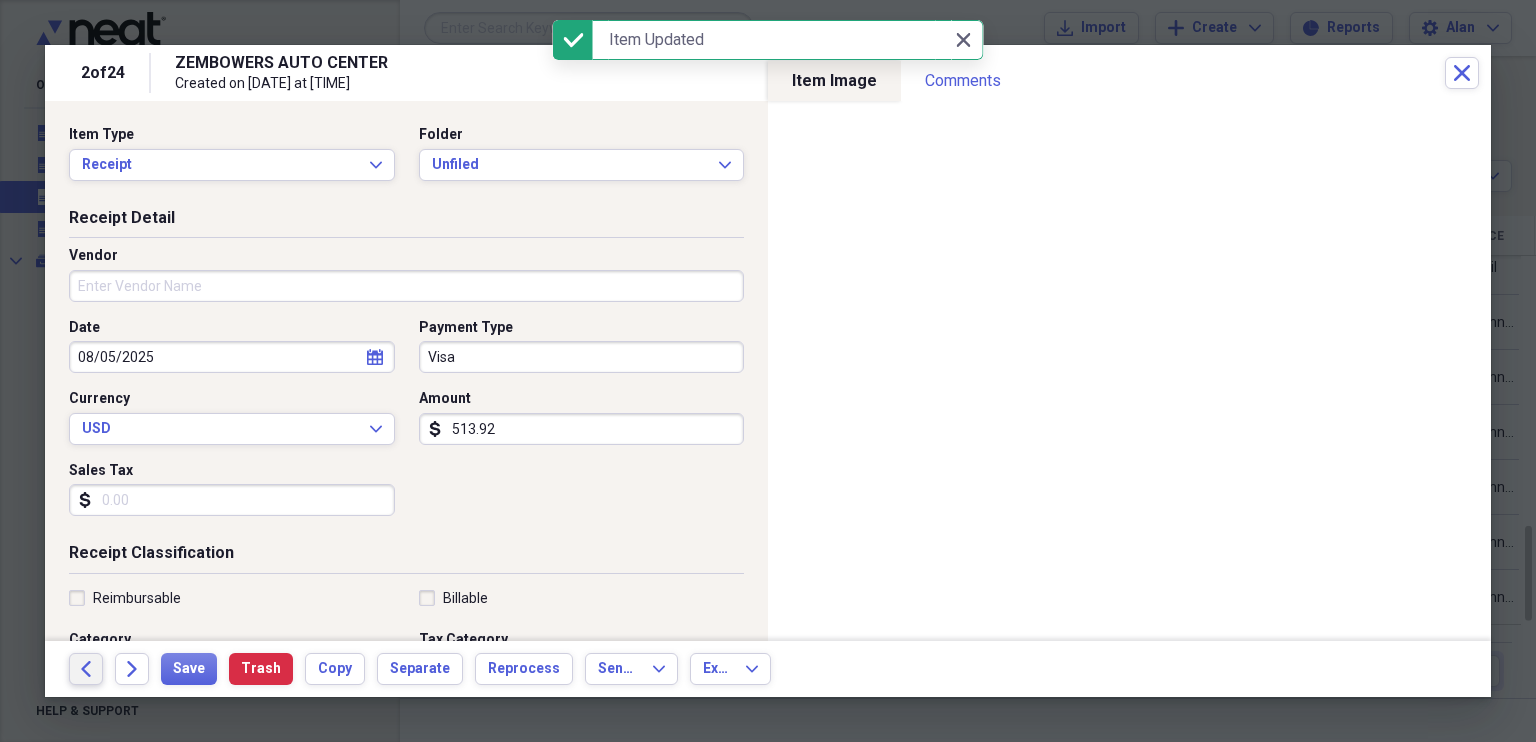 type 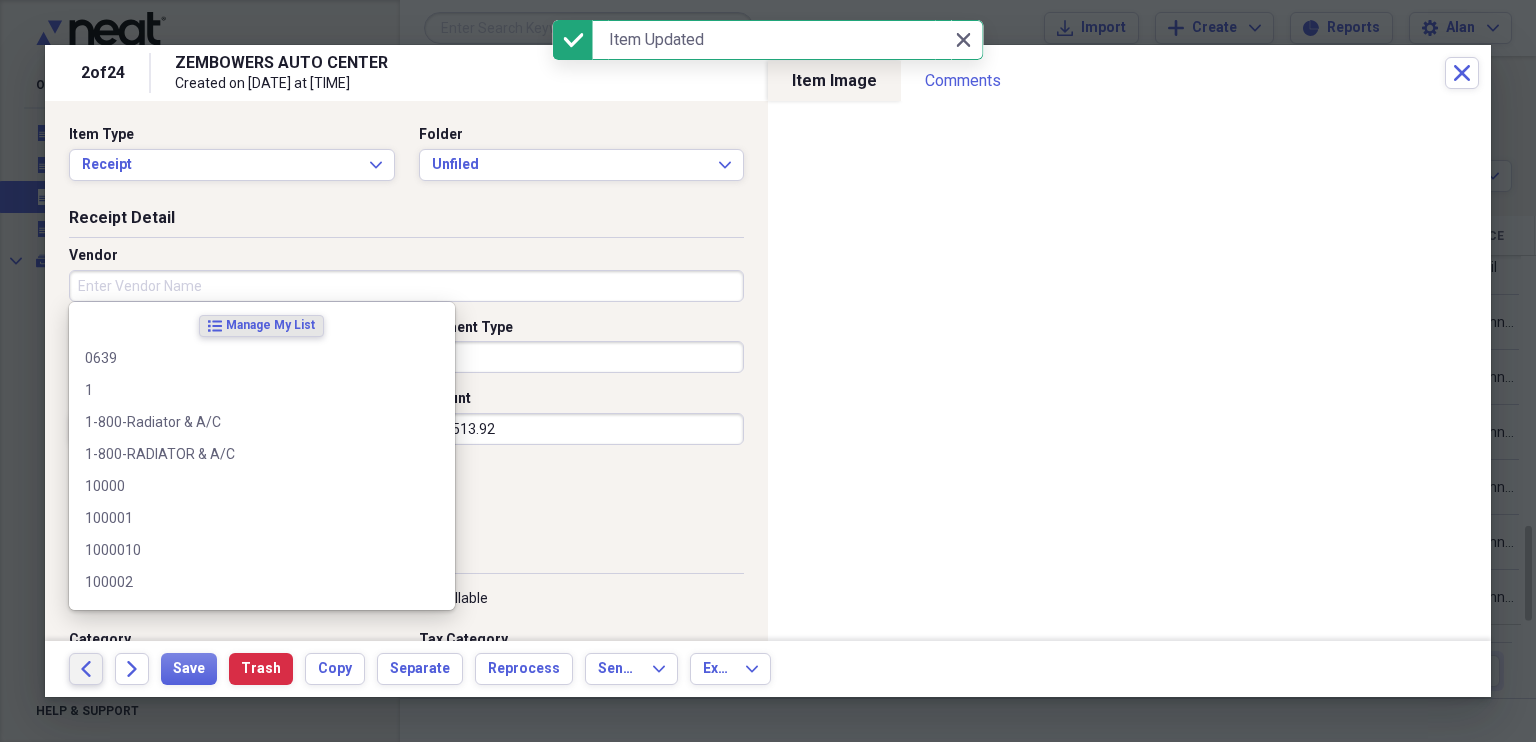 click on "Back" 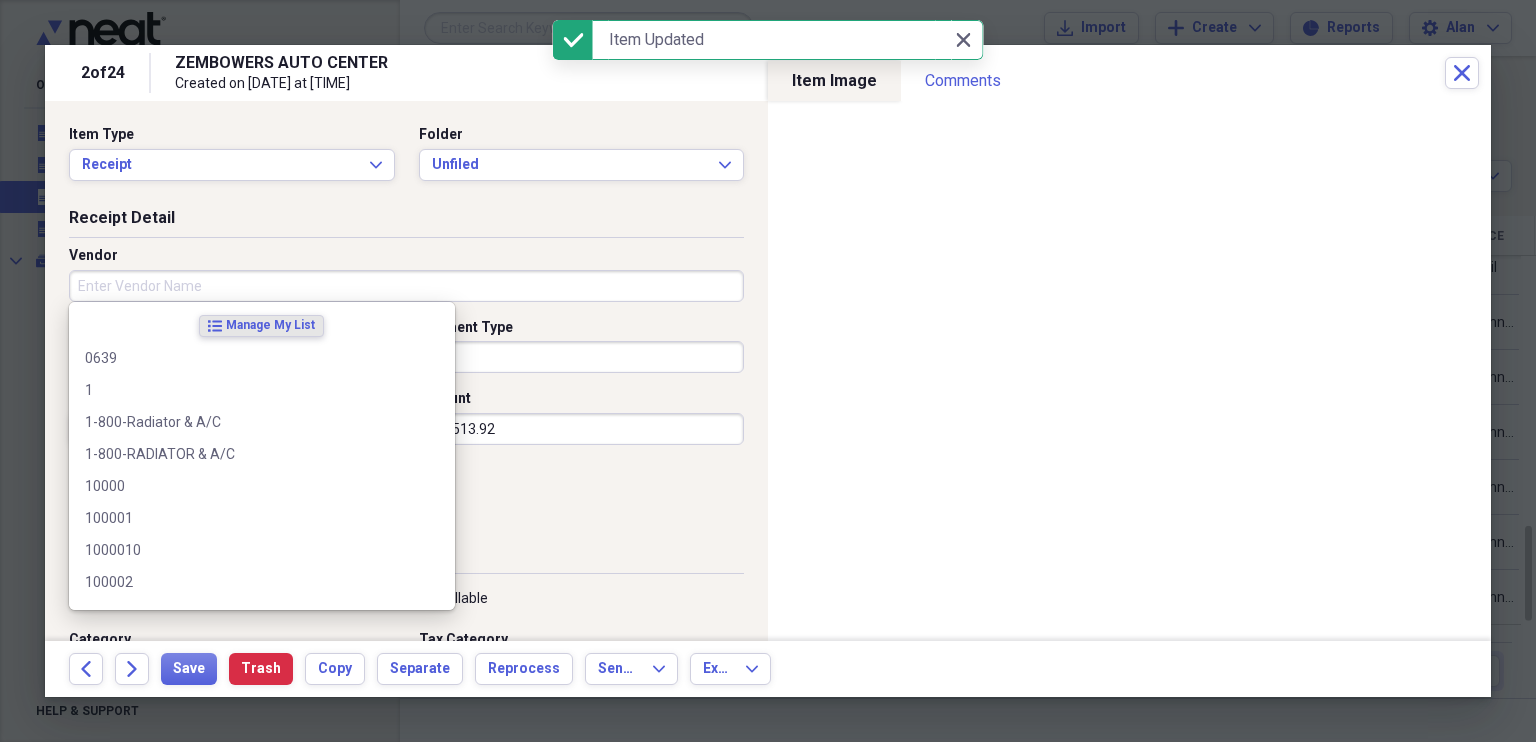 click on "Date [DATE] calendar Calendar Payment Type Visa Currency USD Expand Amount dollar-sign [AMOUNT] Sales Tax dollar-sign" at bounding box center [406, 425] 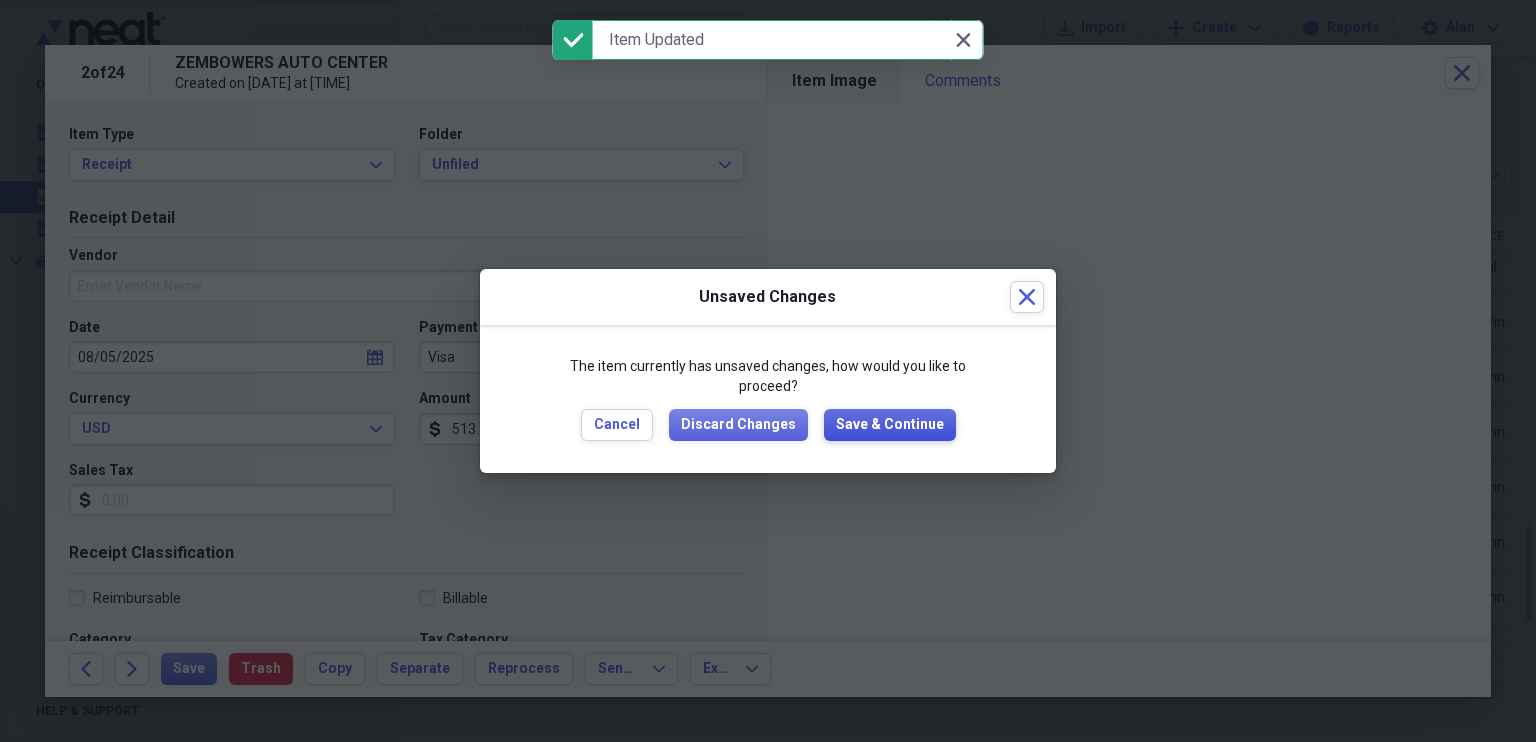 click on "Save & Continue" at bounding box center [890, 425] 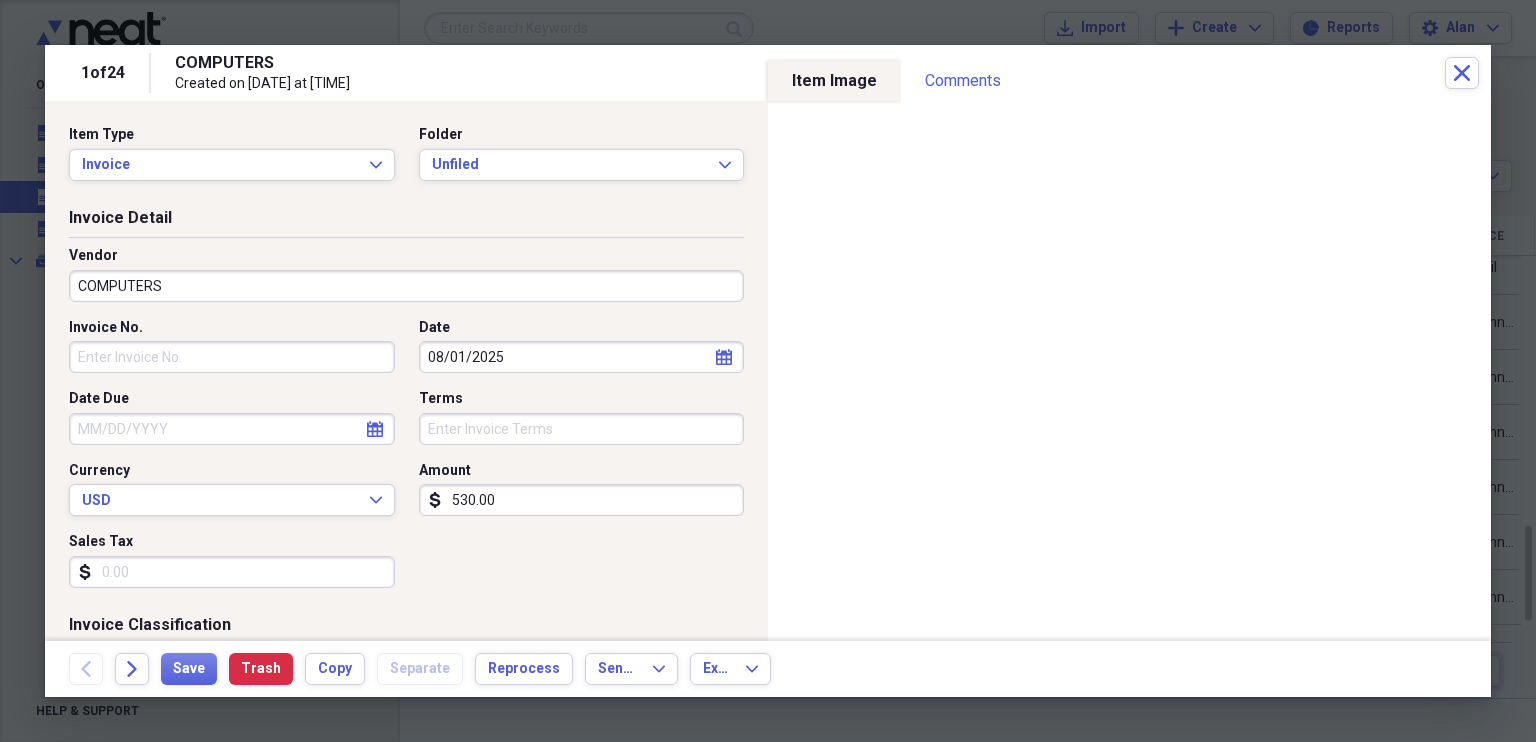 click on "COMPUTERS" at bounding box center [406, 286] 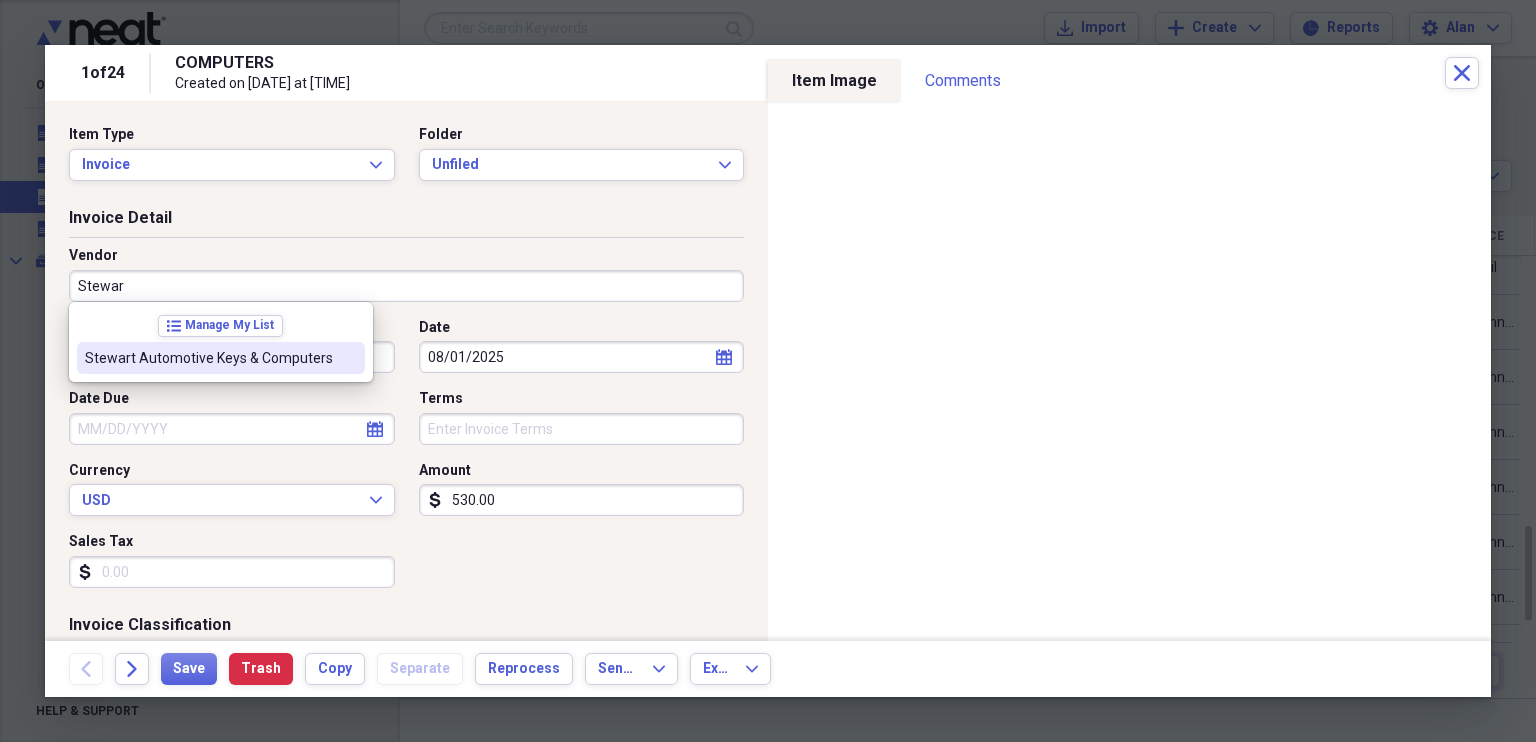 click on "Stewart Automotive Keys & Computers" at bounding box center [221, 358] 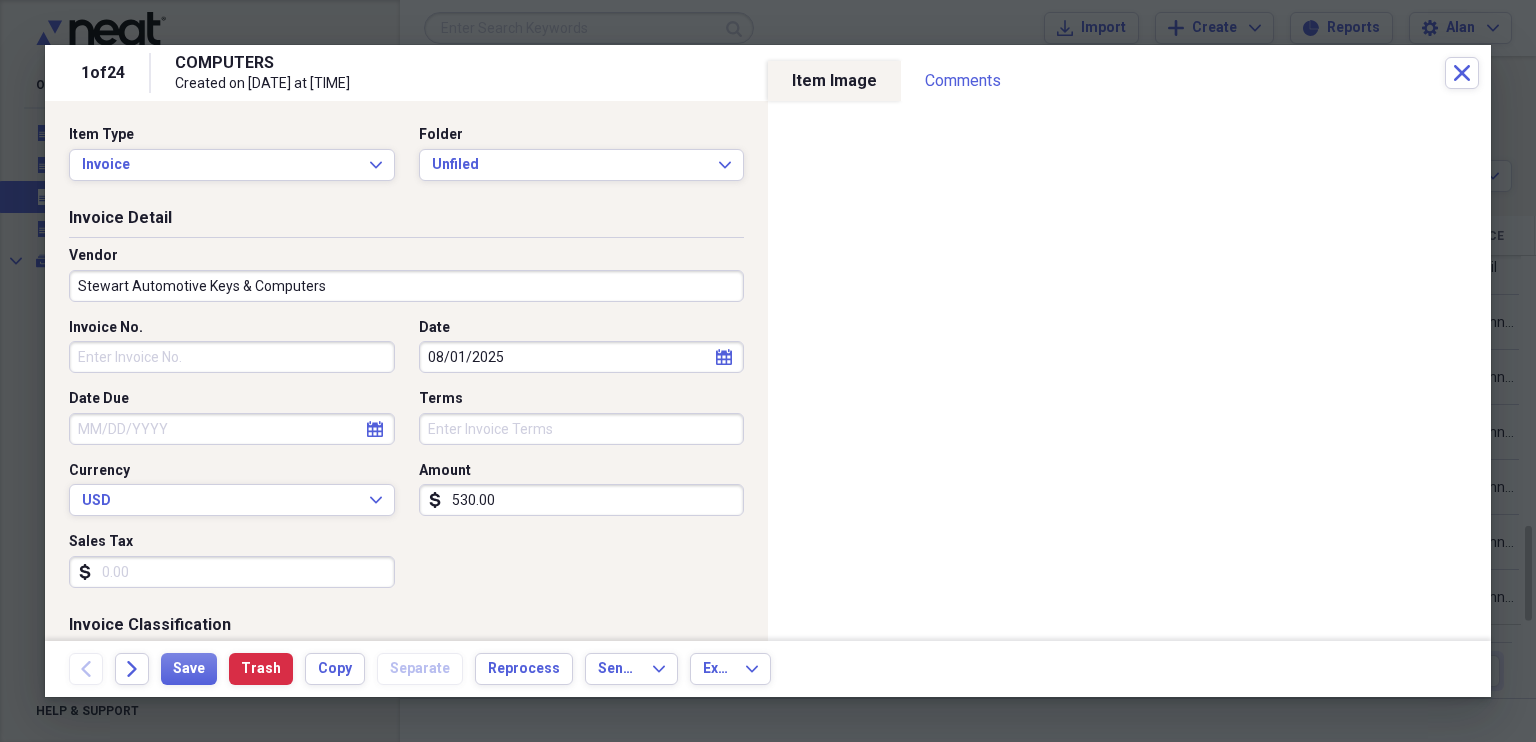 type on "Sublet Labor" 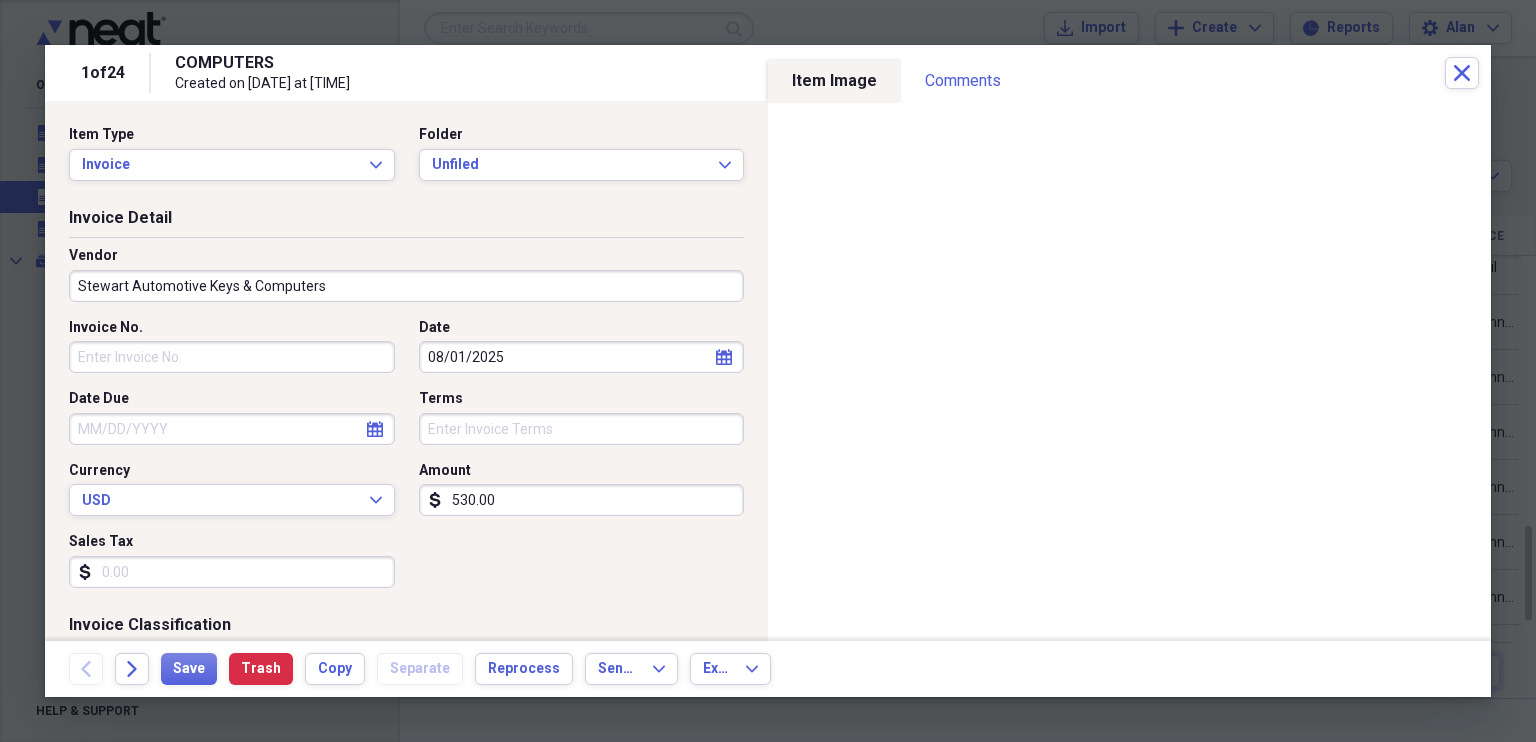 click on "Invoice No." at bounding box center [232, 357] 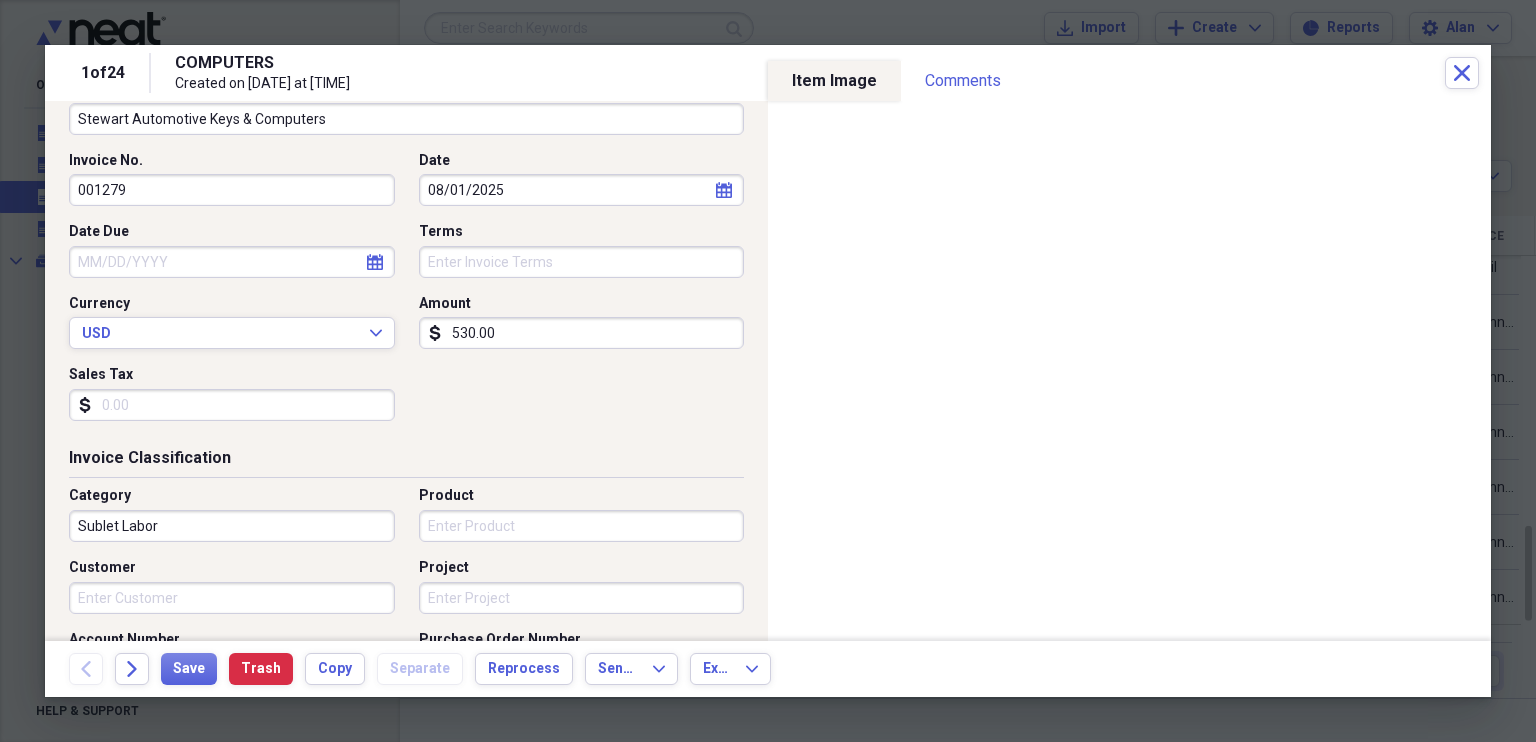 scroll, scrollTop: 0, scrollLeft: 0, axis: both 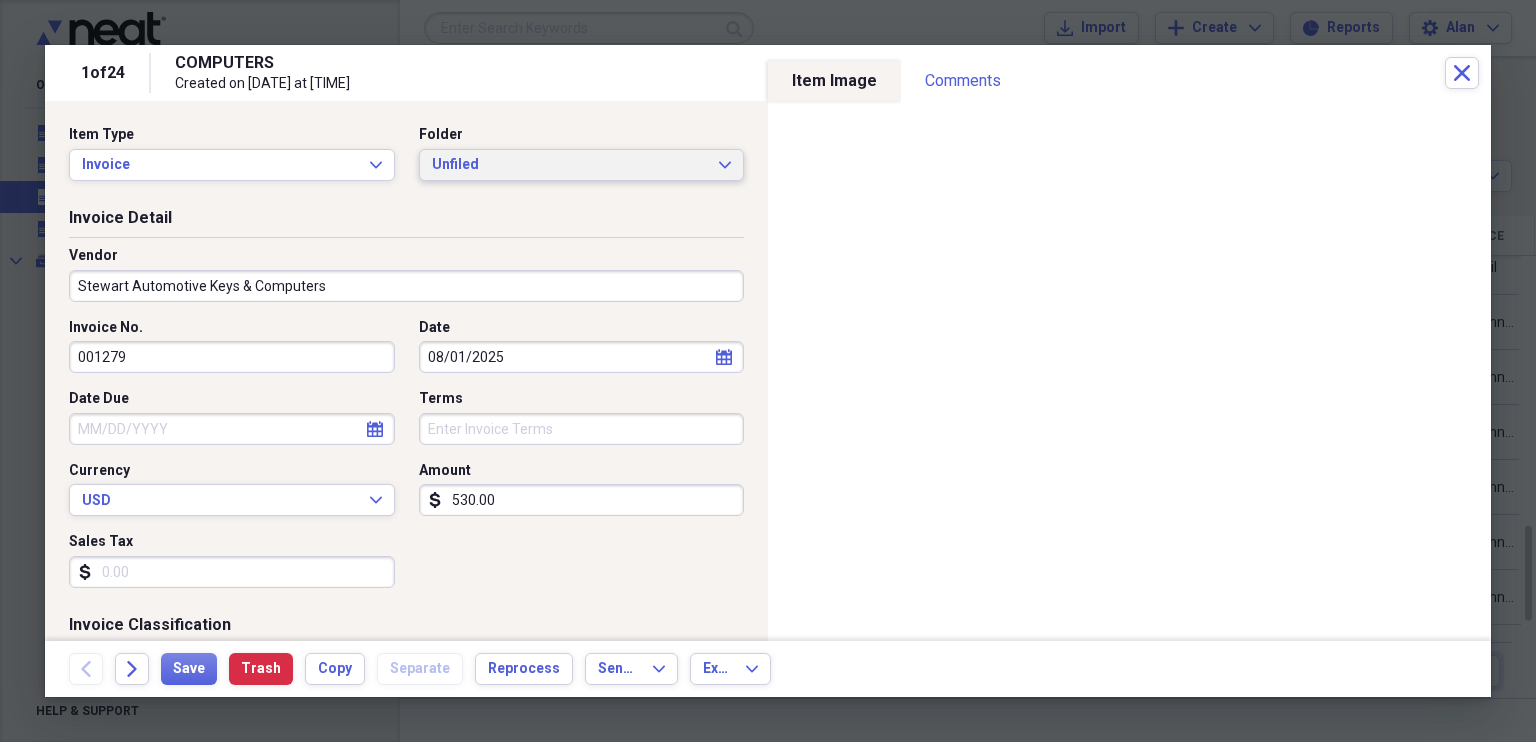 type on "001279" 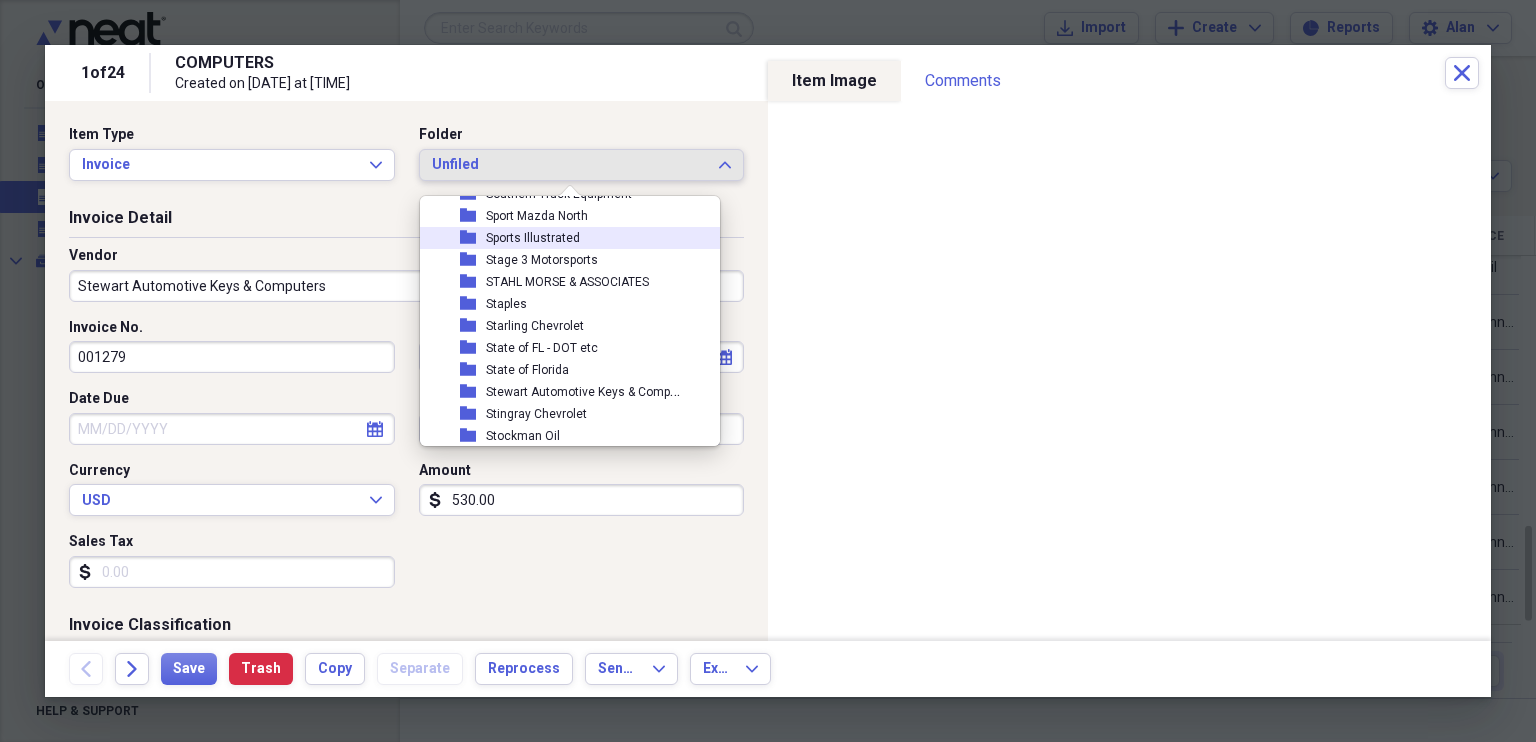 scroll, scrollTop: 8158, scrollLeft: 0, axis: vertical 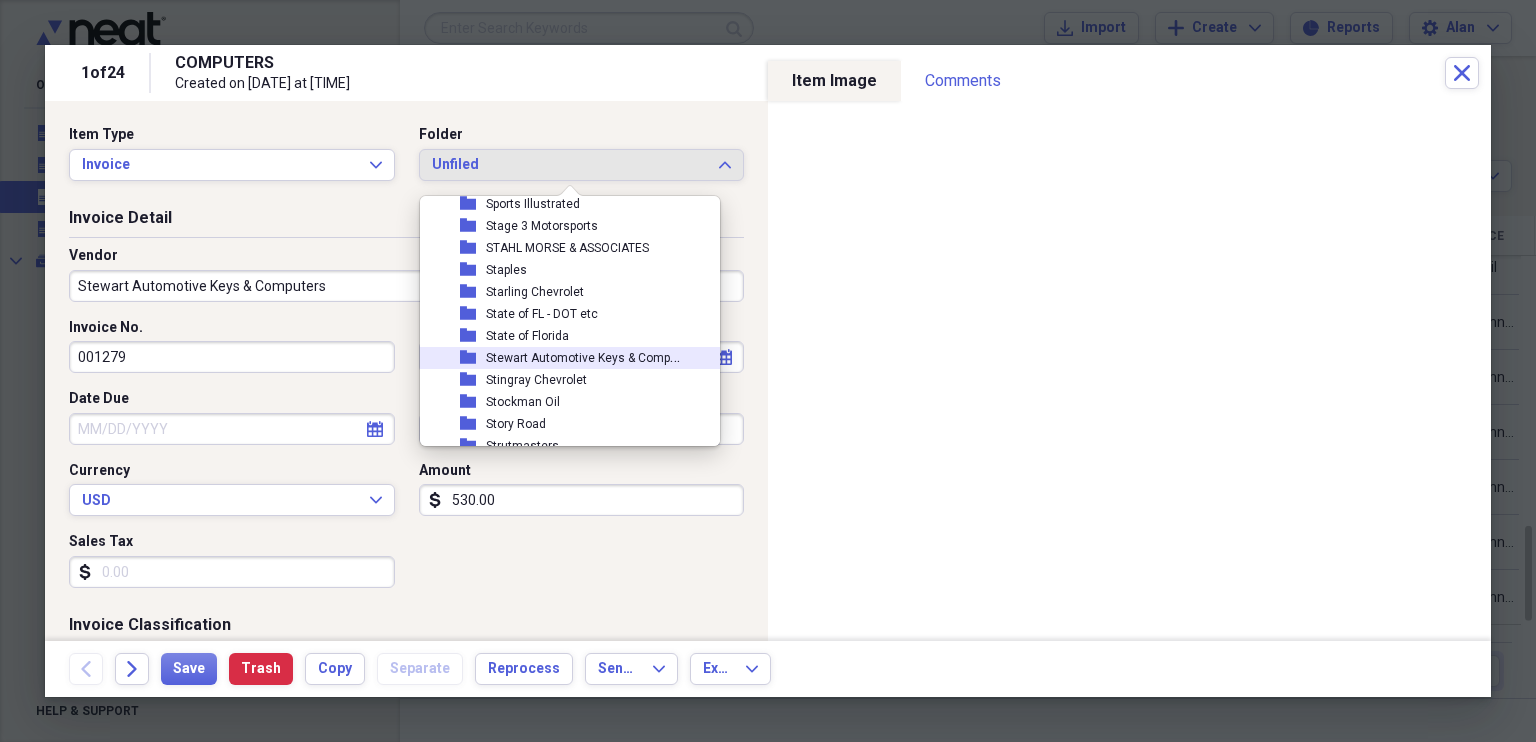 click on "Stewart Automotive Keys & Computers" at bounding box center (592, 356) 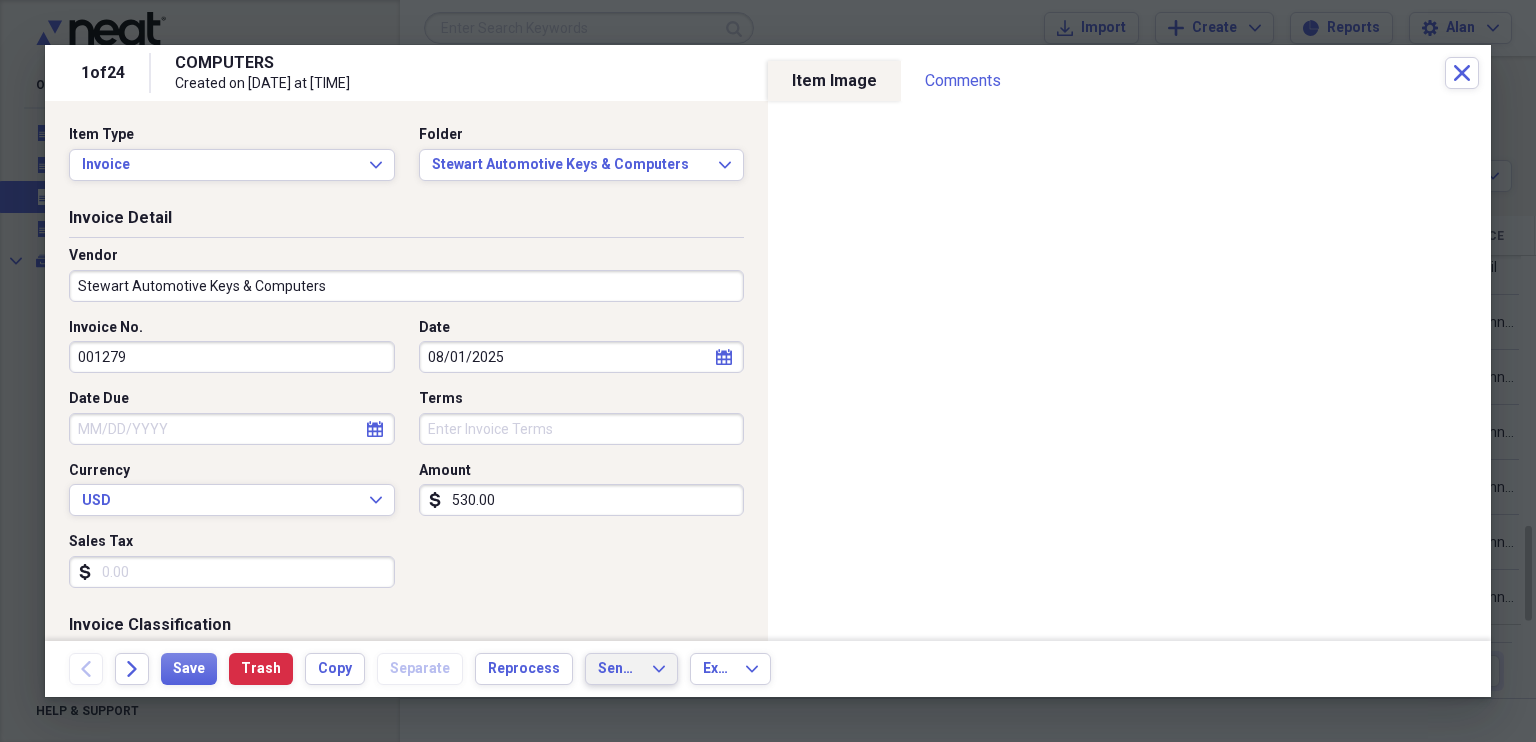 click on "Send To Expand" at bounding box center [631, 669] 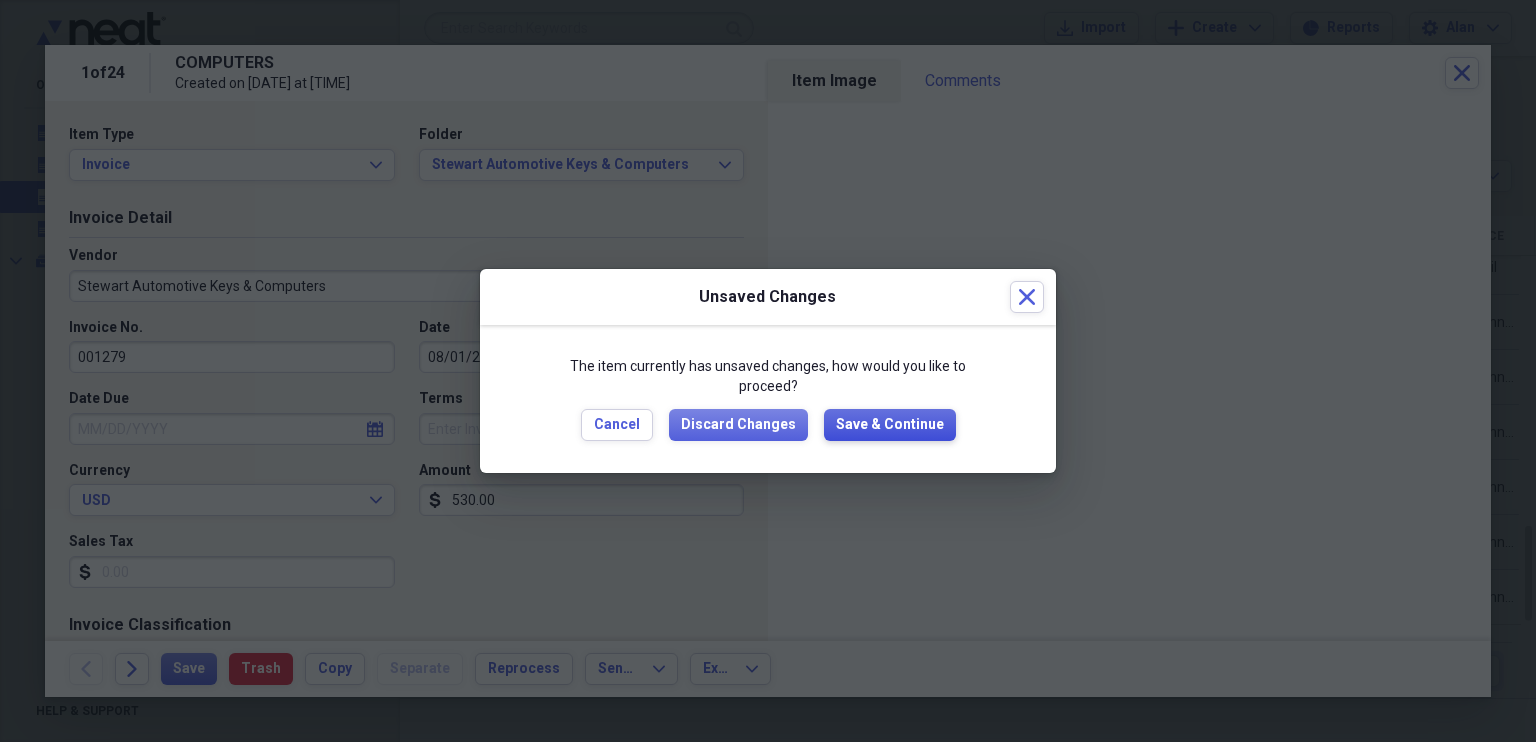 click on "Save & Continue" at bounding box center [890, 425] 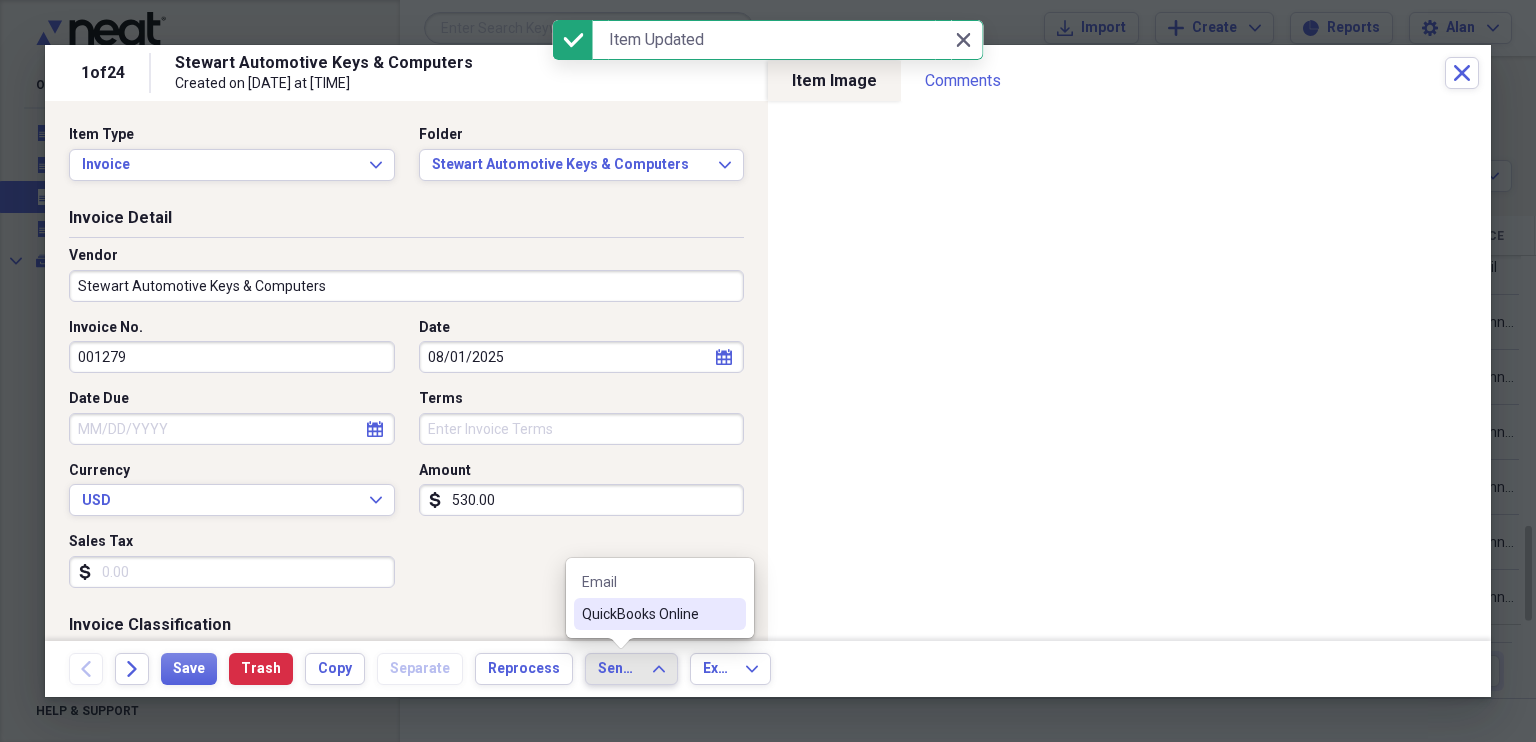 click on "QuickBooks Online" at bounding box center [648, 614] 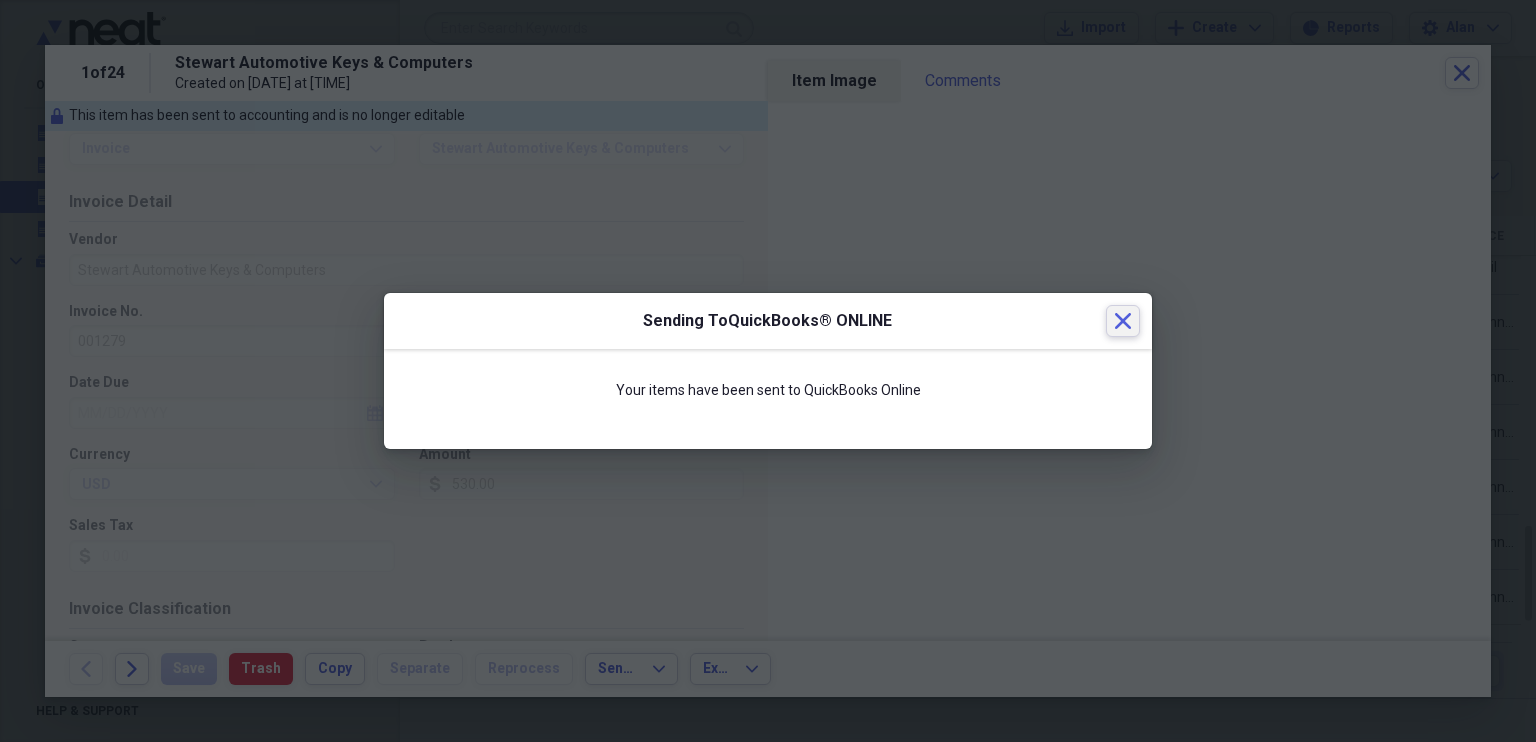 click on "Close" at bounding box center [1123, 321] 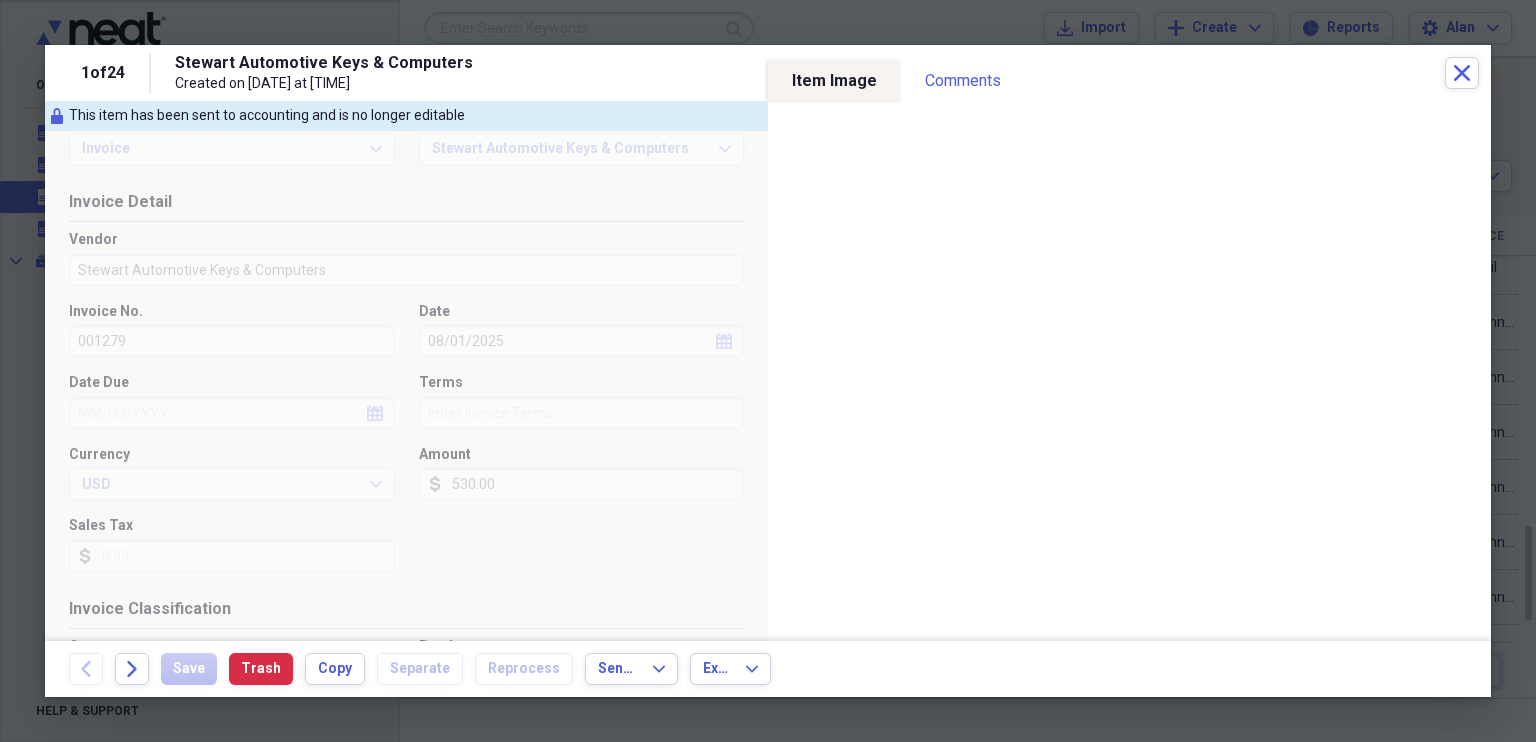 scroll, scrollTop: 0, scrollLeft: 0, axis: both 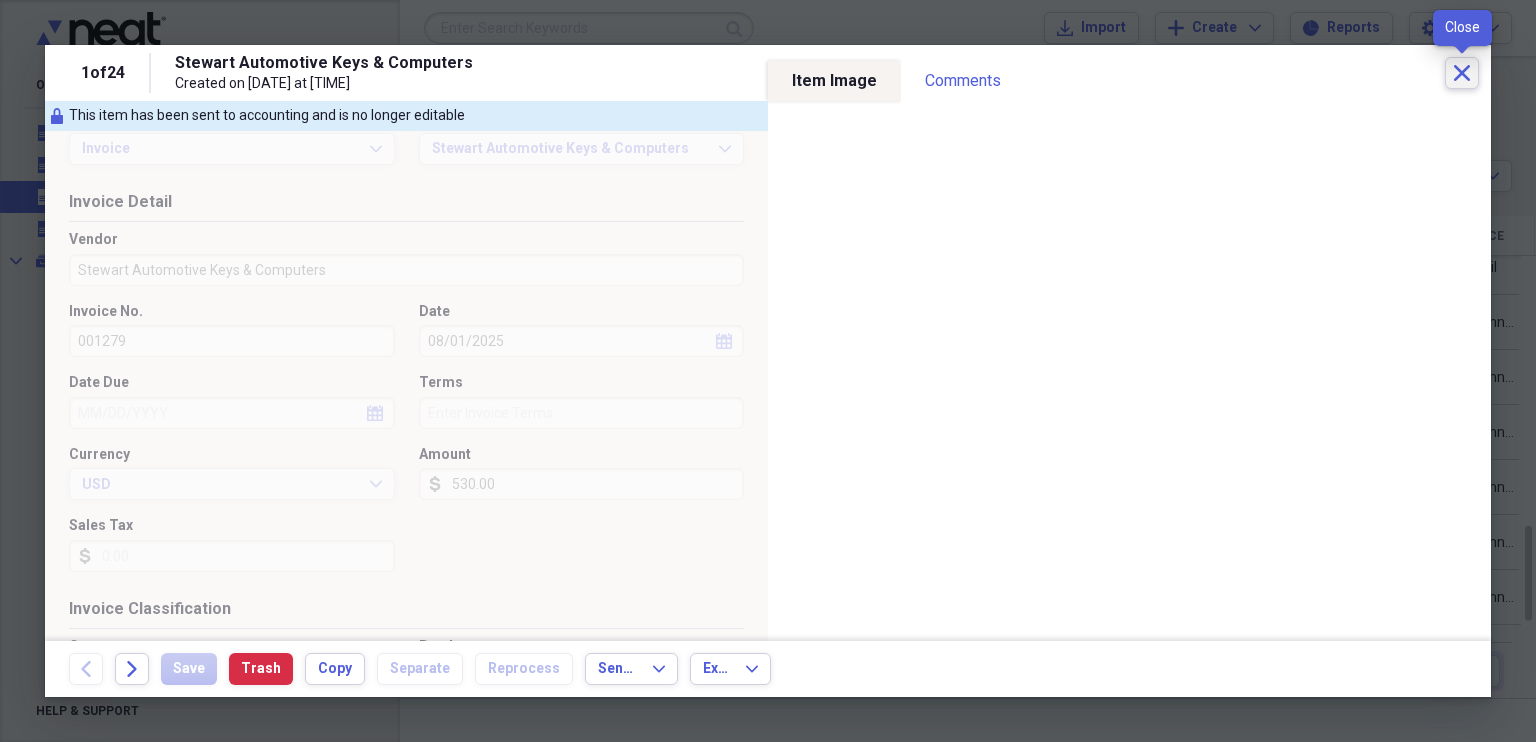 click 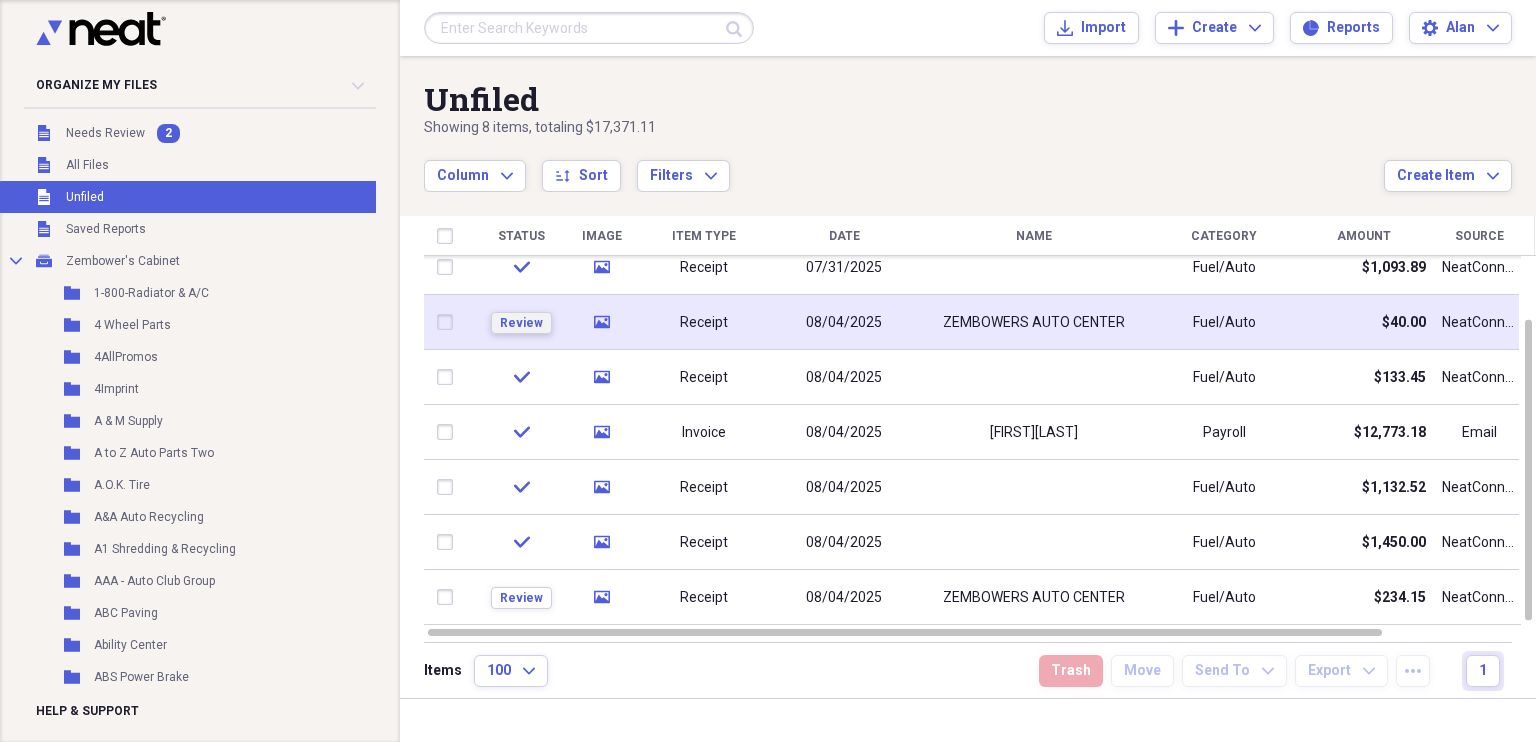 click on "Review" at bounding box center [521, 323] 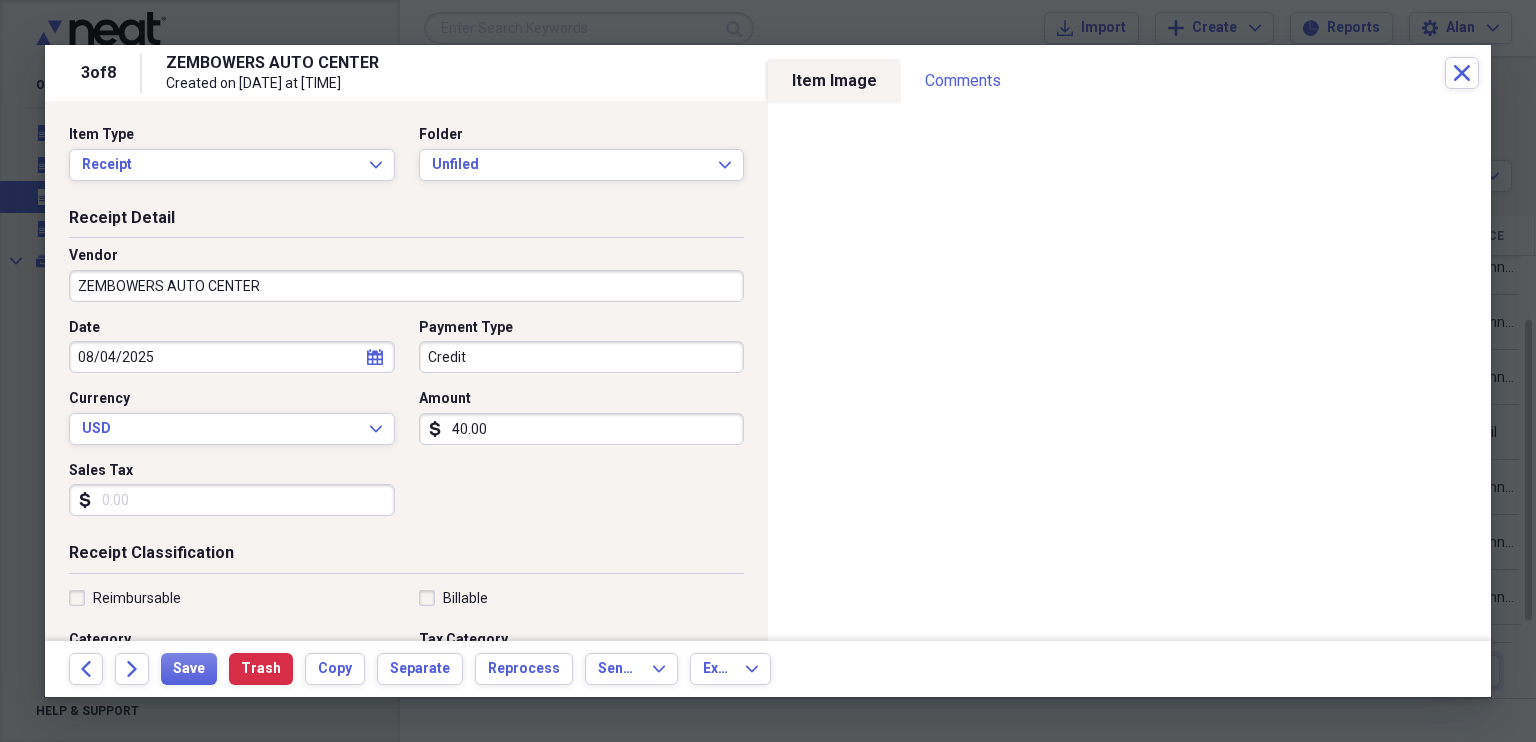 click on "ZEMBOWERS AUTO CENTER" at bounding box center [406, 286] 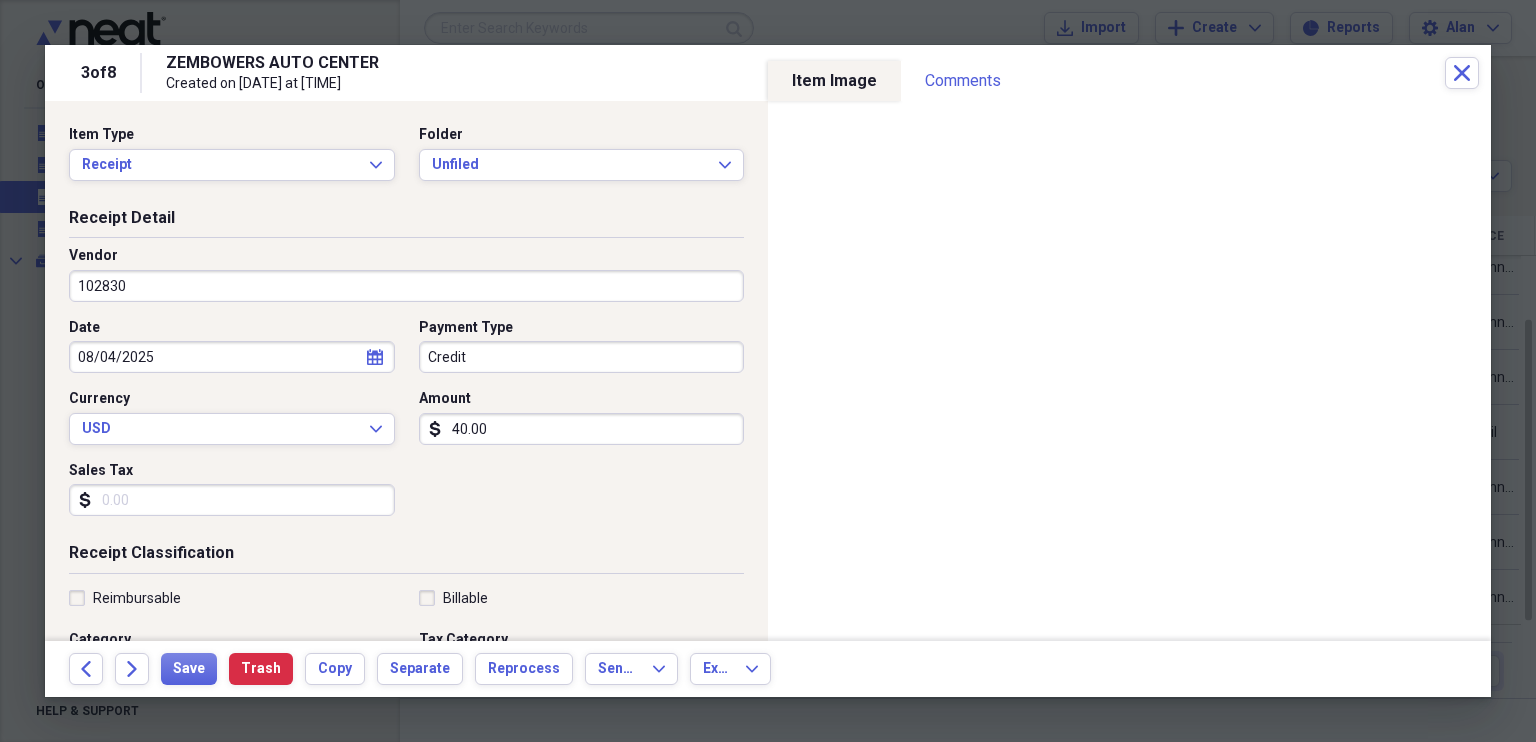 type on "102830" 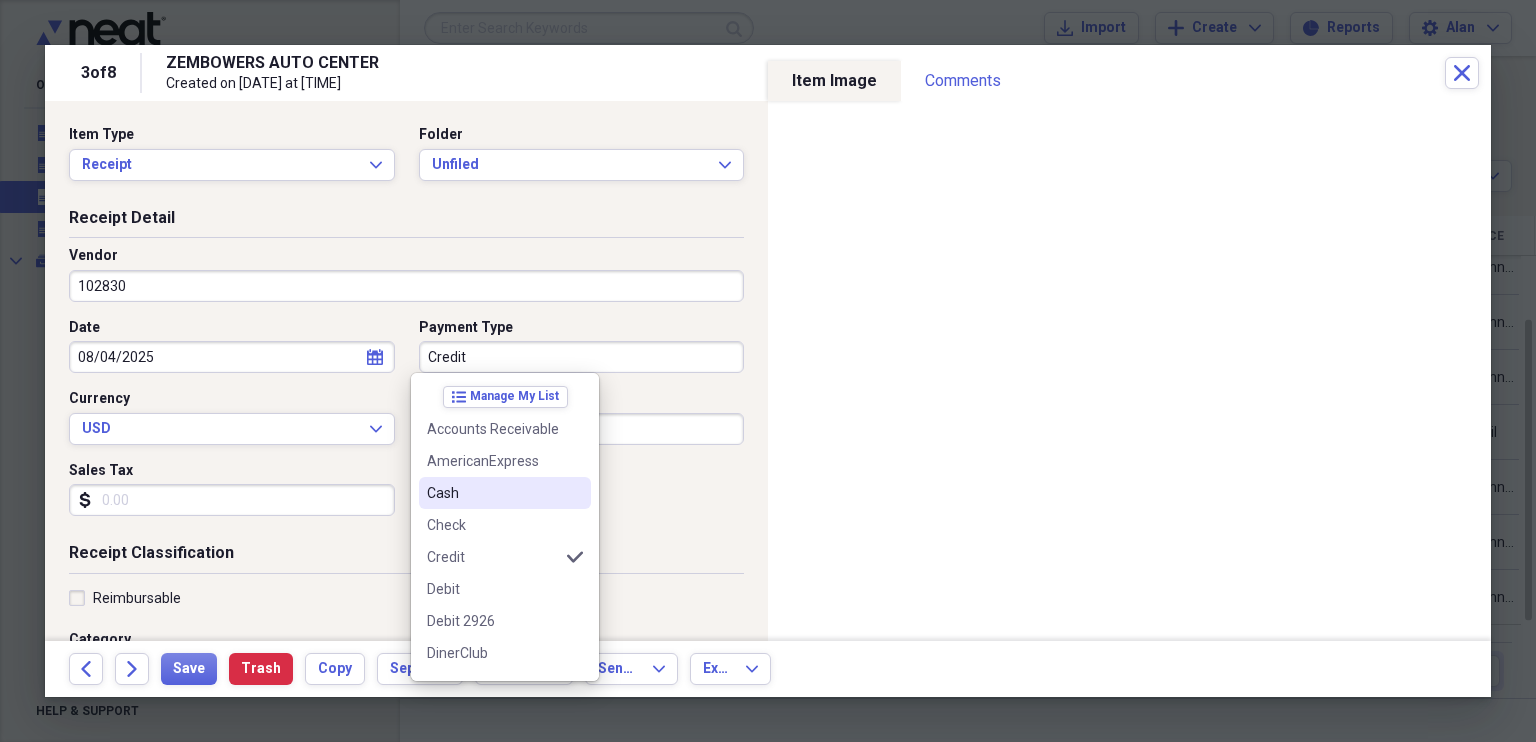 click on "Cash" at bounding box center (493, 493) 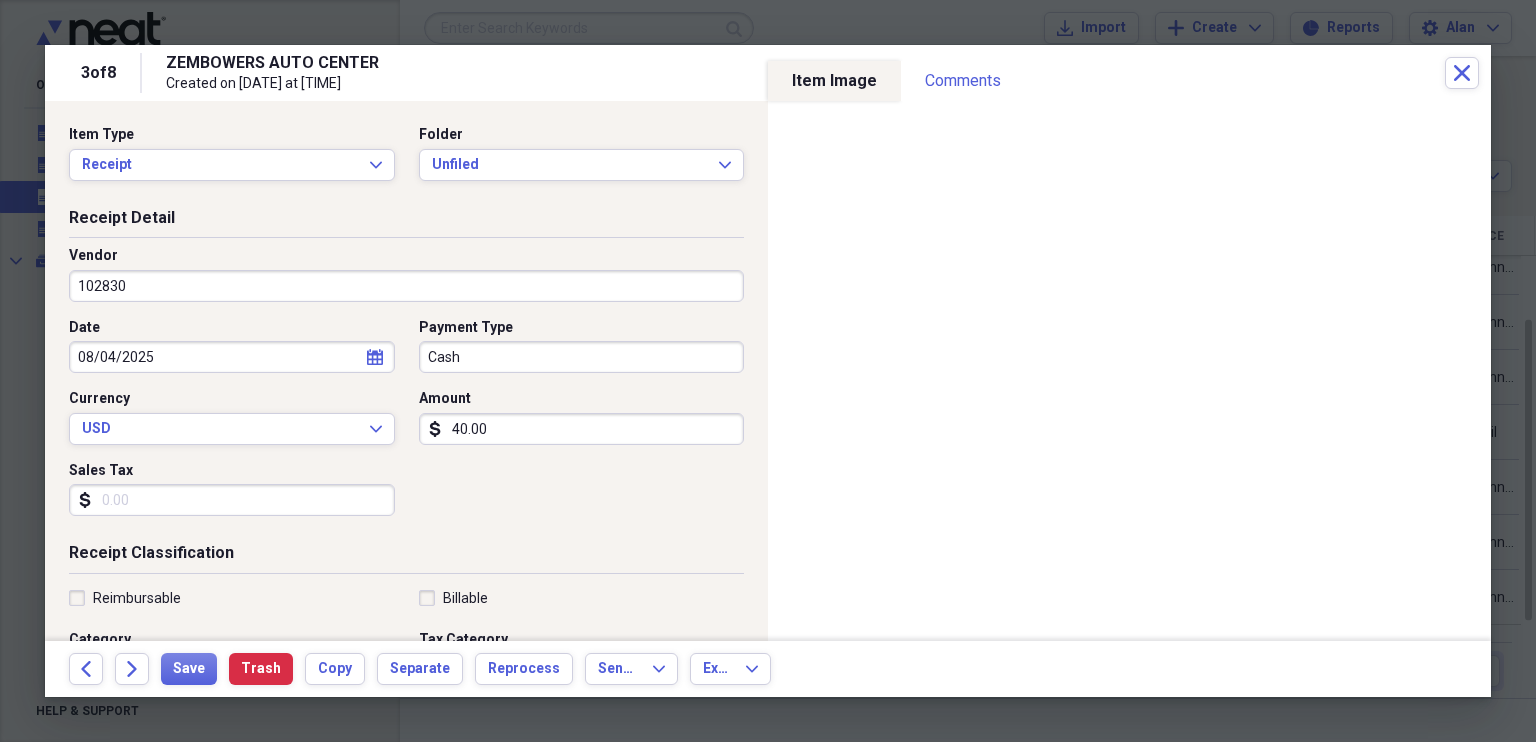click on "40.00" at bounding box center [582, 429] 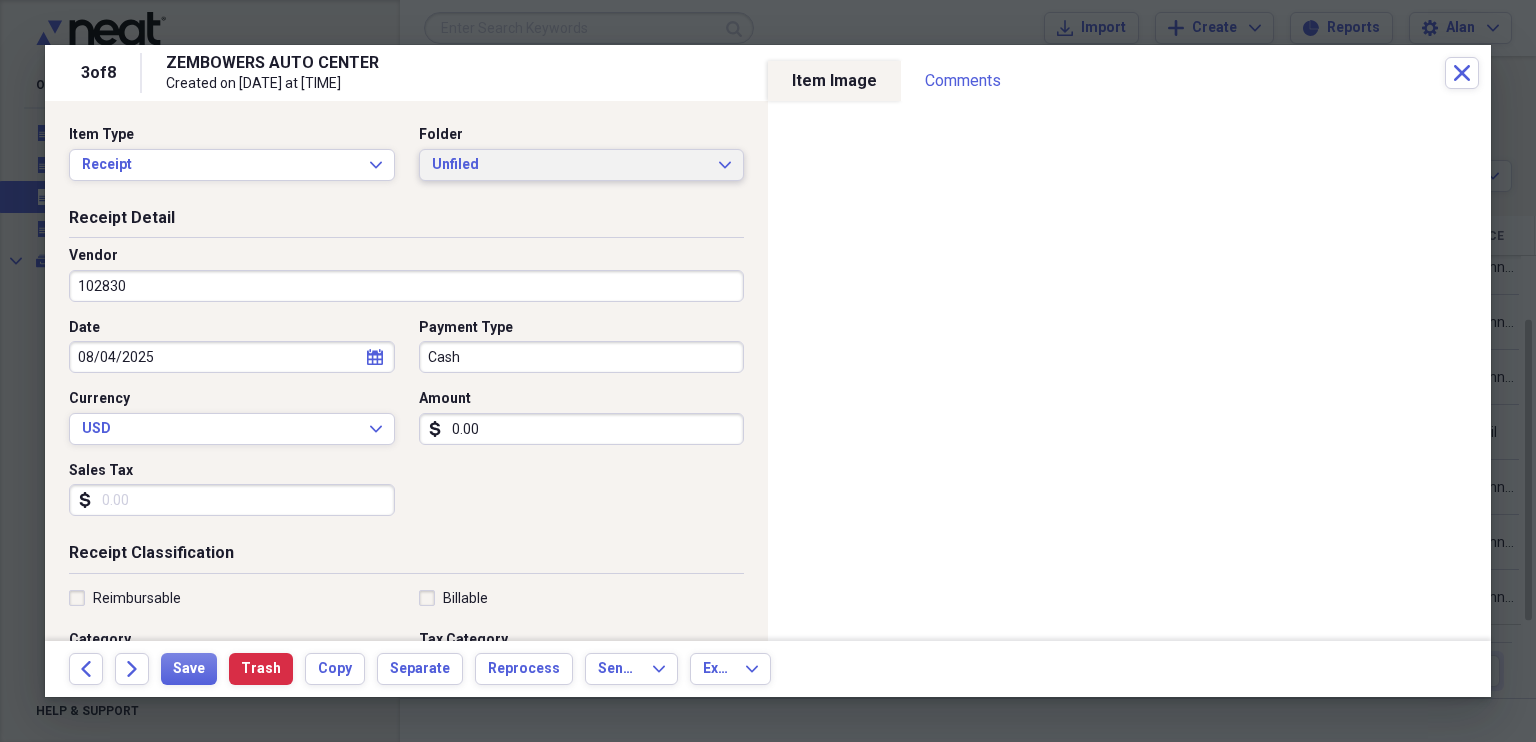 type on "0.00" 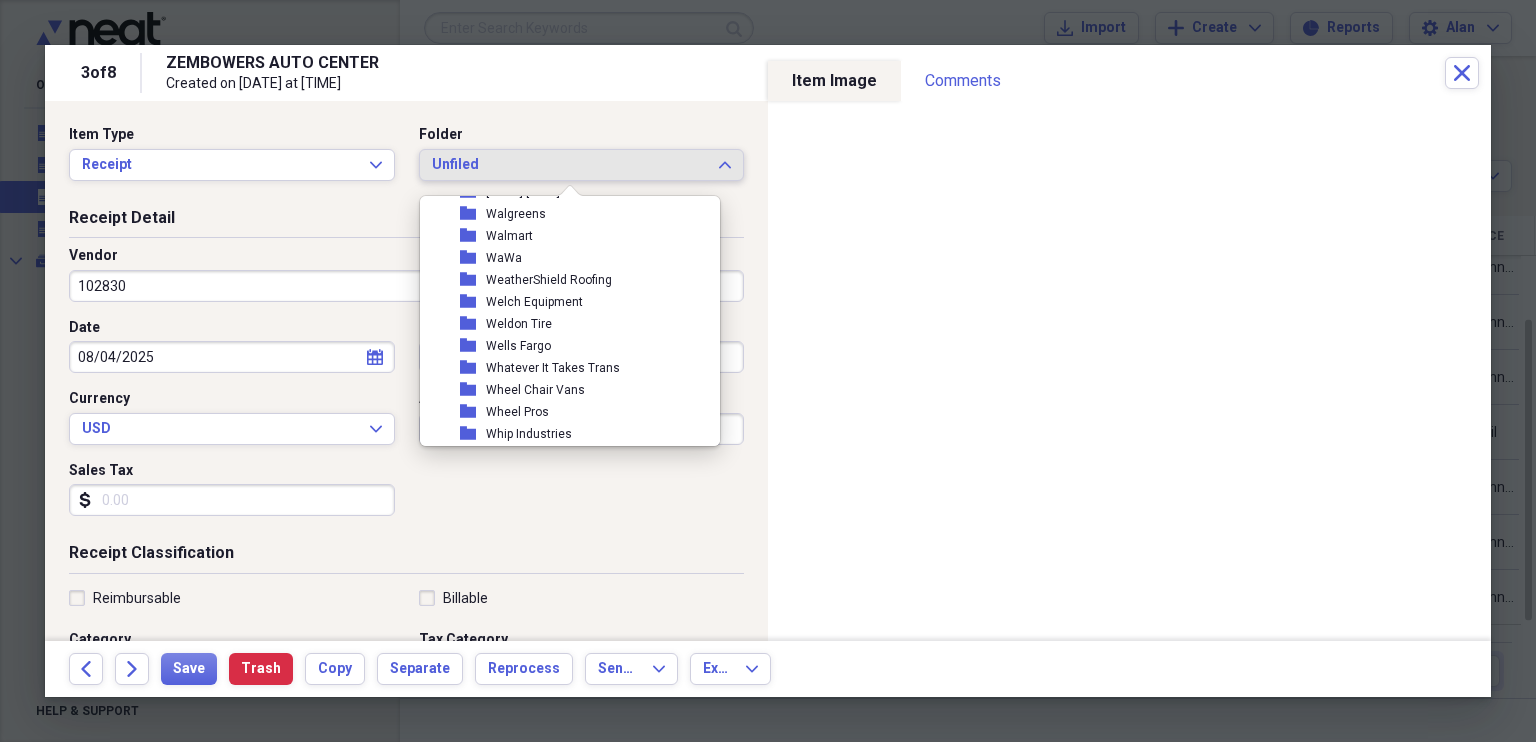 scroll, scrollTop: 9862, scrollLeft: 0, axis: vertical 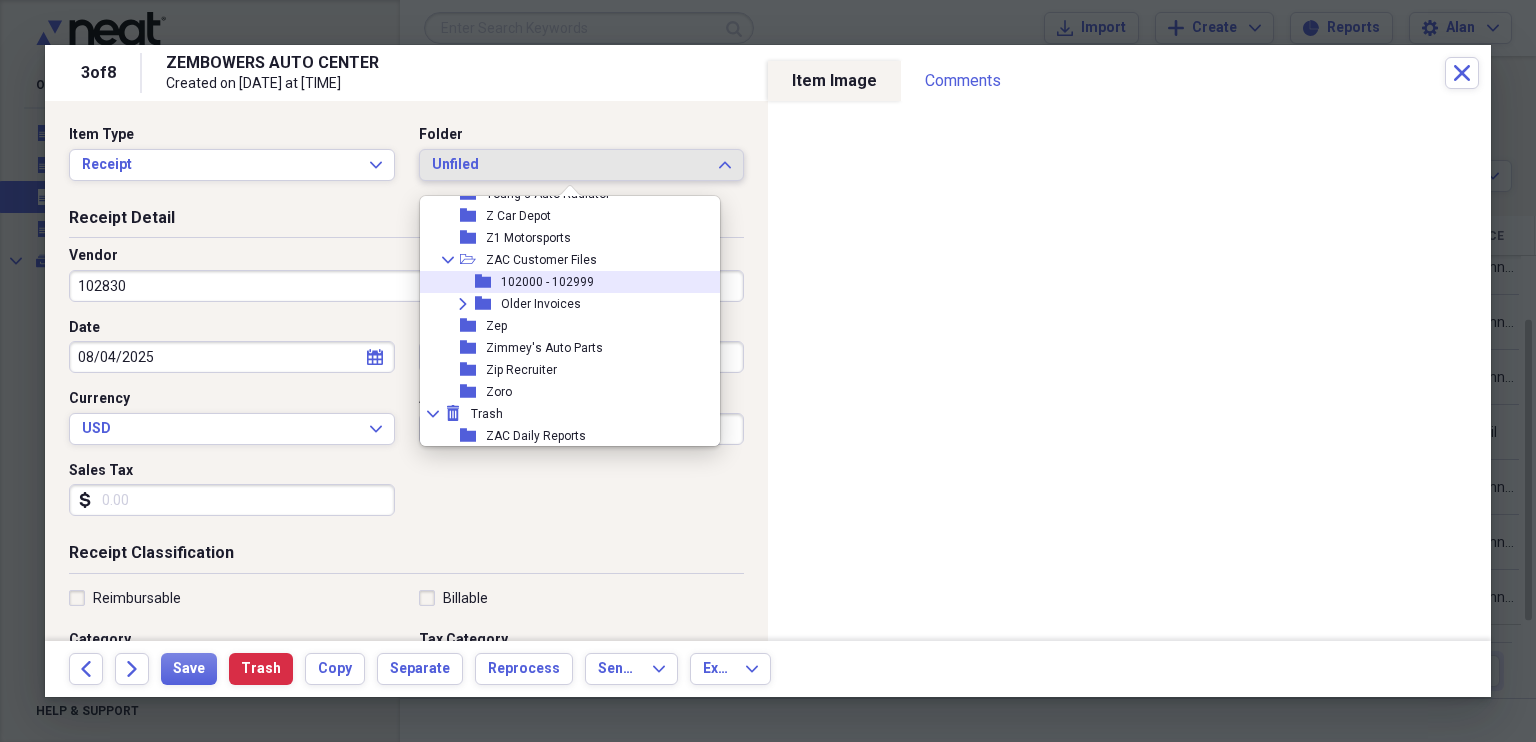 click on "102000 - 102999" at bounding box center (547, 282) 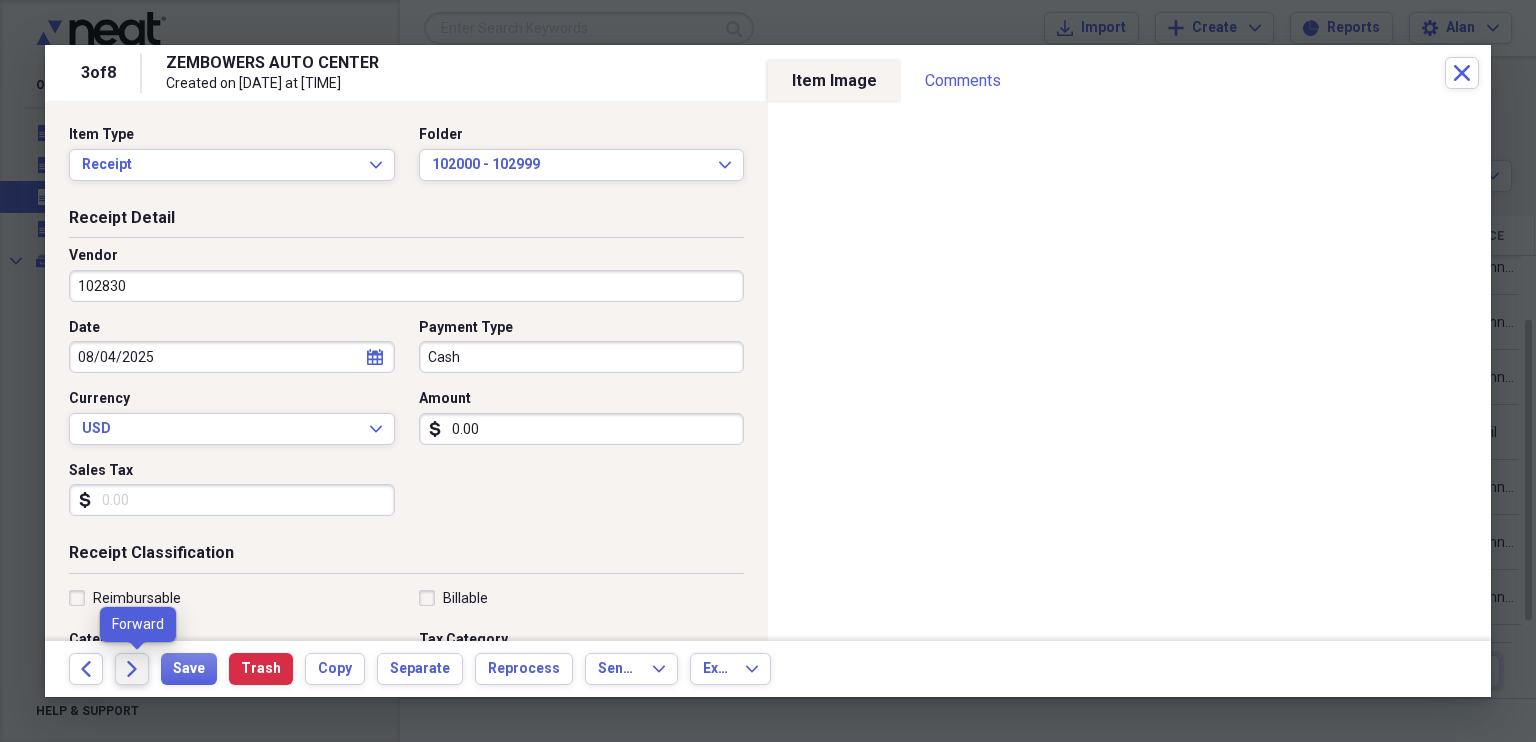click on "Forward" 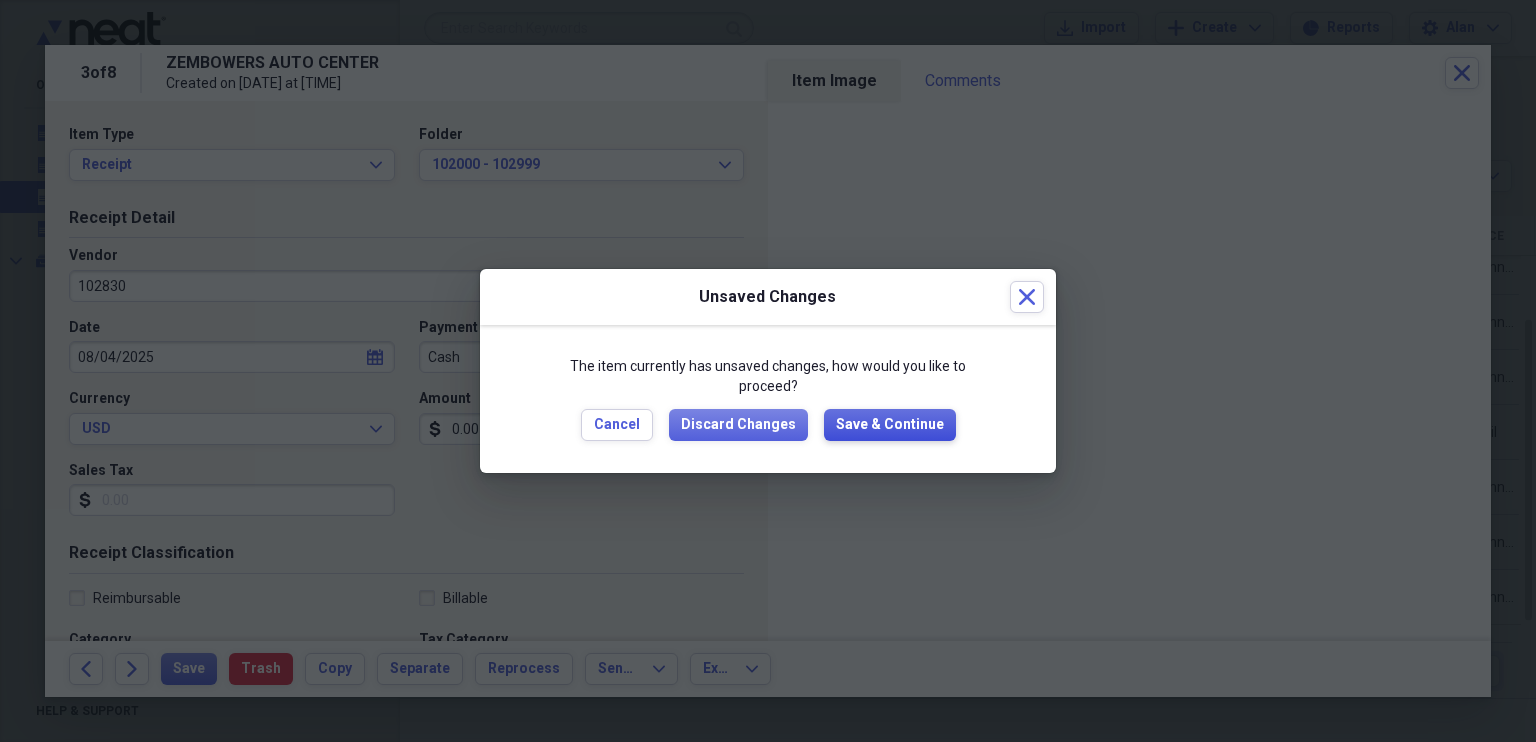 click on "Save & Continue" at bounding box center (890, 425) 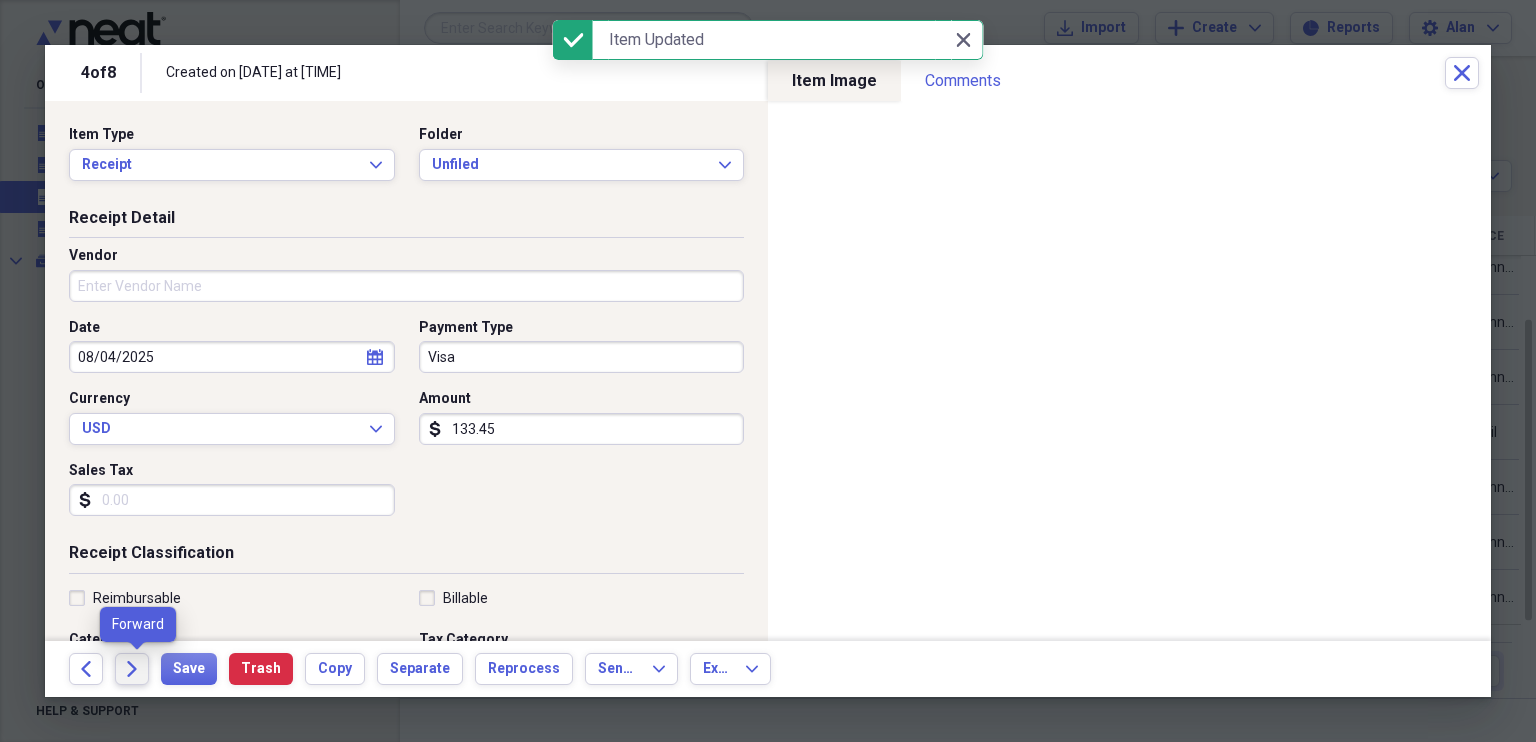 click on "Forward" at bounding box center (132, 669) 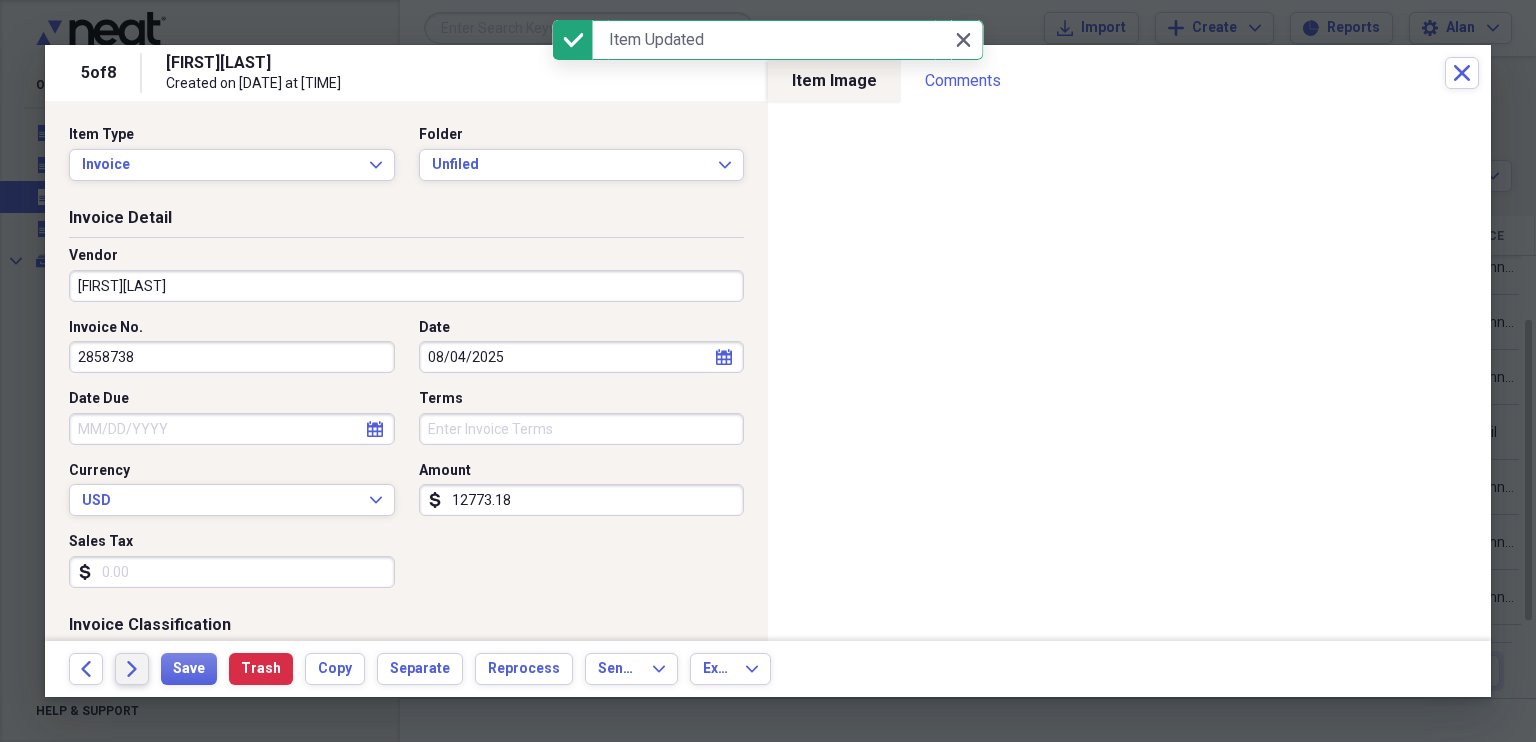 click on "Forward" at bounding box center [132, 669] 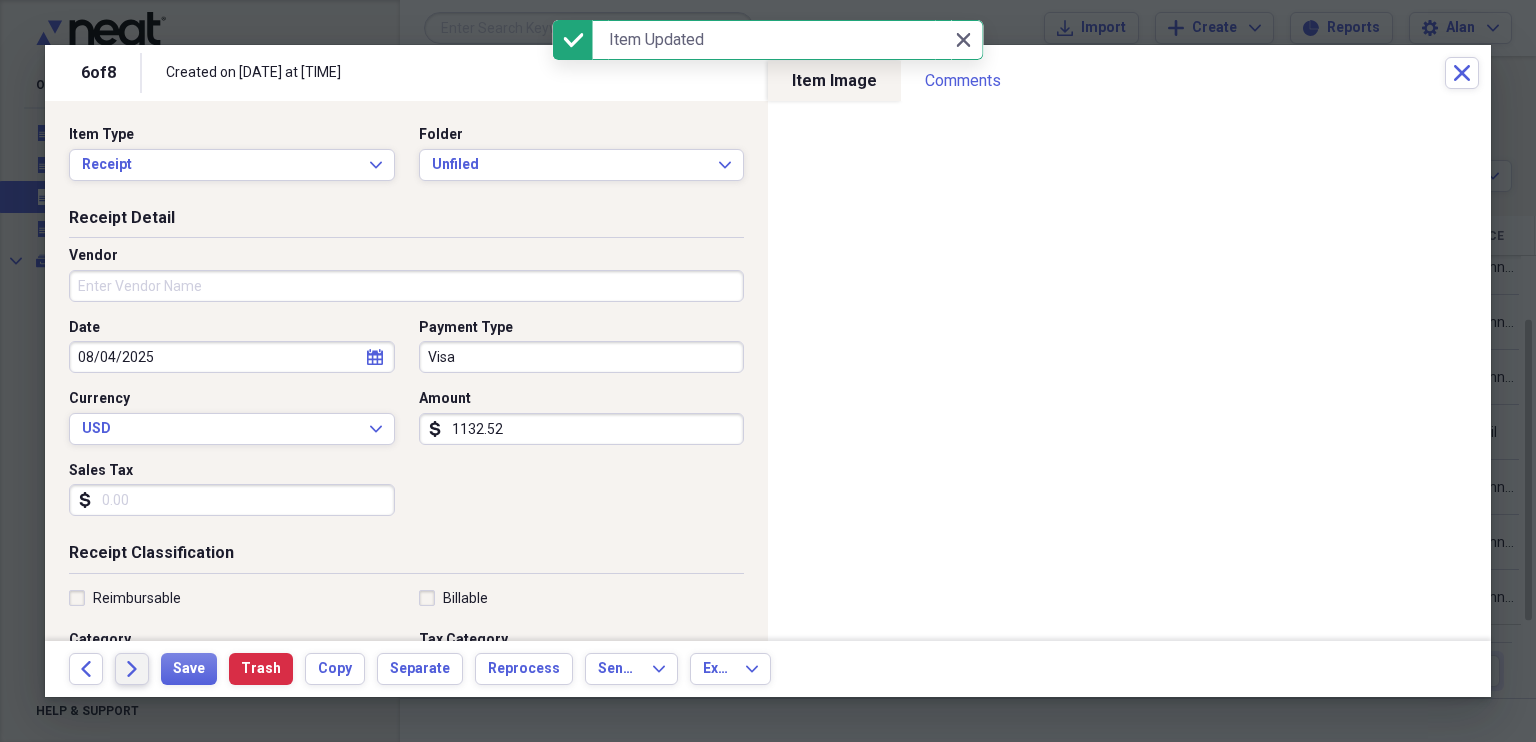 click on "Forward" 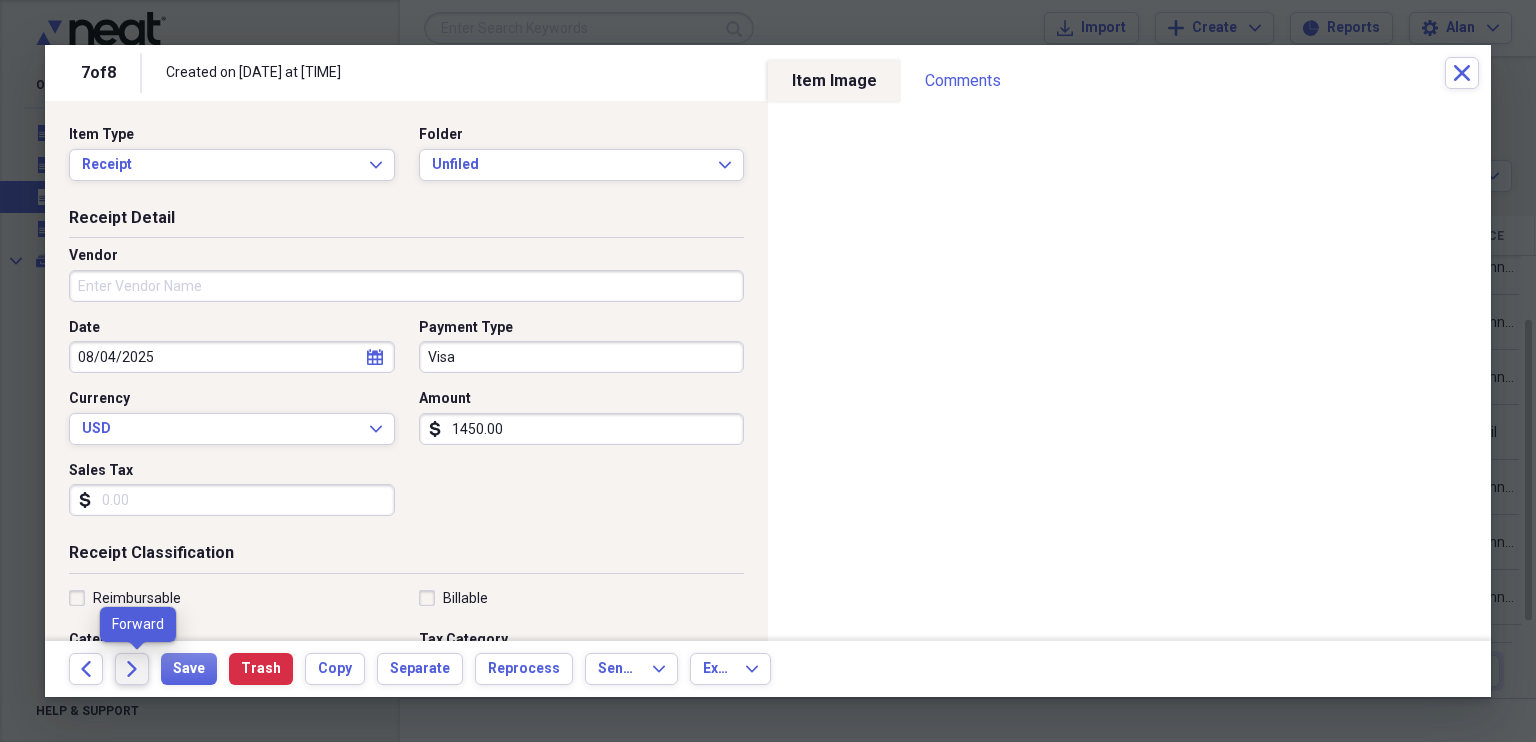click on "Forward" at bounding box center (132, 669) 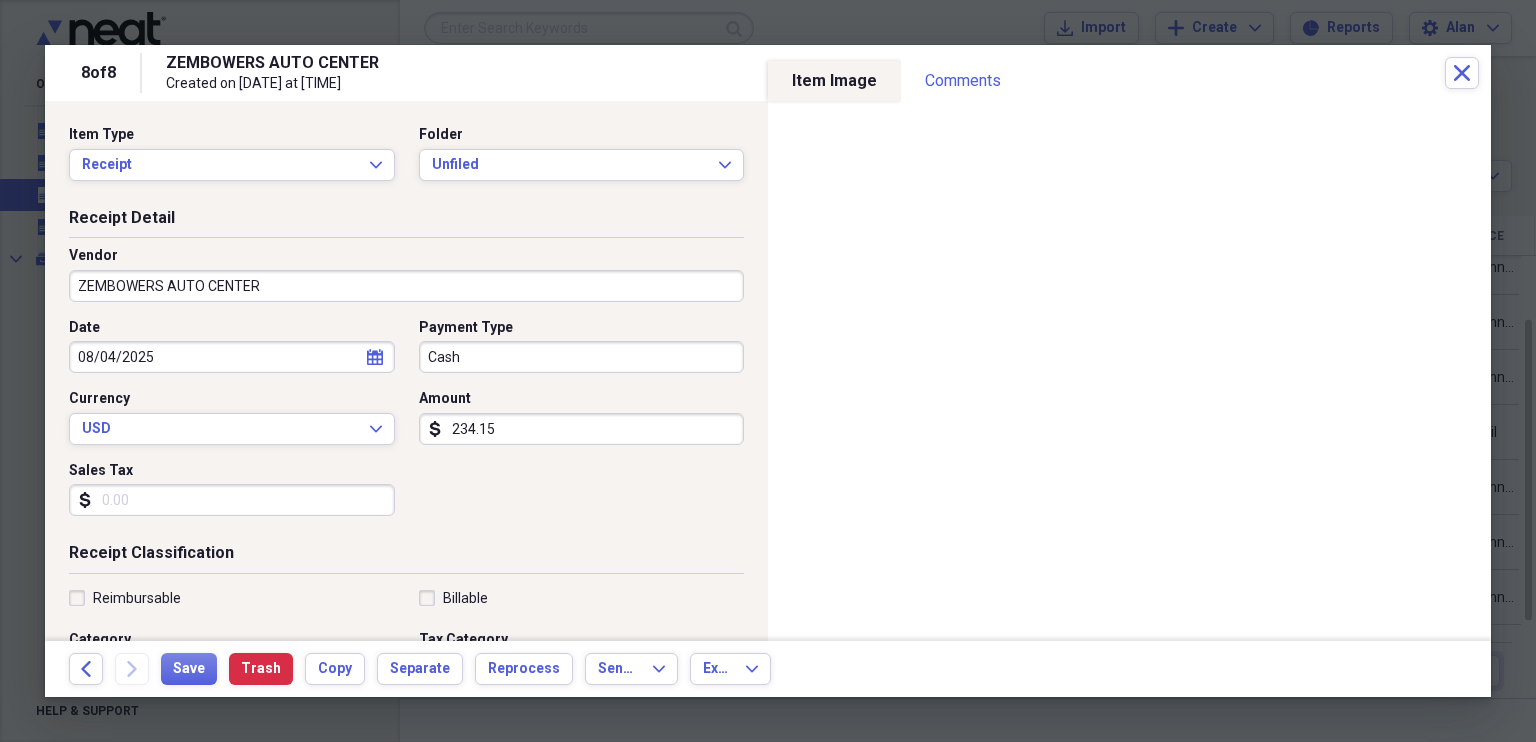 click on "ZEMBOWERS AUTO CENTER" at bounding box center (406, 286) 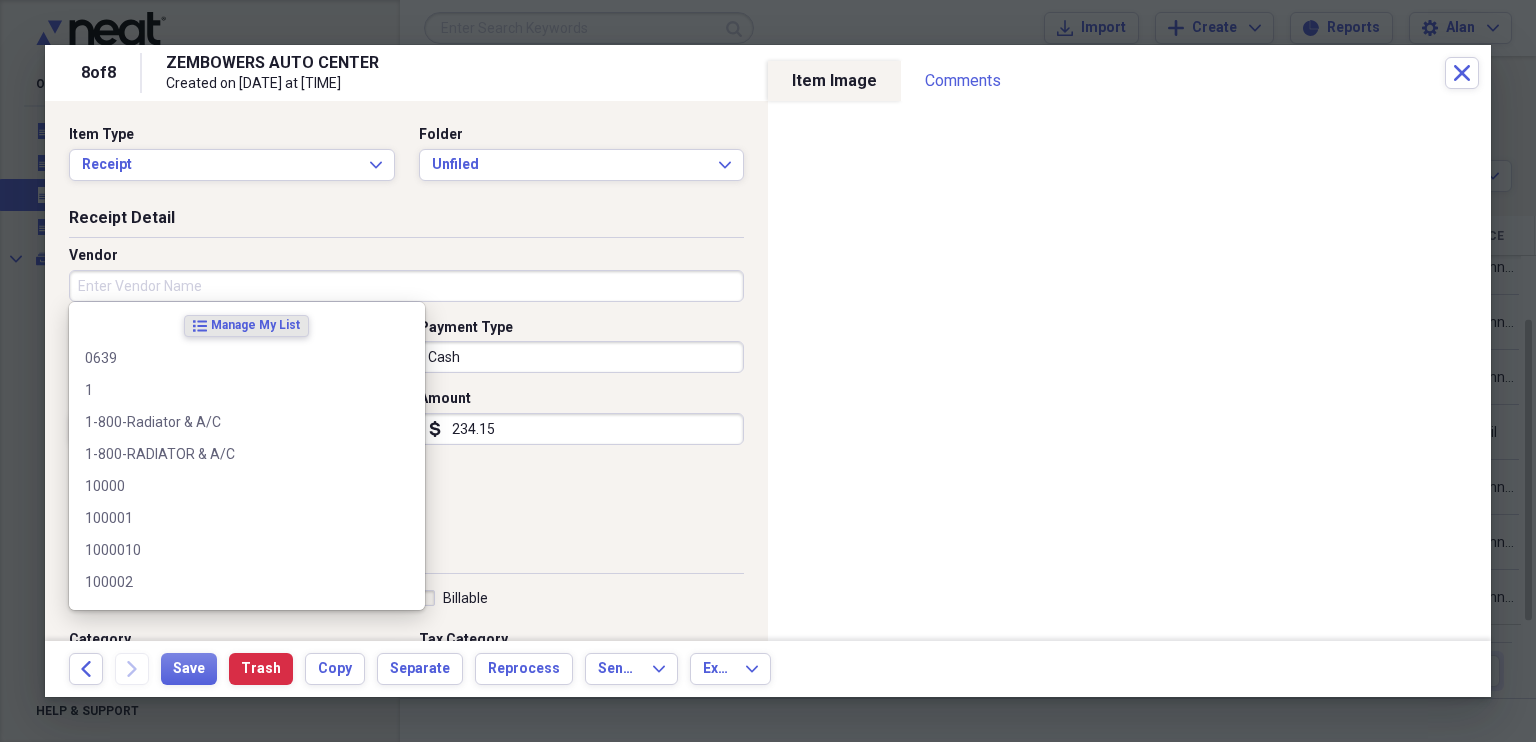 type 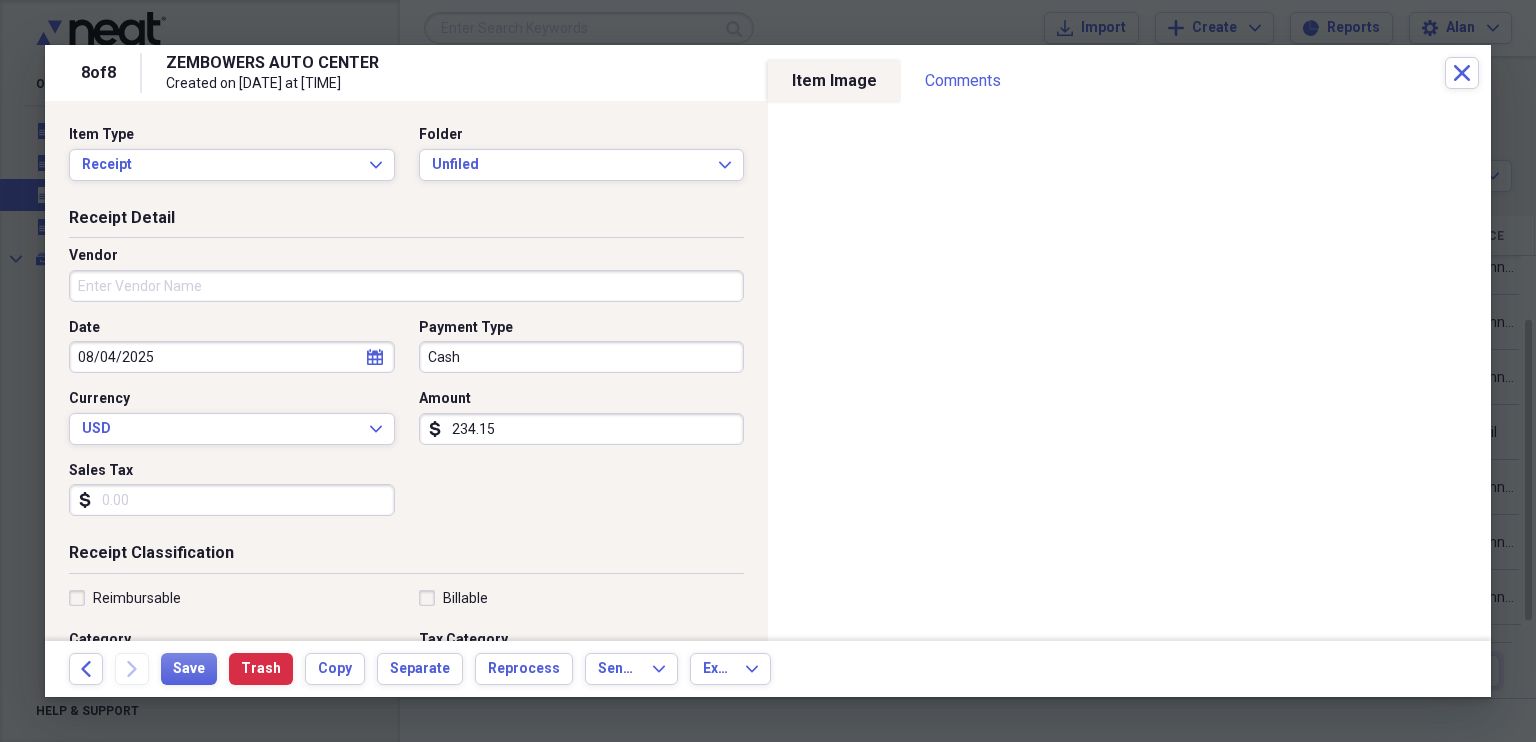 click on "Cash" at bounding box center (582, 357) 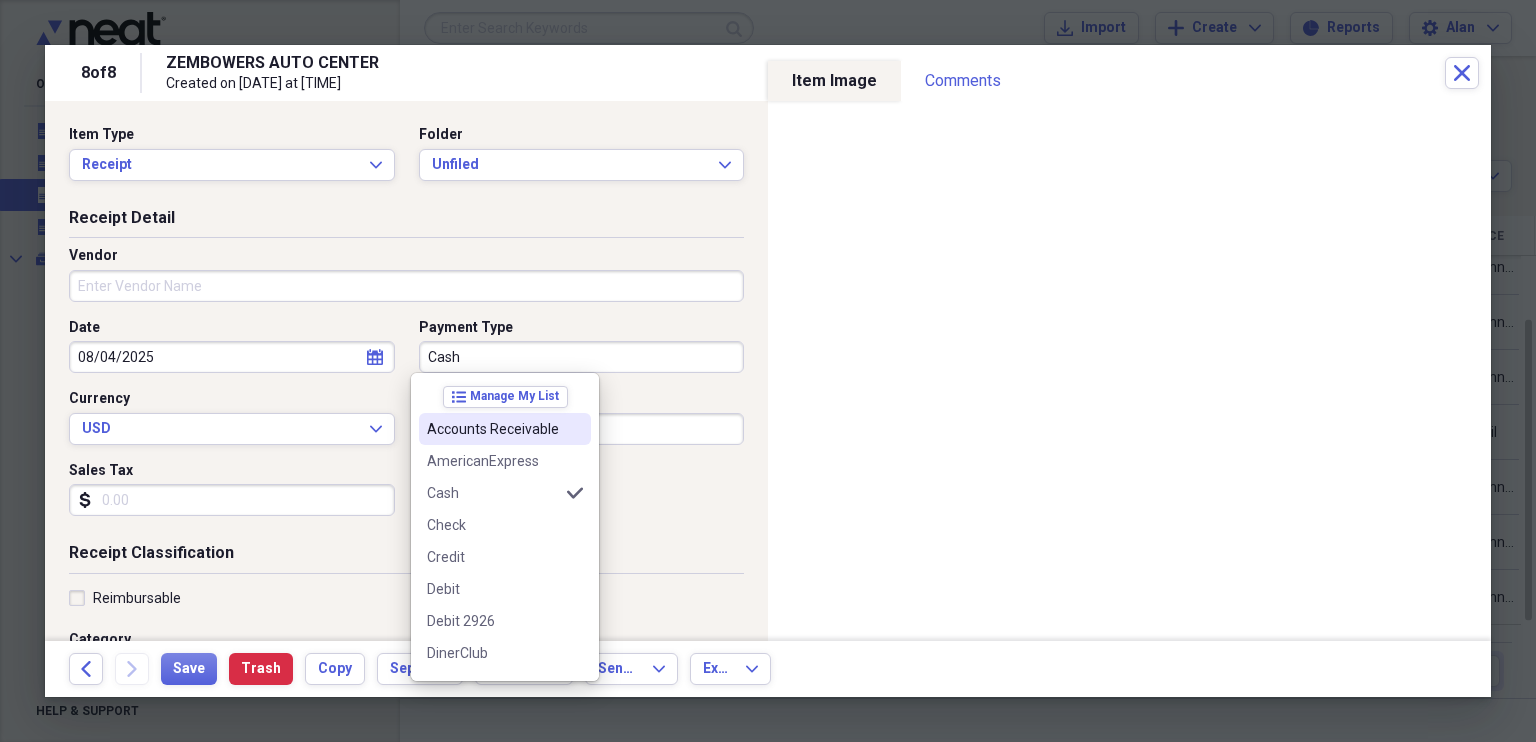 click on "Accounts Receivable" at bounding box center (493, 429) 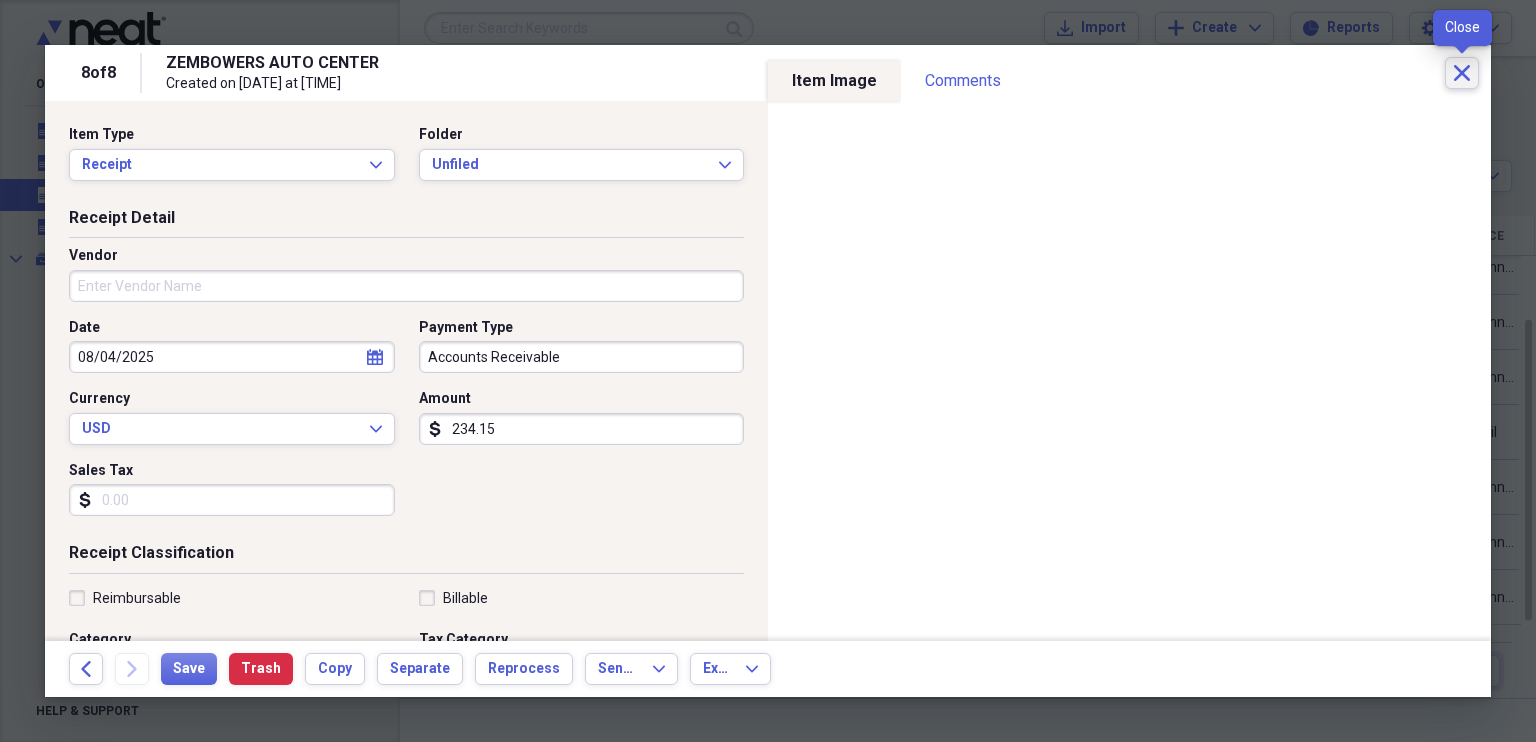 click 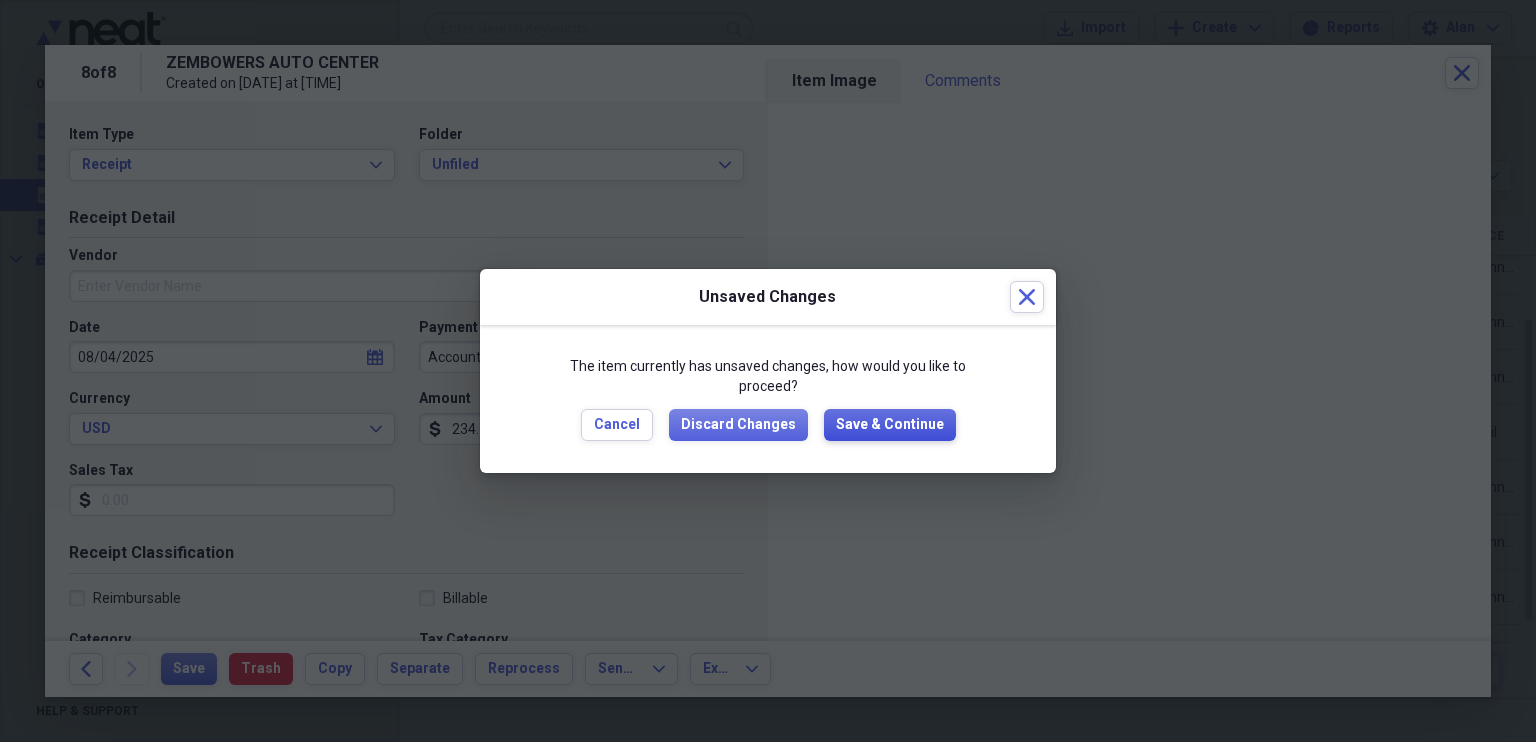 click on "Save & Continue" at bounding box center [890, 425] 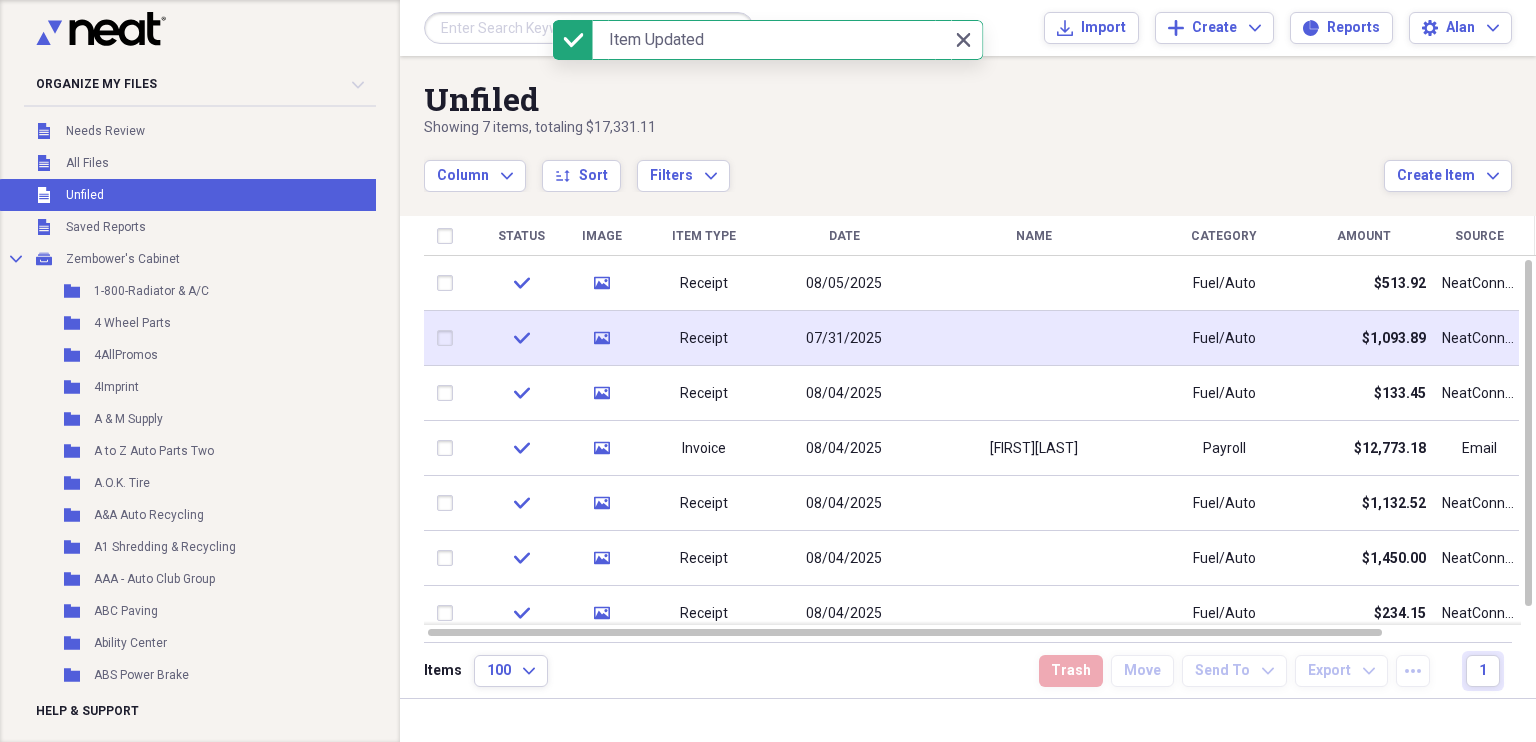 click on "07/31/2025" at bounding box center [844, 339] 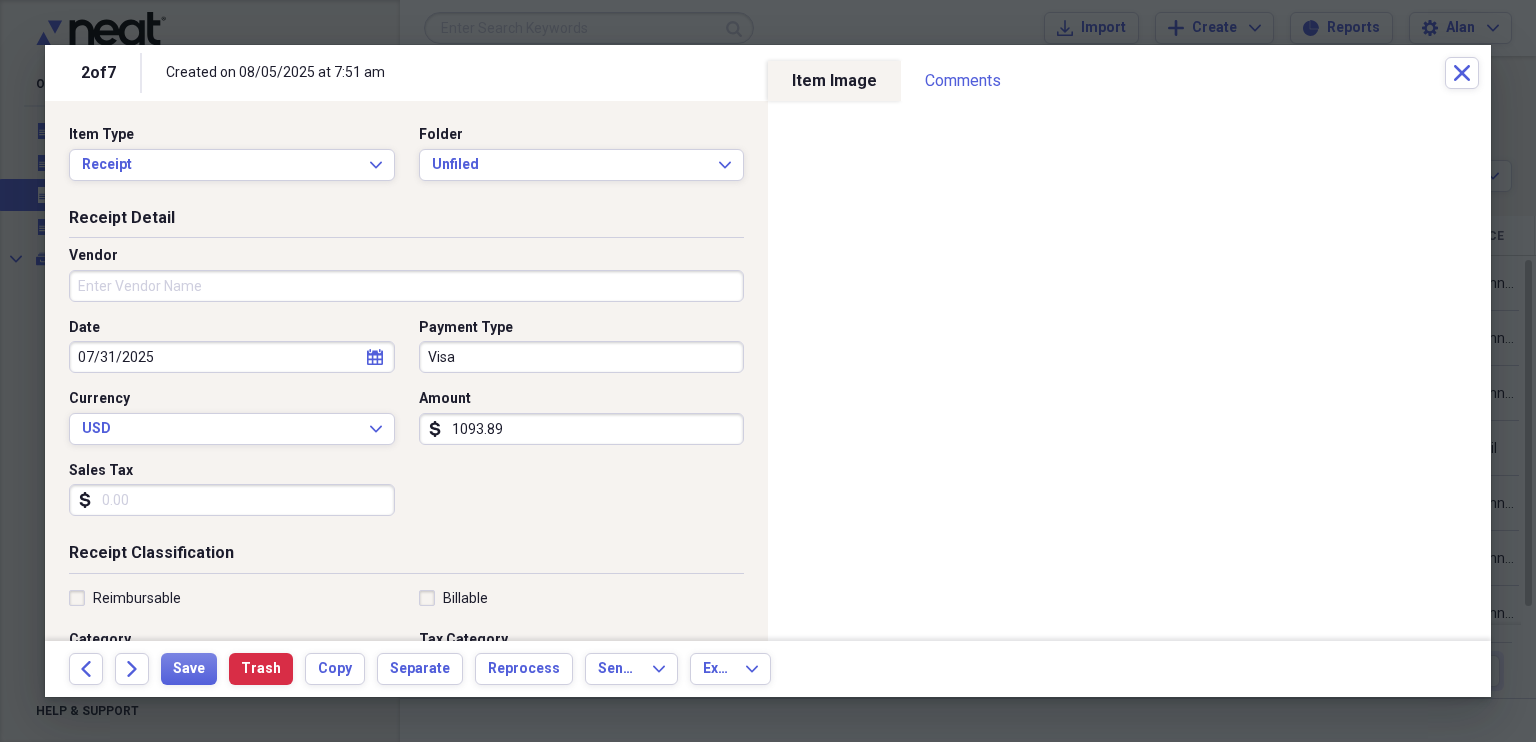 click on "Vendor" at bounding box center [406, 286] 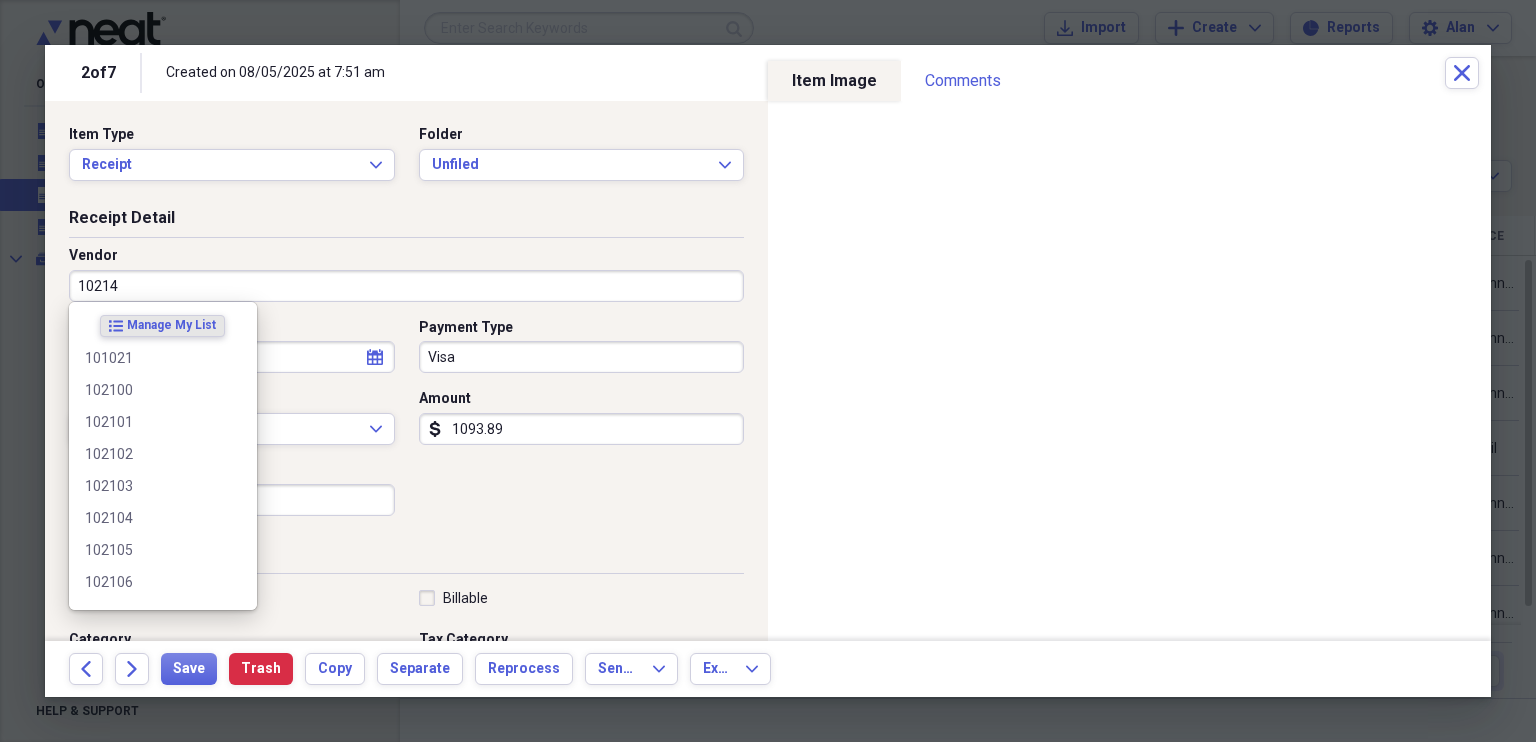 type on "102145" 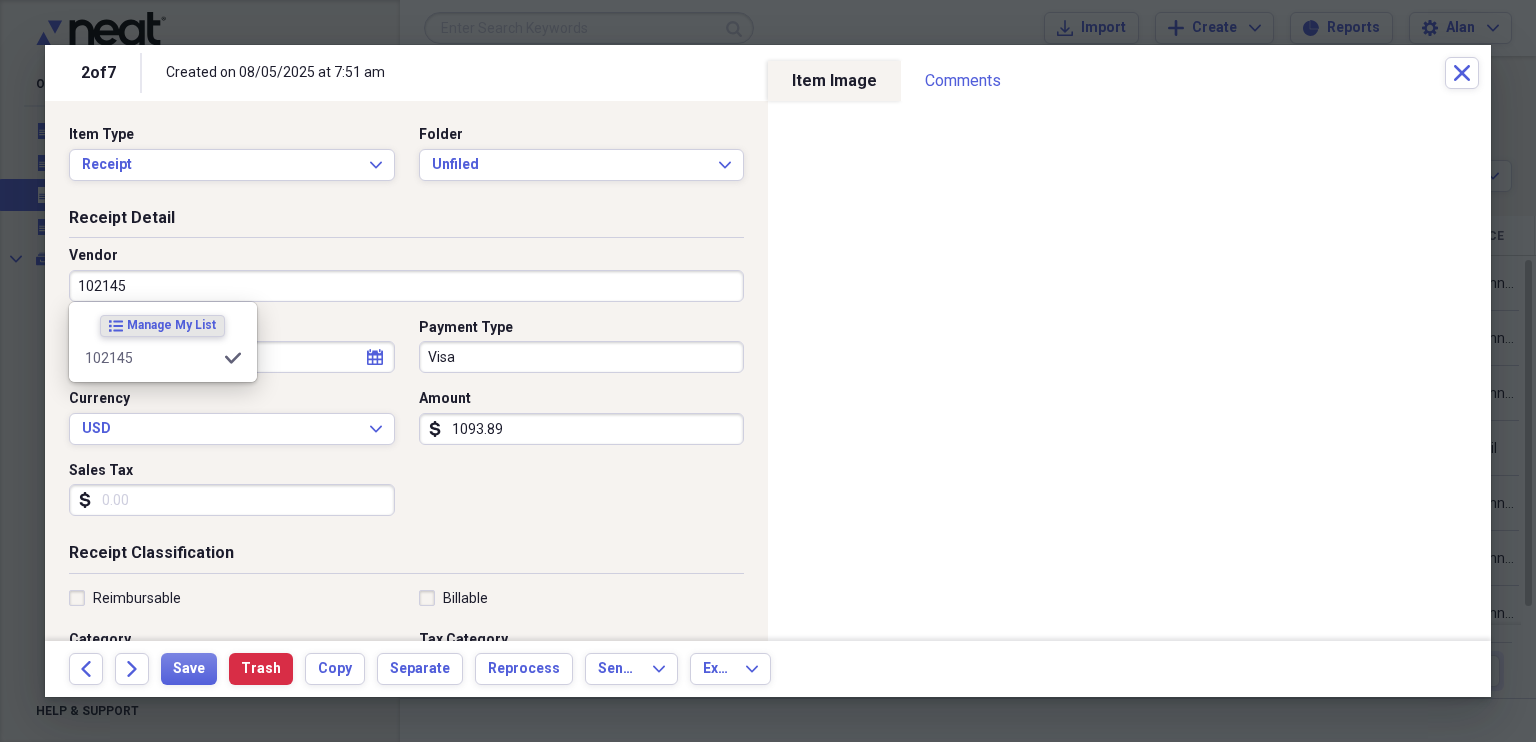 type on "General Retail" 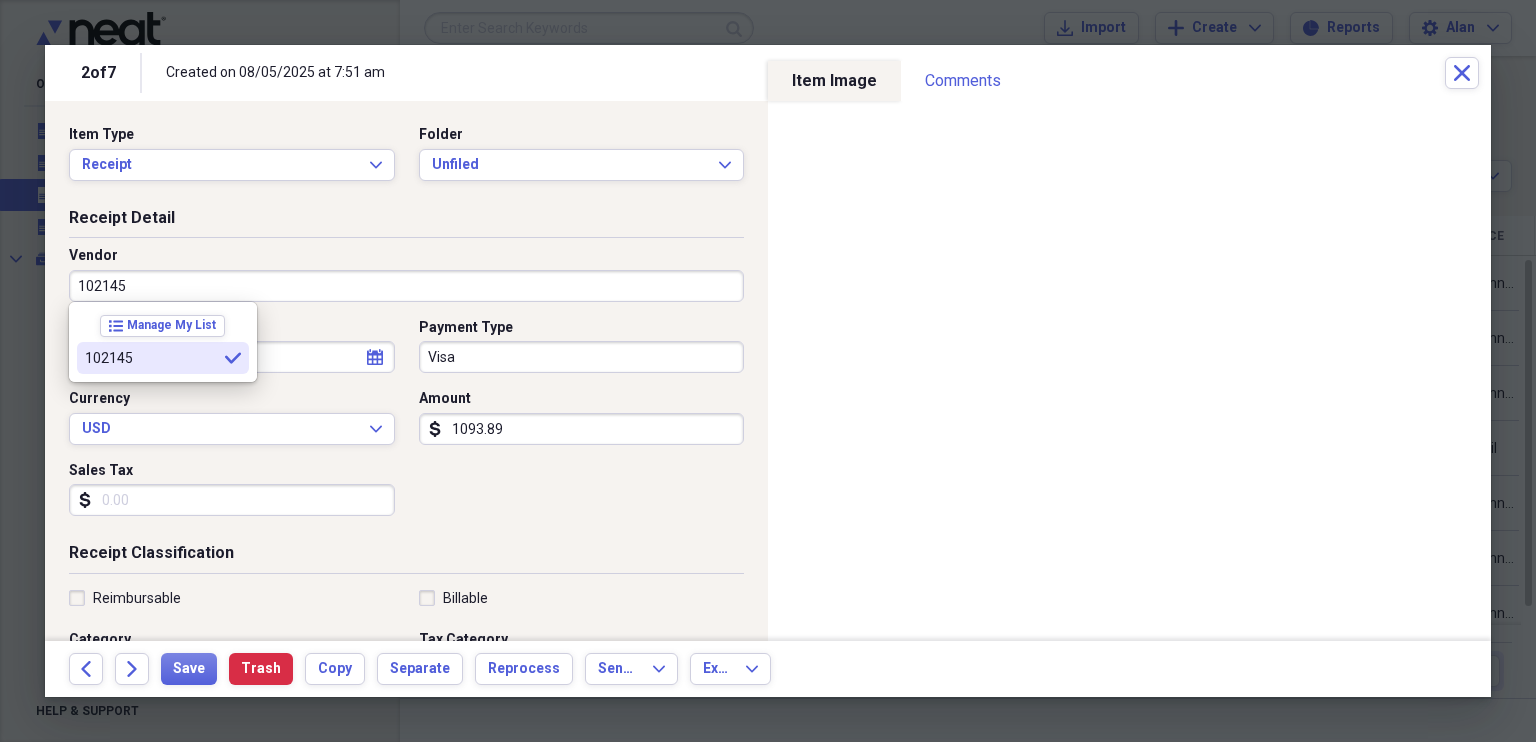type on "102145" 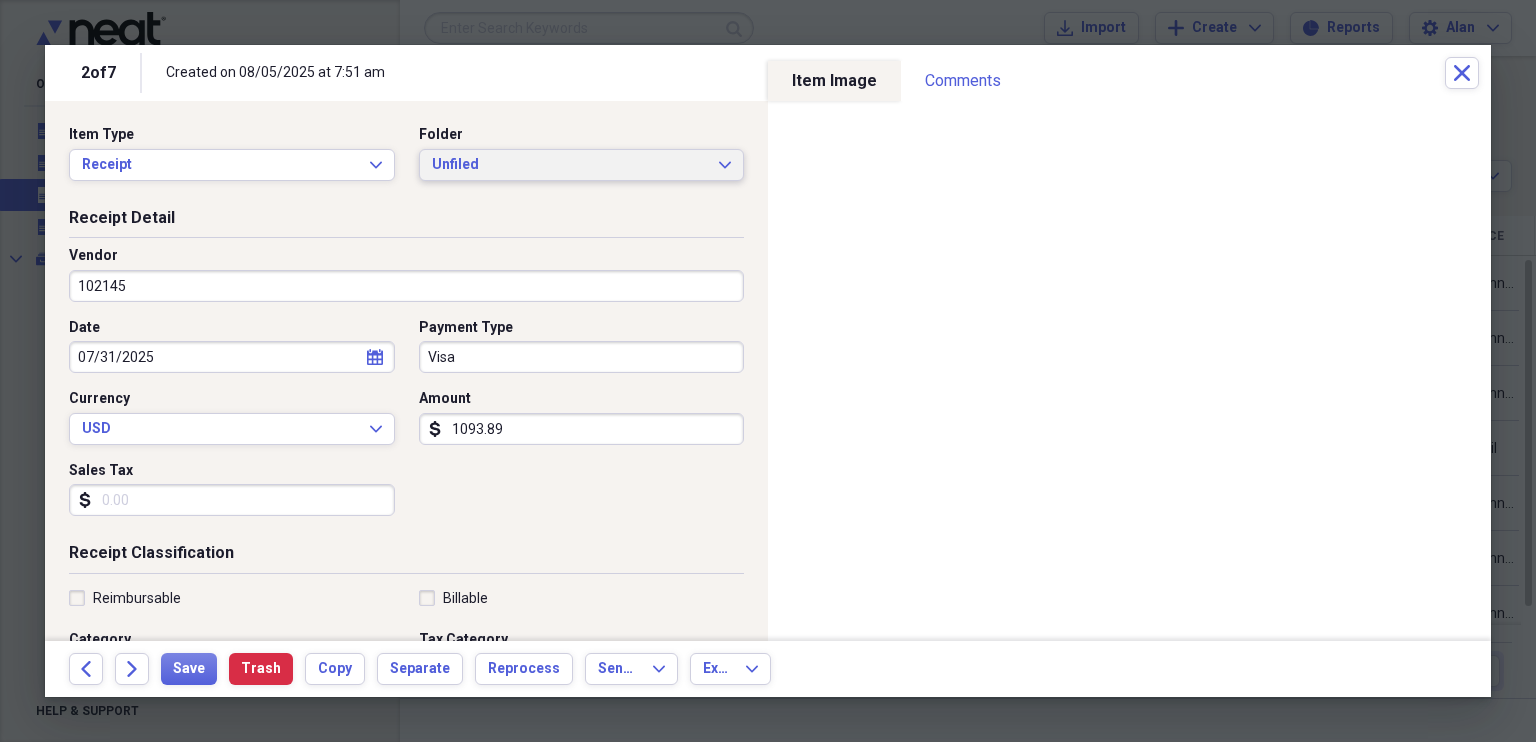 click on "Expand" 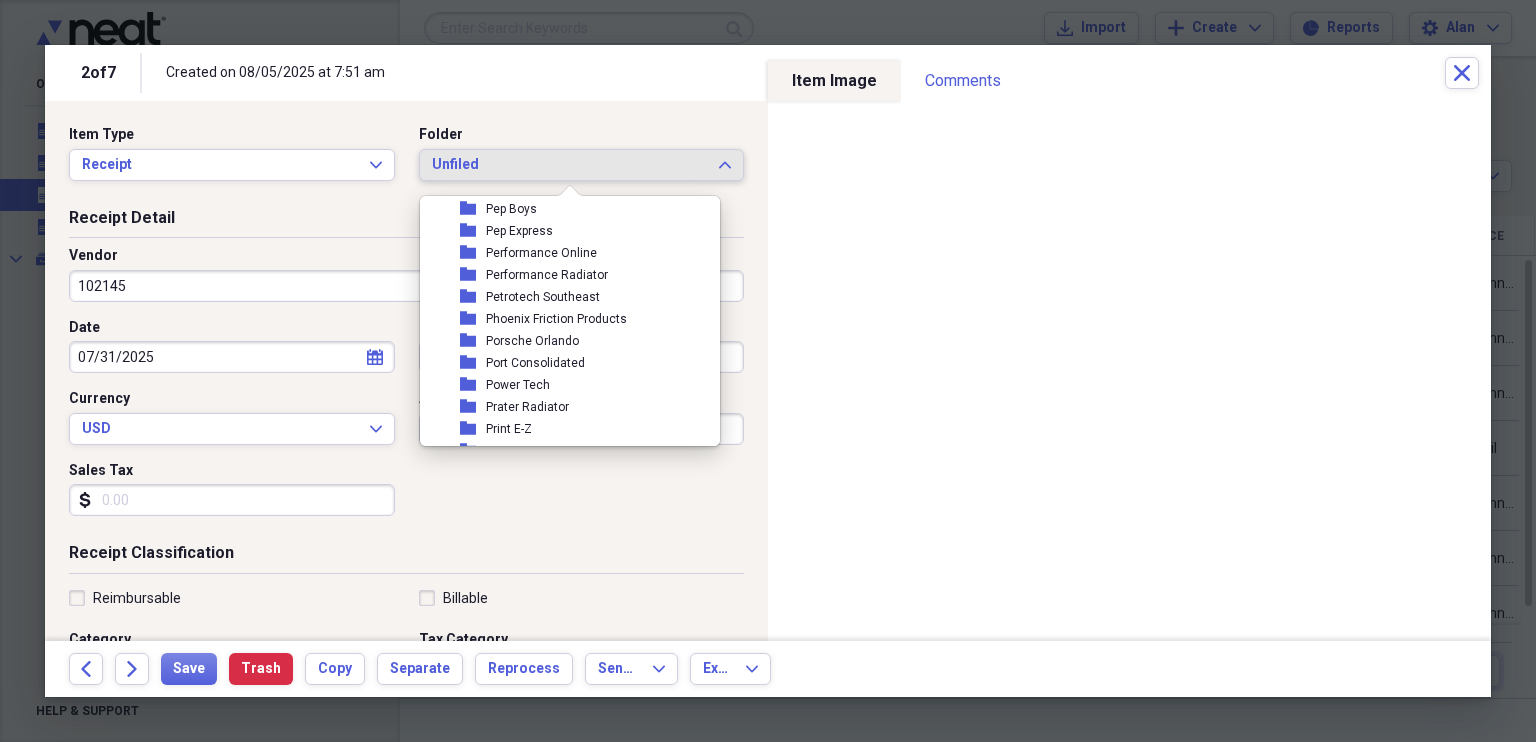 scroll, scrollTop: 9862, scrollLeft: 0, axis: vertical 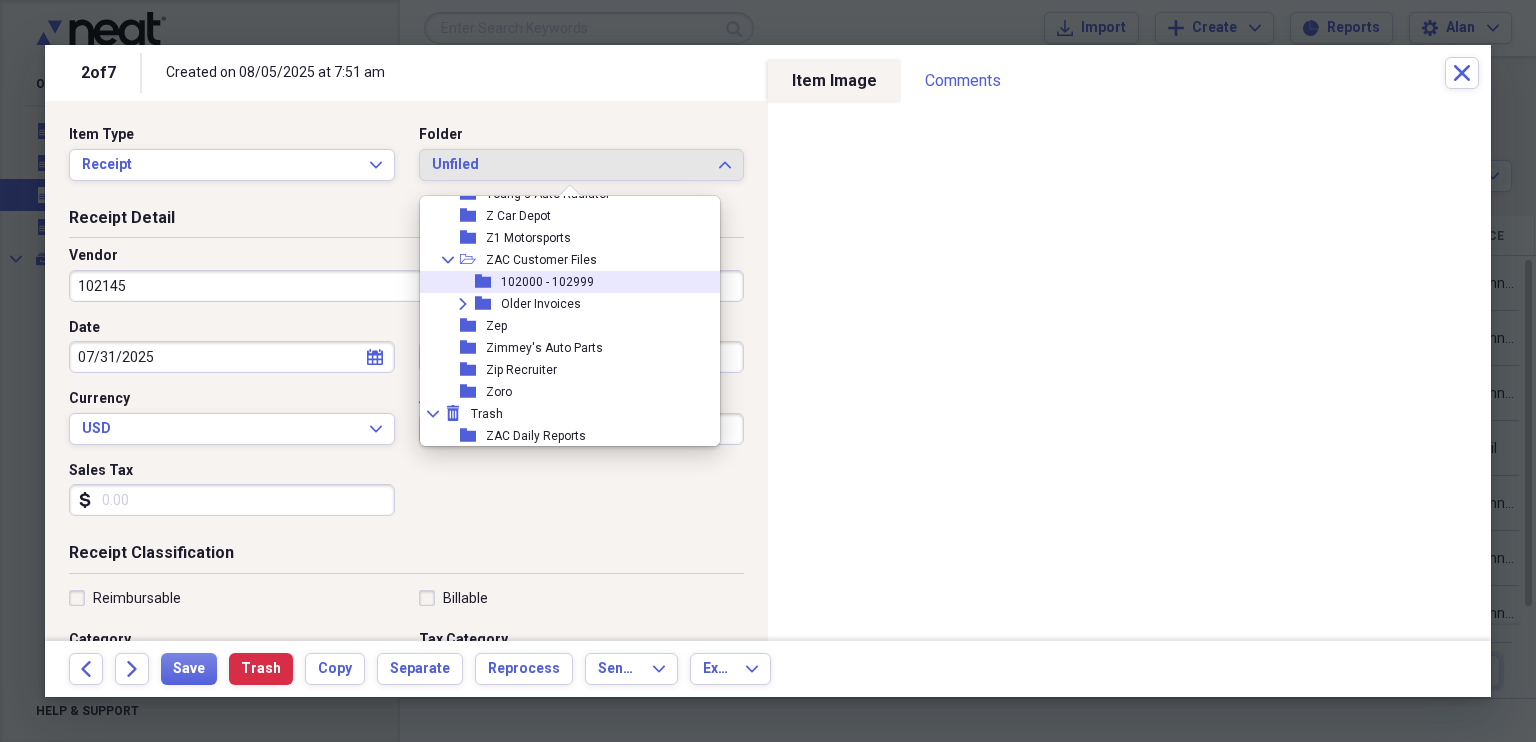 click on "102000 - 102999" at bounding box center [547, 282] 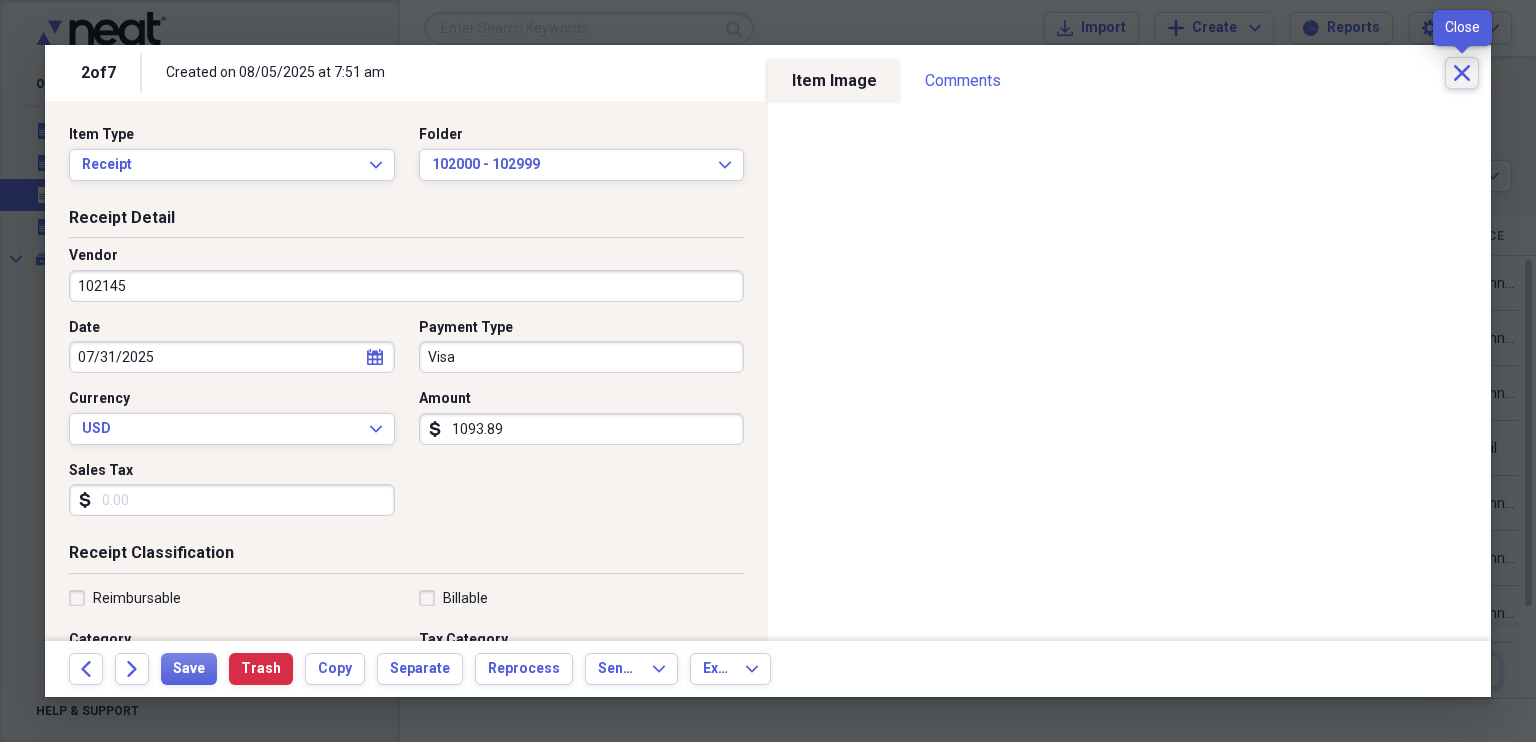 click on "Close" at bounding box center (1462, 73) 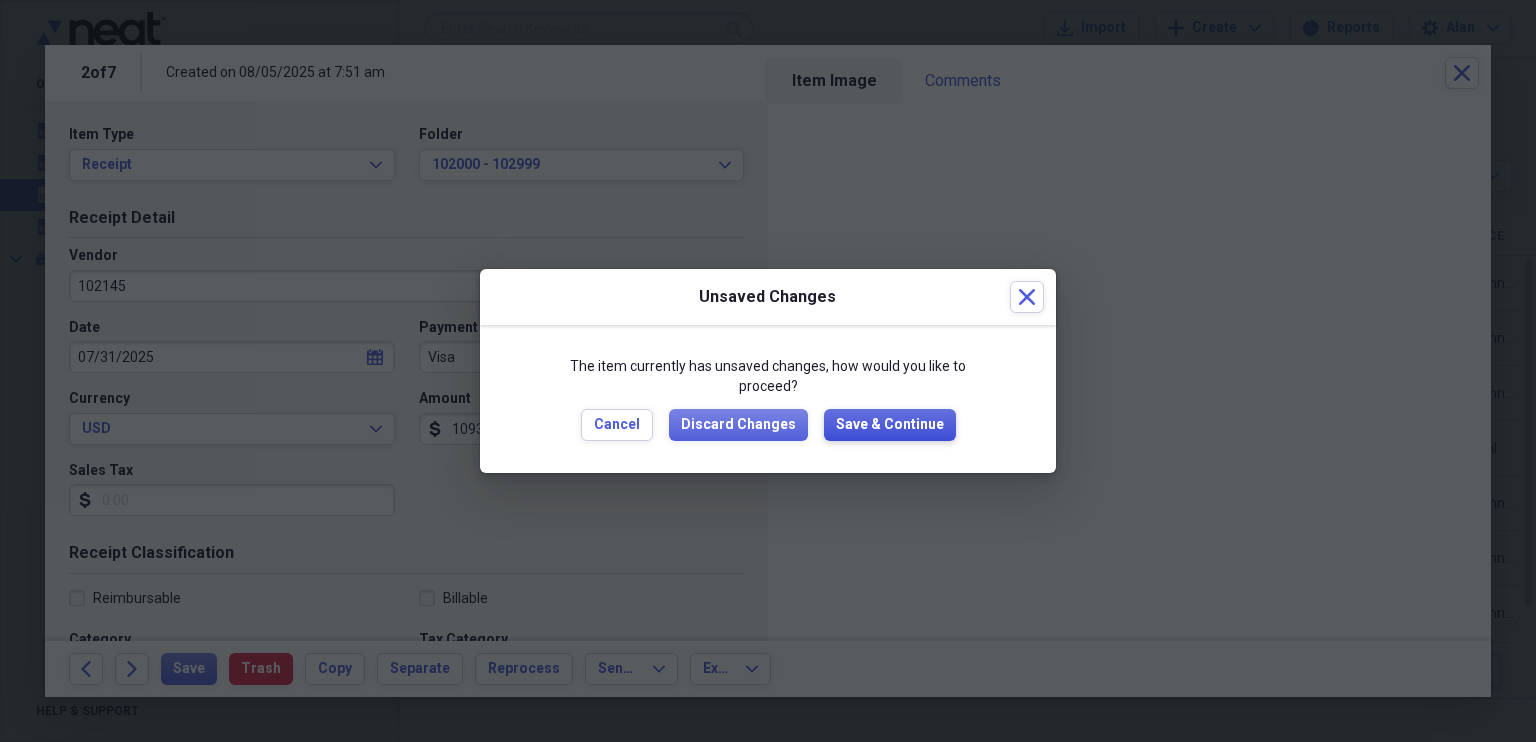 click on "Save & Continue" at bounding box center (890, 425) 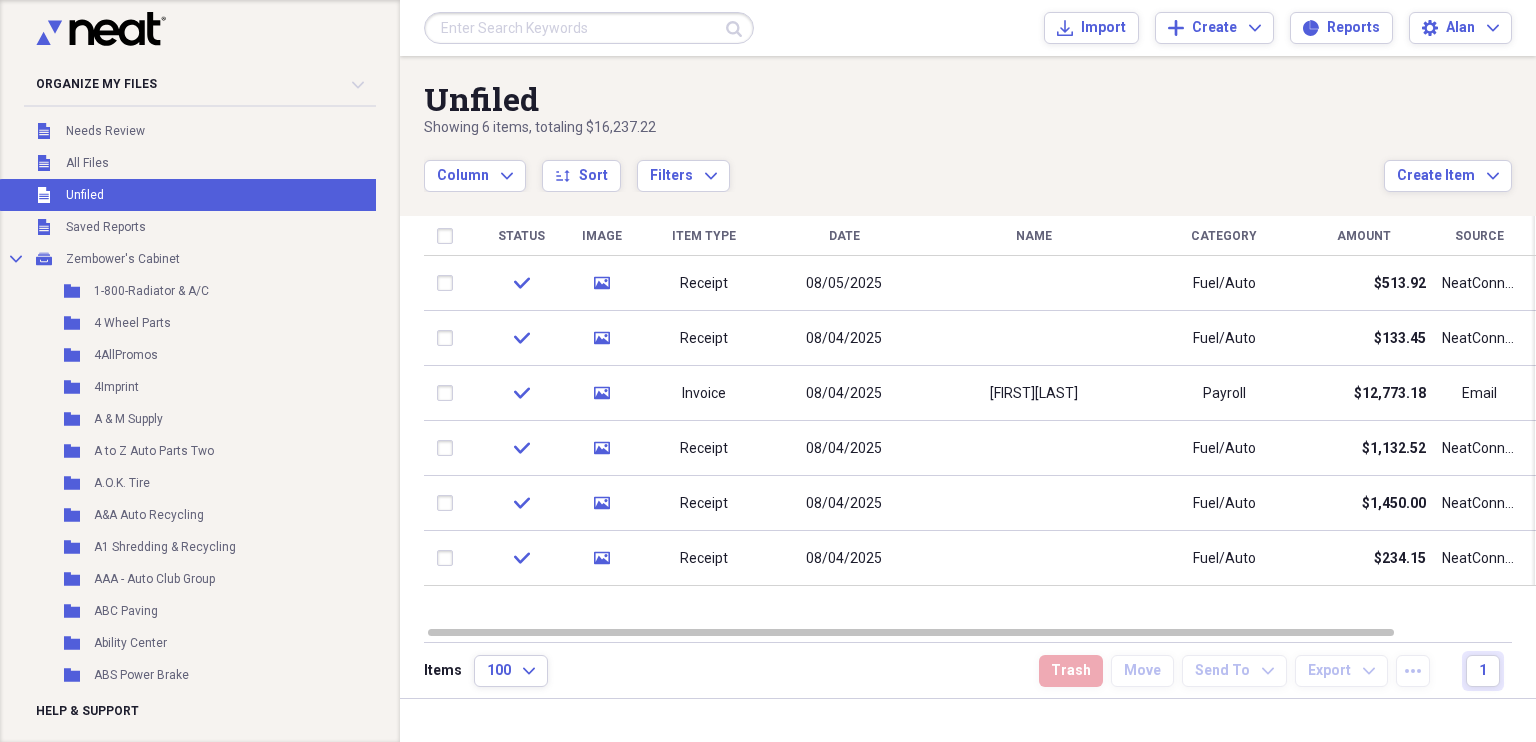 click at bounding box center [589, 28] 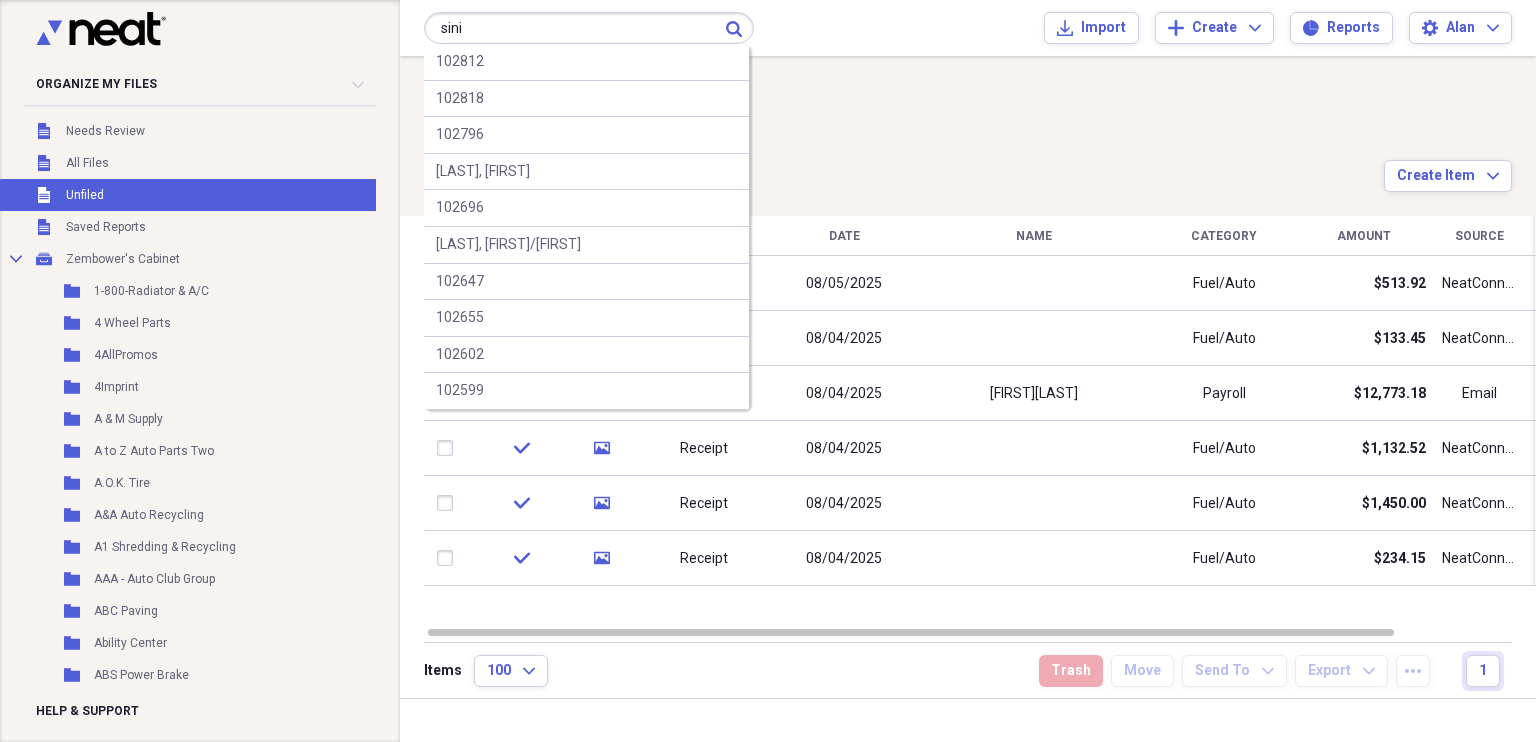 type on "sini" 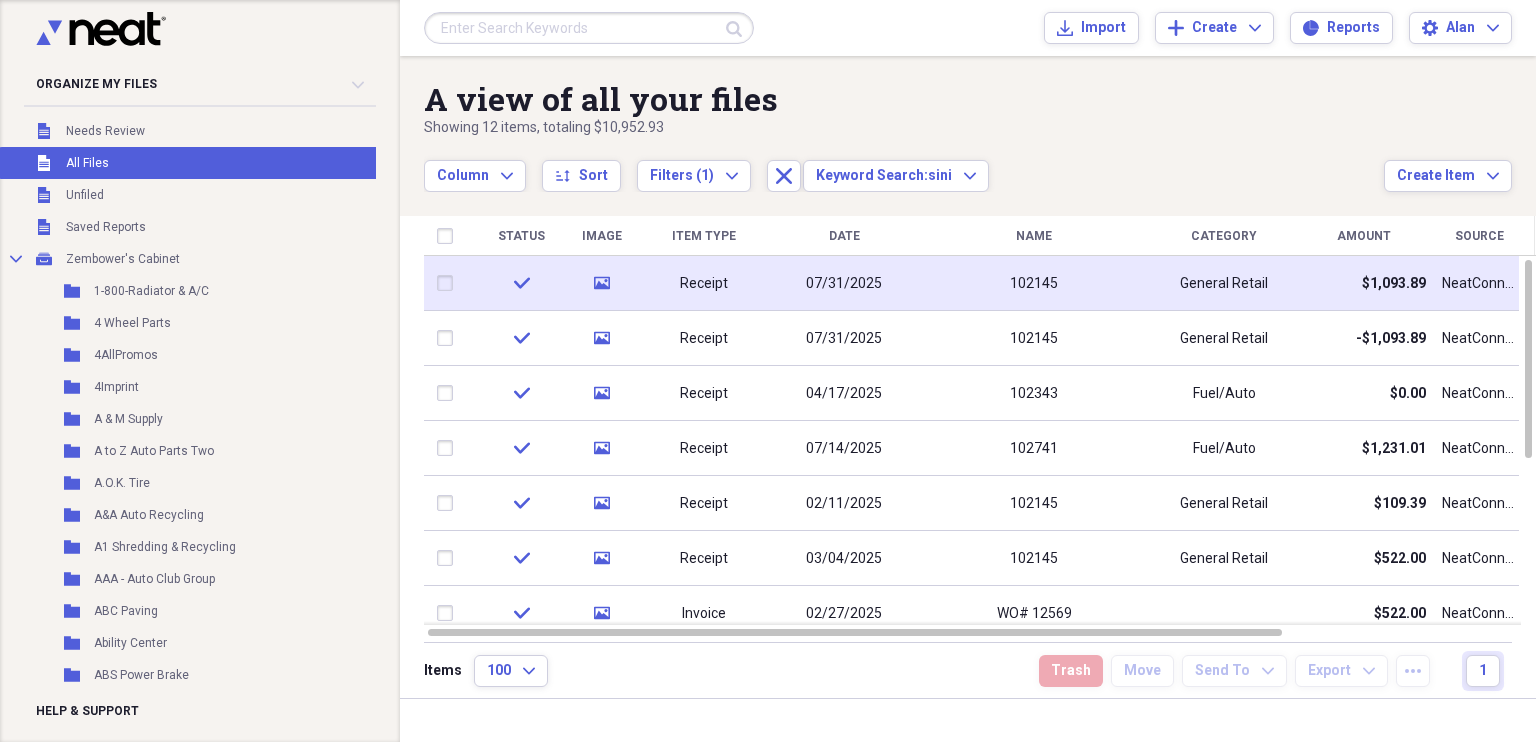 click on "07/31/2025" at bounding box center [844, 284] 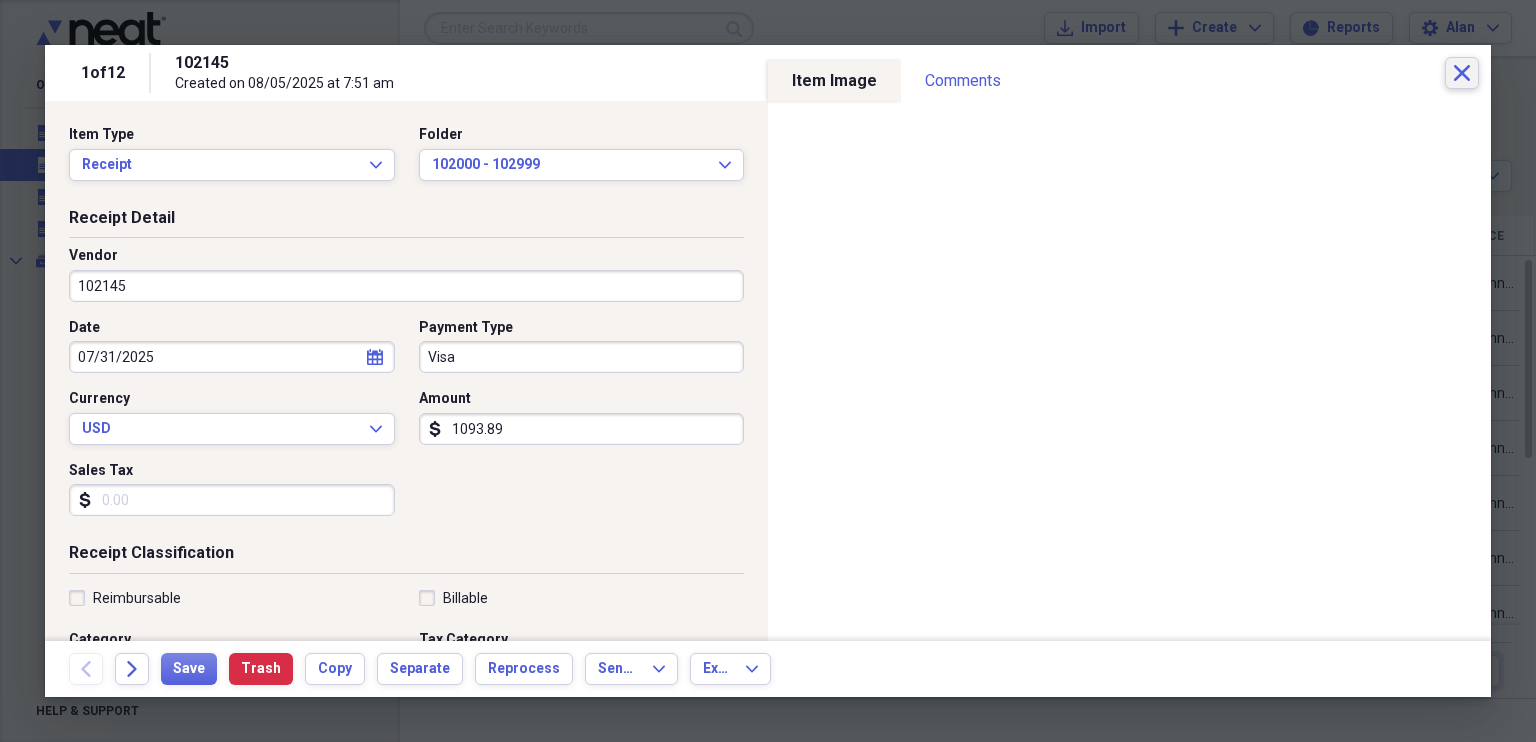 click on "Close" 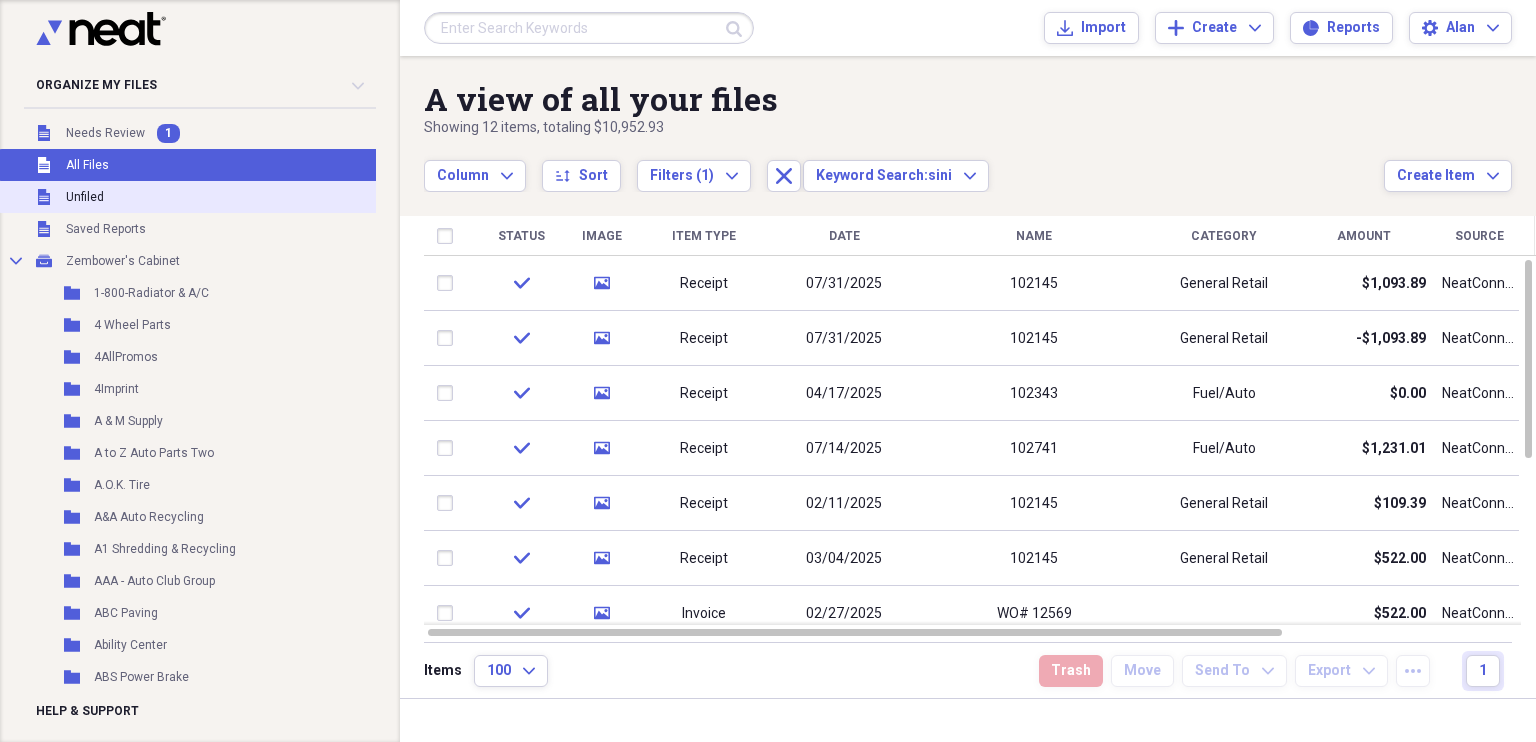 click on "Unfiled" at bounding box center [85, 197] 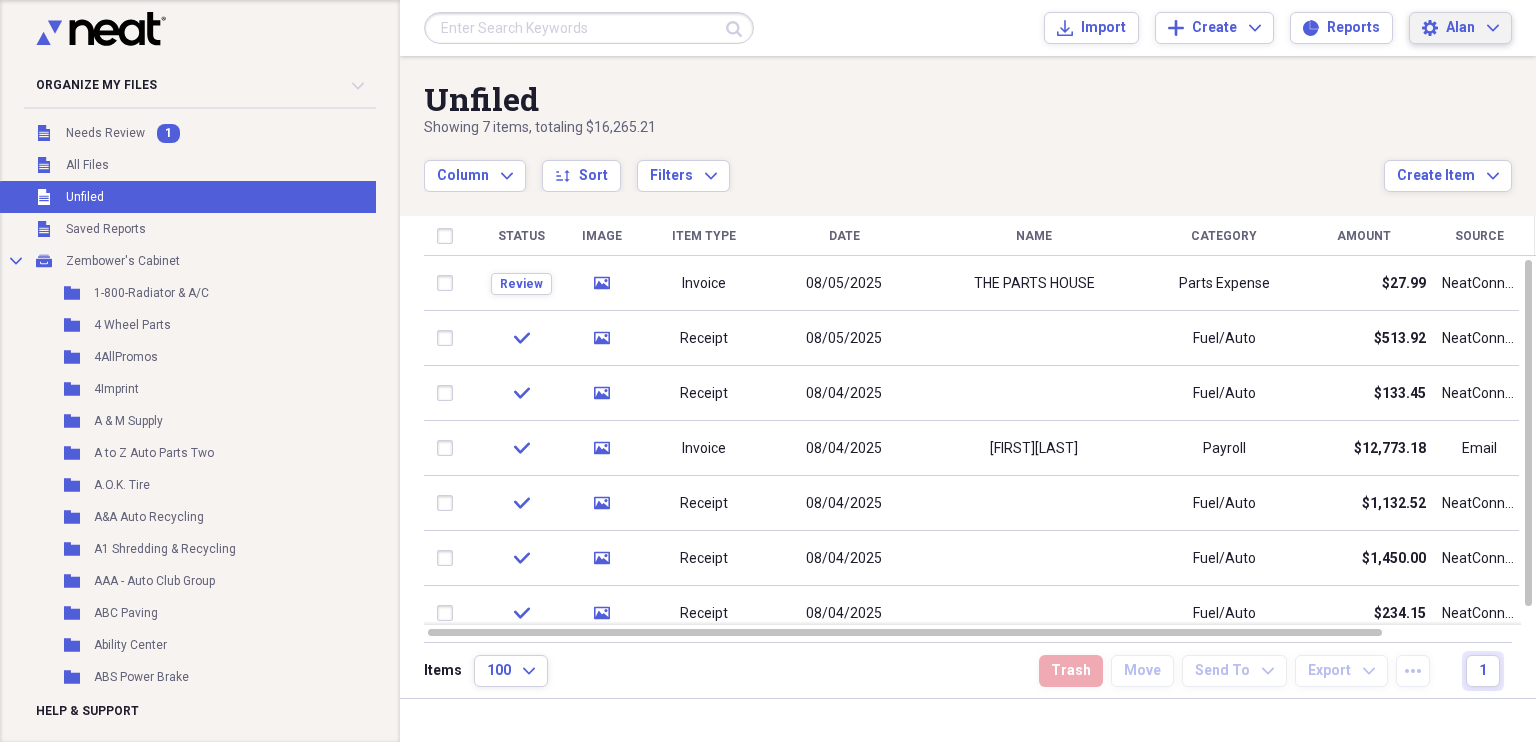 click on "Alan" at bounding box center (1460, 28) 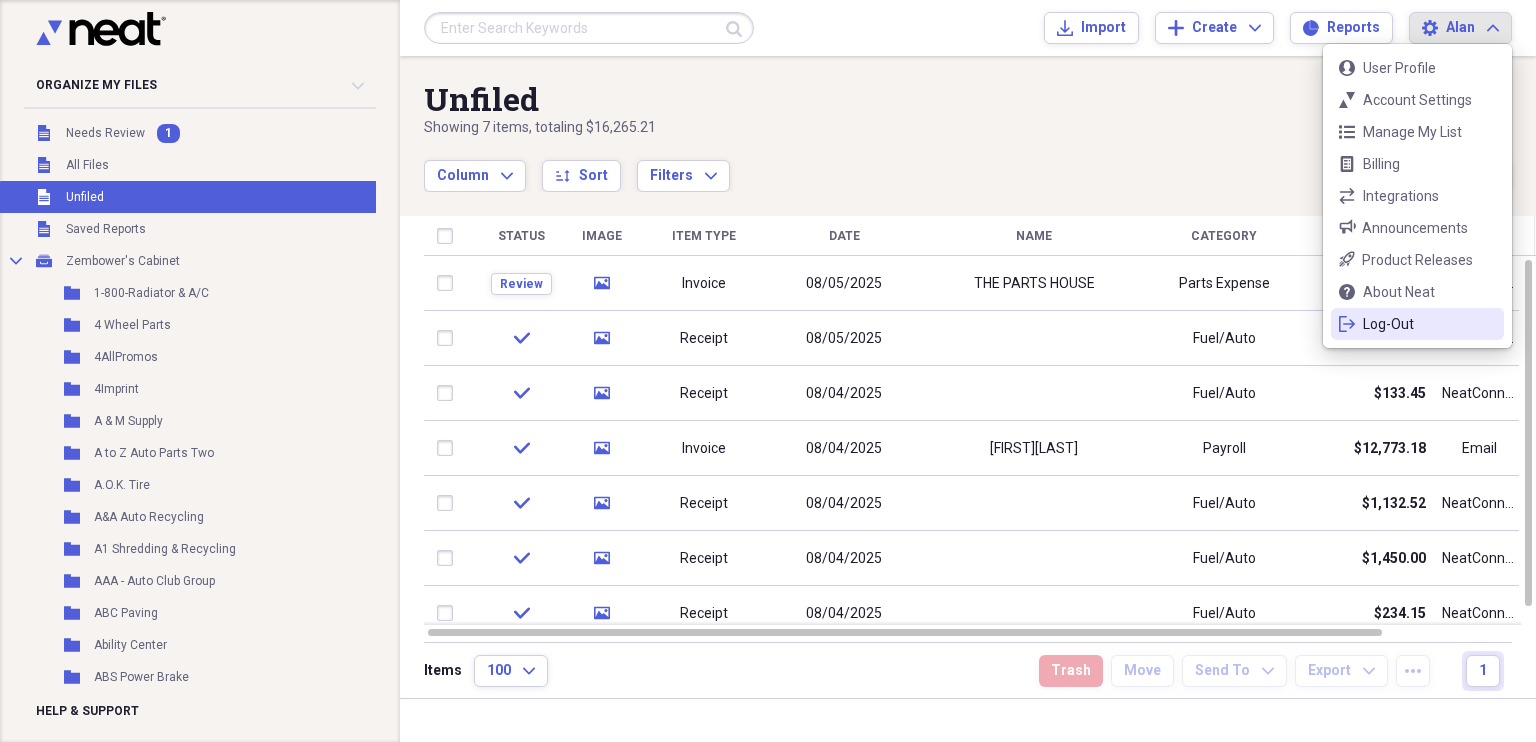 click on "Log-Out" at bounding box center [1417, 324] 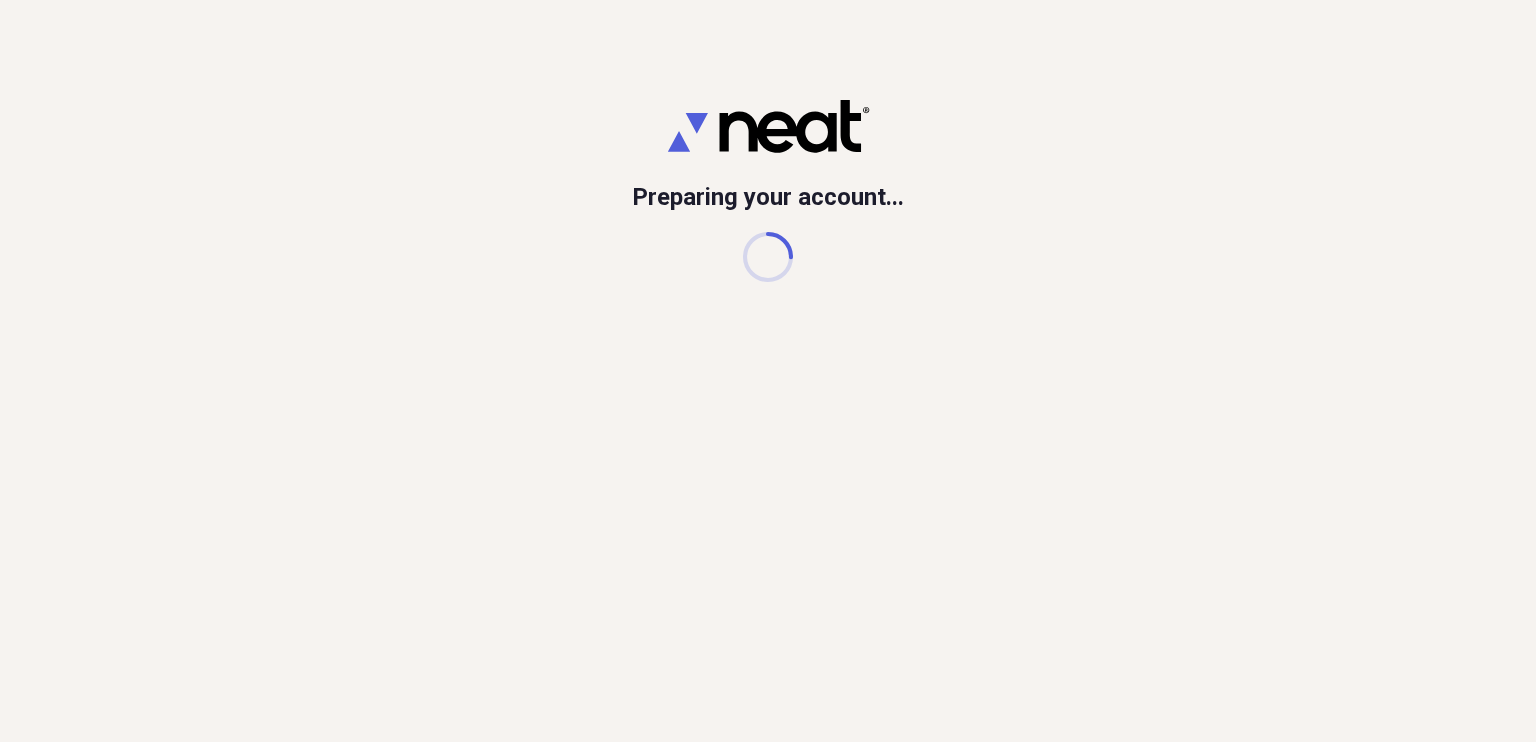 scroll, scrollTop: 0, scrollLeft: 0, axis: both 